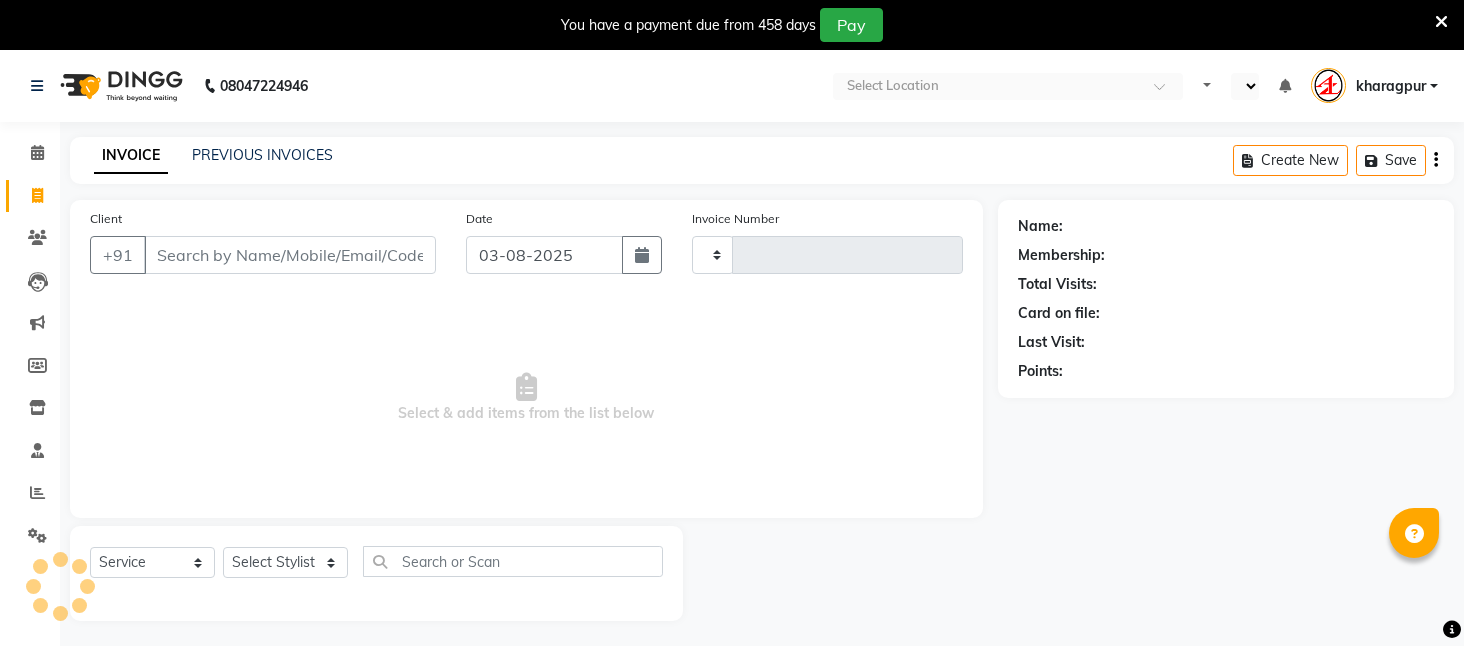 select on "service" 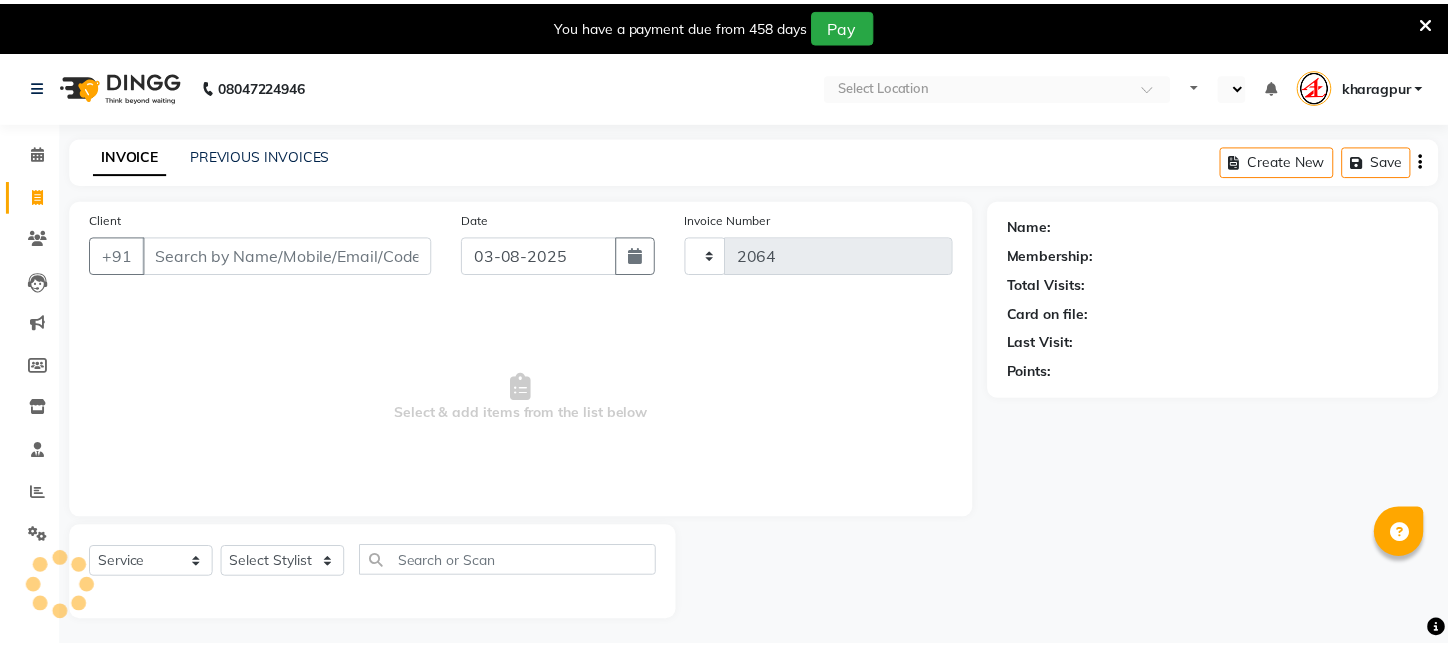 scroll, scrollTop: 0, scrollLeft: 0, axis: both 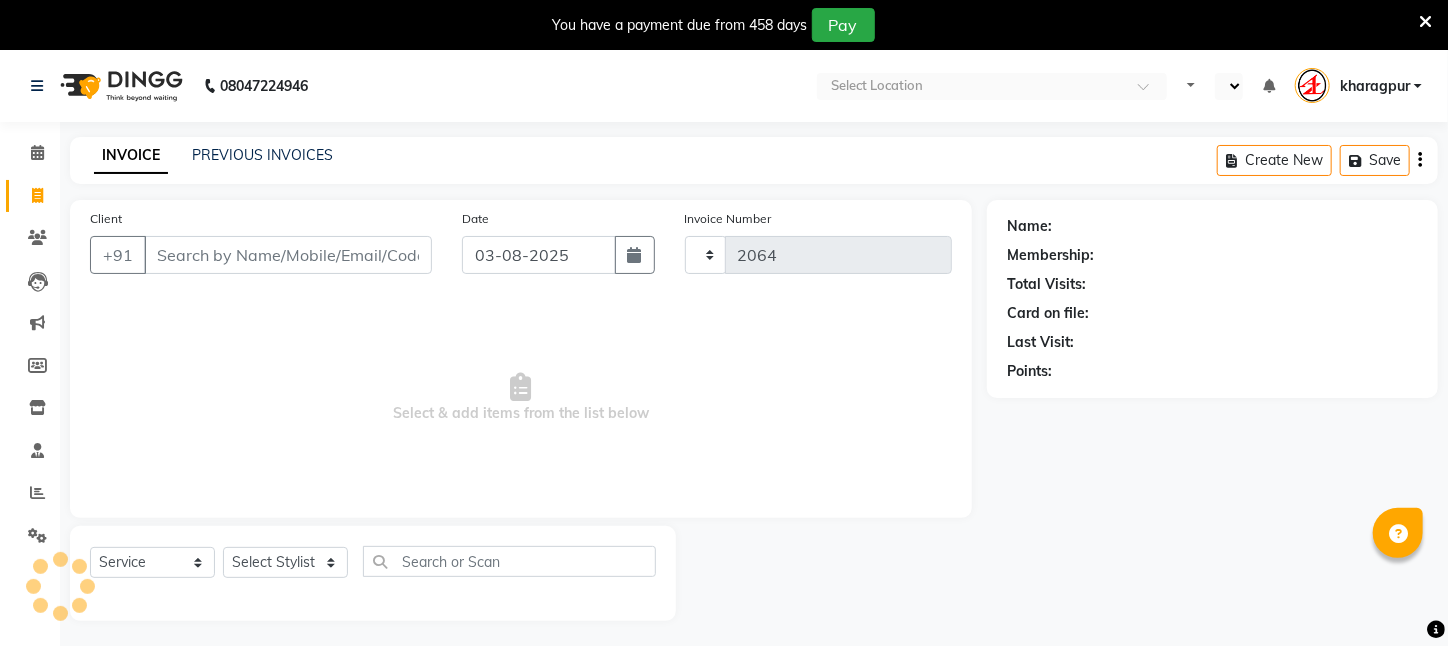 select on "en" 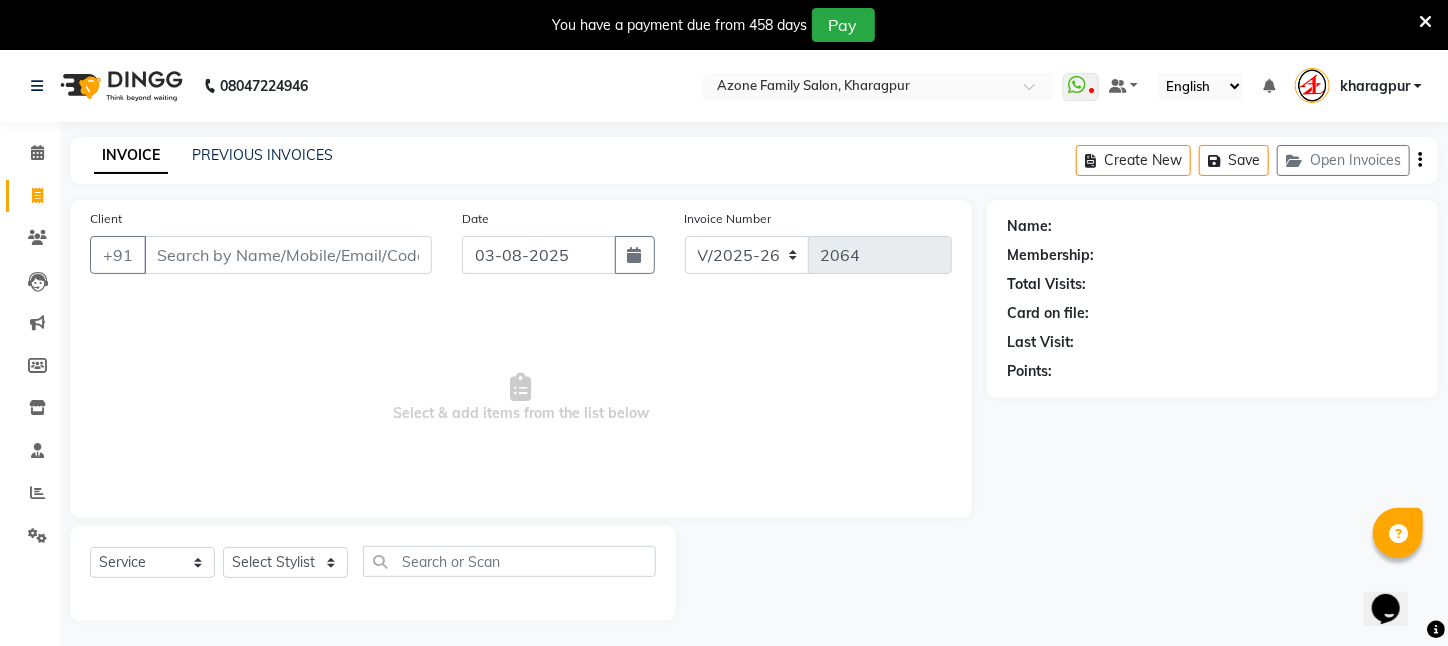 scroll, scrollTop: 0, scrollLeft: 0, axis: both 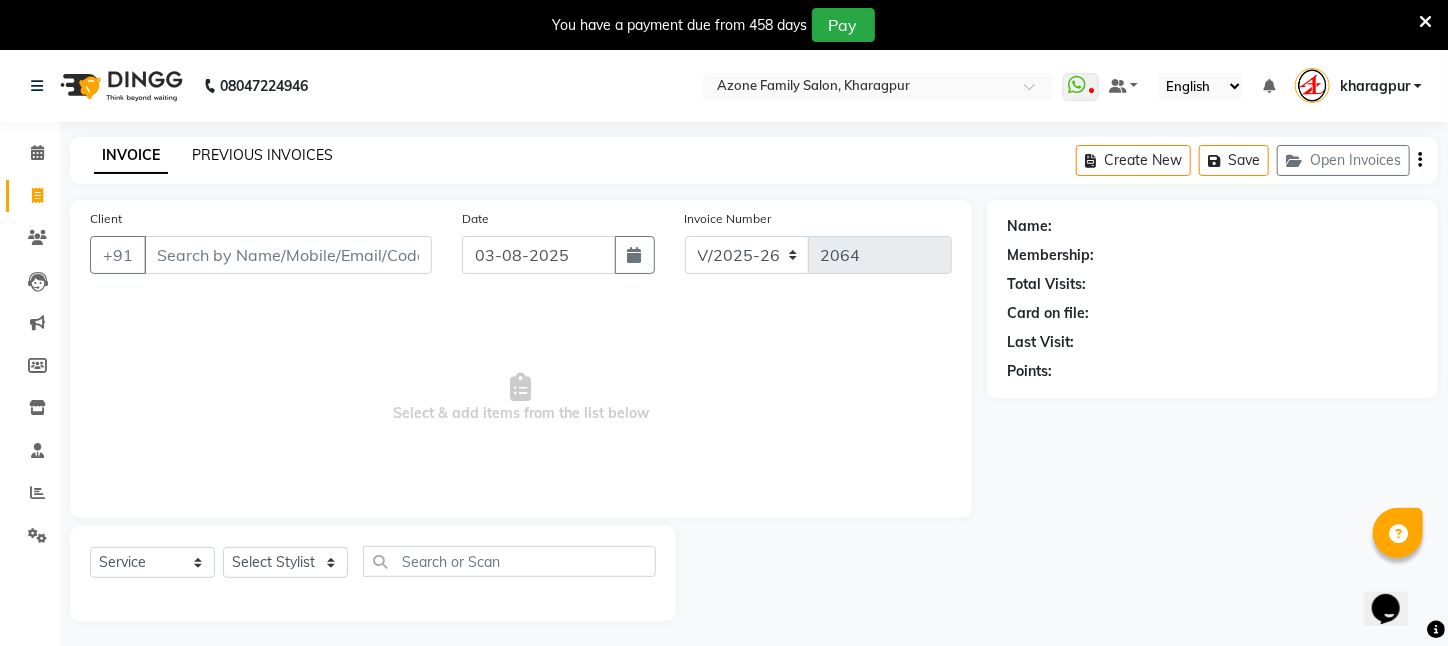 click on "PREVIOUS INVOICES" 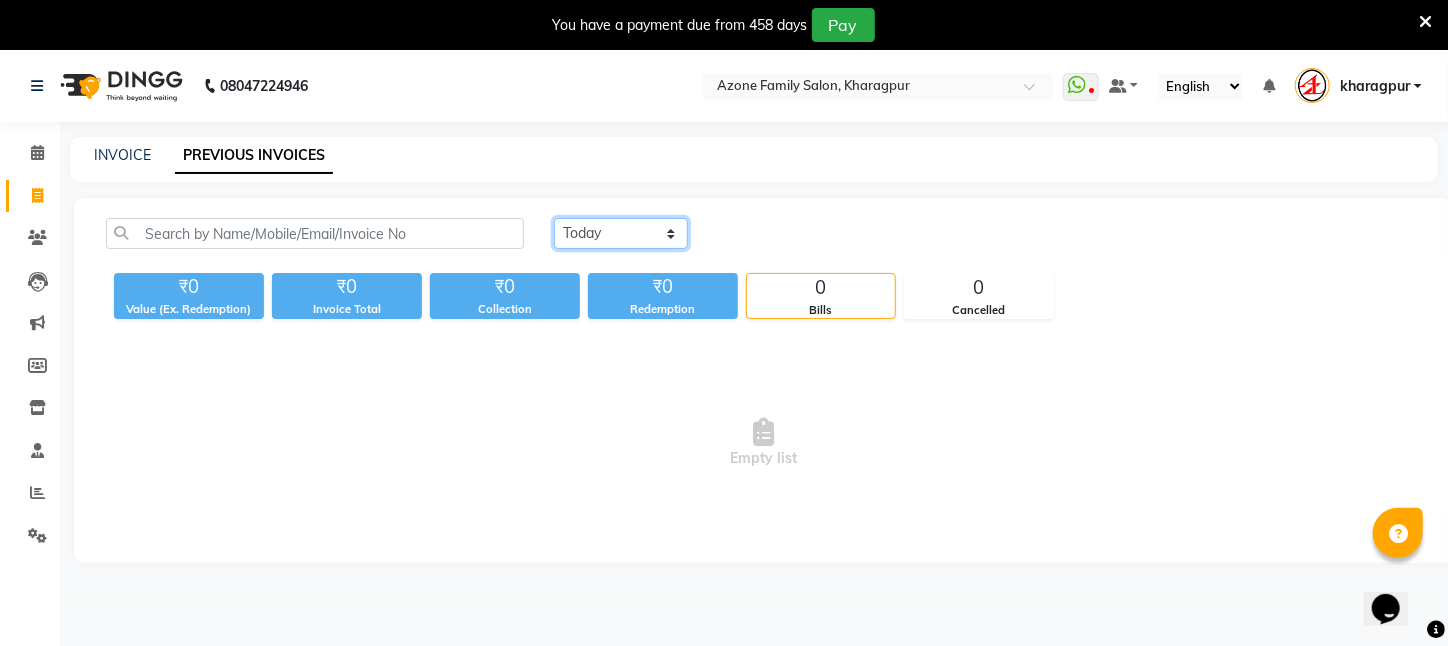 click on "Today Yesterday Custom Range" 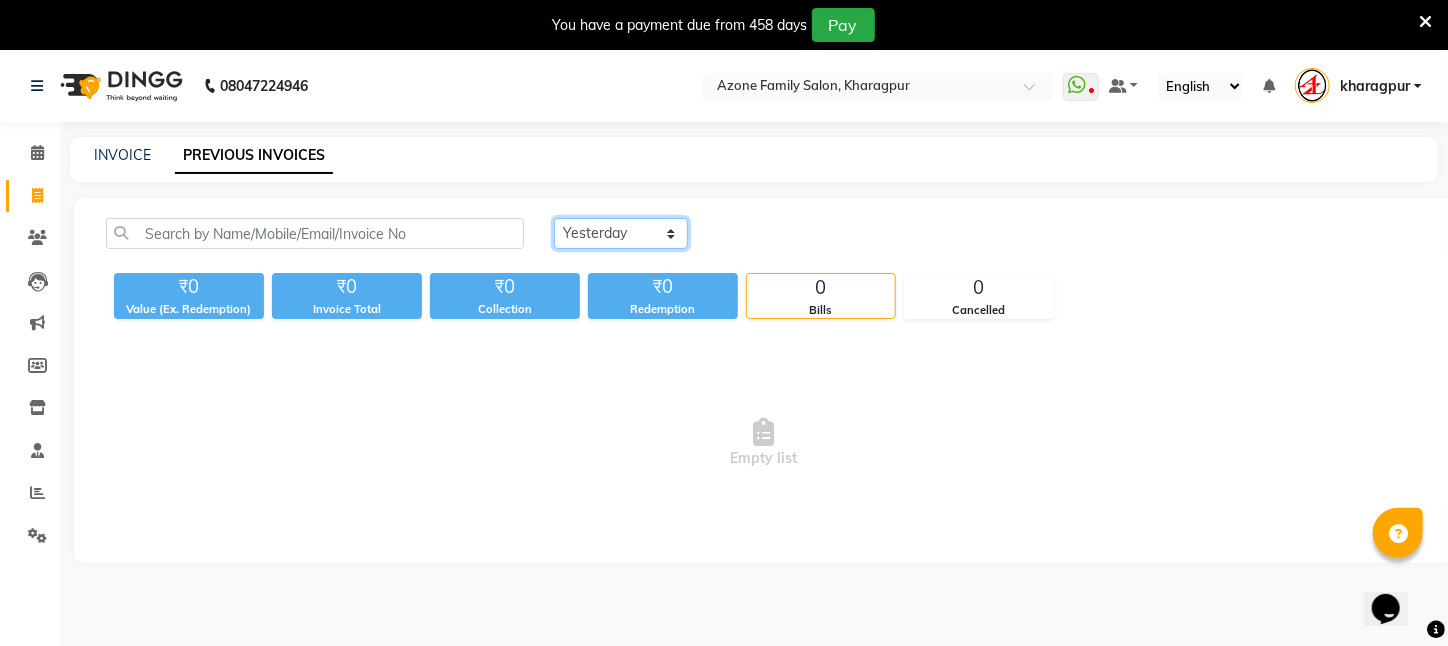click on "Today Yesterday Custom Range" 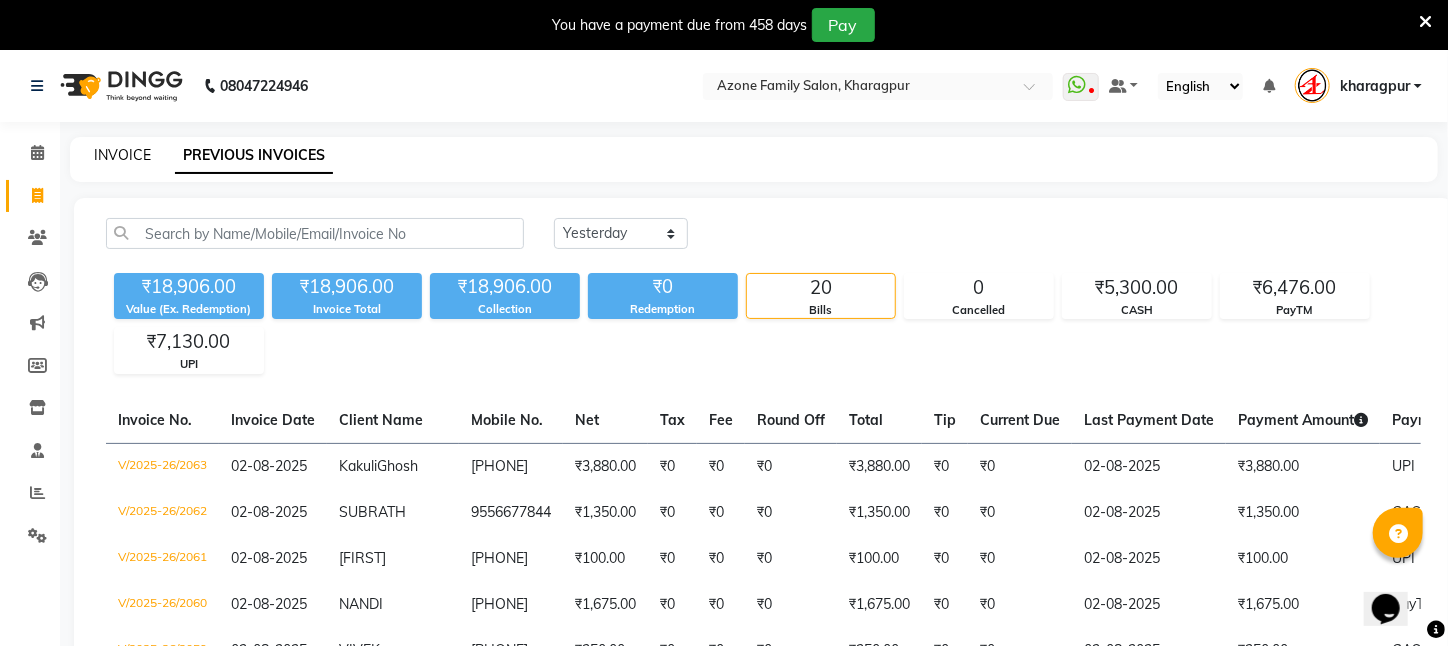 click on "INVOICE" 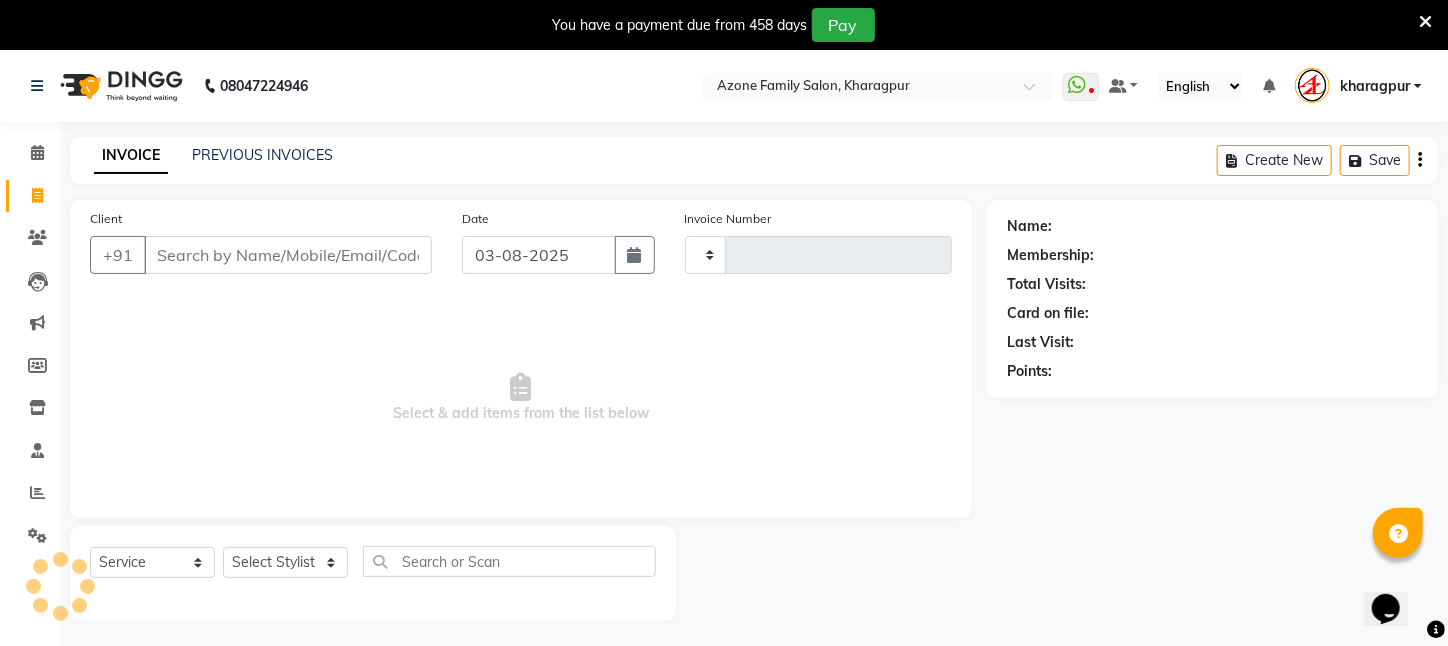 scroll, scrollTop: 50, scrollLeft: 0, axis: vertical 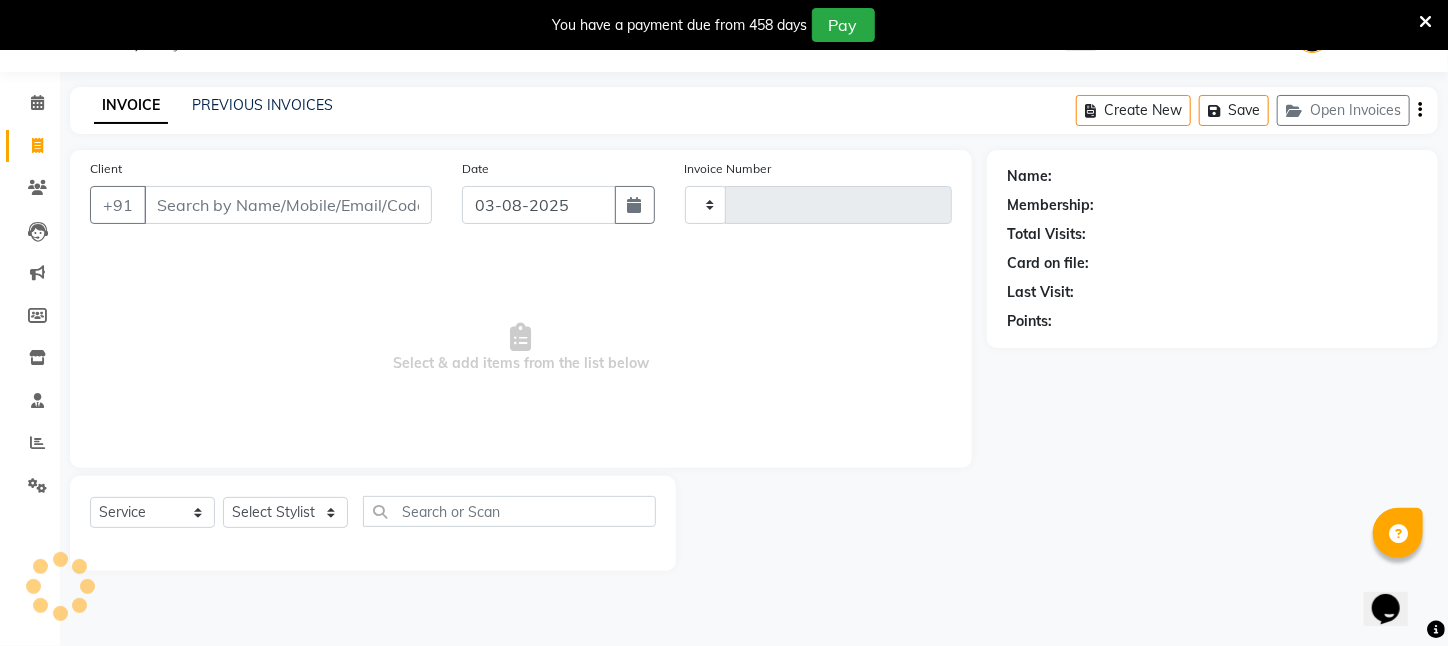click on "Client" at bounding box center (288, 205) 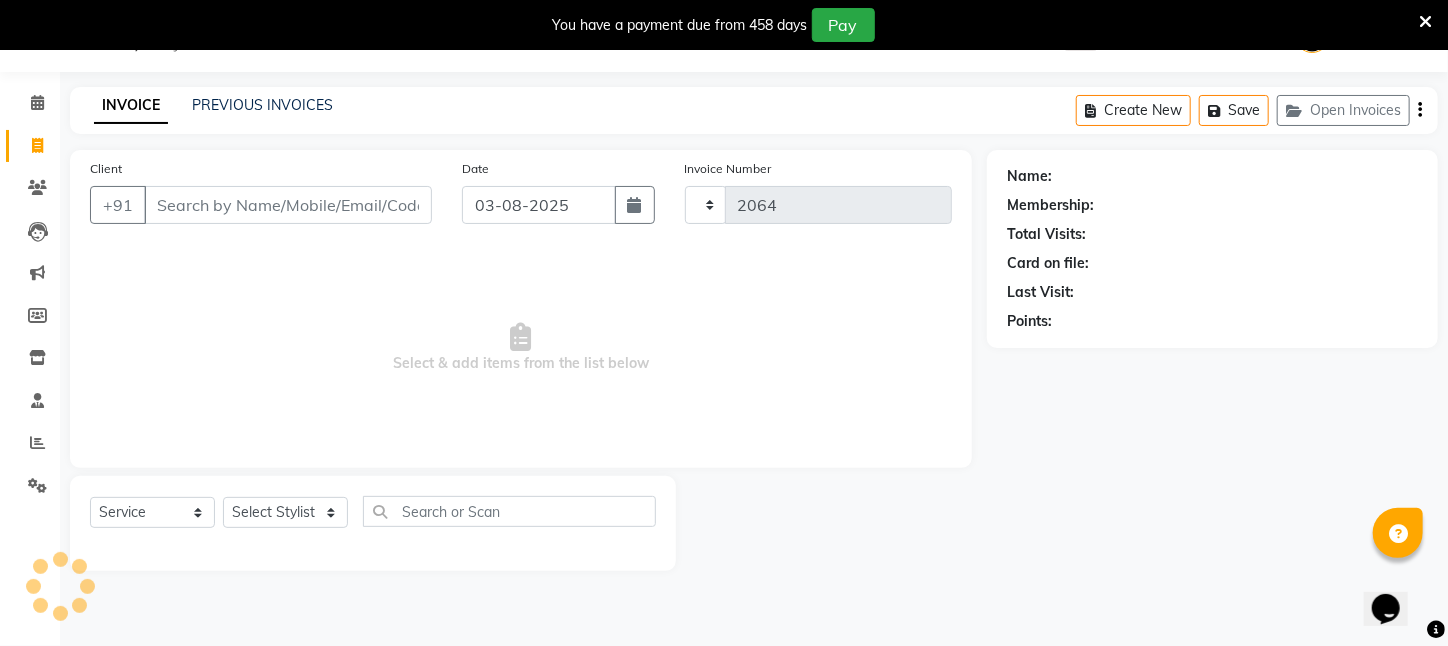 select on "4296" 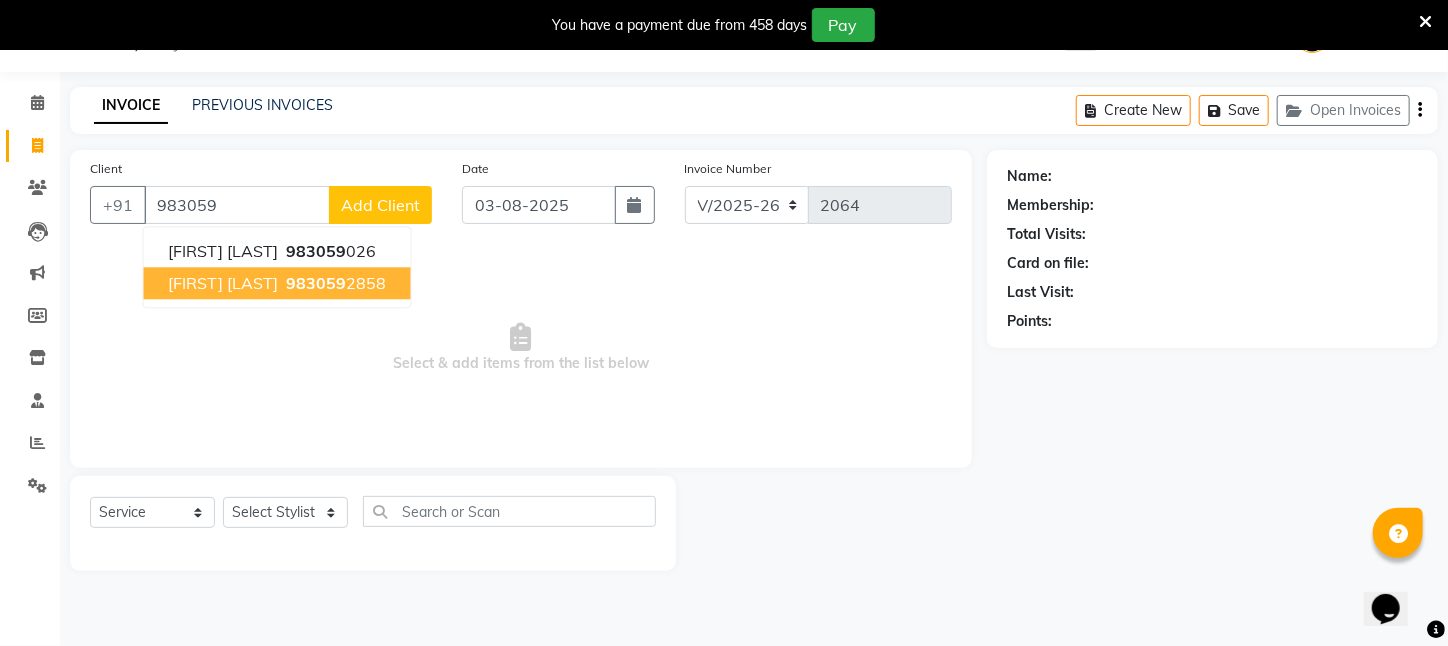 click on "[FIRST] [LAST]" at bounding box center (223, 283) 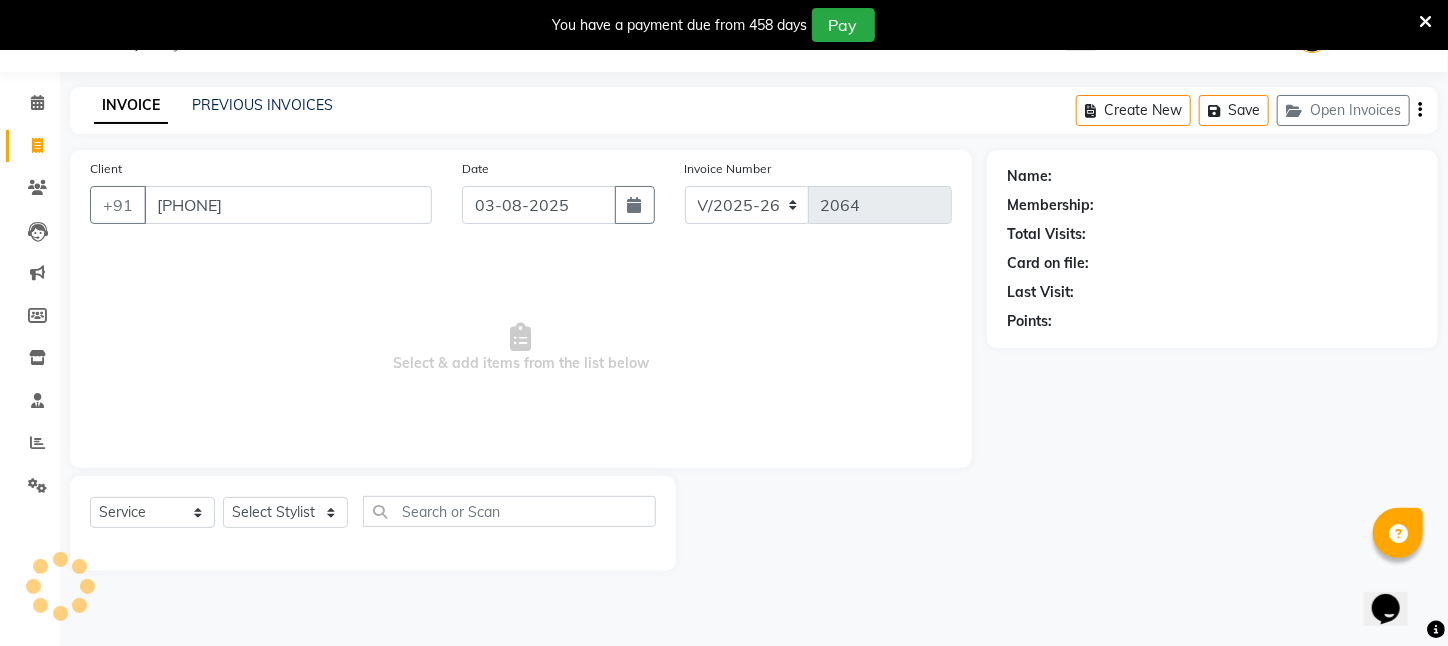 type on "[PHONE]" 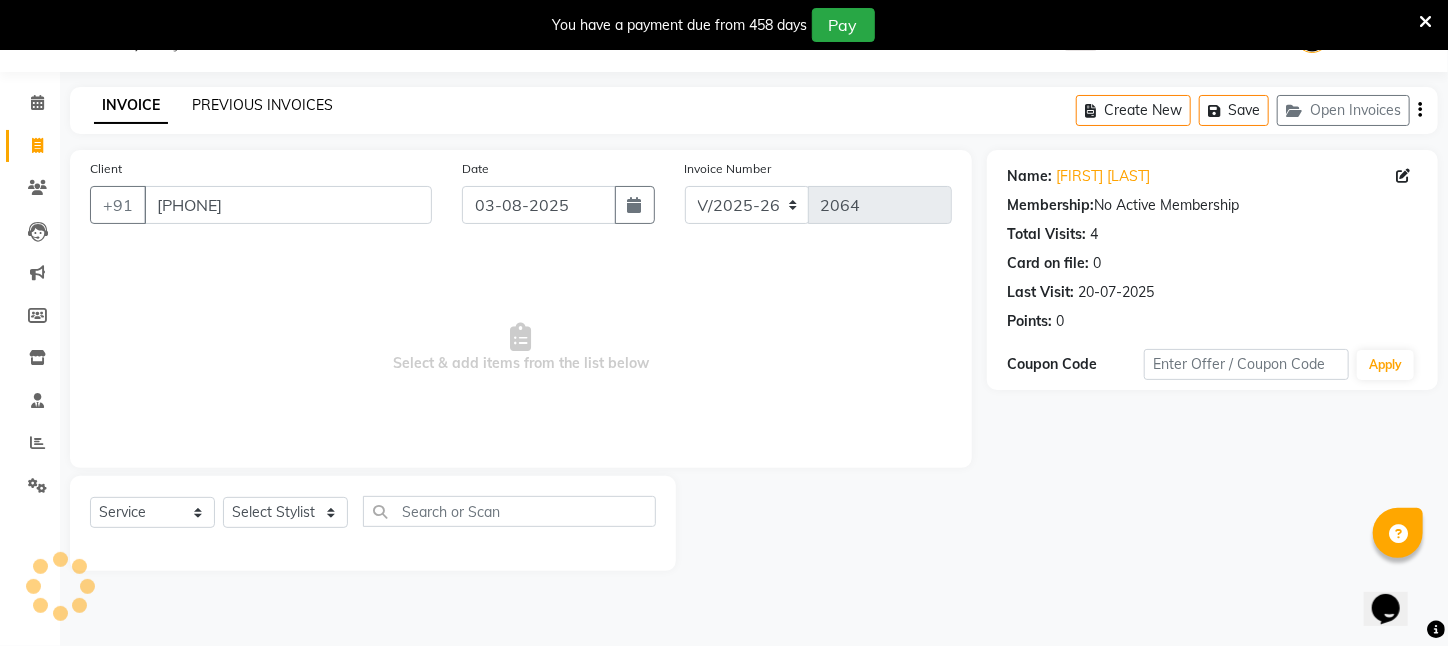 click on "PREVIOUS INVOICES" 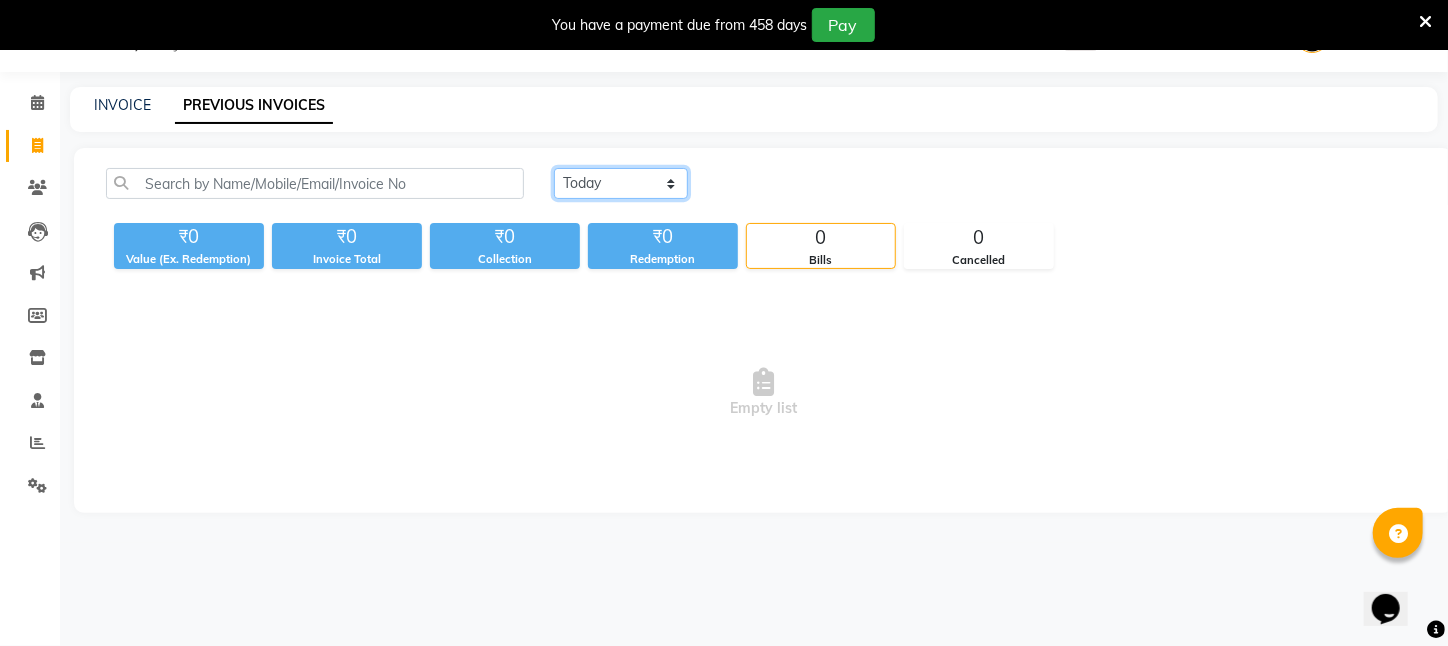 click on "Today Yesterday Custom Range" 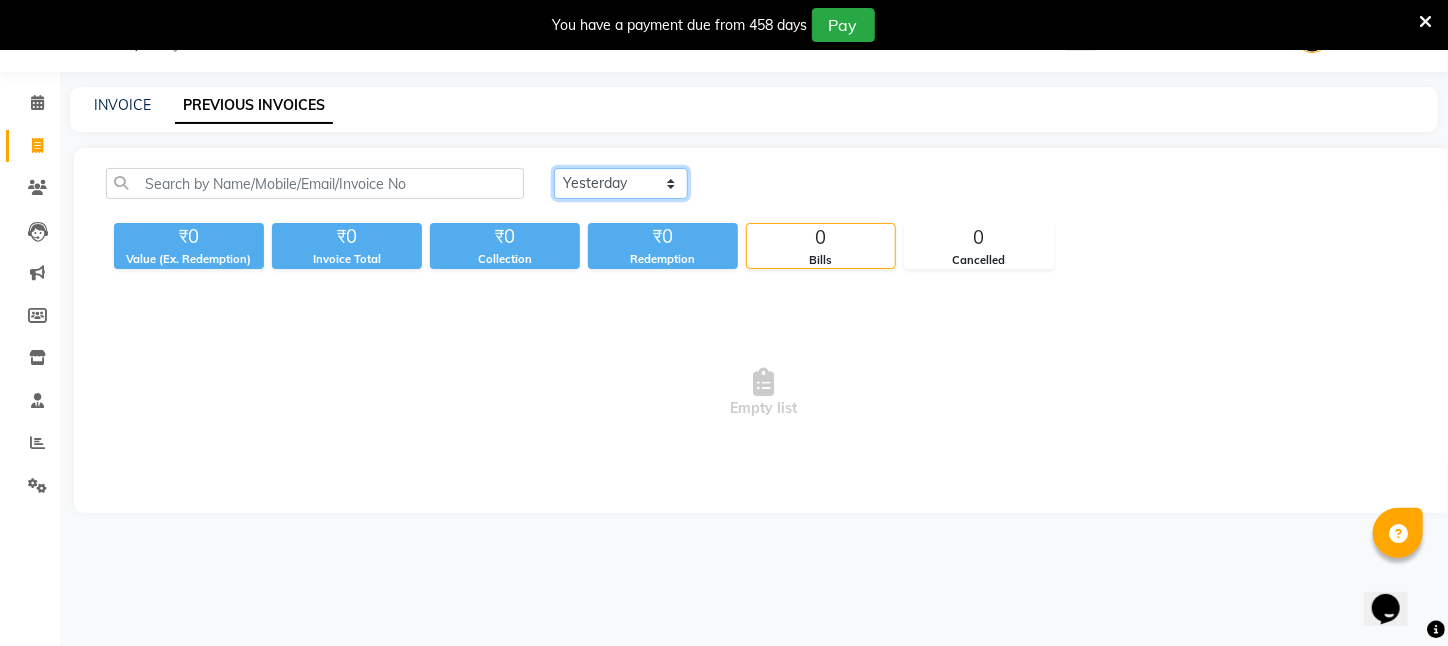 click on "Today Yesterday Custom Range" 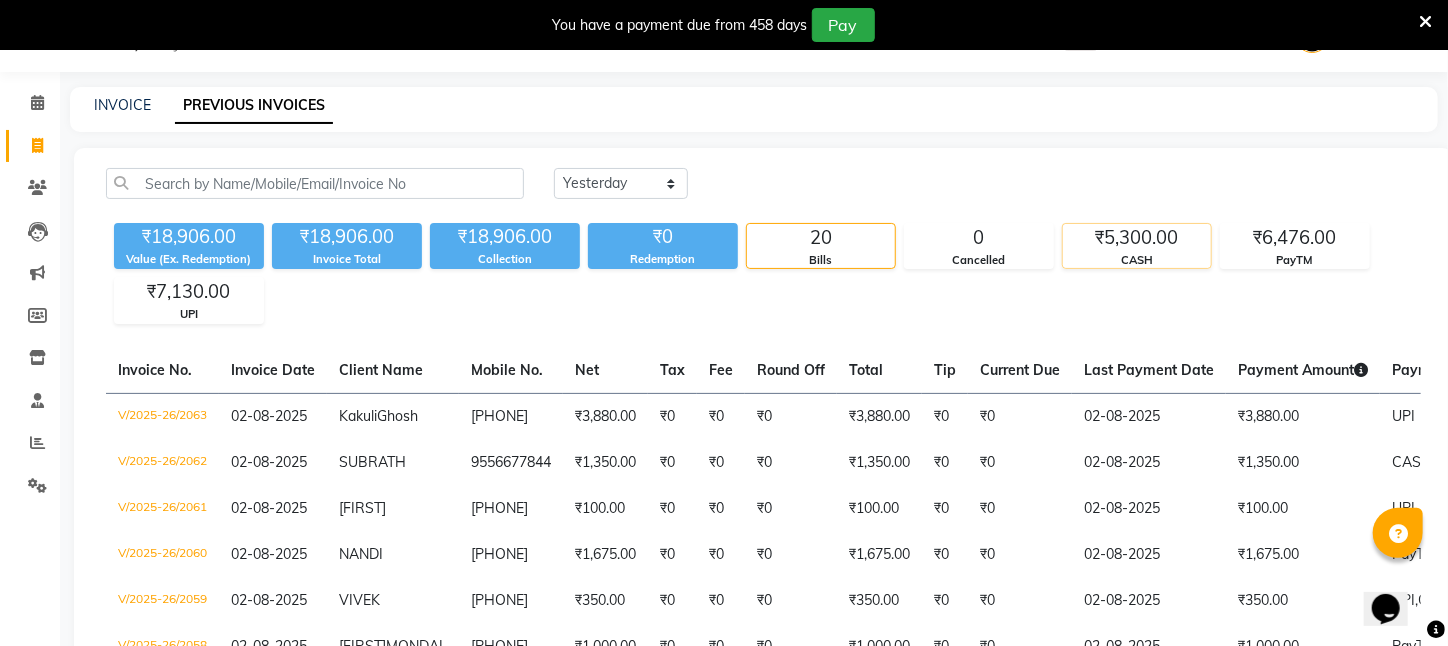 click on "₹5,300.00" 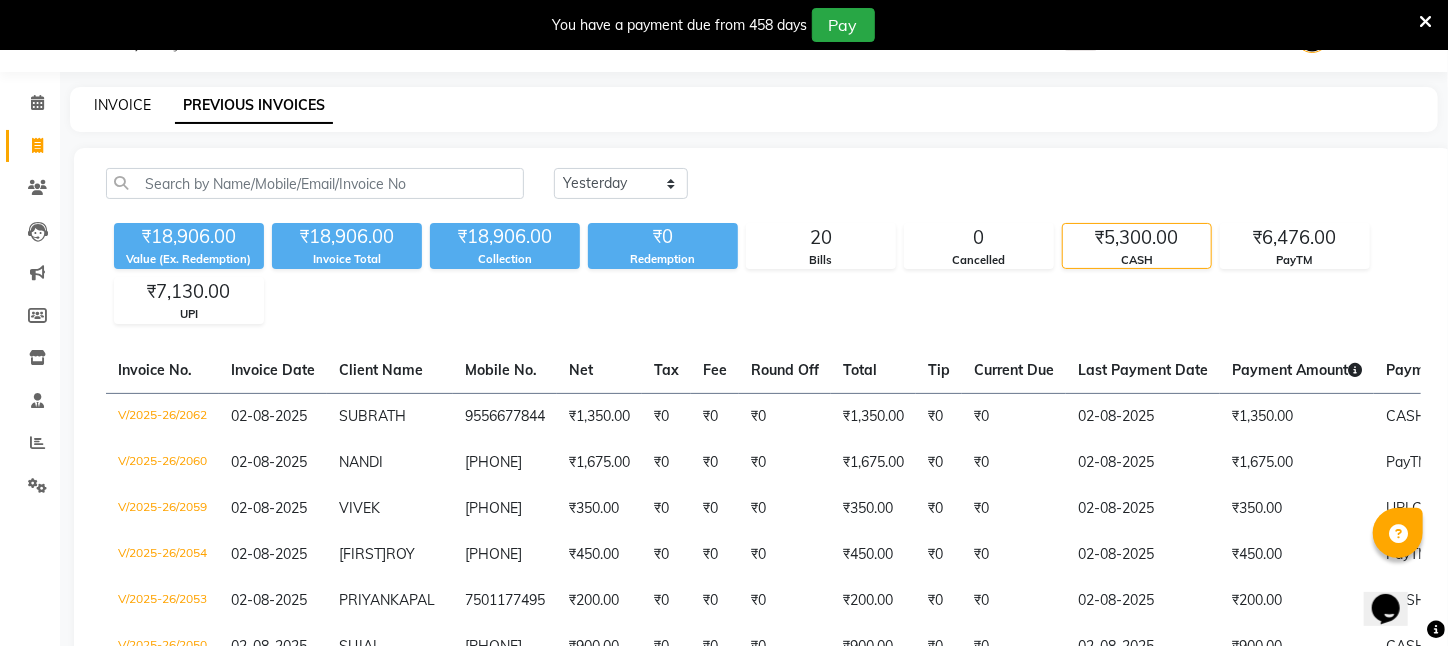click on "INVOICE" 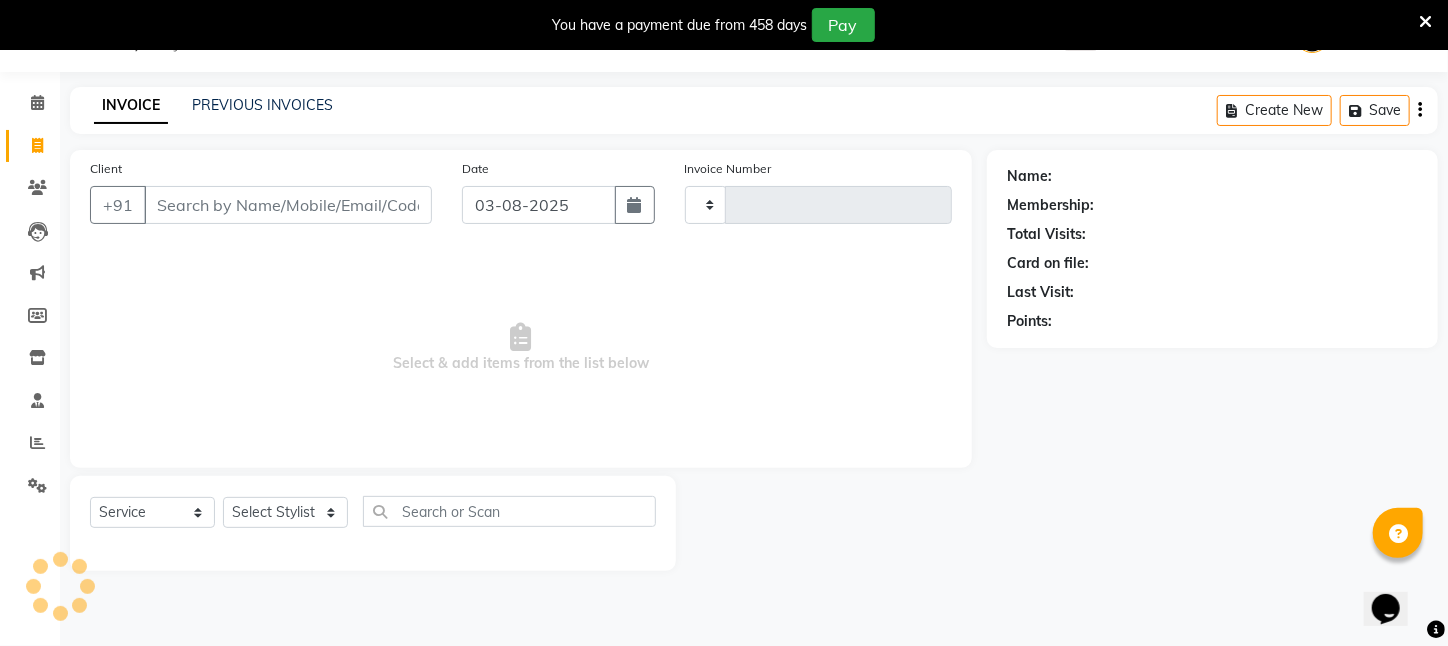 type on "2064" 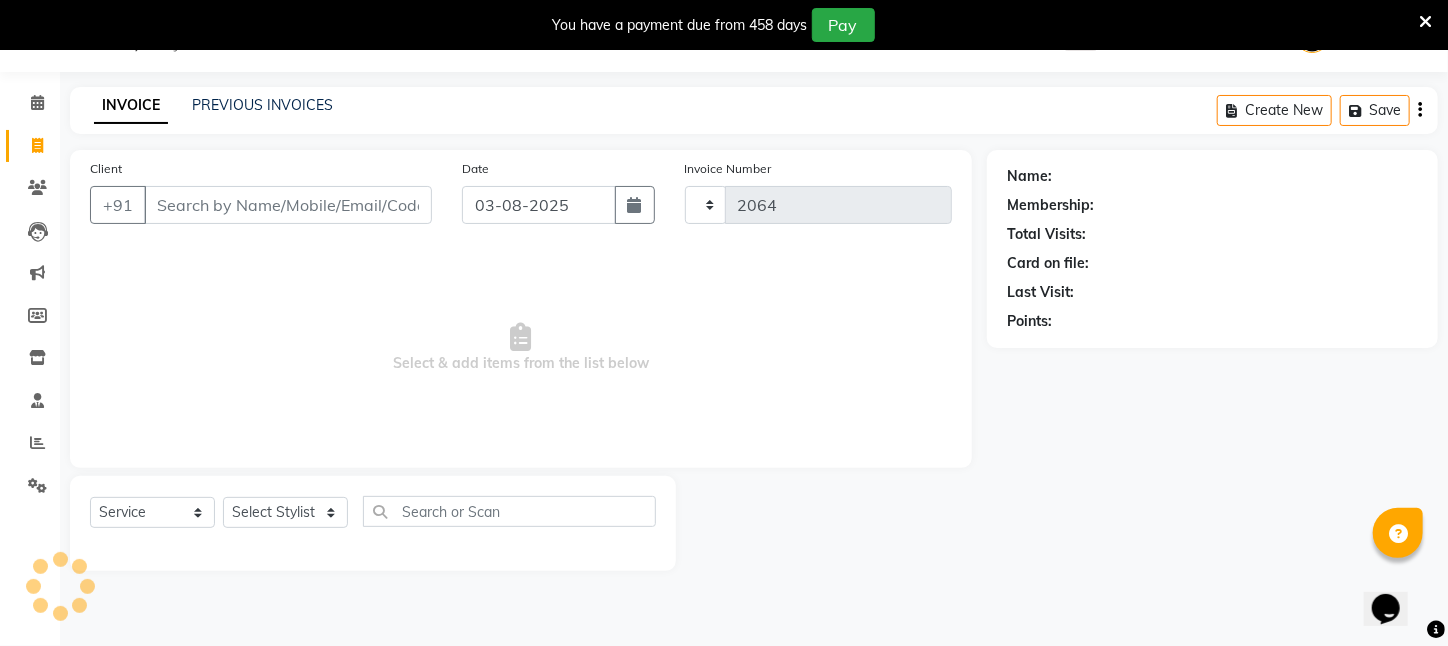 select on "4296" 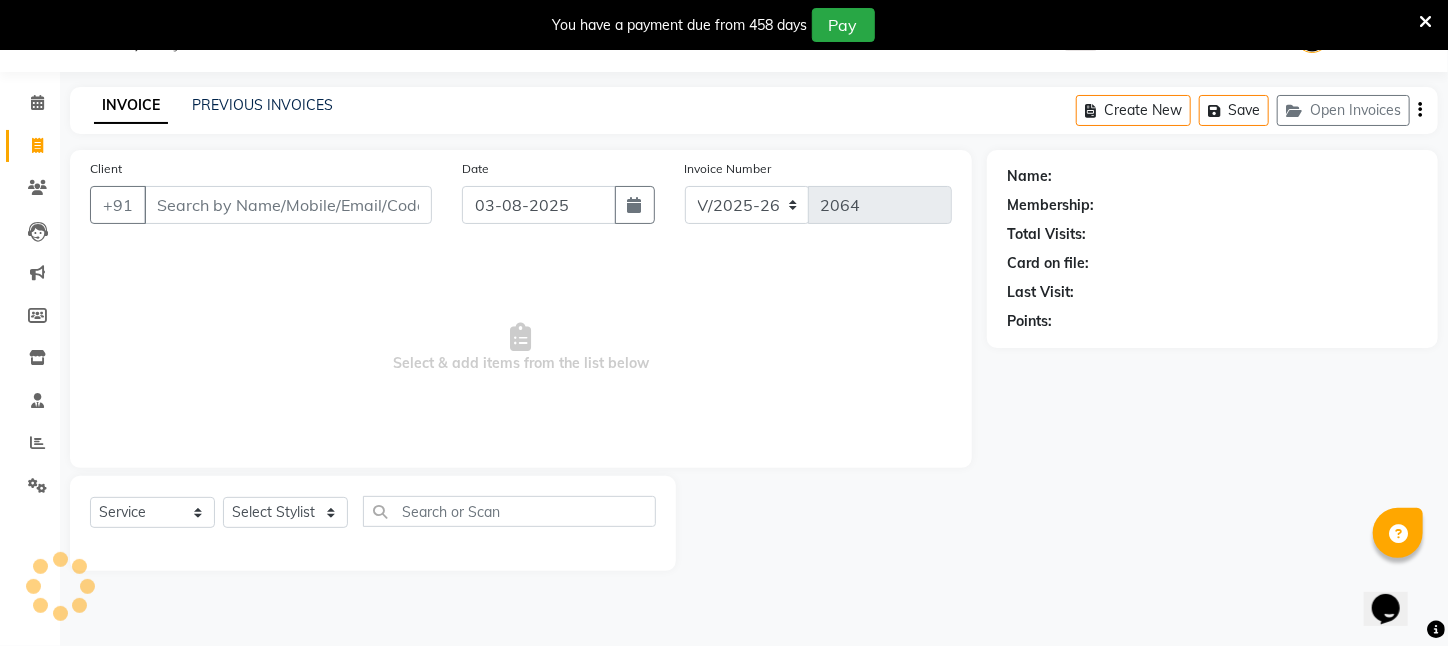 click on "Client" at bounding box center [288, 205] 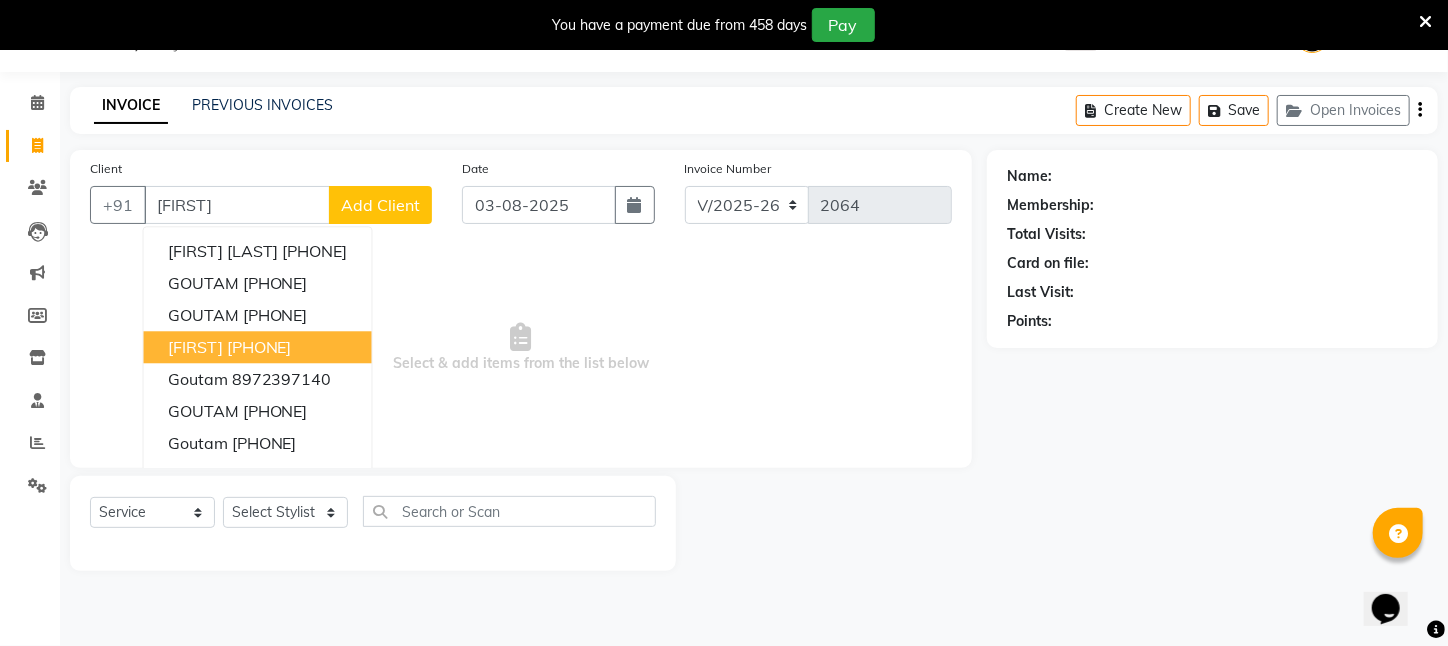 click on "[PHONE]" at bounding box center (259, 347) 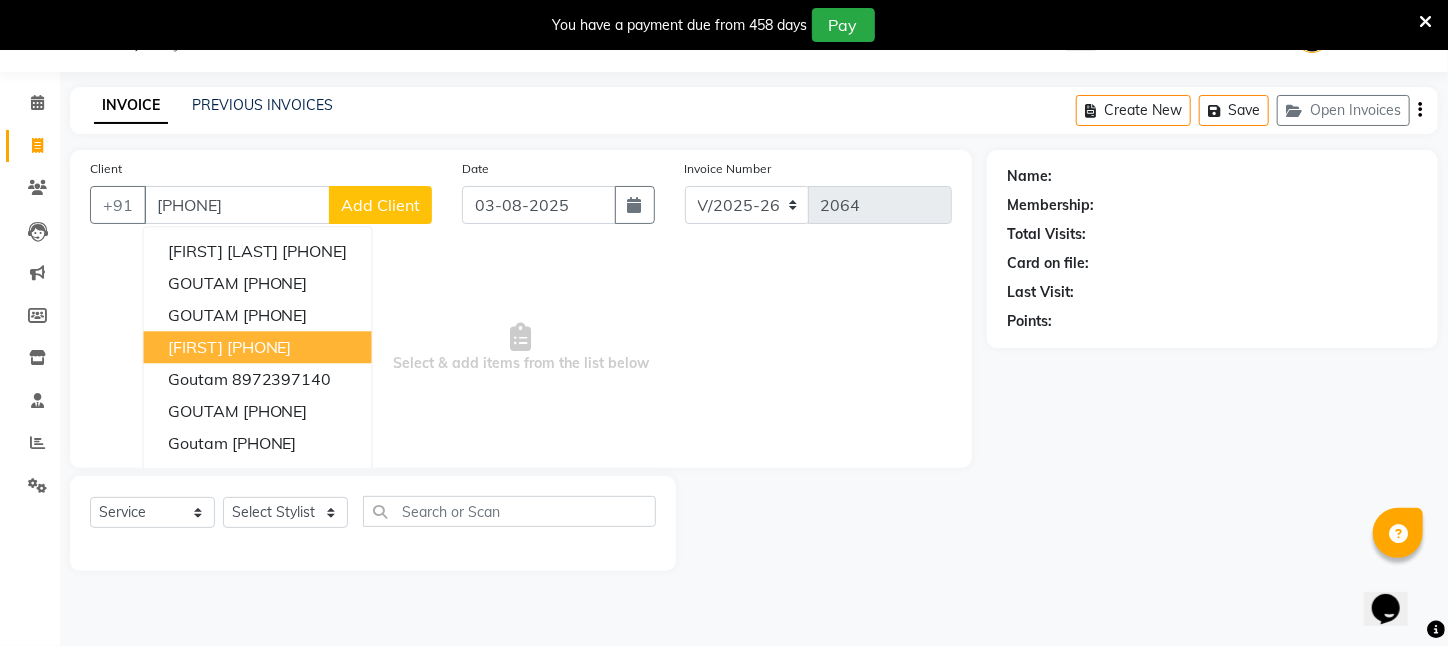 type on "[PHONE]" 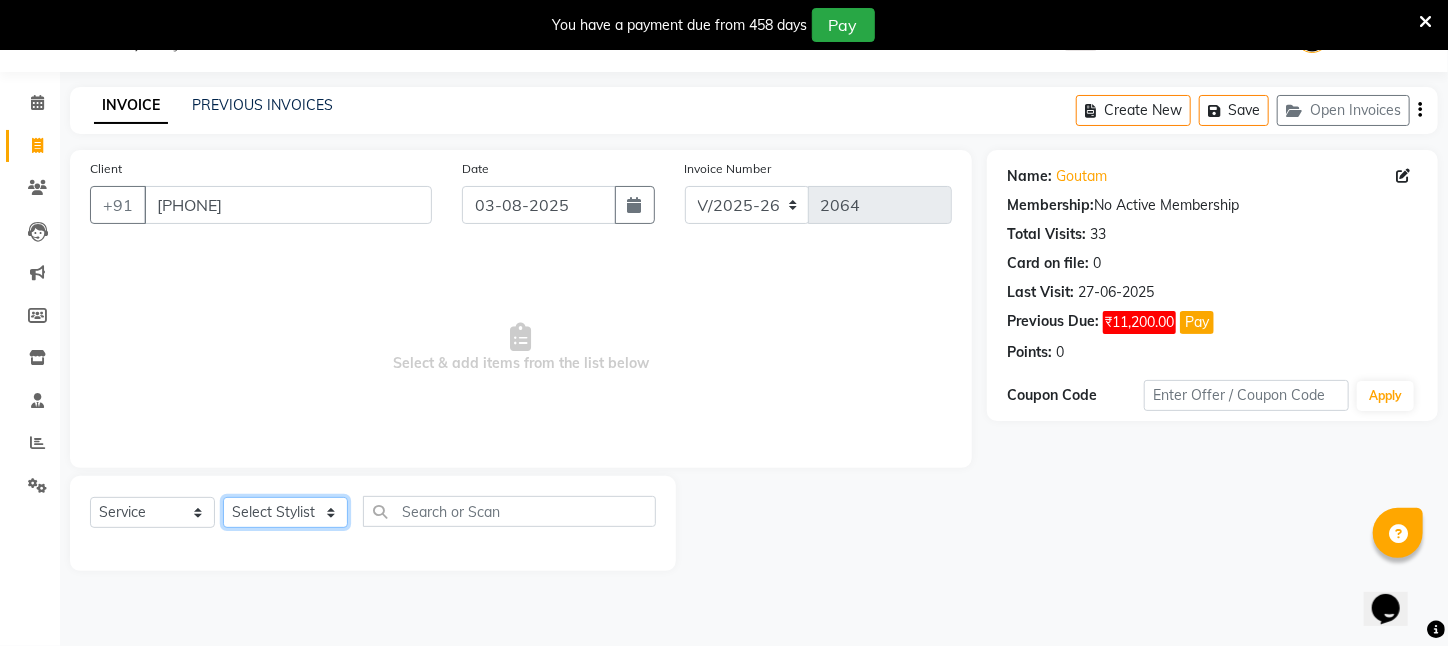 click on "Select Stylist [FIRST] [LAST] [FIRST] [LAST] [FIRST] [LAST] [FIRST] [LAST] [FIRST] [LAST] [LAST] [FIRST] [LAST] [FIRST] [LAST] [FIRST] [LAST] [FIRST] [LAST] [FIRST] [LAST] [FIRST] [LAST] [FIRST] [LAST] [FIRST] [LAST] [FIRST] [LAST] [FIRST] [LAST] [FIRST] [LAST]" 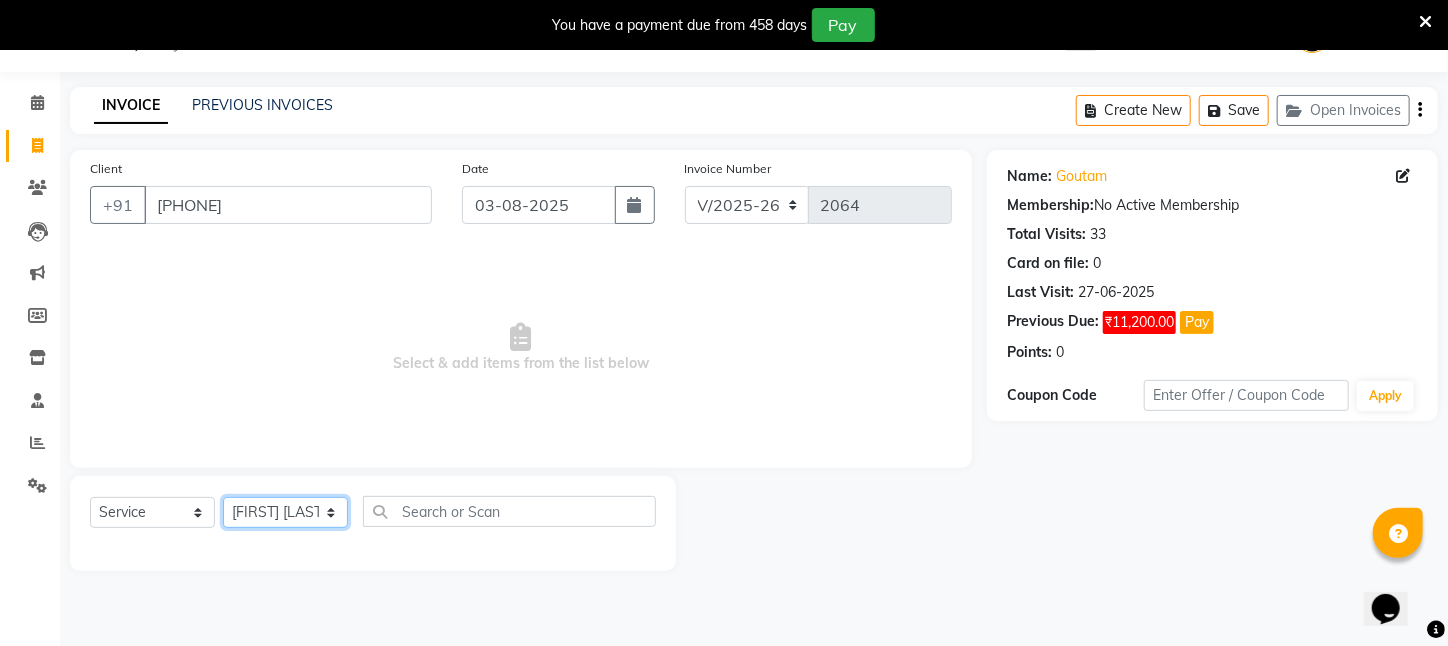 click on "Select Stylist [FIRST] [LAST] [FIRST] [LAST] [FIRST] [LAST] [FIRST] [LAST] [FIRST] [LAST] [LAST] [FIRST] [LAST] [FIRST] [LAST] [FIRST] [LAST] [FIRST] [LAST] [FIRST] [LAST] [FIRST] [LAST] [FIRST] [LAST] [FIRST] [LAST] [FIRST] [LAST] [FIRST] [LAST] [FIRST] [LAST]" 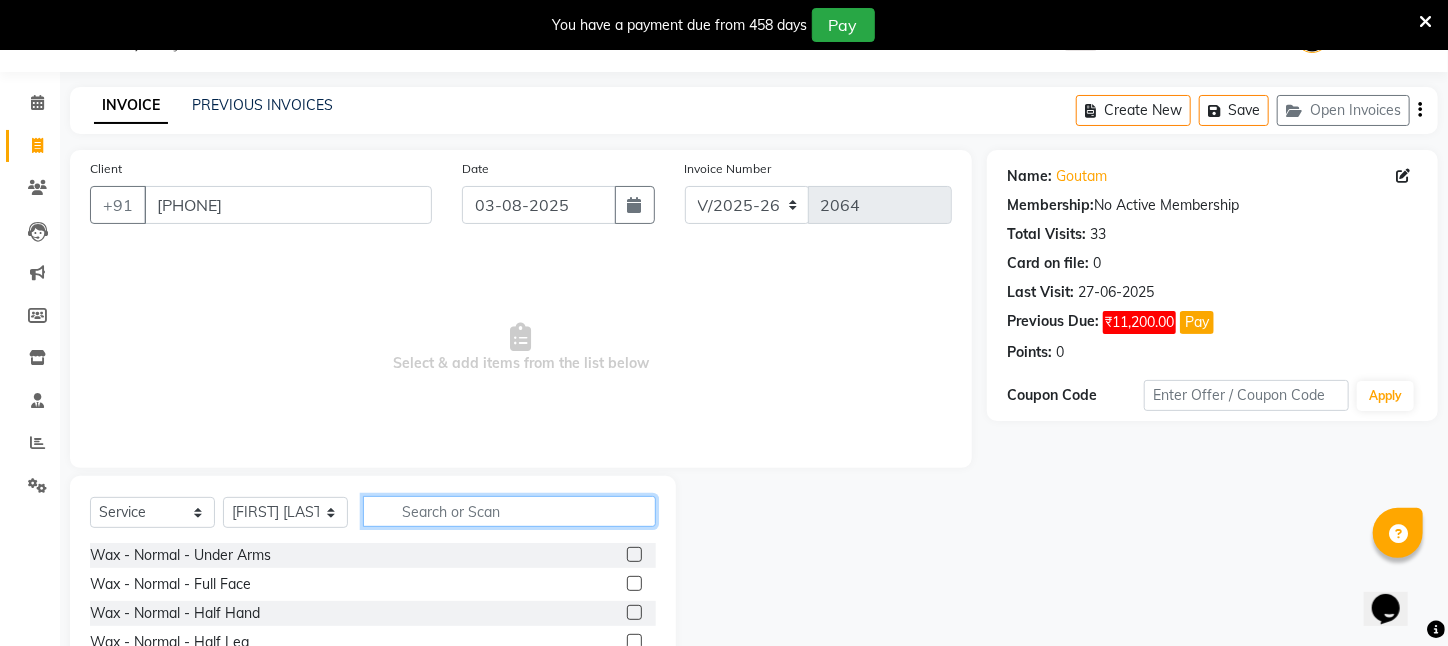 click 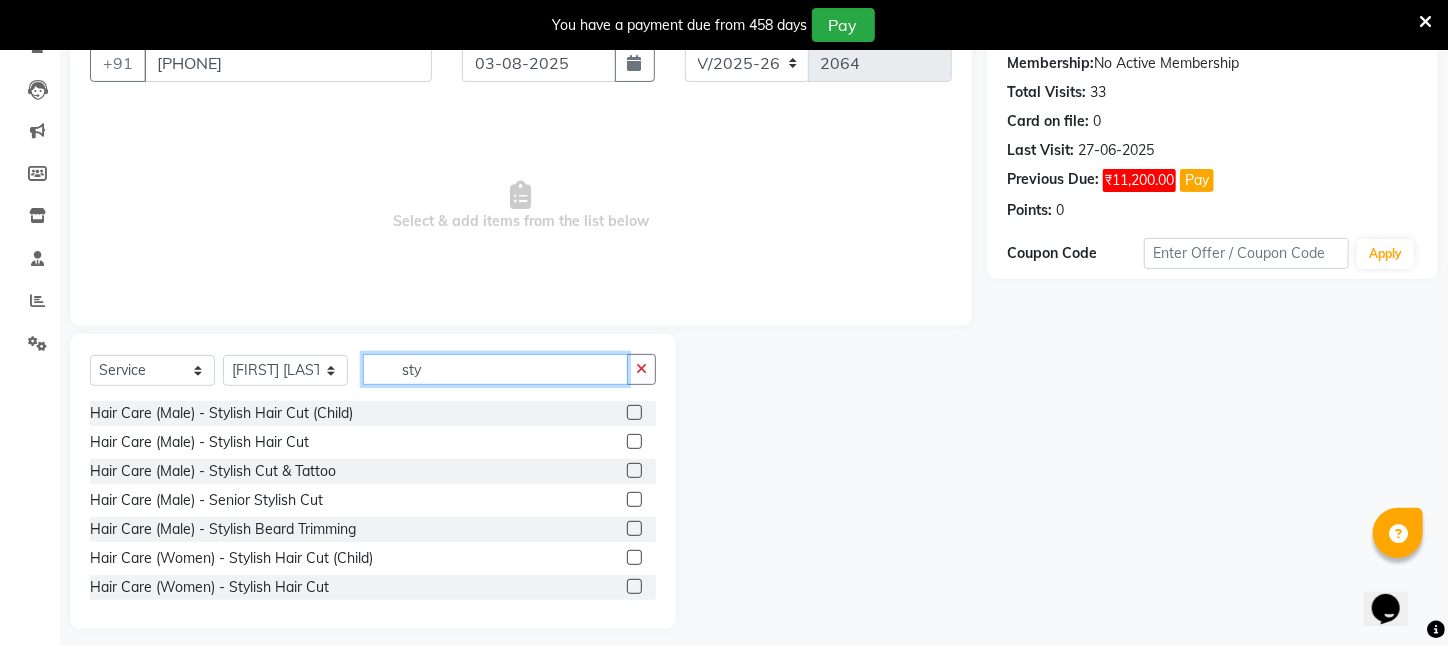 scroll, scrollTop: 204, scrollLeft: 0, axis: vertical 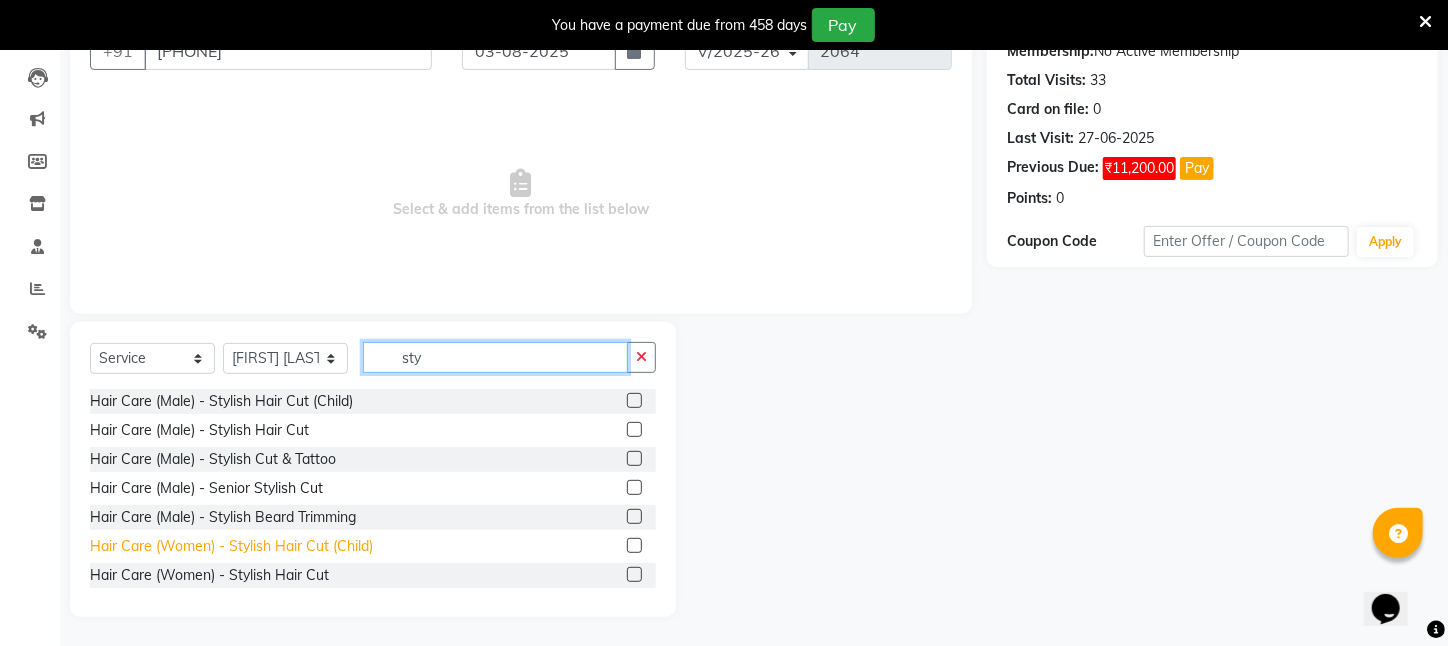 type on "sty" 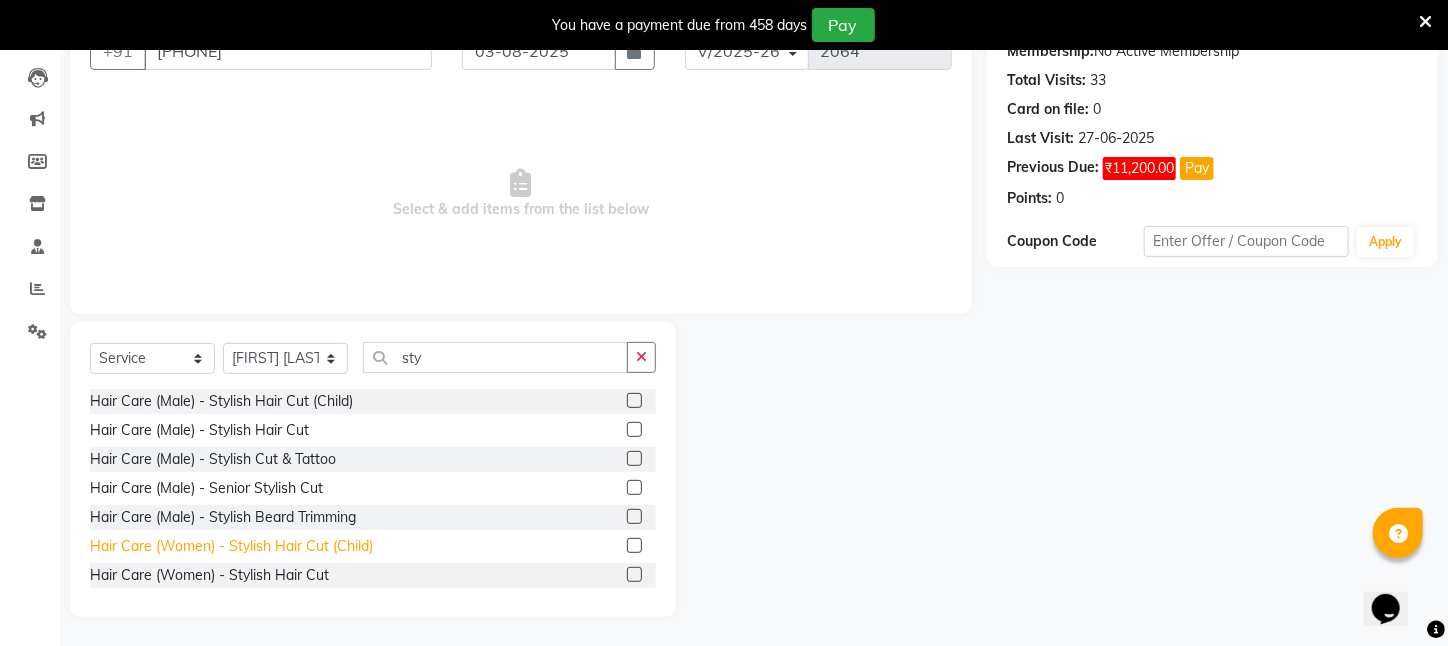 click on "Hair Care (Women)   -   Stylish Hair Cut (Child)" 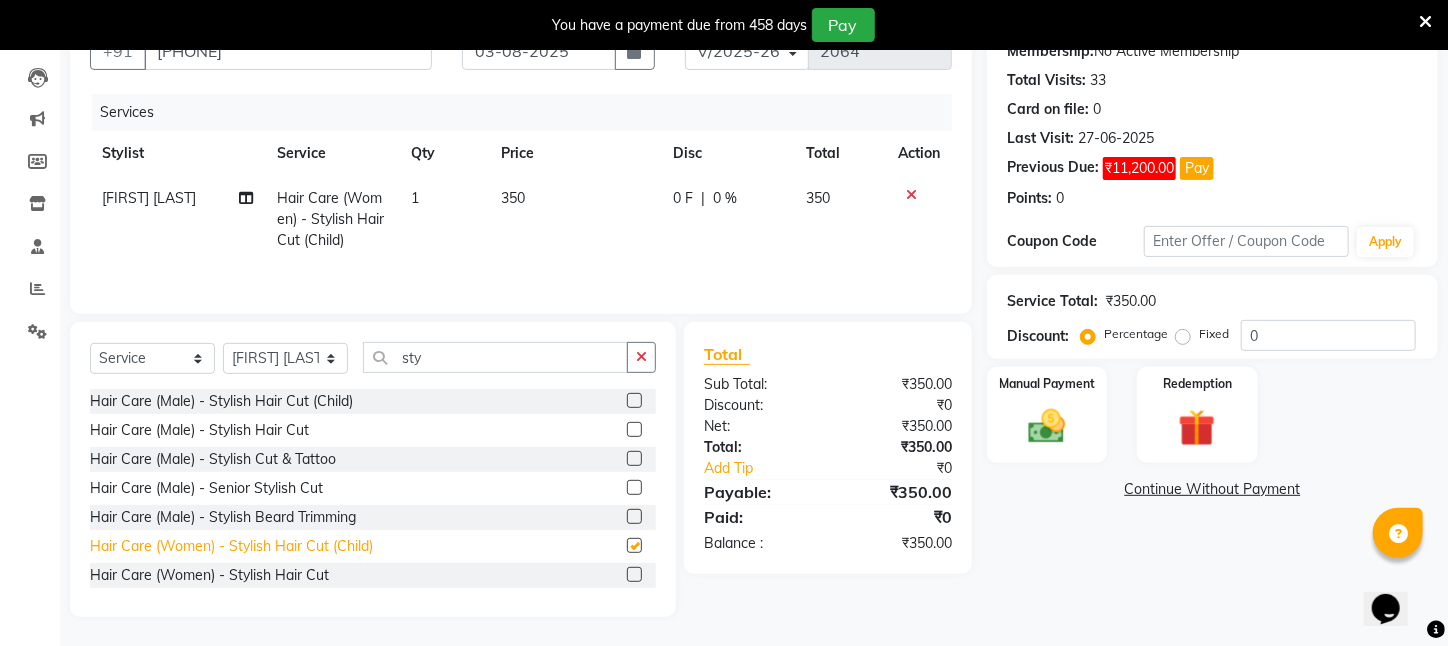 checkbox on "false" 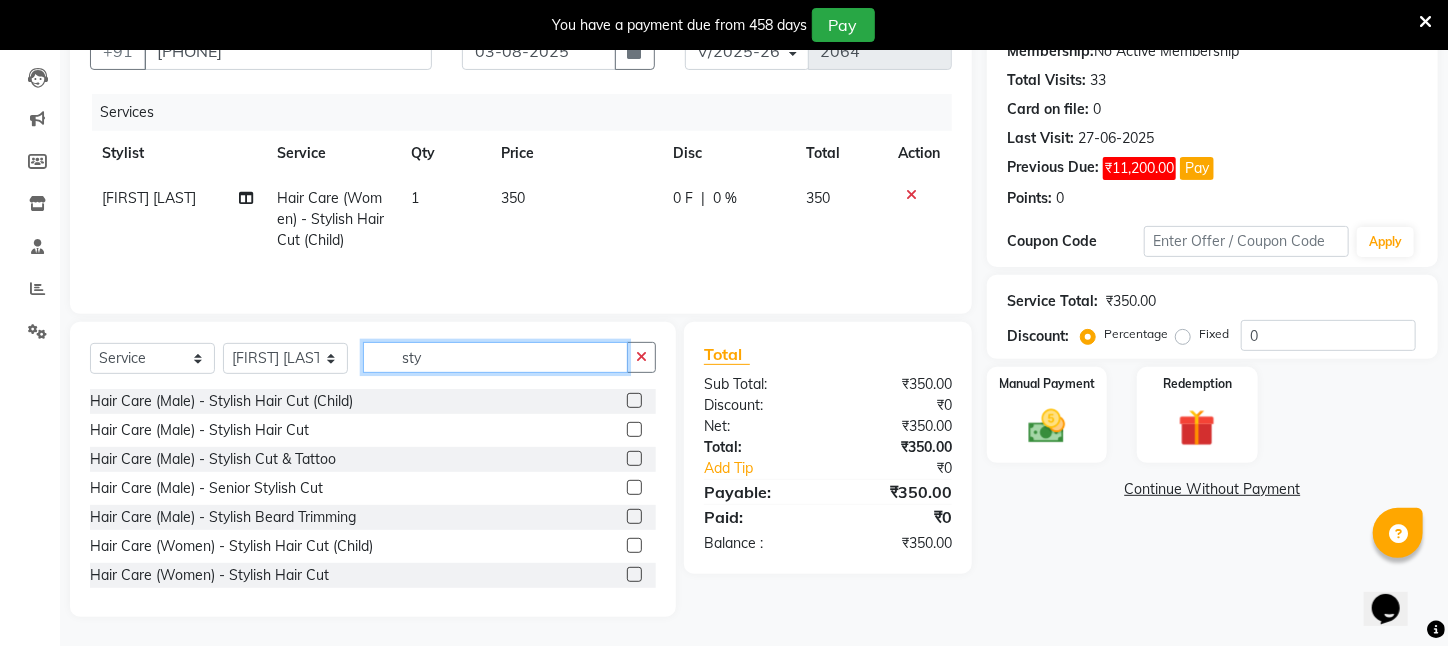 drag, startPoint x: 514, startPoint y: 353, endPoint x: 429, endPoint y: 353, distance: 85 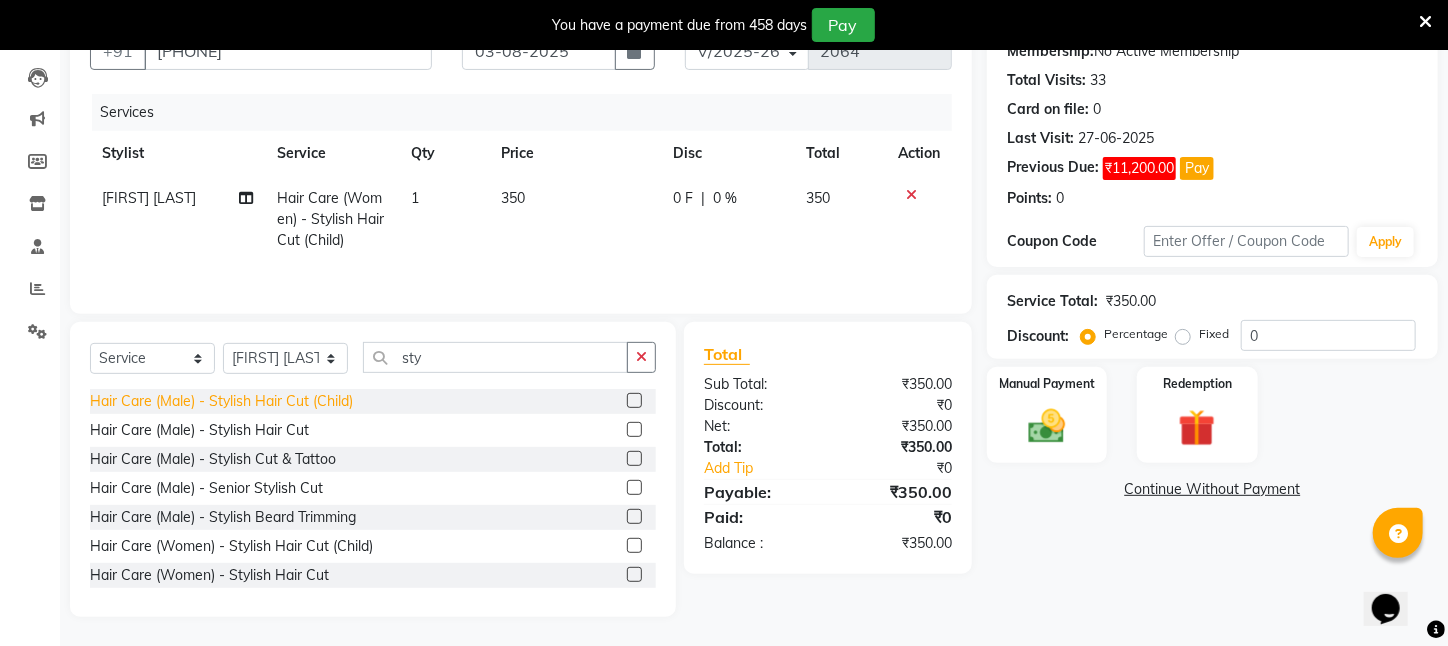 click on "Hair Care (Male)   -   Stylish Hair Cut (Child)" 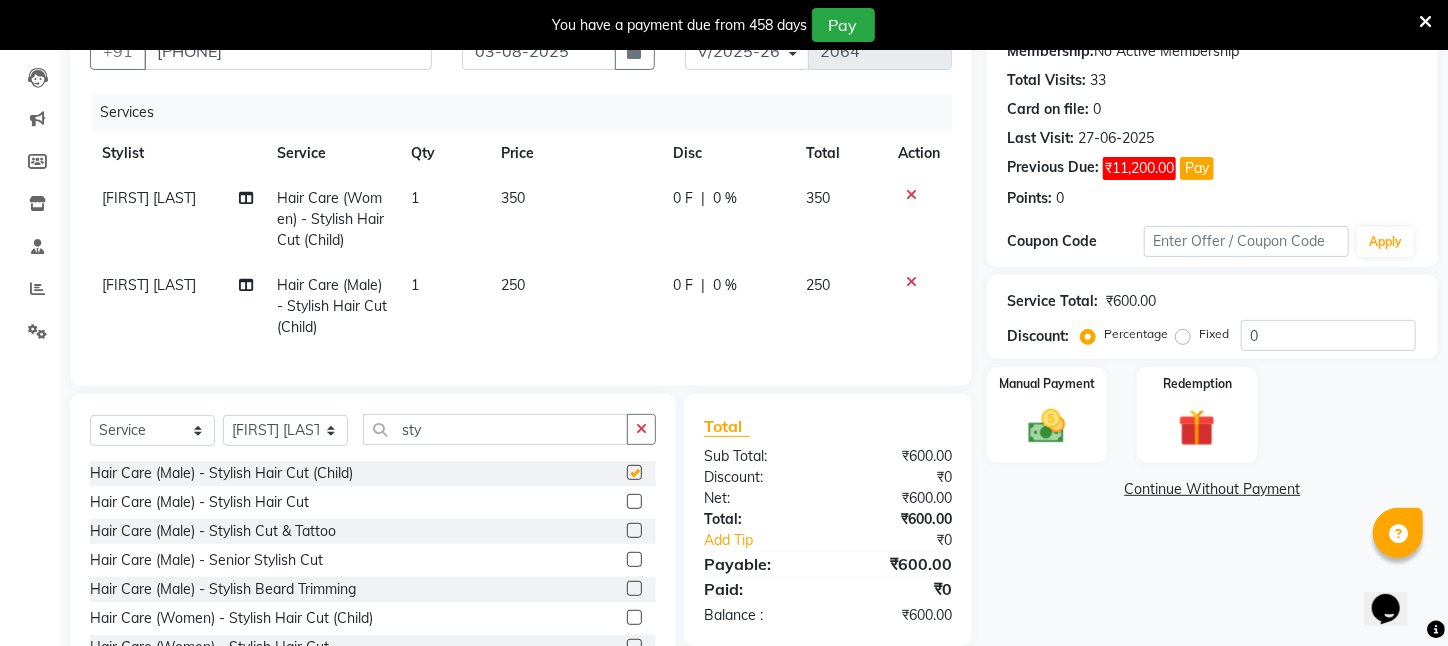 checkbox on "false" 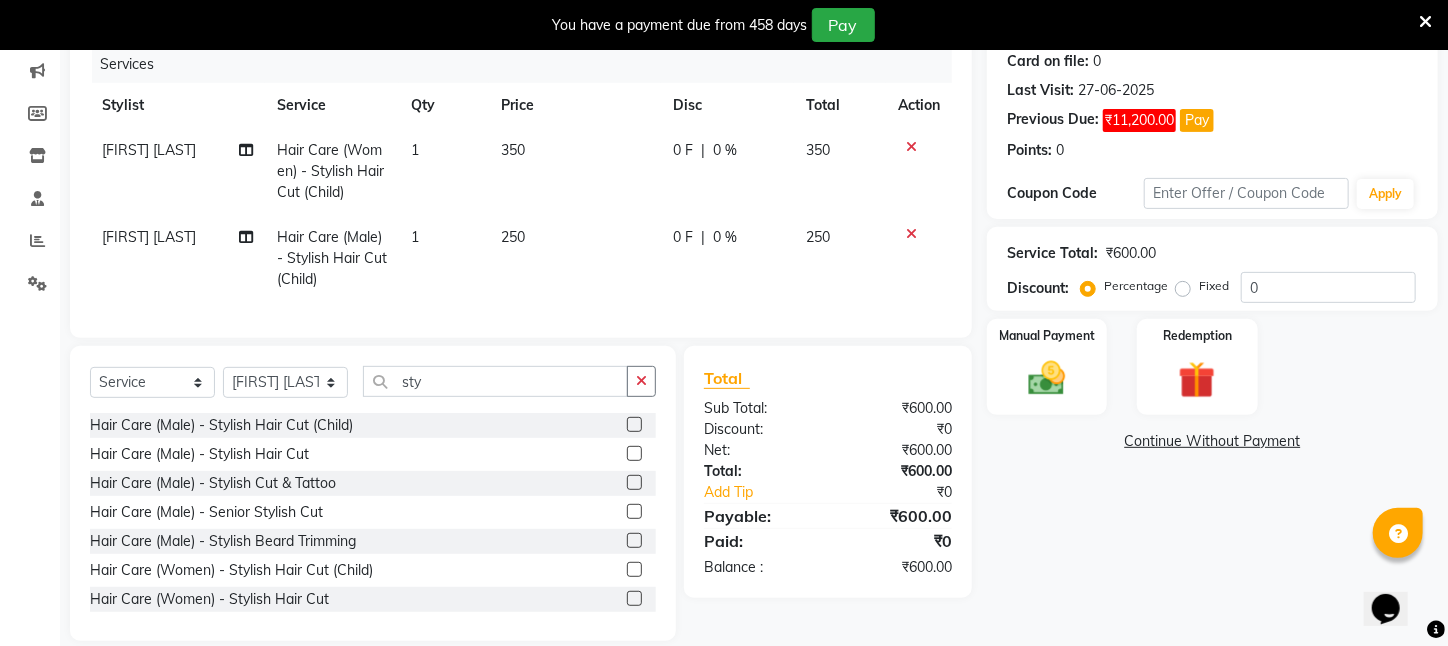 scroll, scrollTop: 291, scrollLeft: 0, axis: vertical 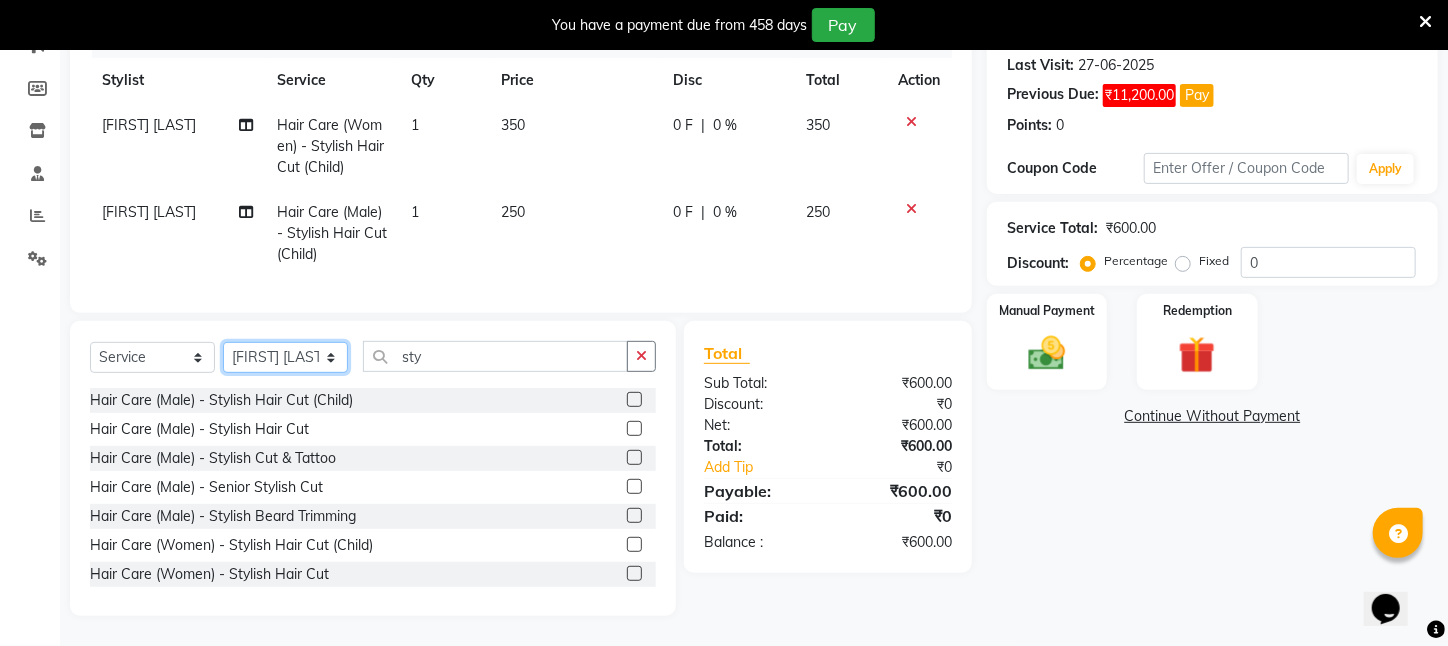 click on "Select Stylist [FIRST] [LAST] [FIRST] [LAST] [FIRST] [LAST] [FIRST] [LAST] [FIRST] [LAST] [LAST] [FIRST] [LAST] [FIRST] [LAST] [FIRST] [LAST] [FIRST] [LAST] [FIRST] [LAST] [FIRST] [LAST] [FIRST] [LAST] [FIRST] [LAST] [FIRST] [LAST] [FIRST] [LAST] [FIRST] [LAST]" 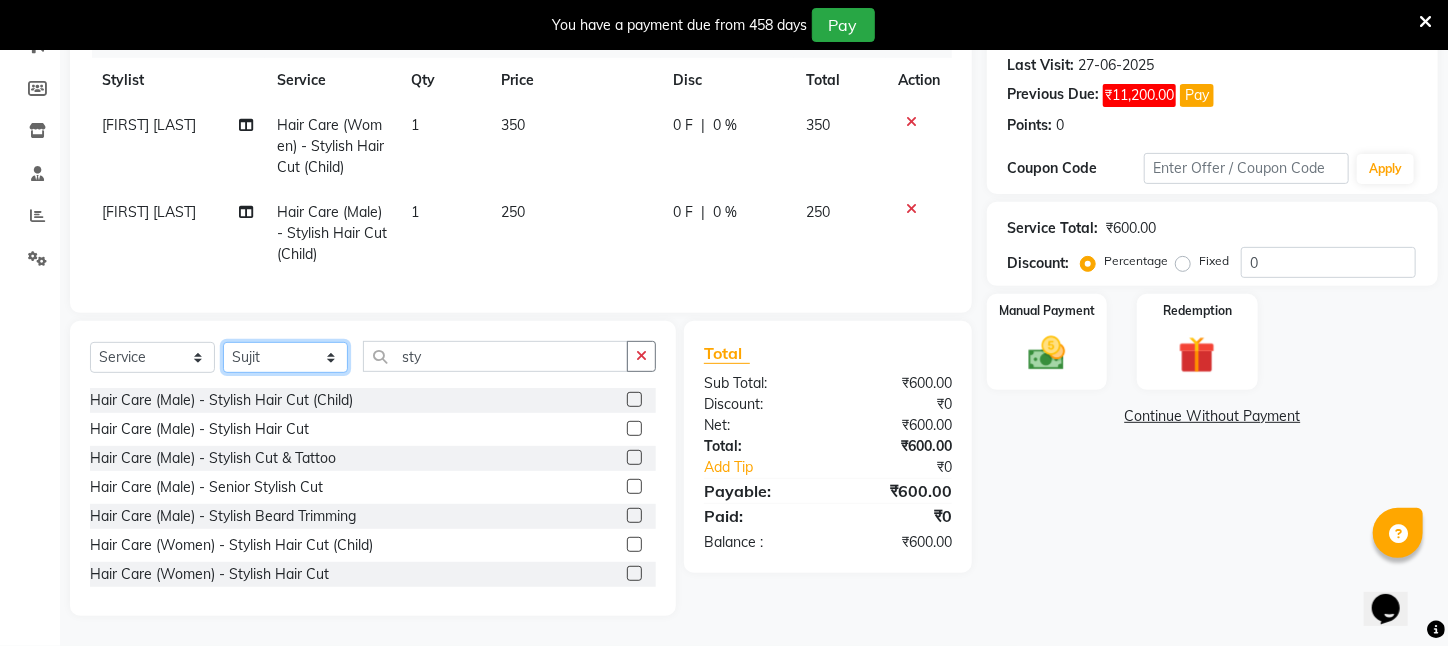 click on "Select Stylist [FIRST] [LAST] [FIRST] [LAST] [FIRST] [LAST] [FIRST] [LAST] [FIRST] [LAST] [LAST] [FIRST] [LAST] [FIRST] [LAST] [FIRST] [LAST] [FIRST] [LAST] [FIRST] [LAST] [FIRST] [LAST] [FIRST] [LAST] [FIRST] [LAST] [FIRST] [LAST] [FIRST] [LAST] [FIRST] [LAST]" 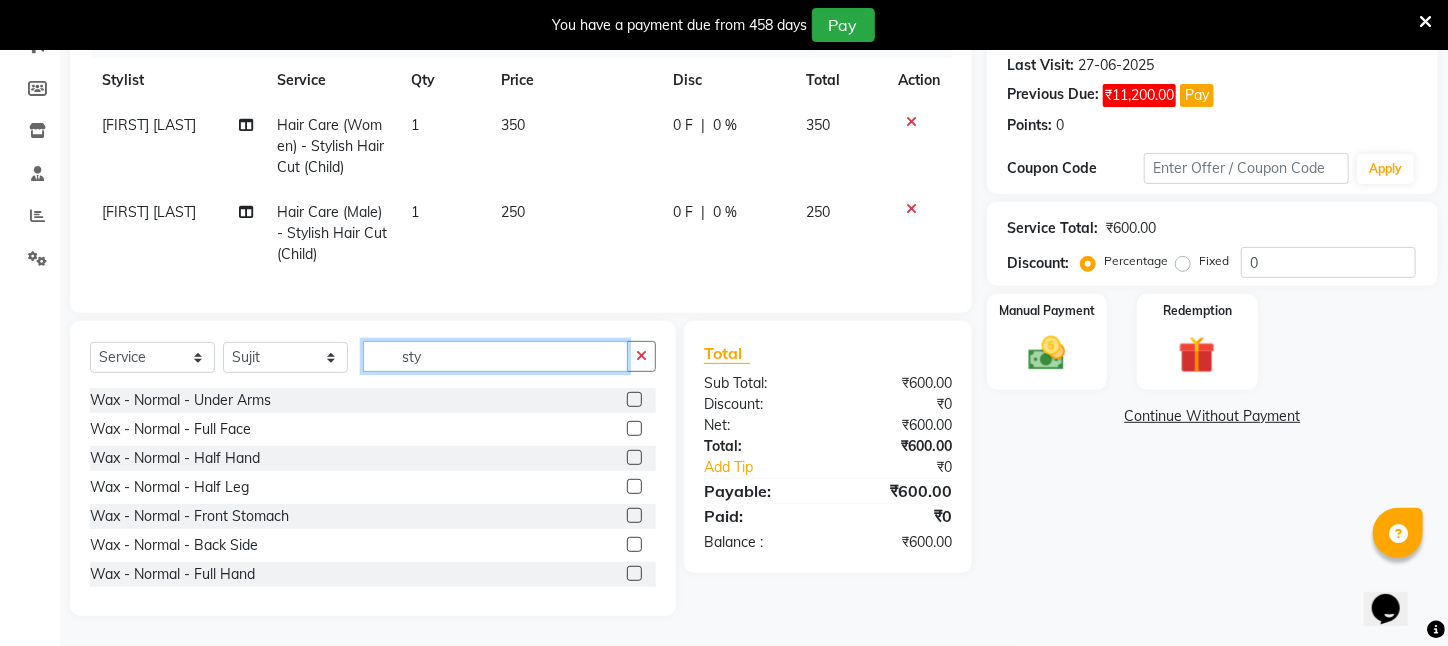 drag, startPoint x: 447, startPoint y: 352, endPoint x: 337, endPoint y: 362, distance: 110.45361 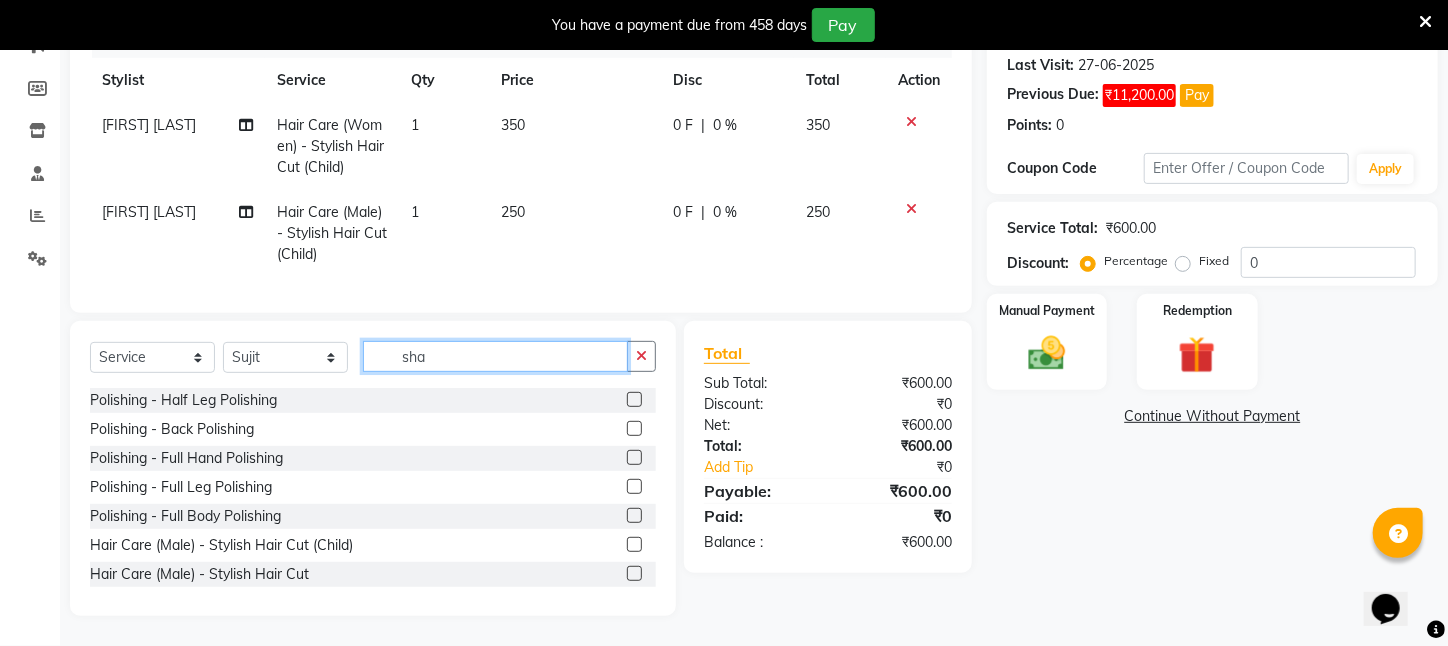 scroll, scrollTop: 248, scrollLeft: 0, axis: vertical 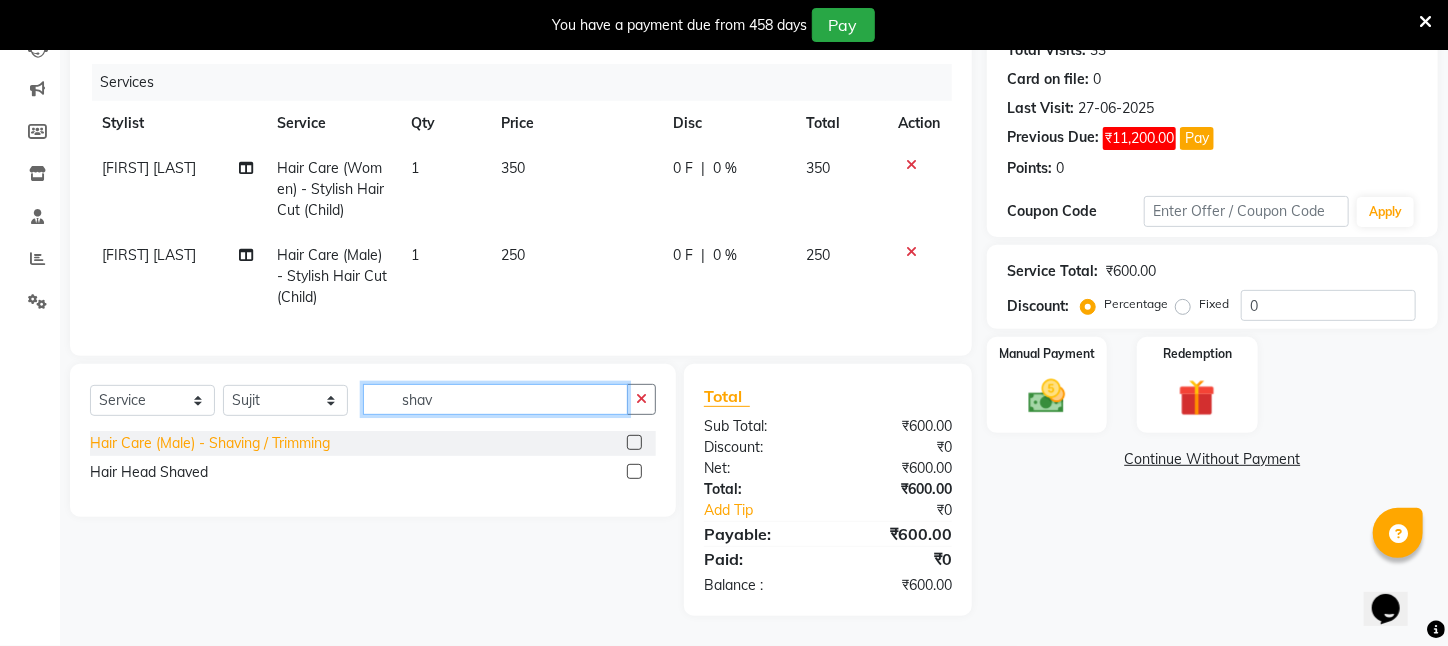 type on "shav" 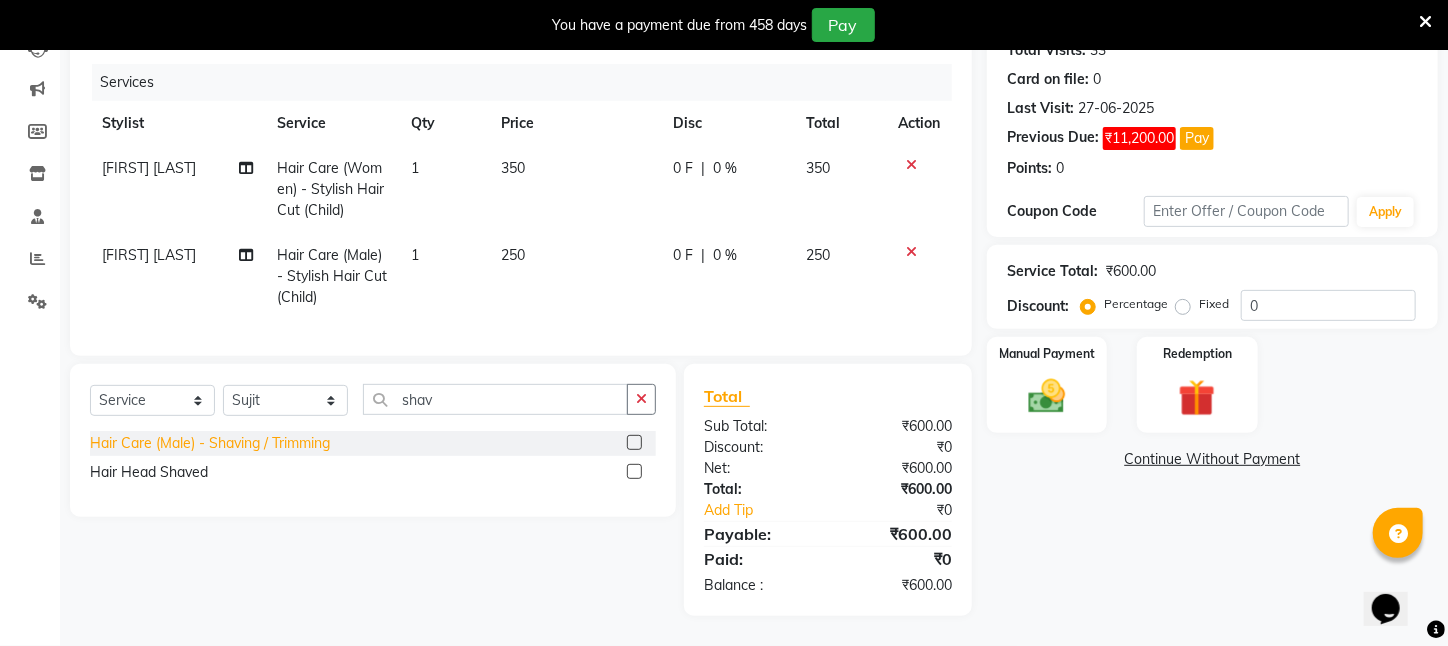 click on "Hair Care (Male)   -   Shaving / Trimming" 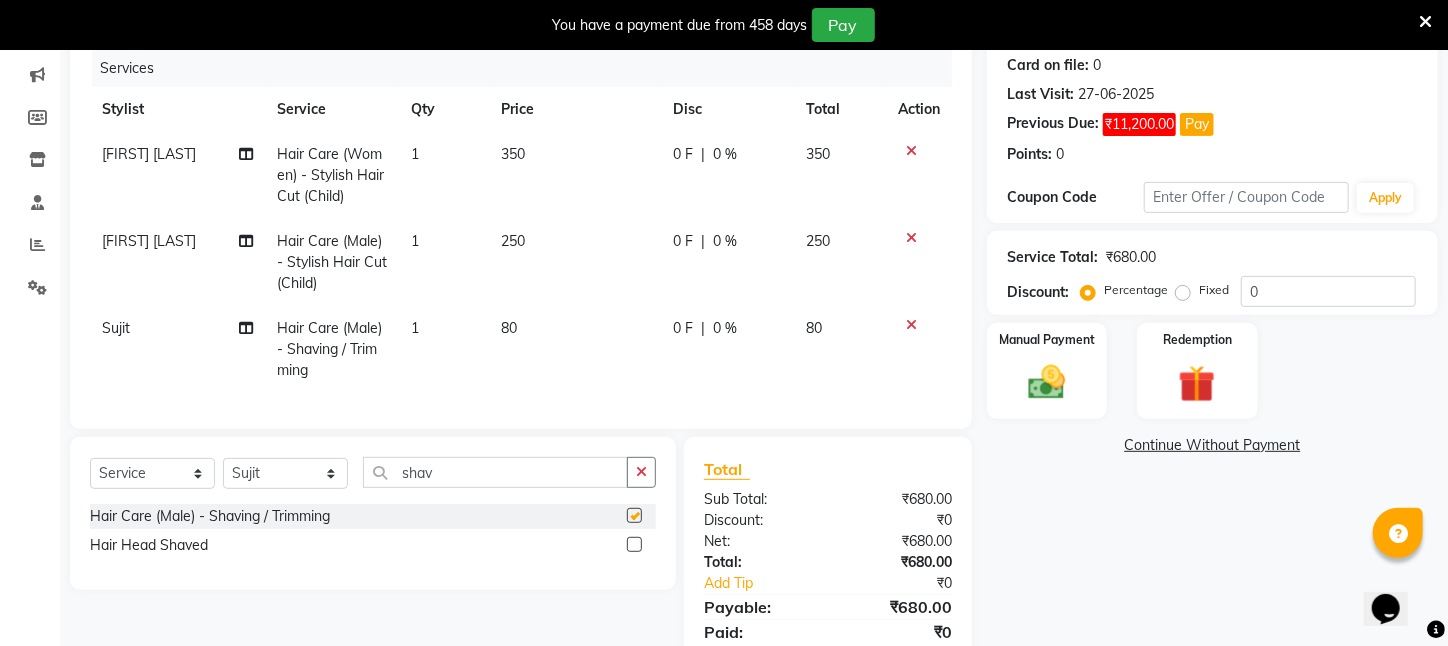 checkbox on "false" 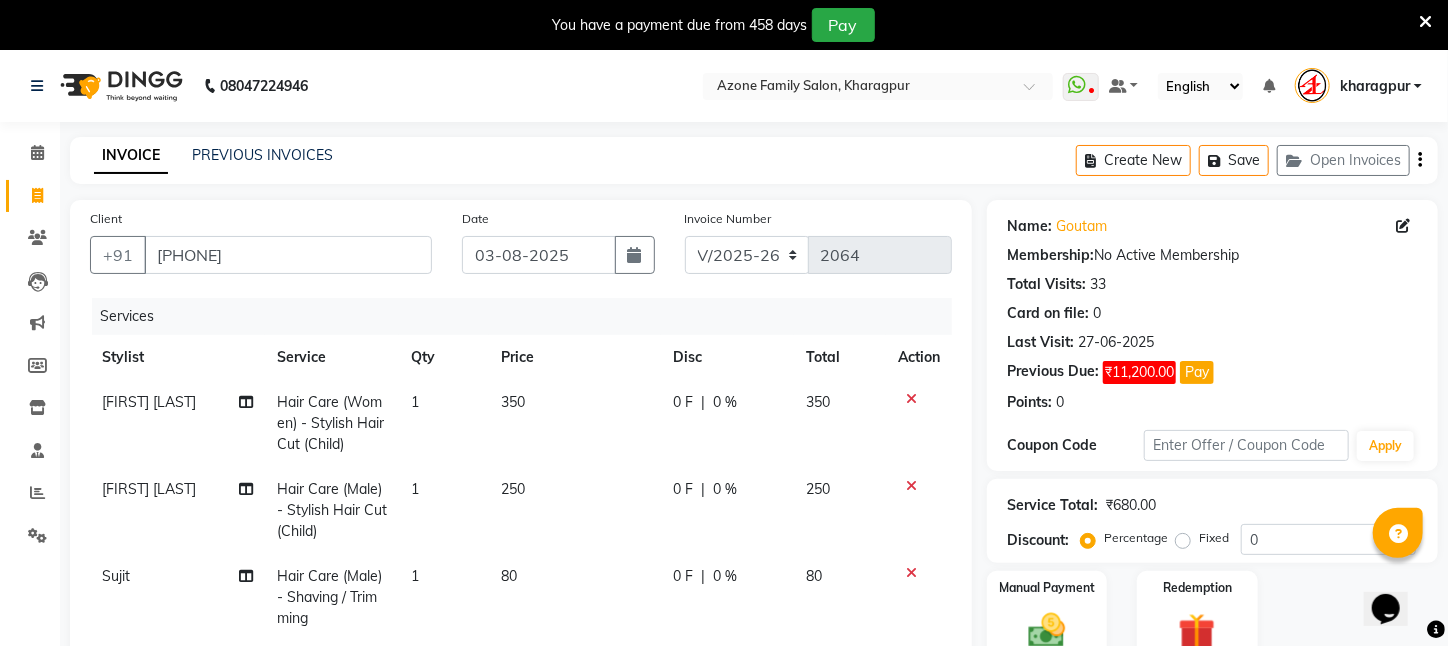 scroll, scrollTop: 200, scrollLeft: 0, axis: vertical 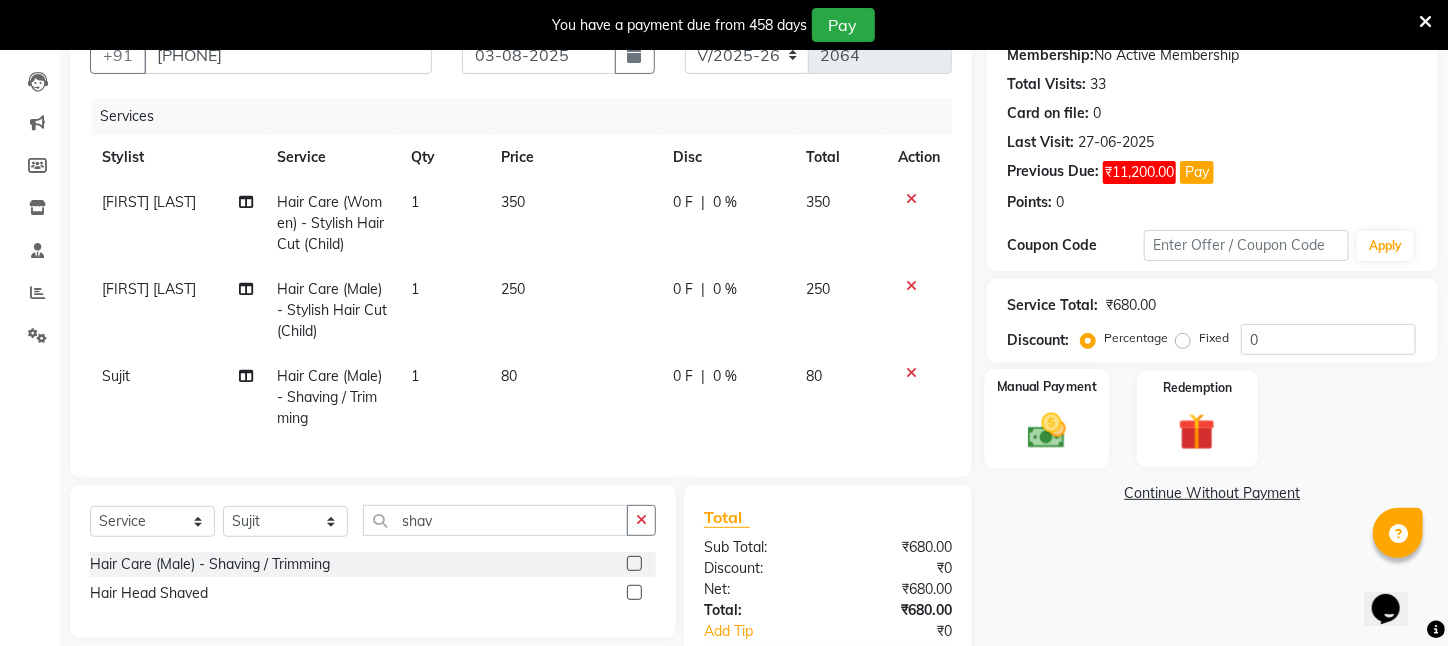 click 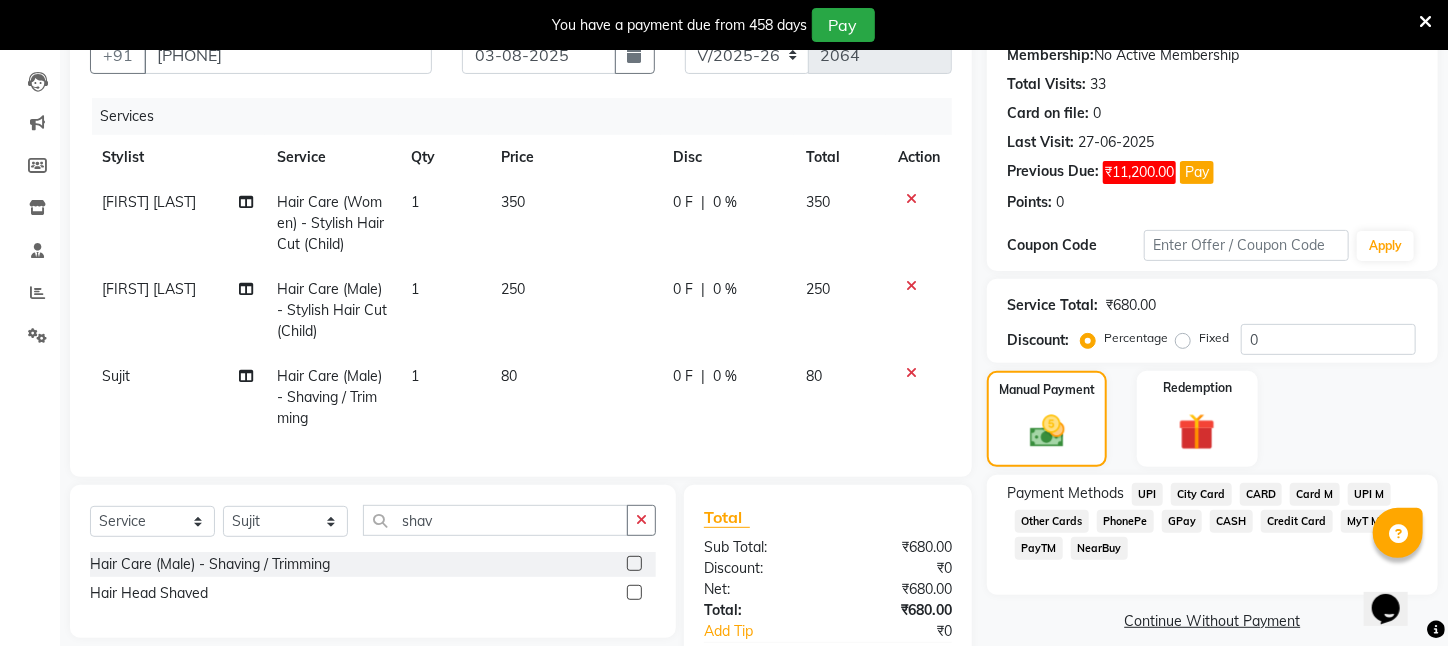click on "PayTM" 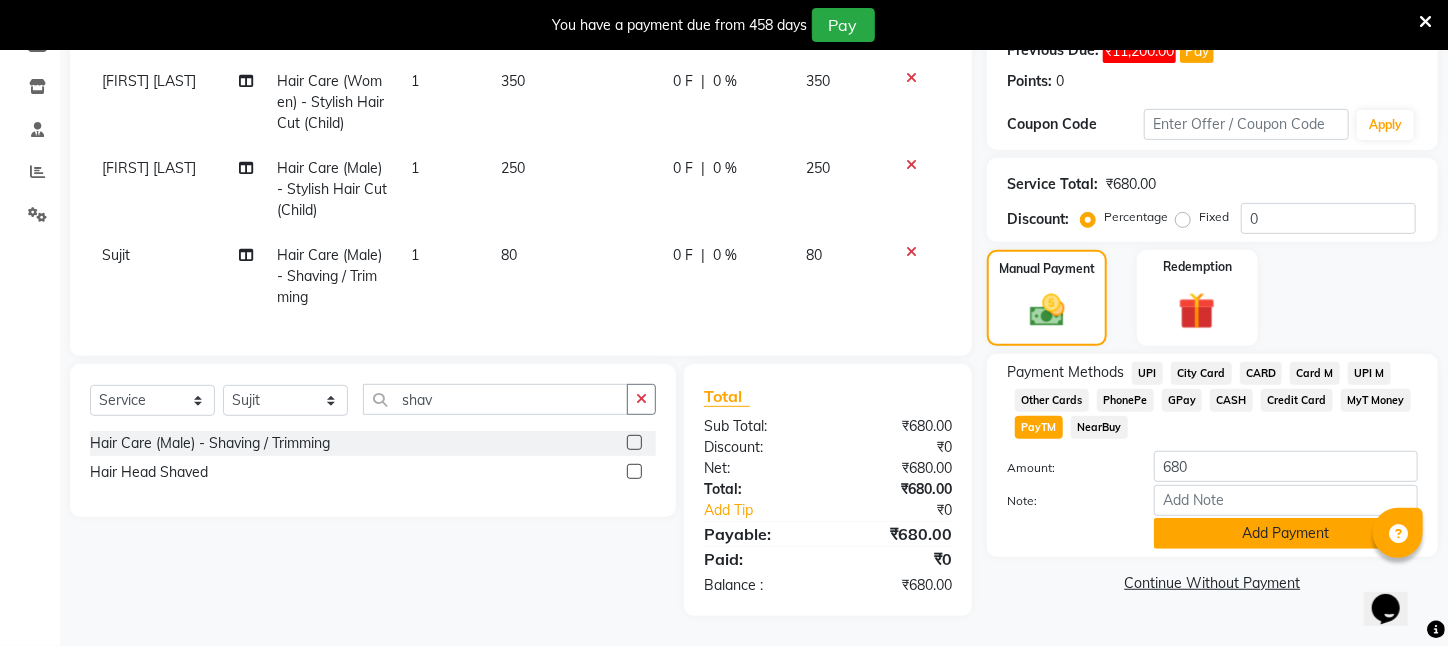 click on "Add Payment" 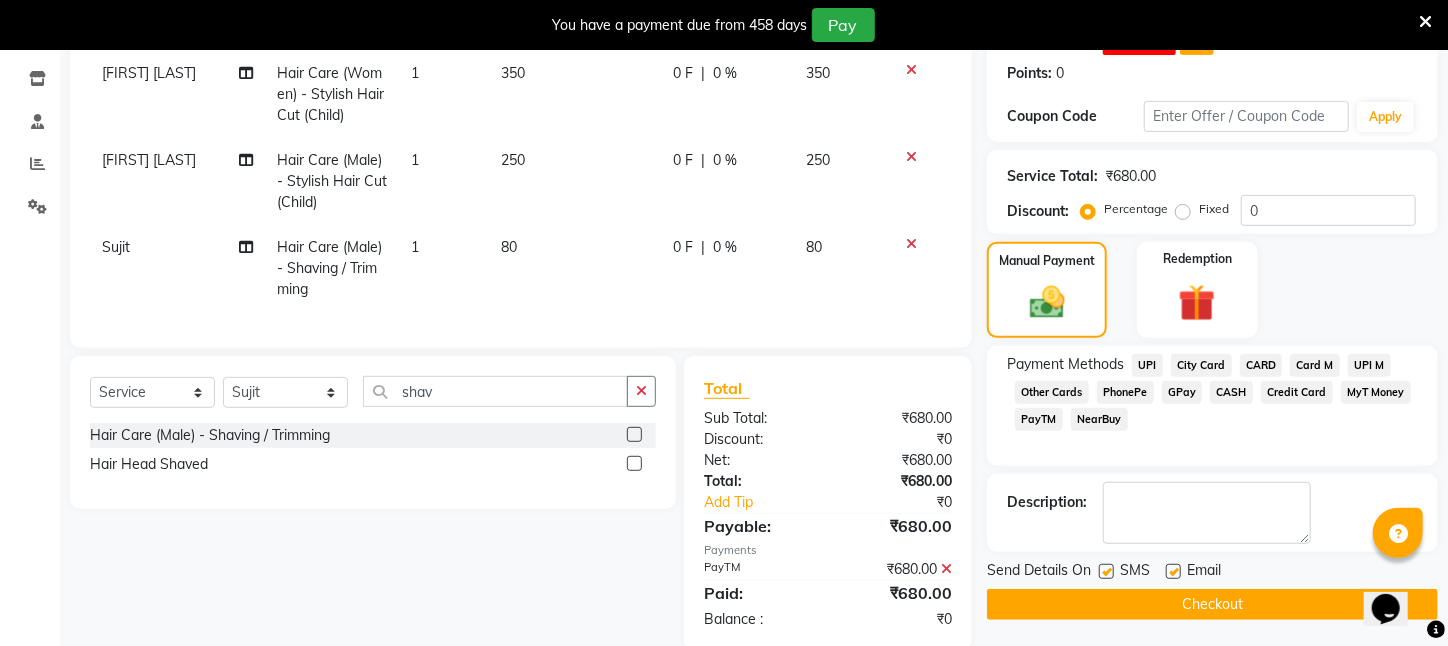 scroll, scrollTop: 377, scrollLeft: 0, axis: vertical 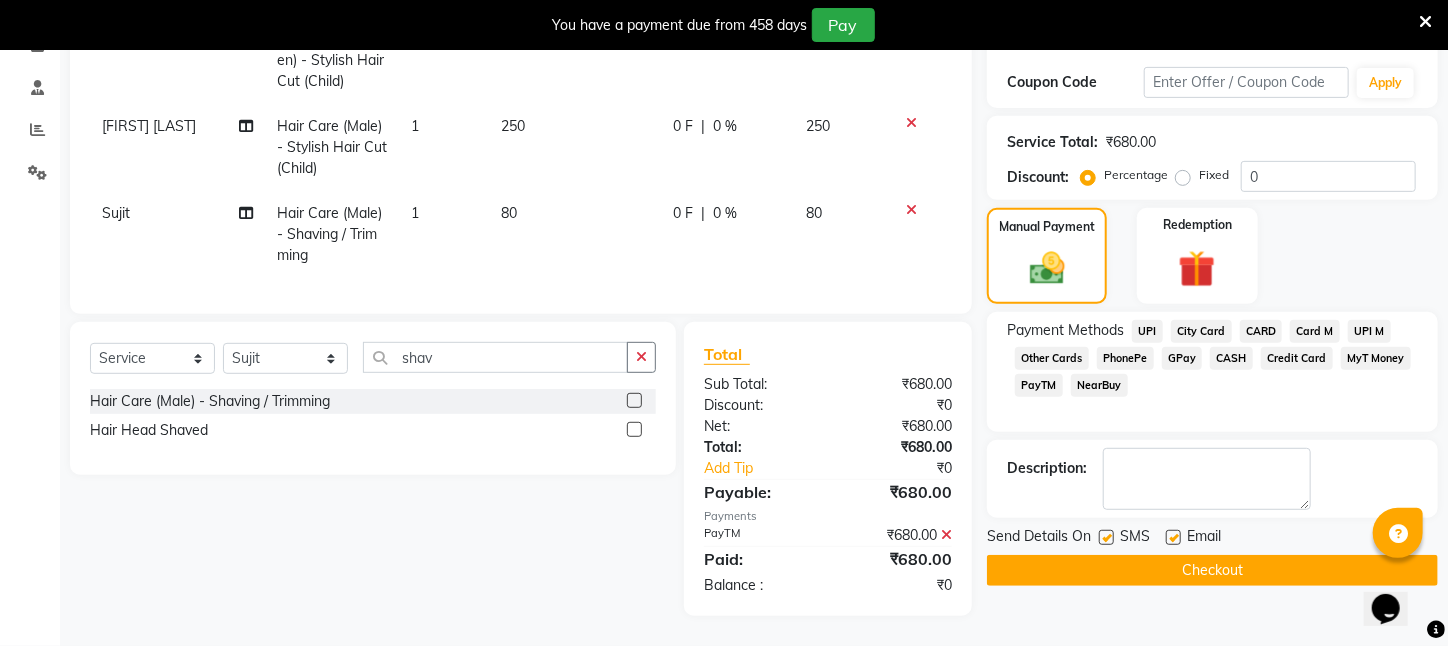 click on "Checkout" 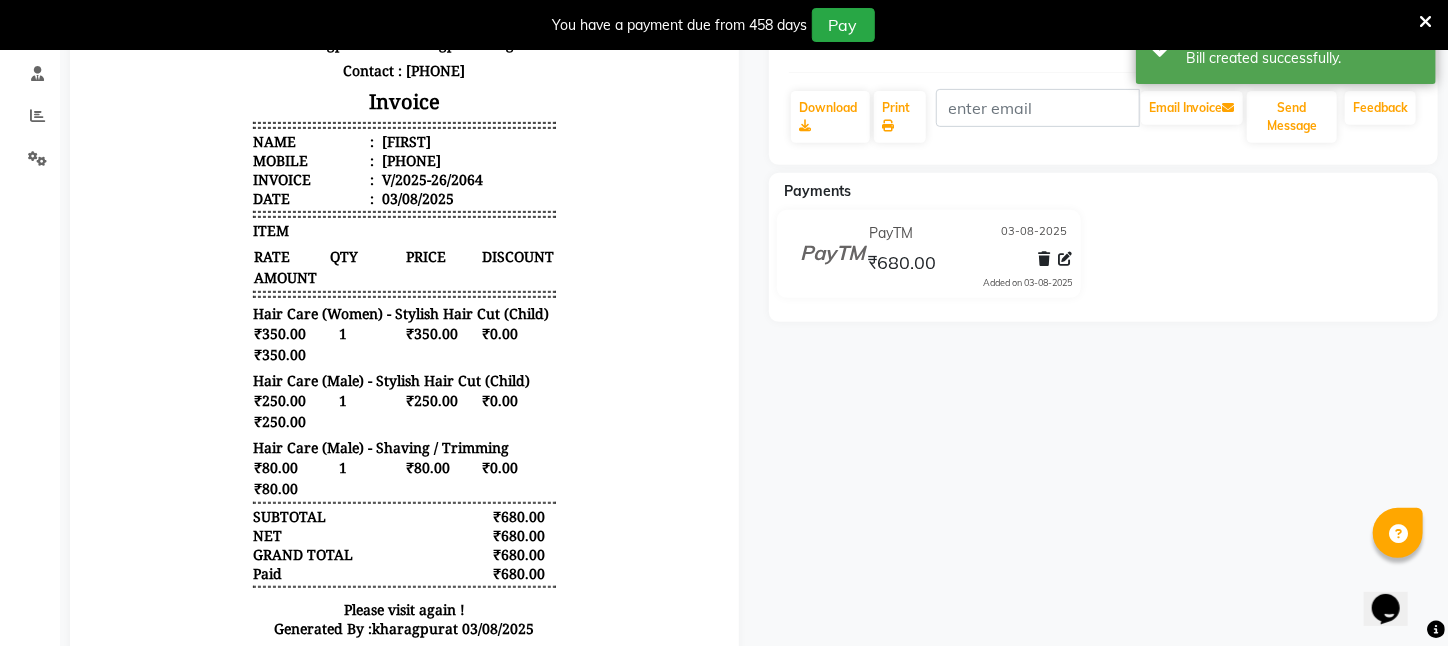 scroll, scrollTop: 0, scrollLeft: 0, axis: both 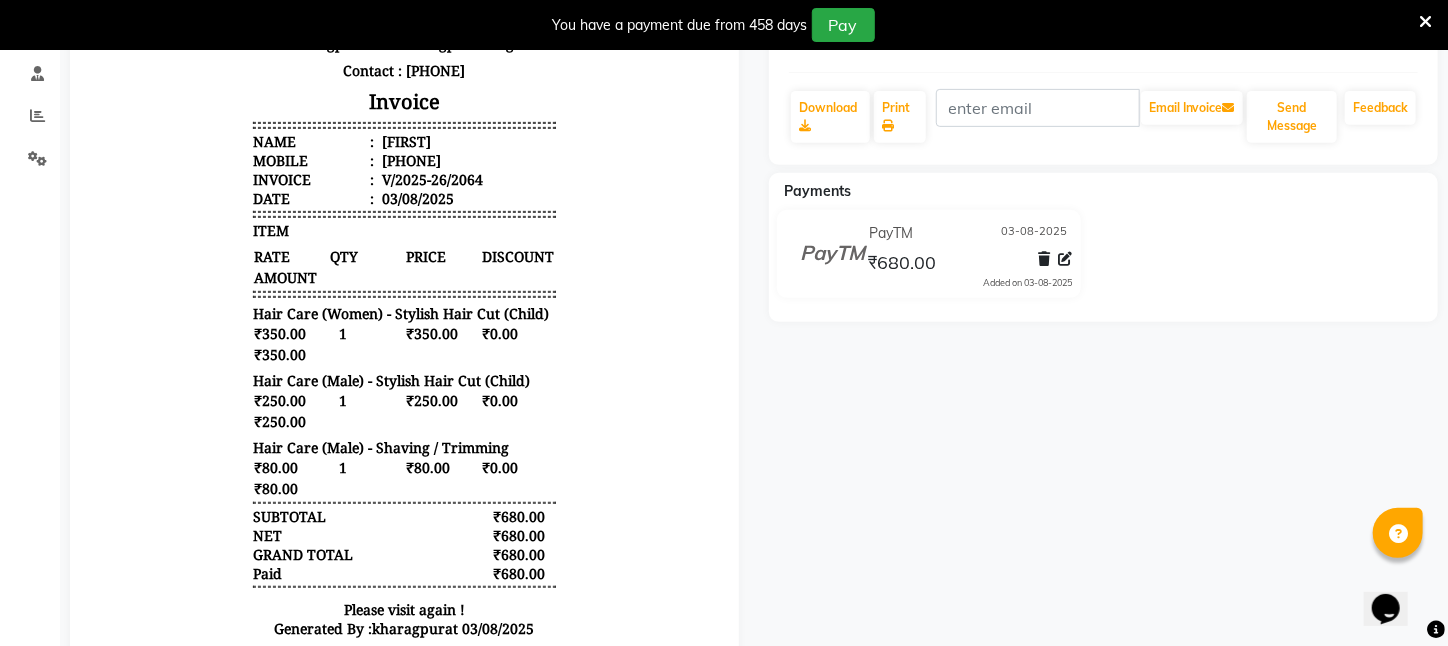click on "[FIRST] Payments PayTM 03-08-[YEAR] ₹680.00 Added on 03-08-[YEAR]" 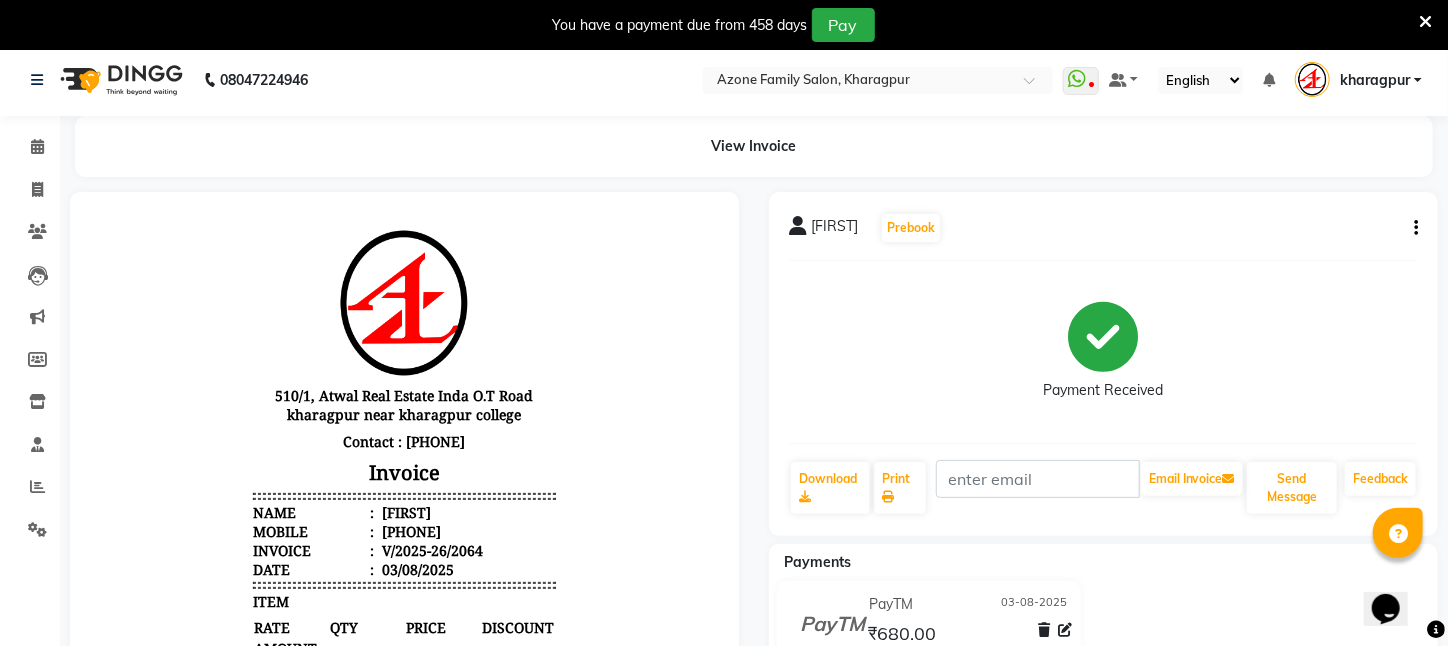 scroll, scrollTop: 0, scrollLeft: 0, axis: both 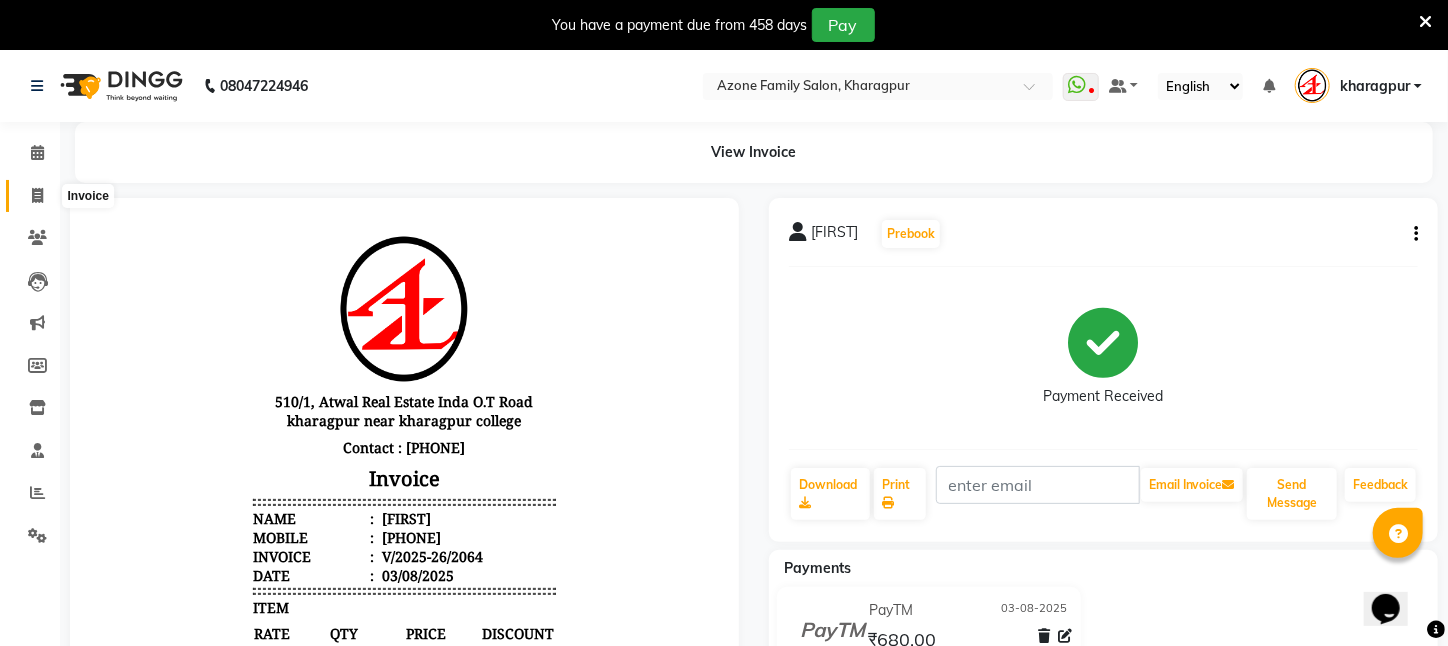 click 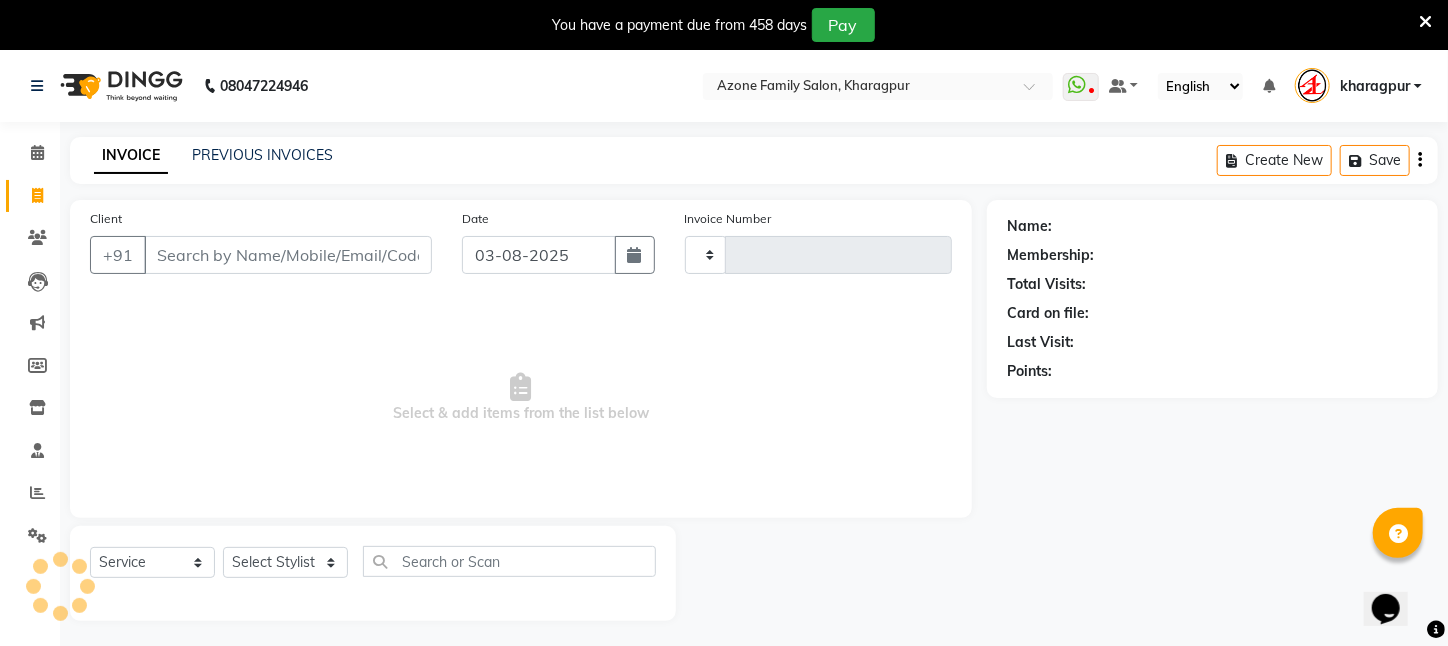 scroll, scrollTop: 50, scrollLeft: 0, axis: vertical 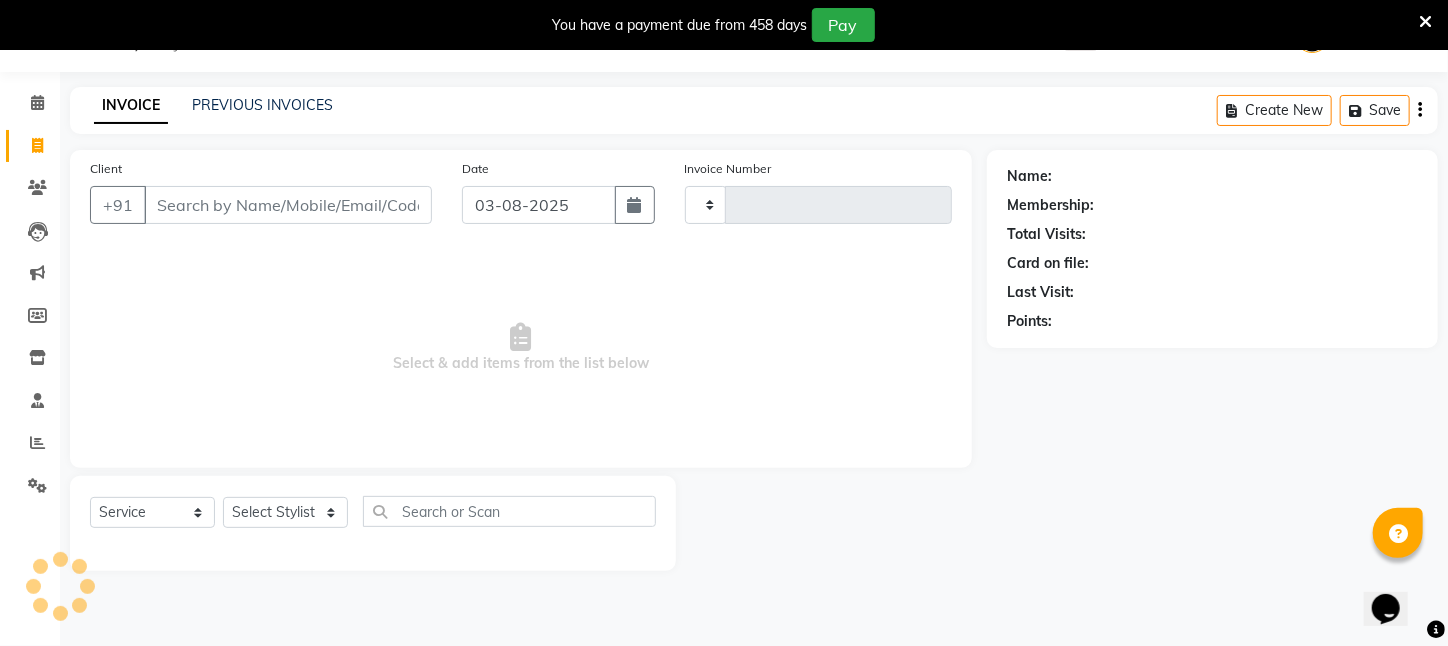 type on "2065" 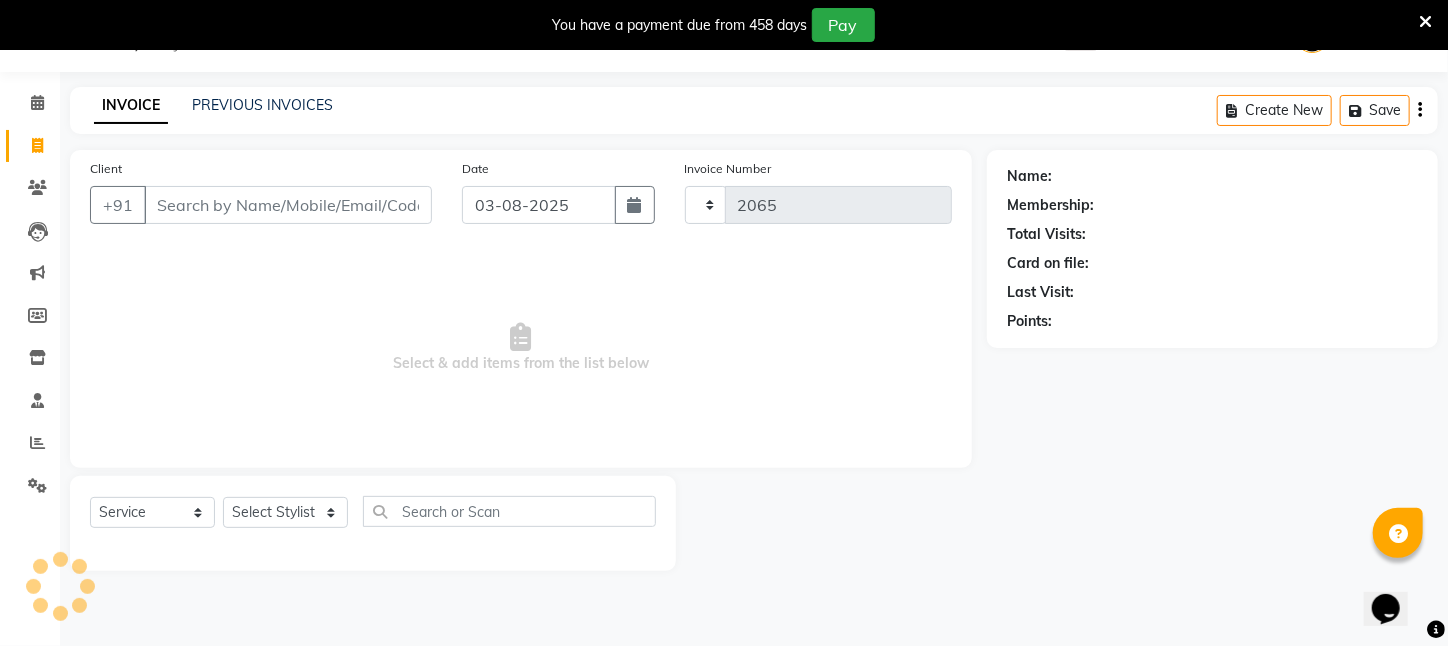 select on "4296" 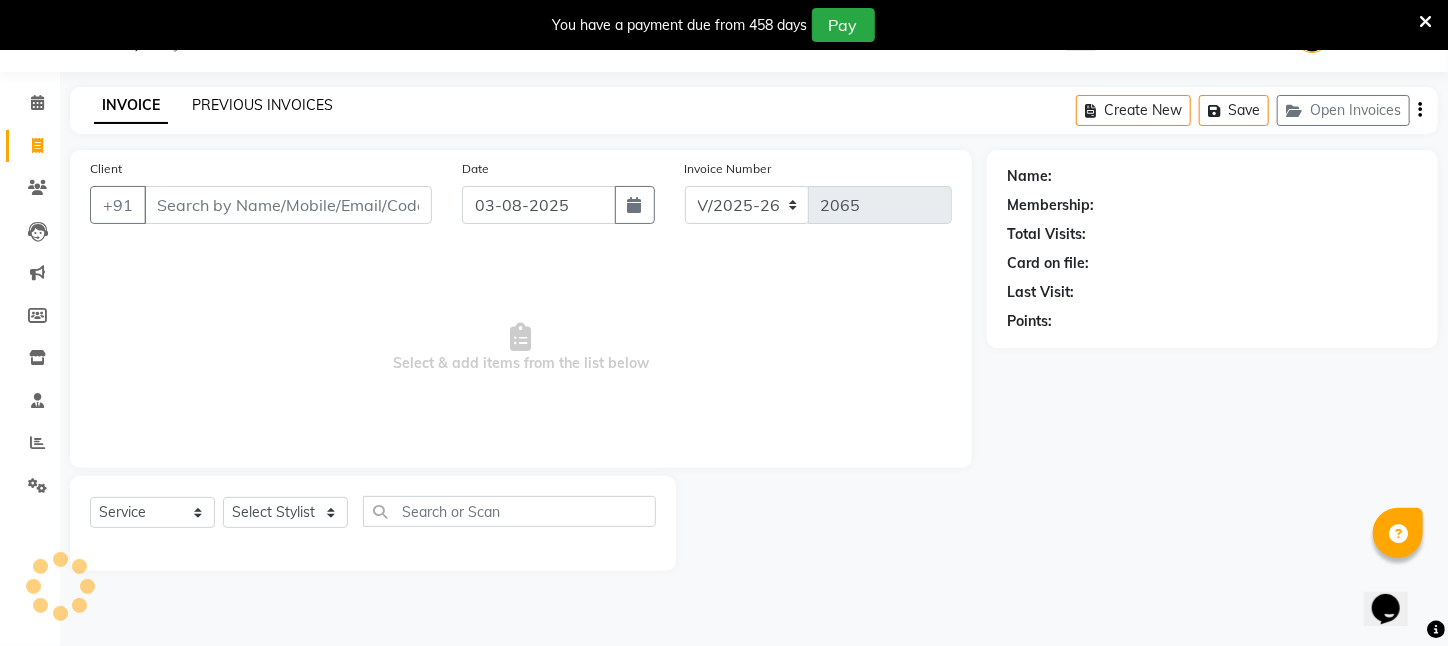 click on "PREVIOUS INVOICES" 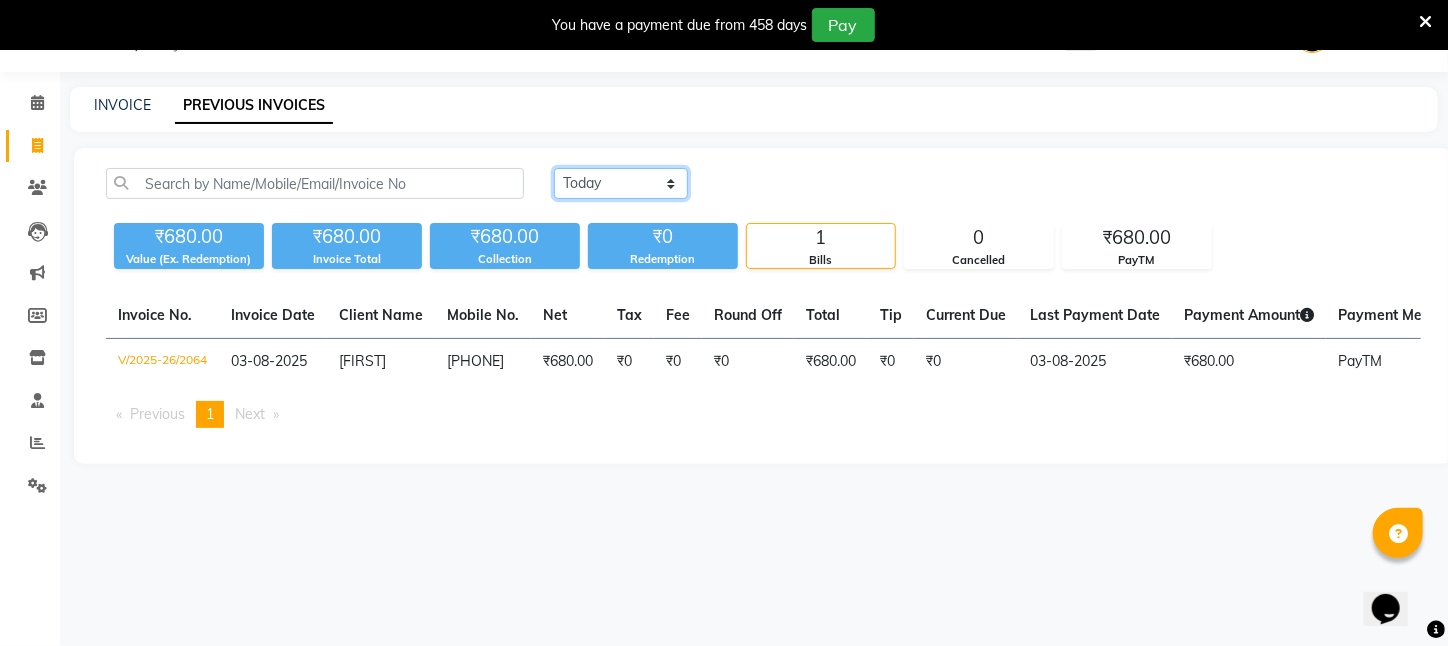 click on "Today Yesterday Custom Range" 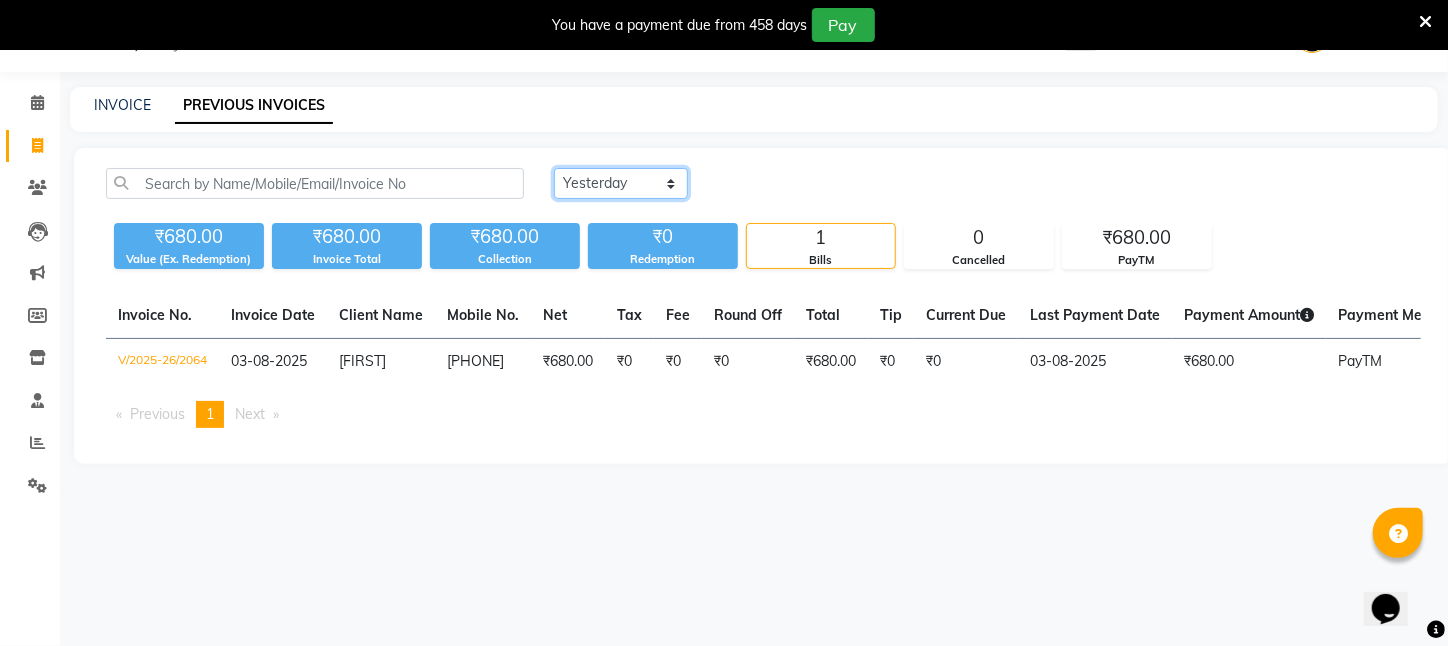 click on "Today Yesterday Custom Range" 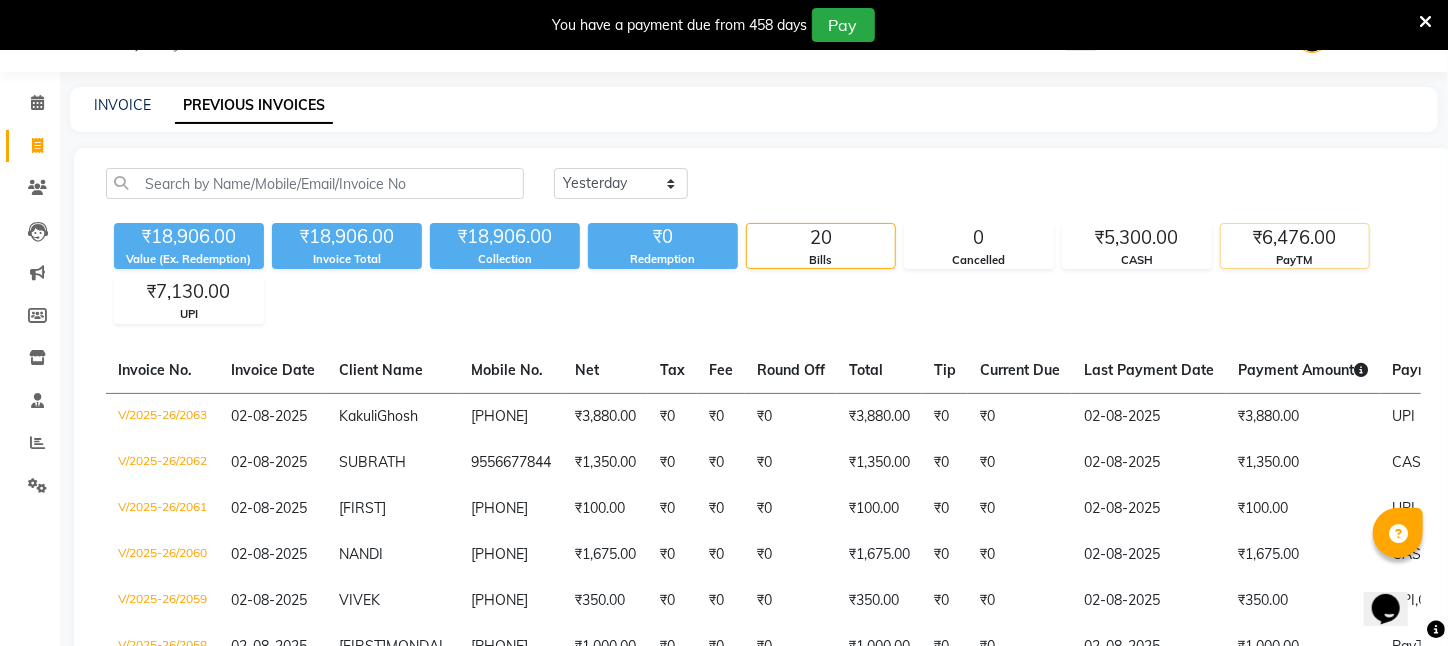 click on "₹6,476.00" 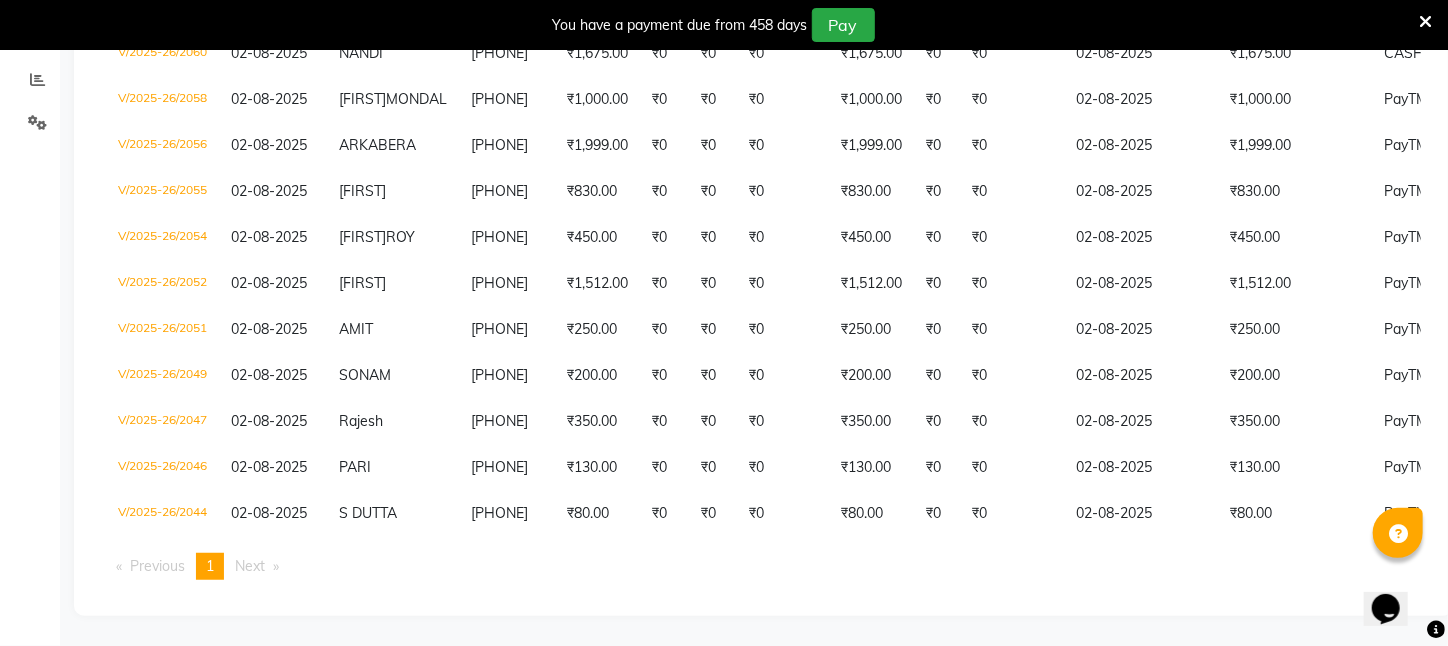 scroll, scrollTop: 465, scrollLeft: 0, axis: vertical 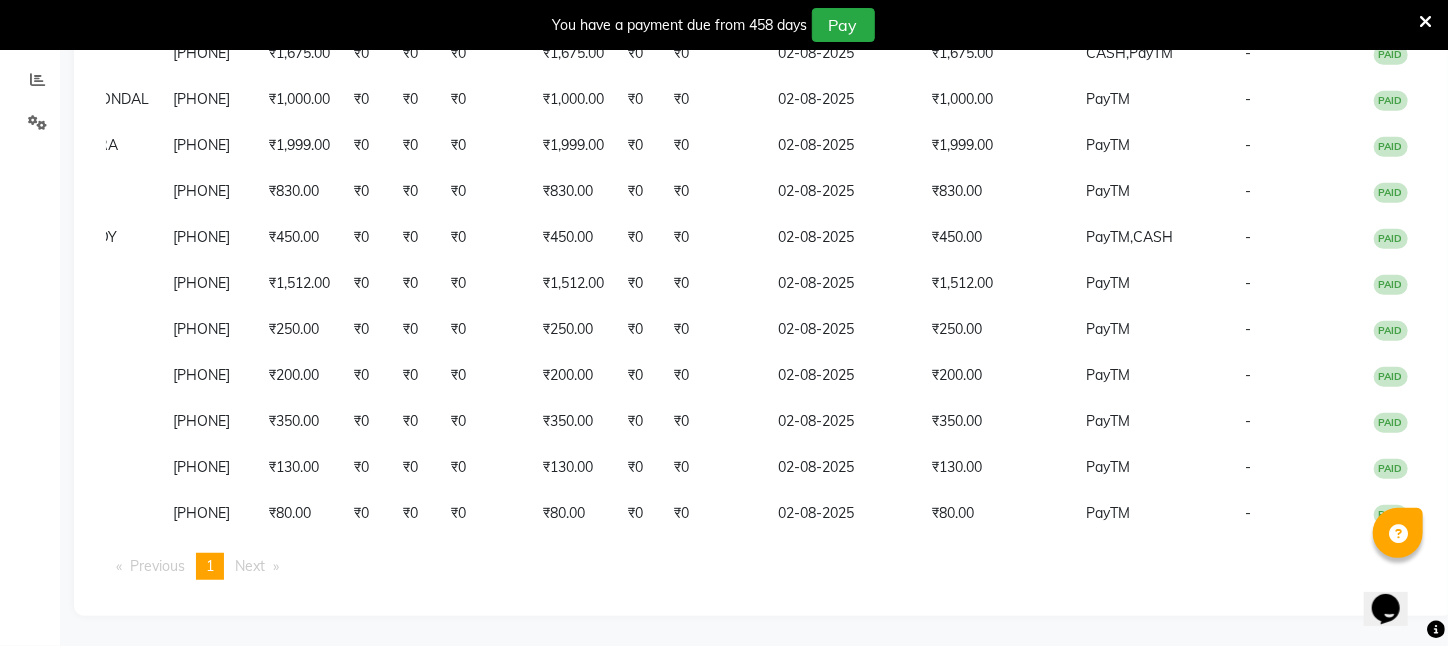 drag, startPoint x: 988, startPoint y: 528, endPoint x: 30, endPoint y: 17, distance: 1085.7646 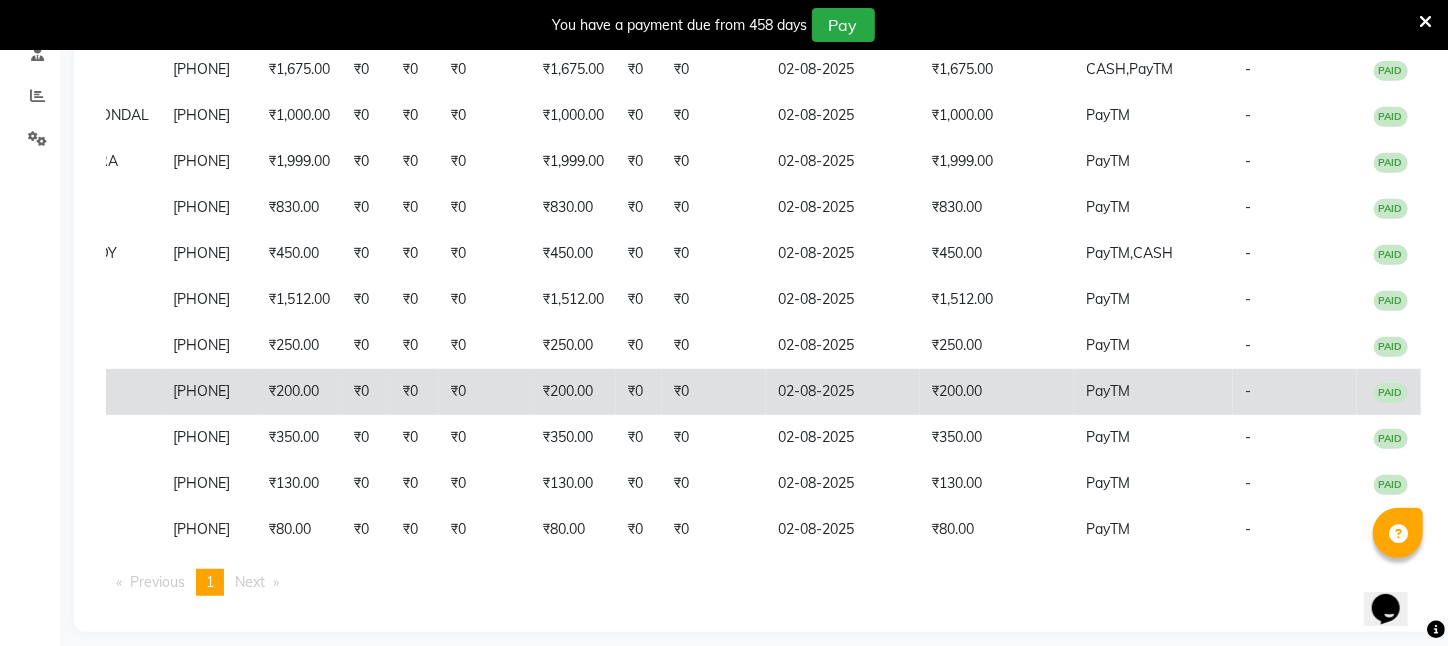 scroll, scrollTop: 400, scrollLeft: 0, axis: vertical 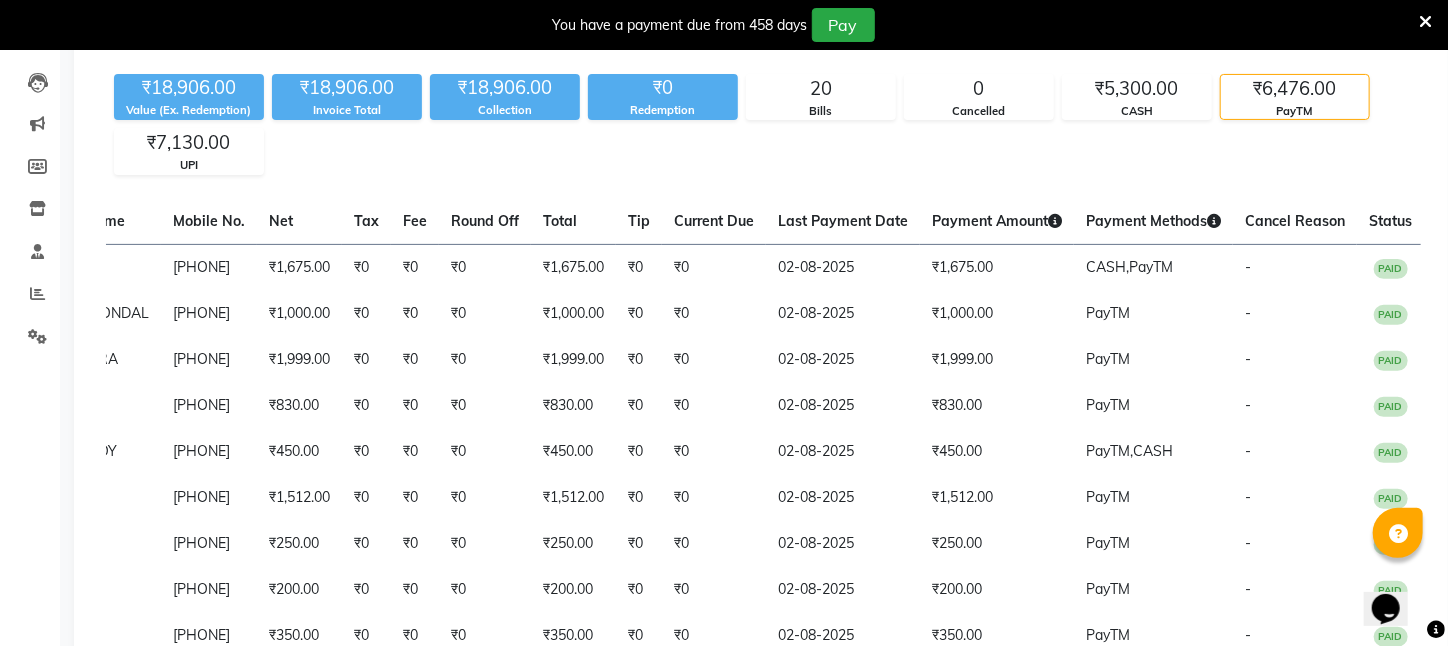 click on "V/[YEAR]/2060 02-08-[YEAR] [FIRST] [PHONE] ₹1,675.00 ₹0 ₹0 ₹0 ₹1,675.00 ₹0 ₹0 02-08-[YEAR] ₹1,675.00 CASH, PayTM - PAID V/[YEAR]/2058 02-08-[YEAR] [FIRST] [LAST] [PHONE] ₹1,000.00 ₹0 ₹0 ₹0 ₹1,000.00 ₹0 ₹0 02-08-[YEAR] ₹1,000.00 PayTM - PAID V/[YEAR]/2056 02-08-[YEAR] [FIRST] [LAST] [PHONE] ₹1,999.00 ₹0 ₹0 ₹0 ₹1,999.00 ₹0 ₹0 02-08-[YEAR] ₹1,999.00 PayTM - PAID V/[YEAR]/2055 02-08-[YEAR] [FIRST] [PHONE] ₹830.00 ₹0 ₹0 ₹0 ₹830.00 ₹0 ₹0 02-08-[YEAR] ₹830.00 PayTM - PAID V/[YEAR]/2054 02-08-[YEAR] [FIRST] [LAST] [PHONE] ₹450.00 ₹0 ₹0 ₹0 ₹450.00 ₹0 ₹0 02-08-[YEAR] ₹450.00 PayTM, CASH - PAID V/[YEAR]/2052 02-08-[YEAR] [FIRST] [PHONE] ₹1,512.00 ₹0 ₹0 ₹0 ₹1,512.00 ₹0 ₹0 02-08-[YEAR] ₹1,512.00 PayTM - PAID V/[YEAR]/2051 02-08-[YEAR] [FIRST] [PHONE] ₹250.00 ₹0 ₹0 ₹0 ₹250.00 ₹0 ₹0 02-08-[YEAR] ₹250.00 PayTM - PAID V/[YEAR]/2049 02-08-[YEAR] [FIRST] [PHONE] ₹200.00 ₹0 ₹0" 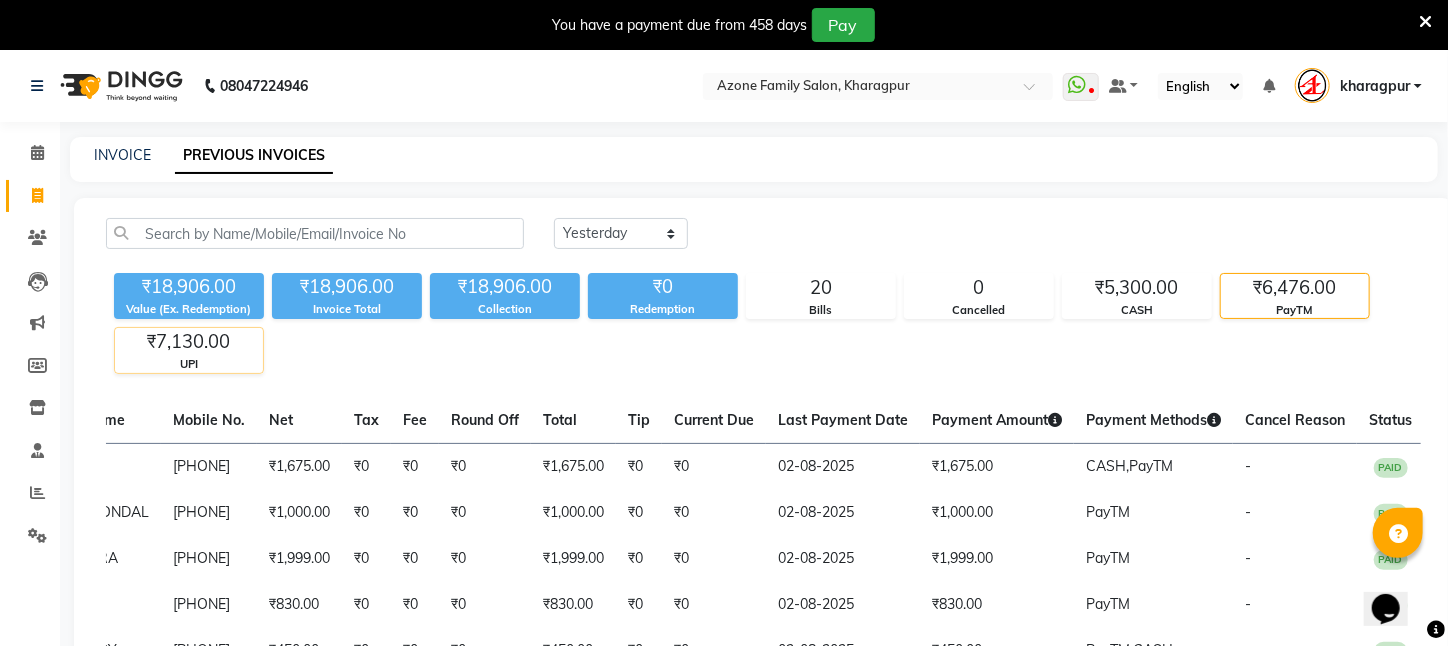 click on "UPI" 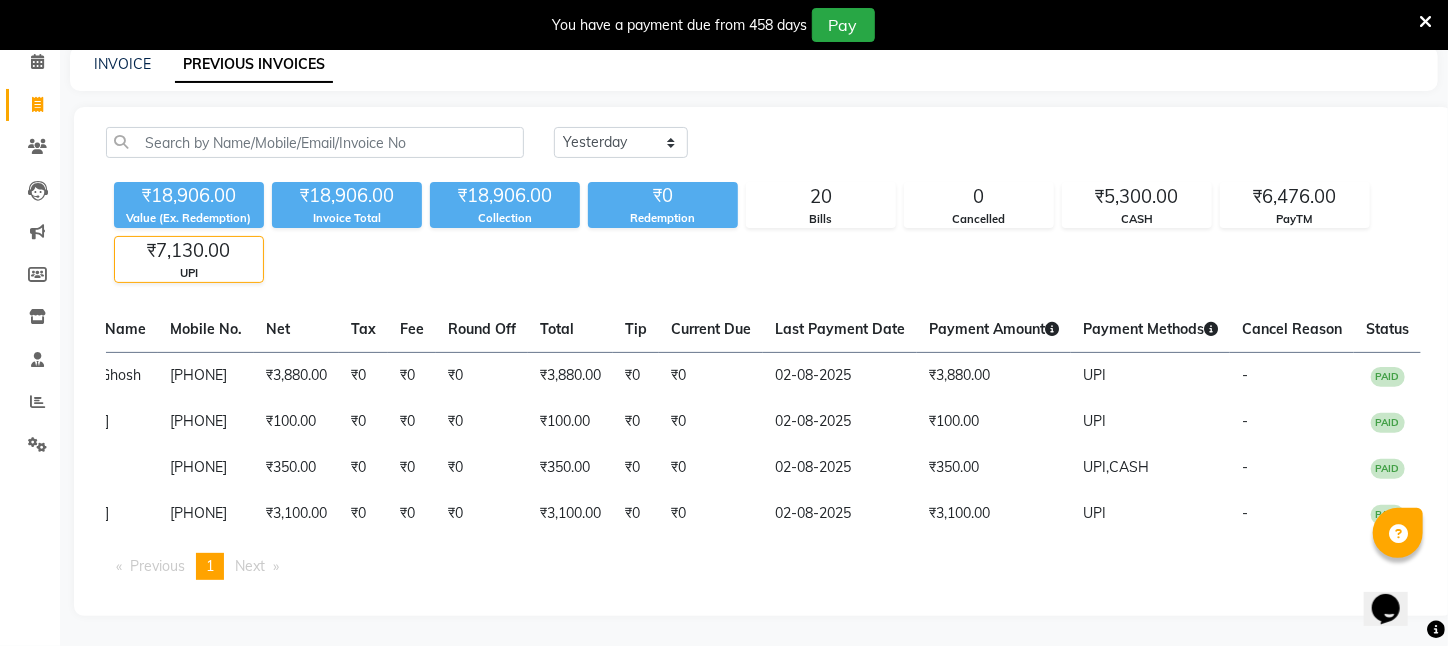 scroll, scrollTop: 124, scrollLeft: 0, axis: vertical 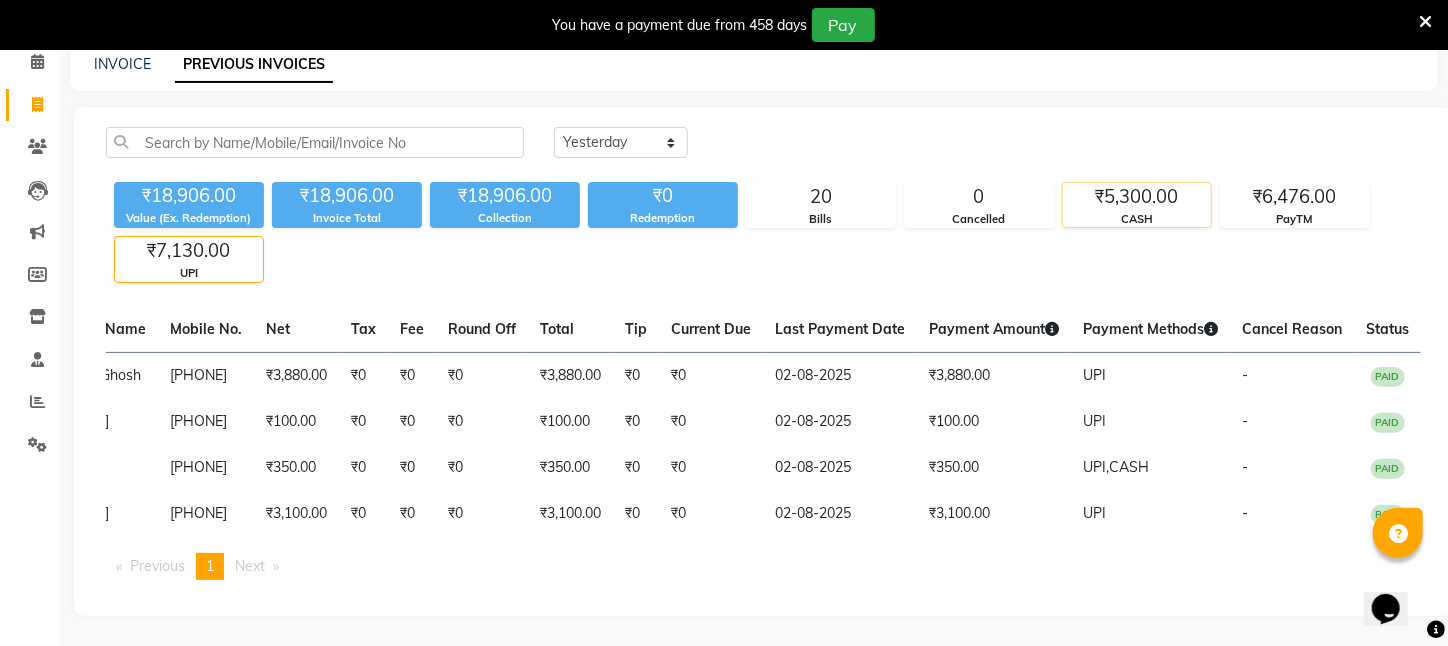 click on "CASH" 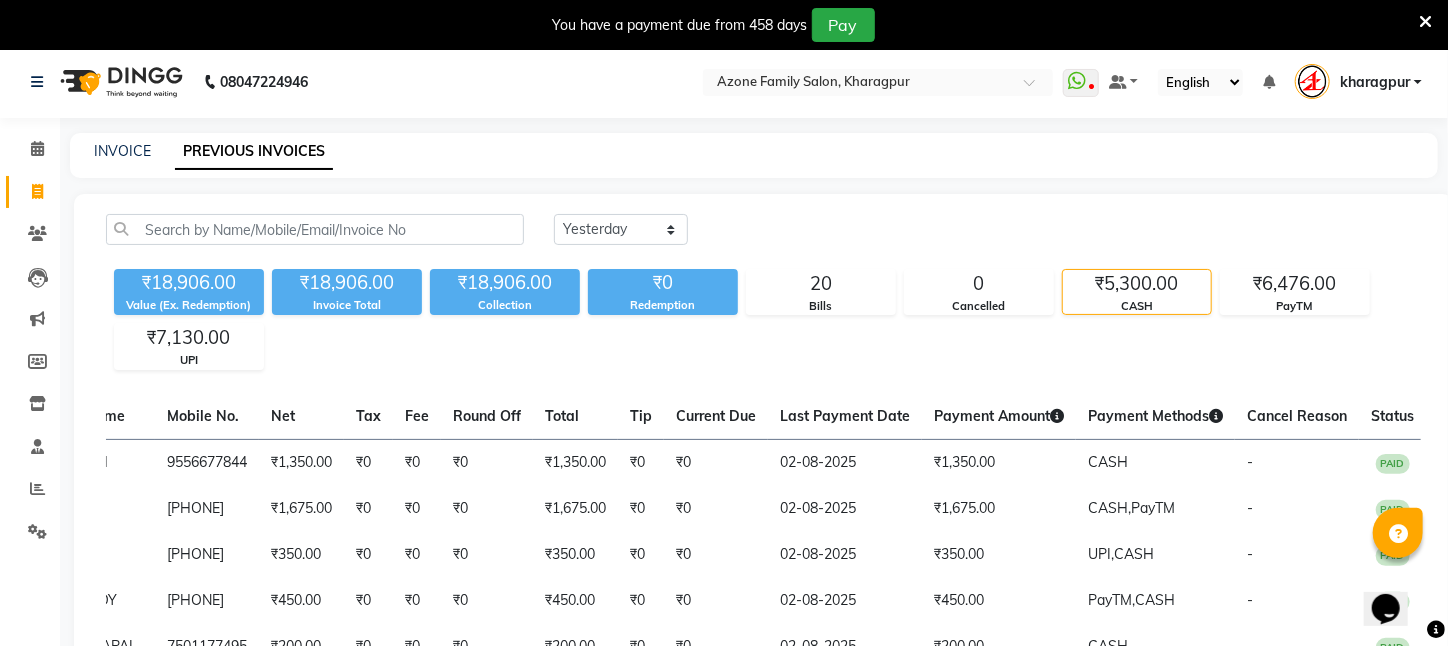 scroll, scrollTop: 0, scrollLeft: 0, axis: both 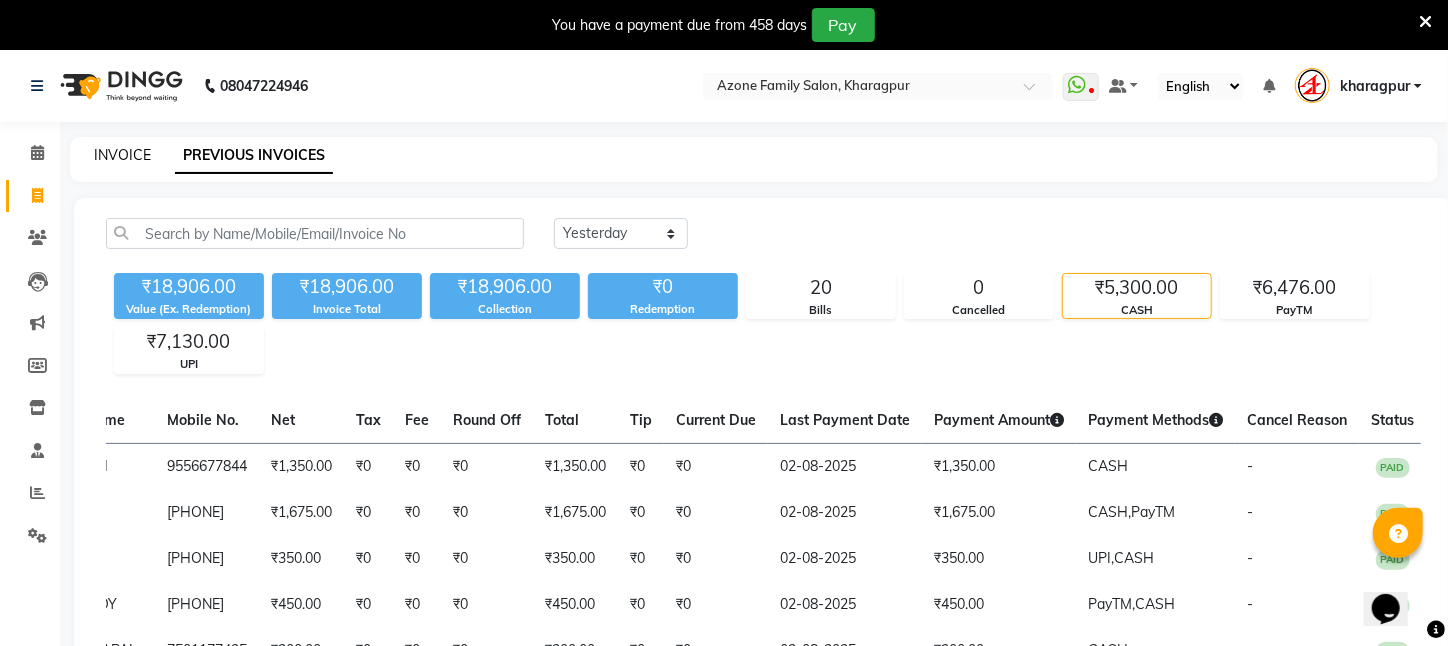 click on "INVOICE" 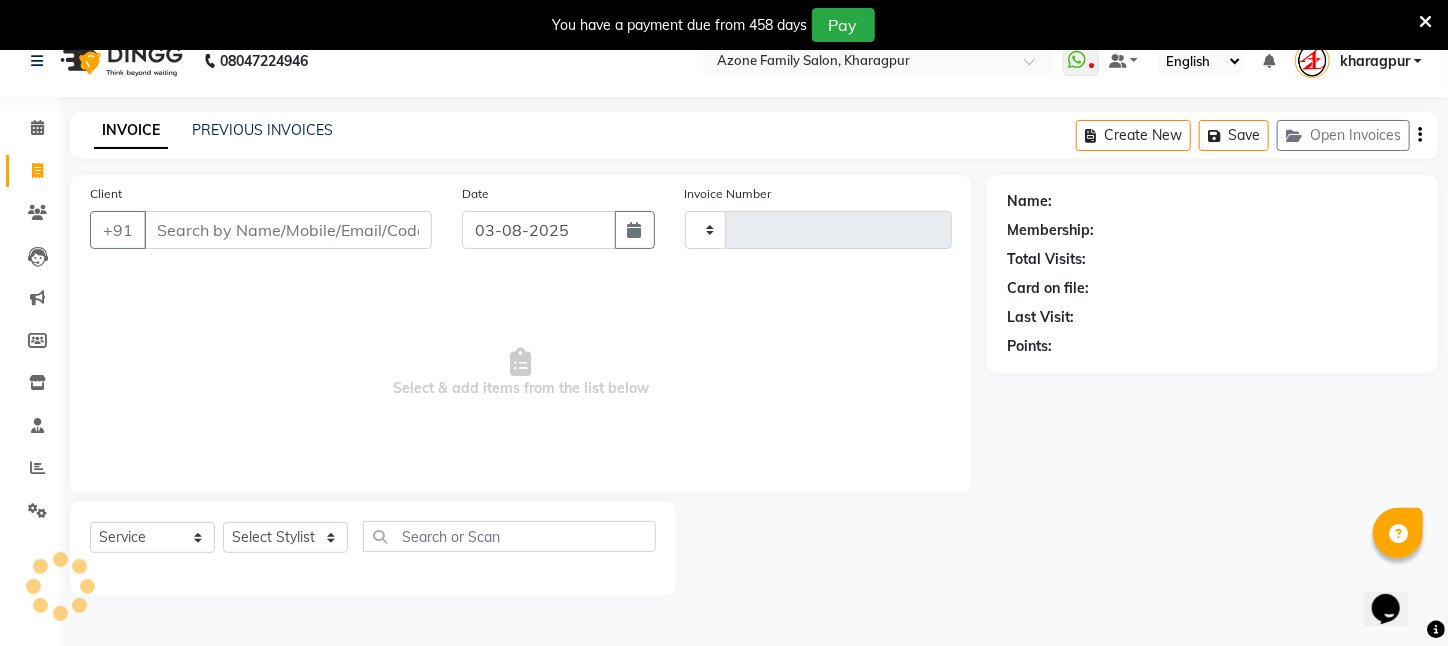 scroll, scrollTop: 50, scrollLeft: 0, axis: vertical 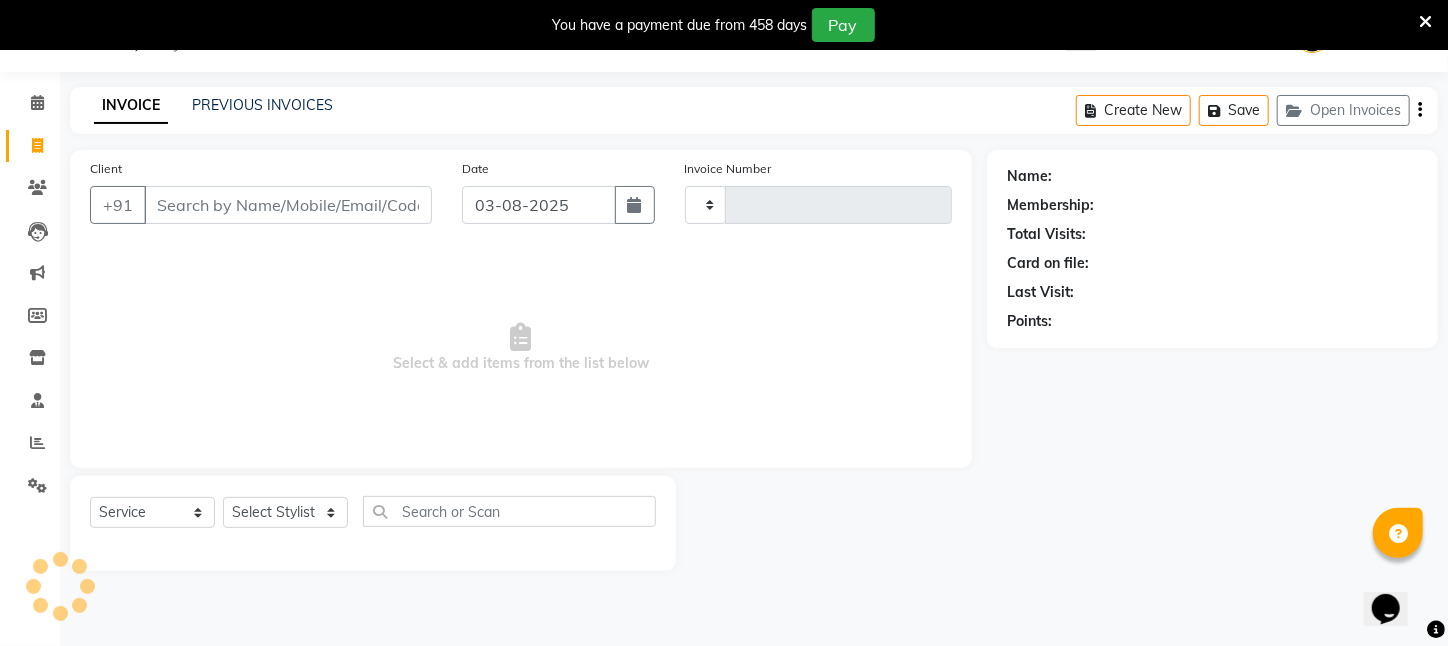 type on "2065" 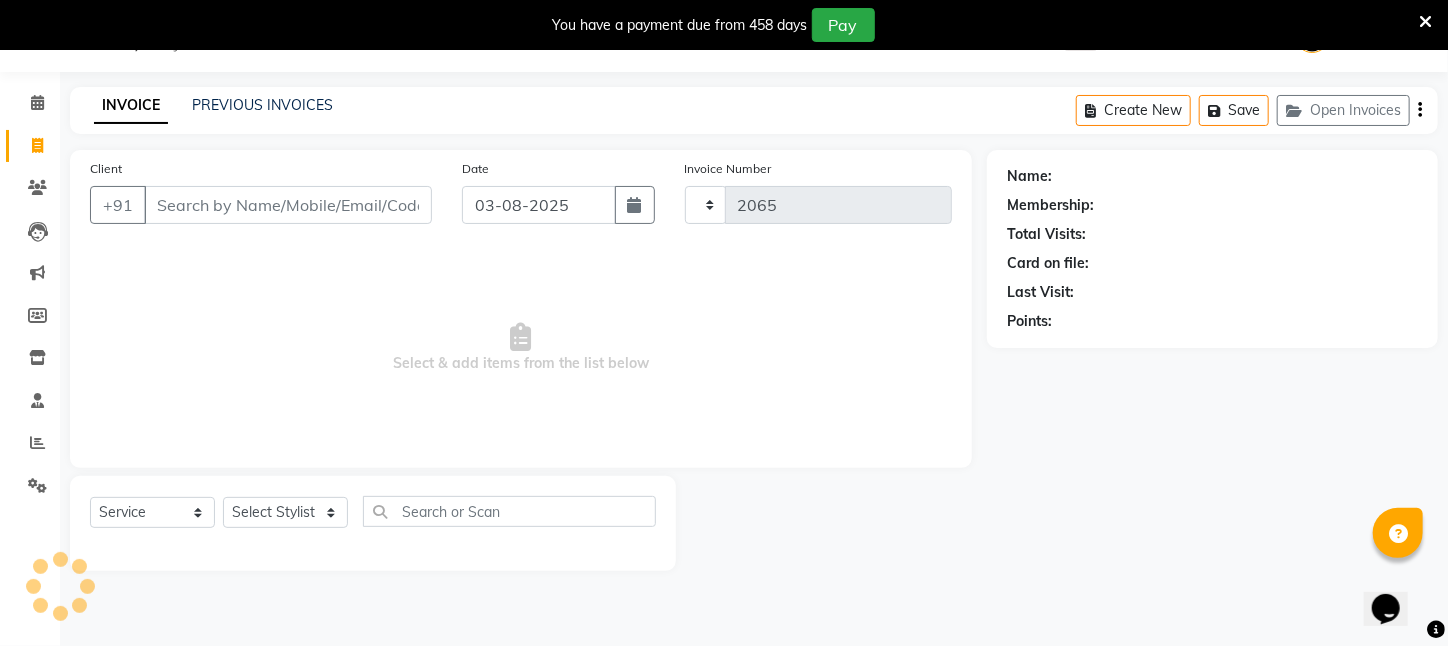select on "4296" 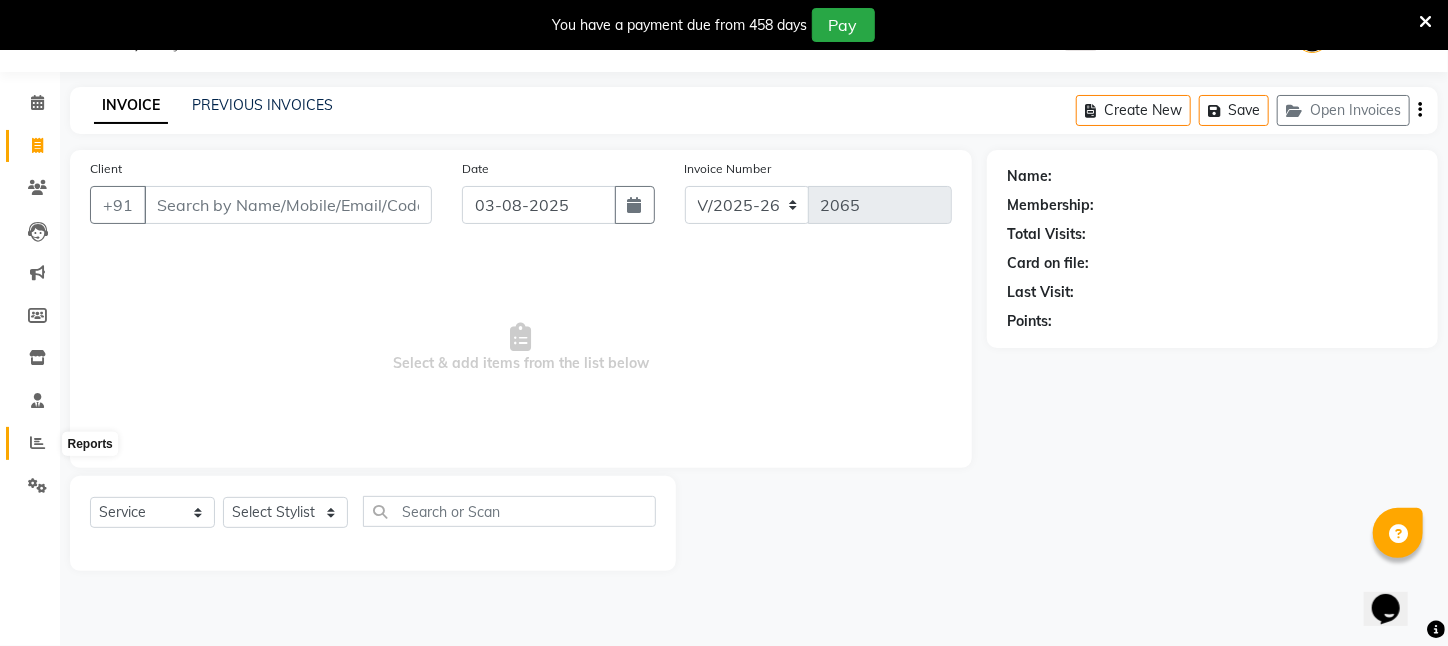 click 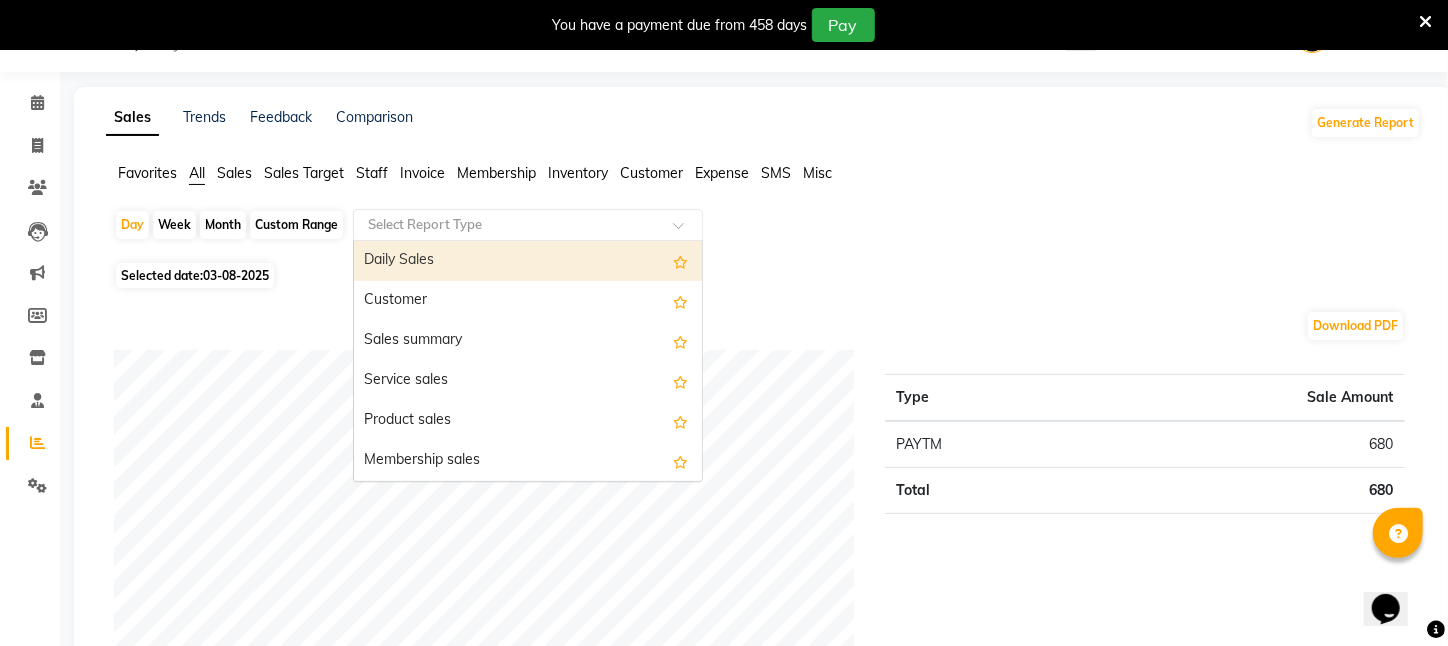 click 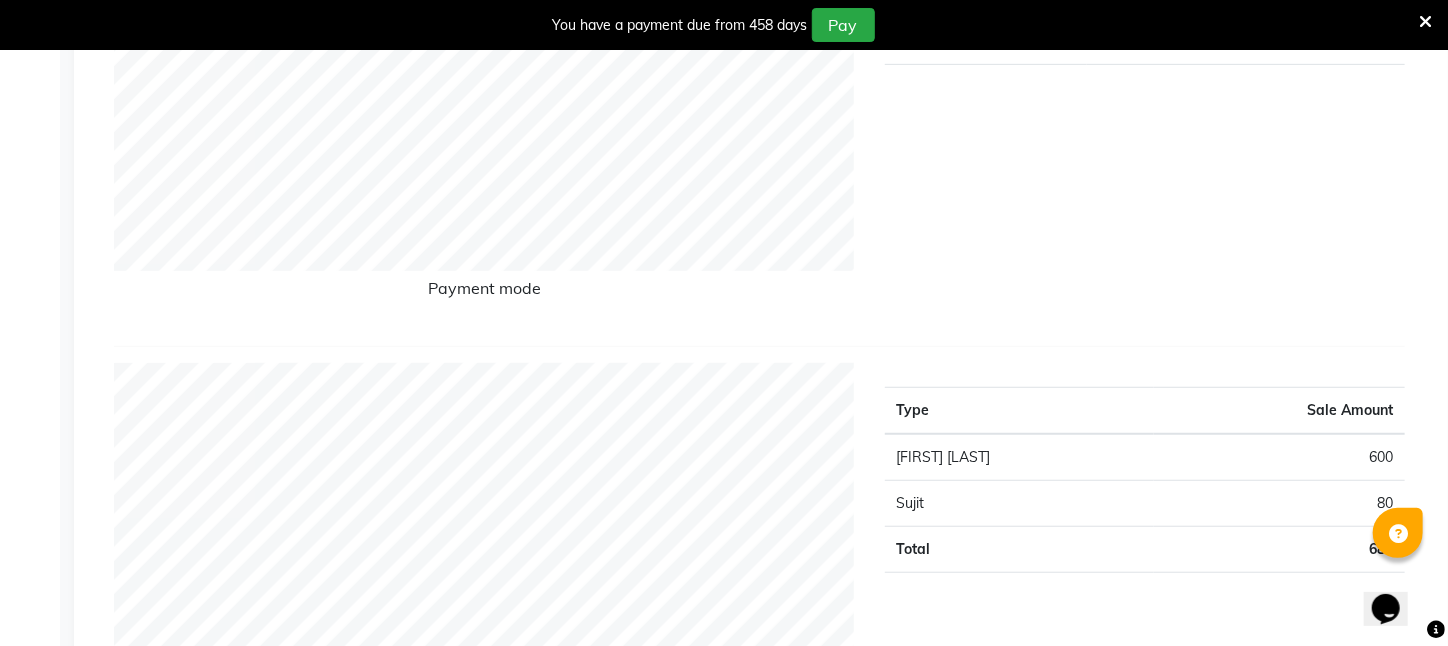 scroll, scrollTop: 200, scrollLeft: 0, axis: vertical 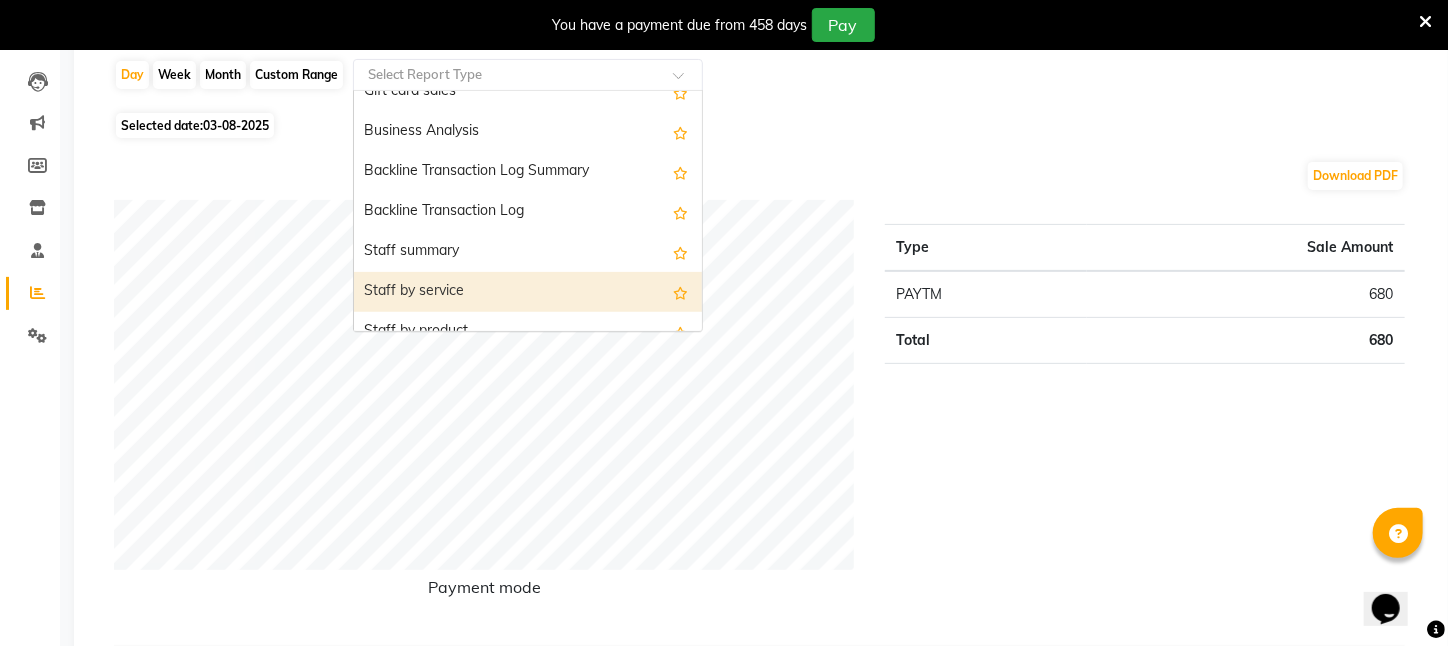 click on "Staff by service" at bounding box center (528, 292) 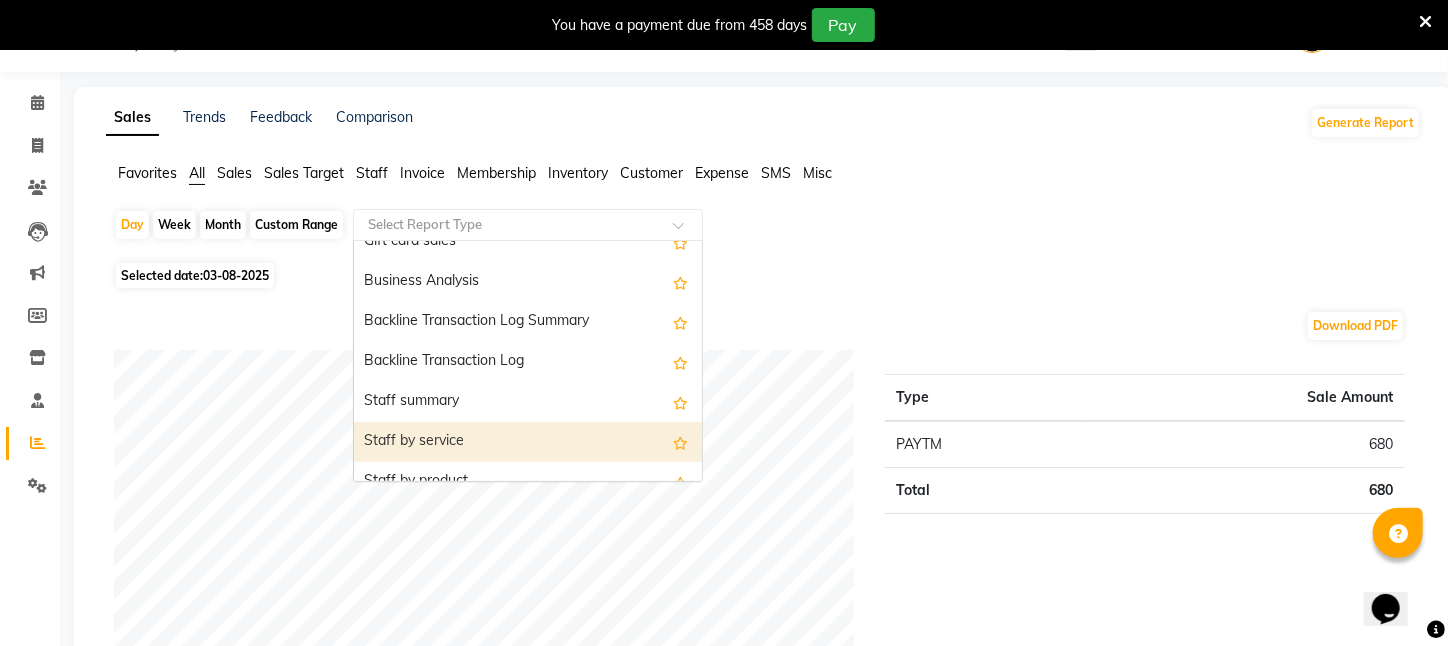 select on "filtered_report" 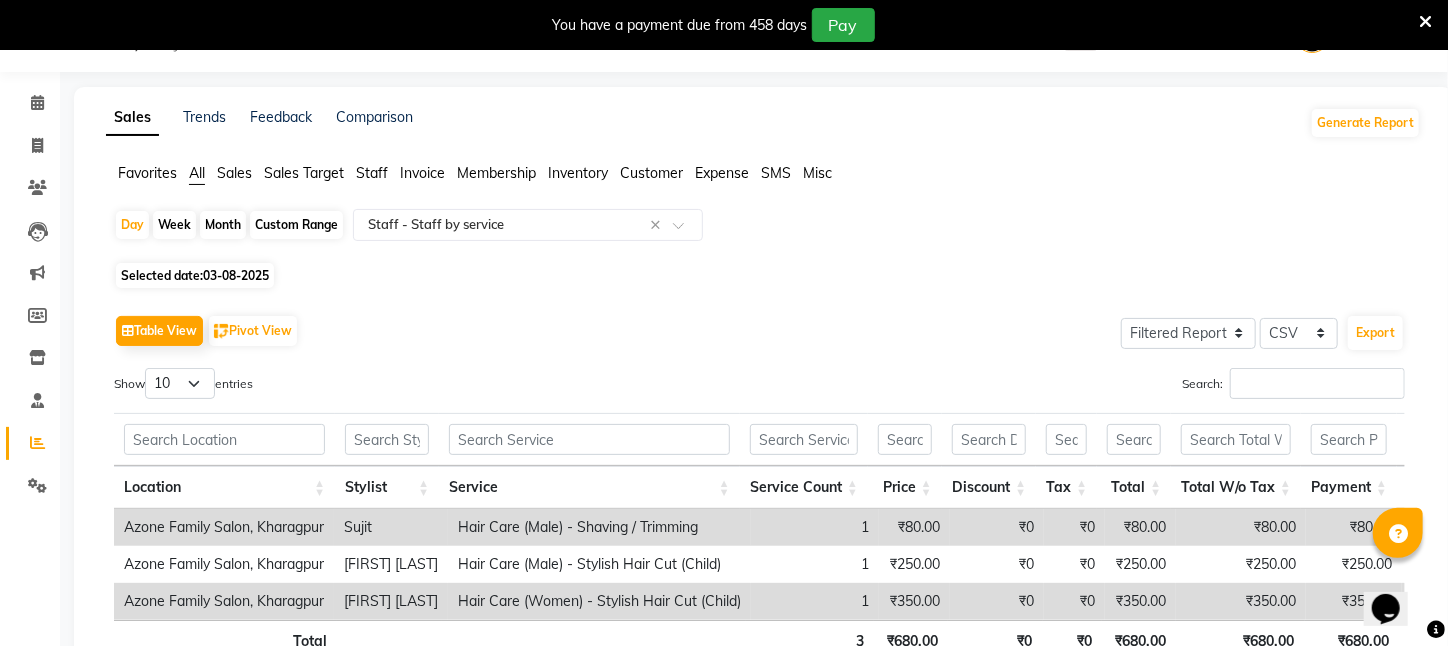 click on "03-08-2025" 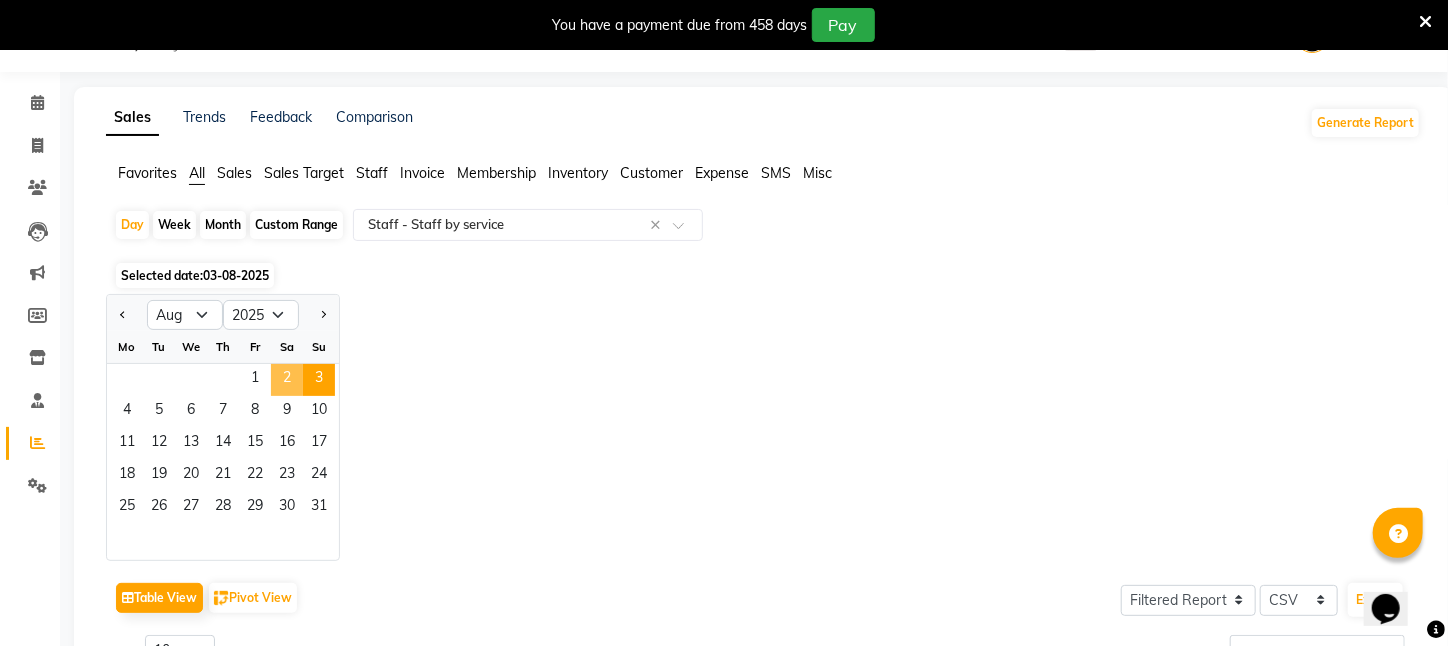 click on "2" 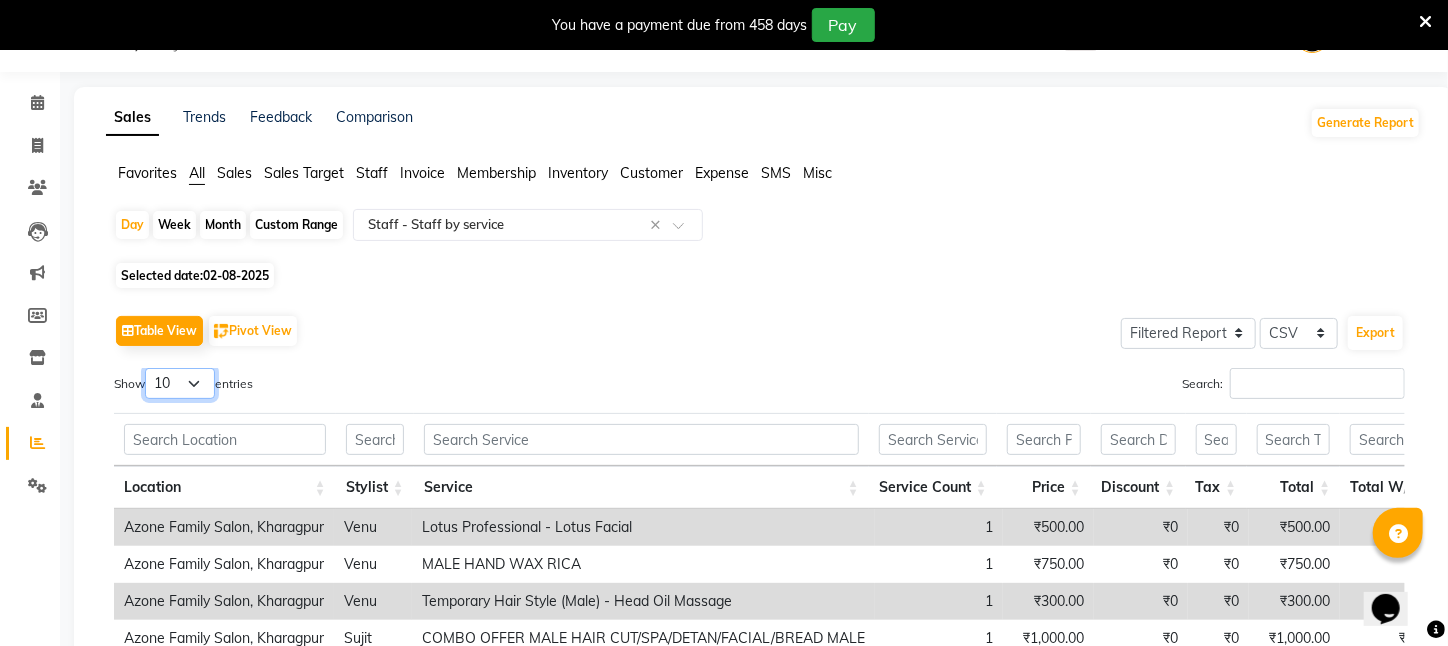 drag, startPoint x: 203, startPoint y: 378, endPoint x: 198, endPoint y: 394, distance: 16.763054 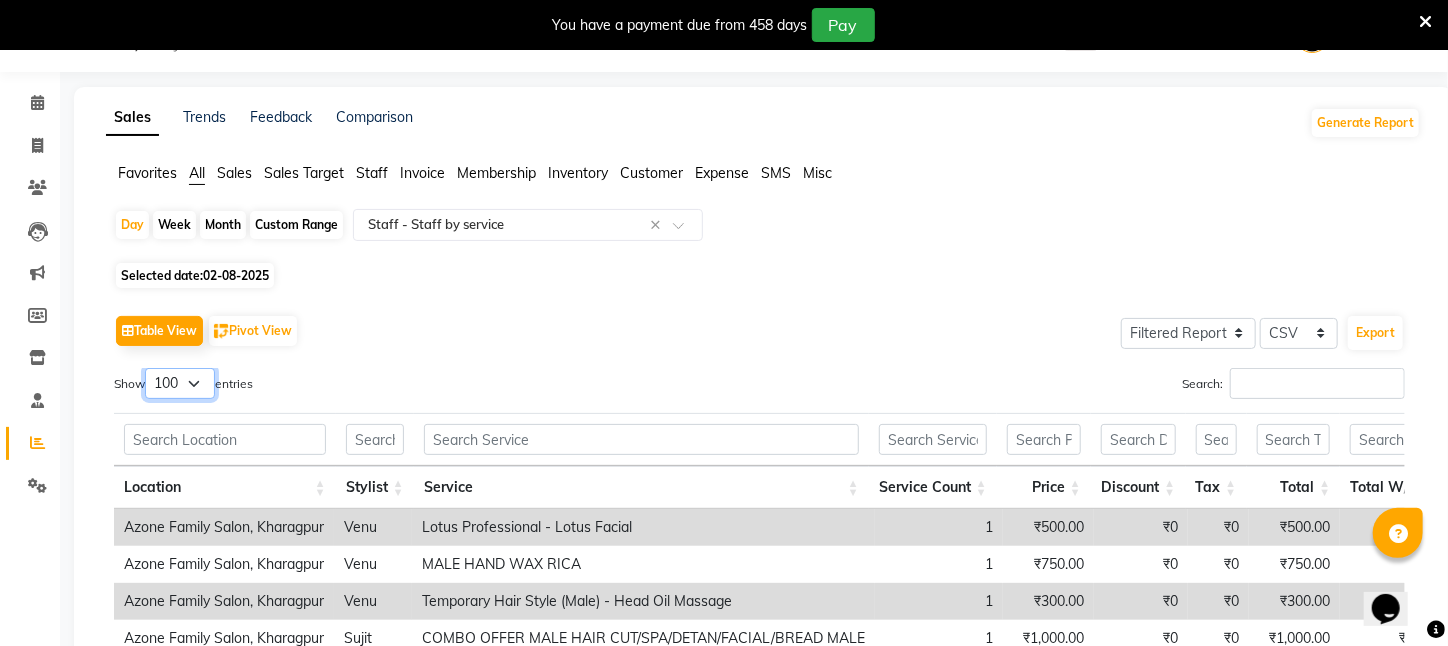 click on "10 25 50 100" at bounding box center [180, 383] 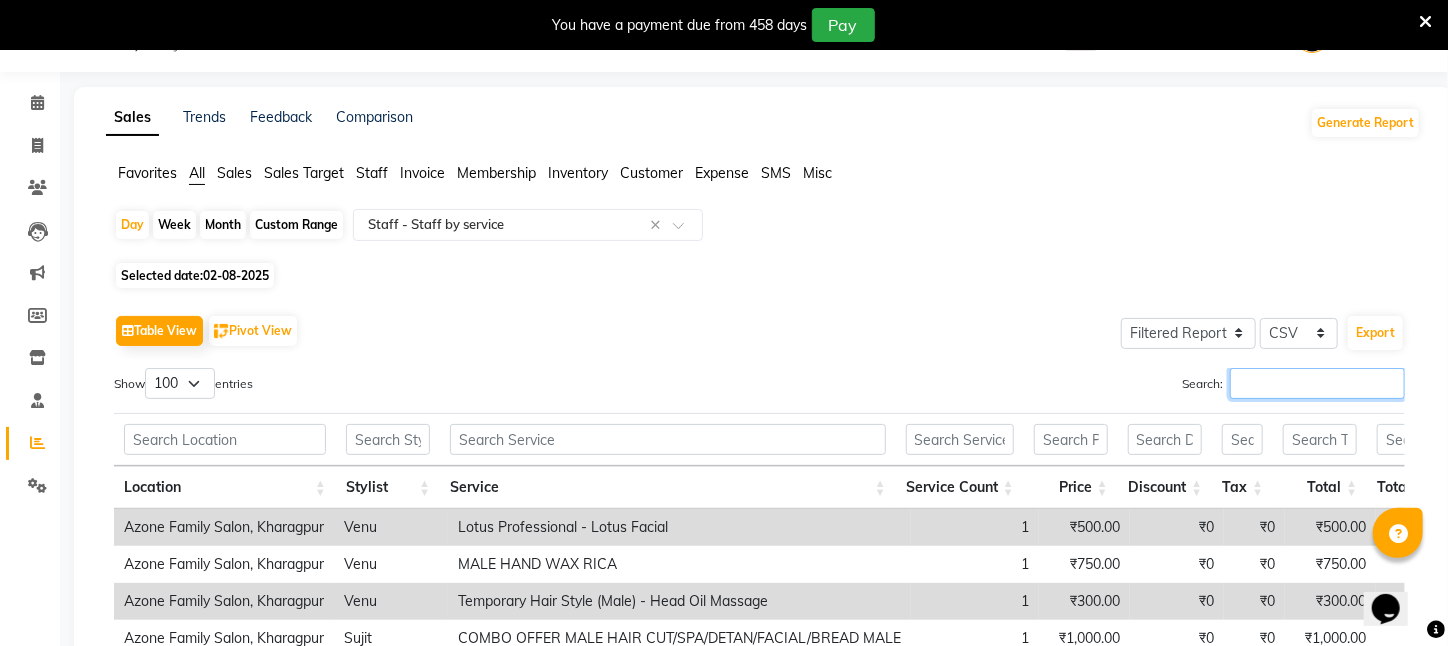 click on "Search:" at bounding box center [1317, 383] 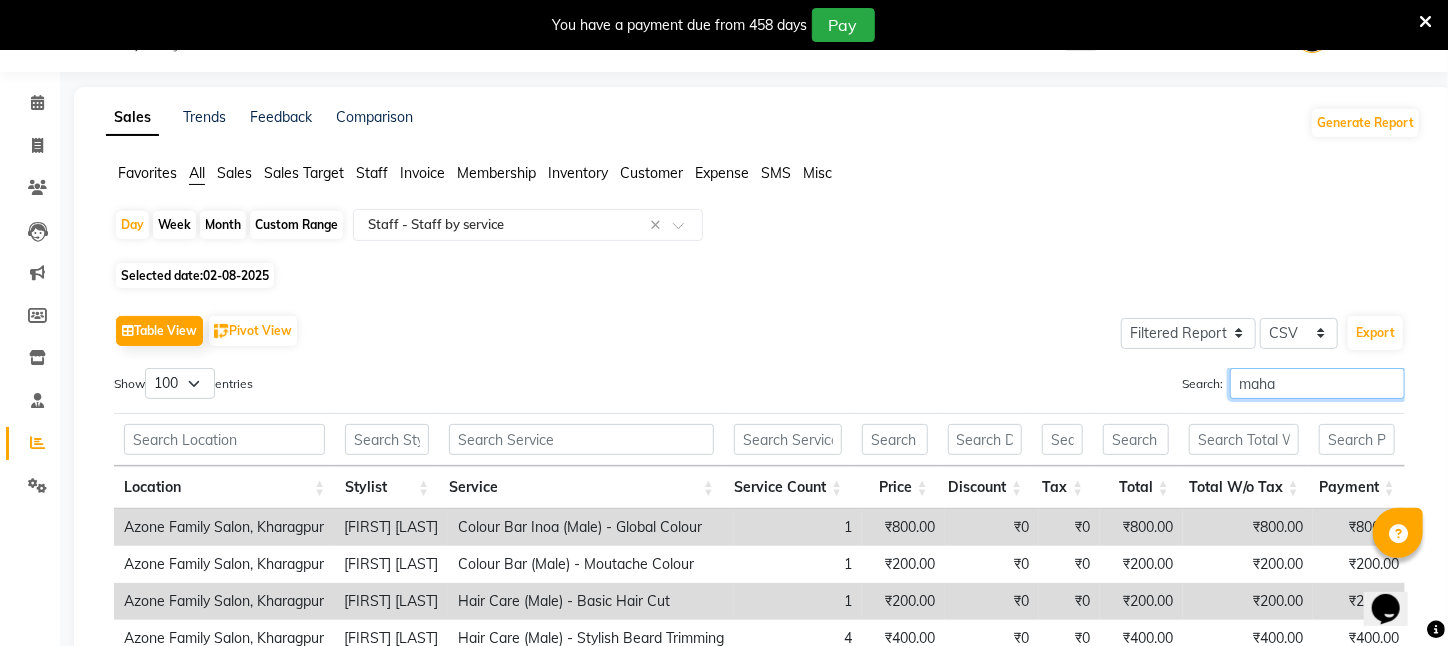 scroll, scrollTop: 350, scrollLeft: 0, axis: vertical 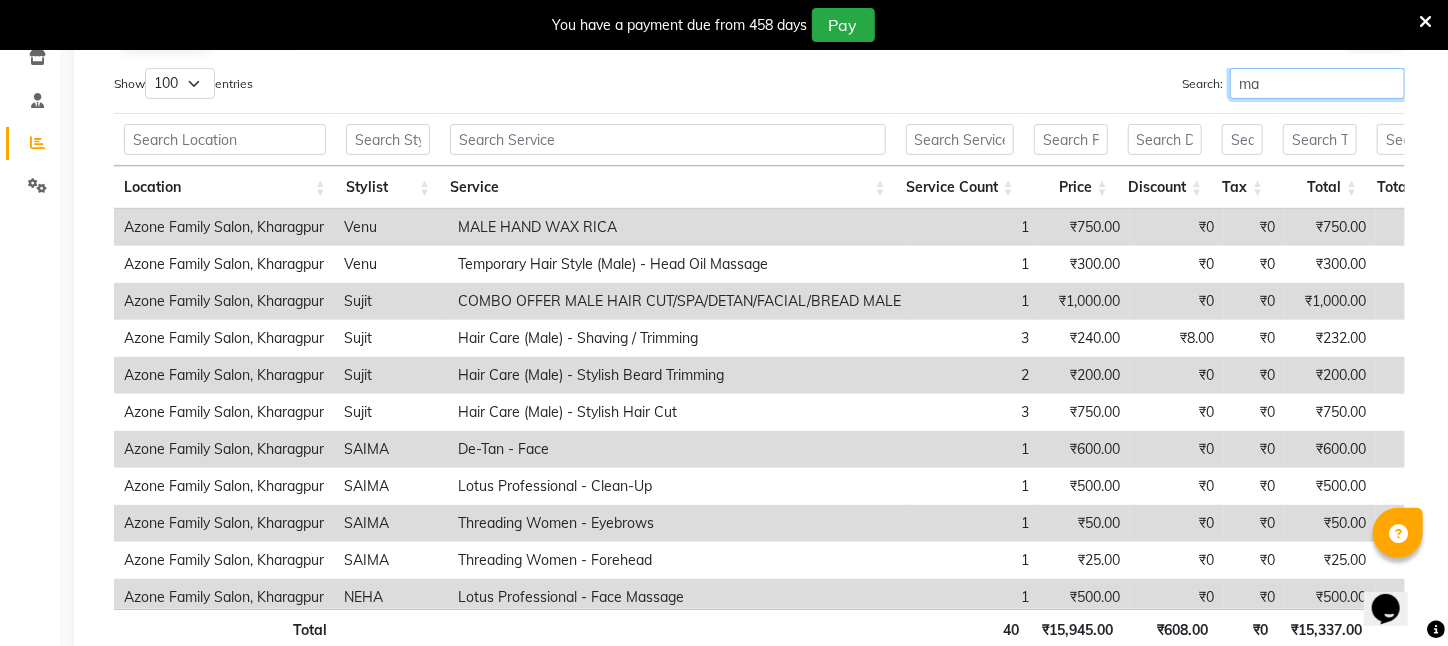 type on "m" 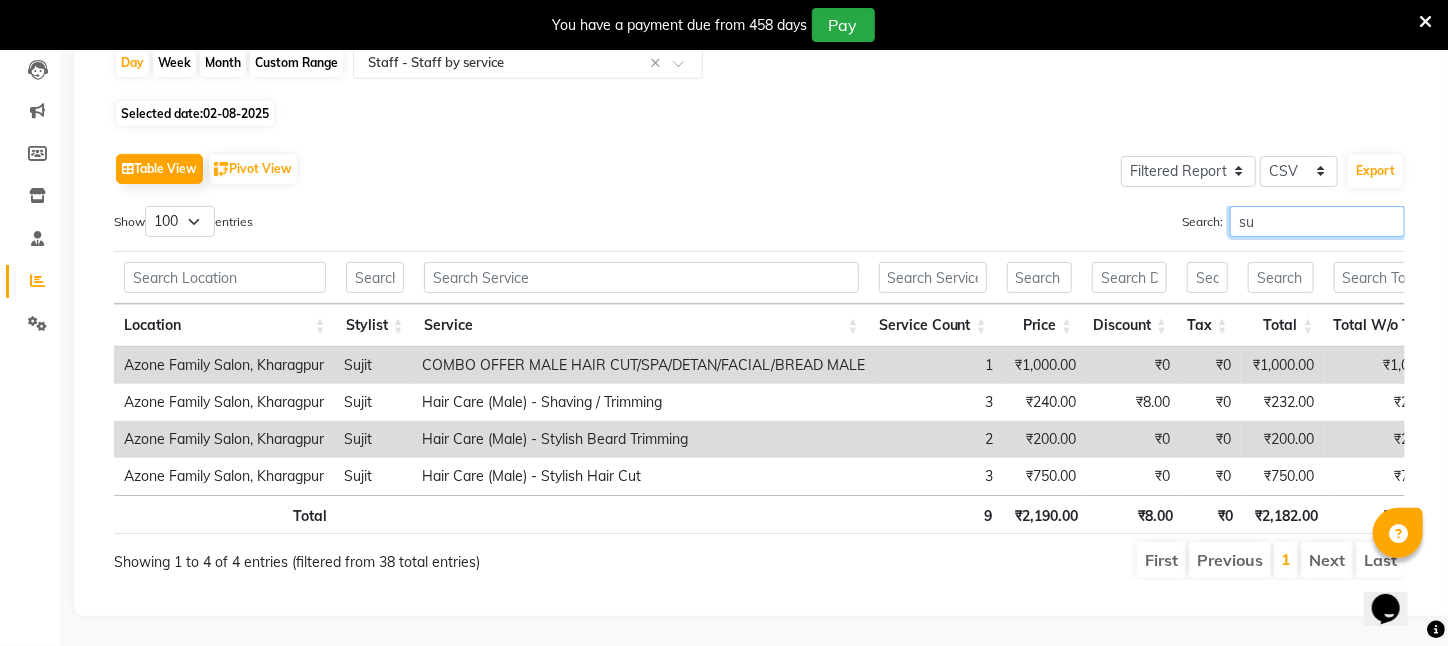 scroll, scrollTop: 240, scrollLeft: 0, axis: vertical 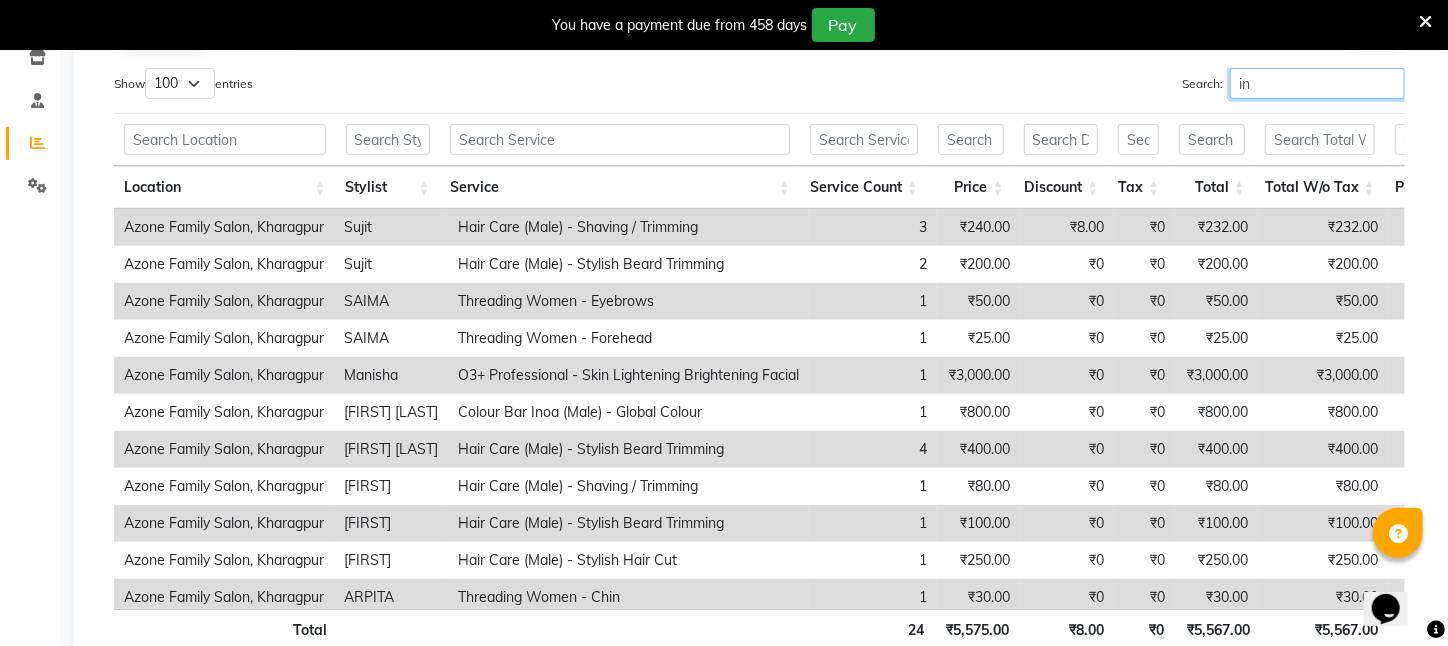 type on "i" 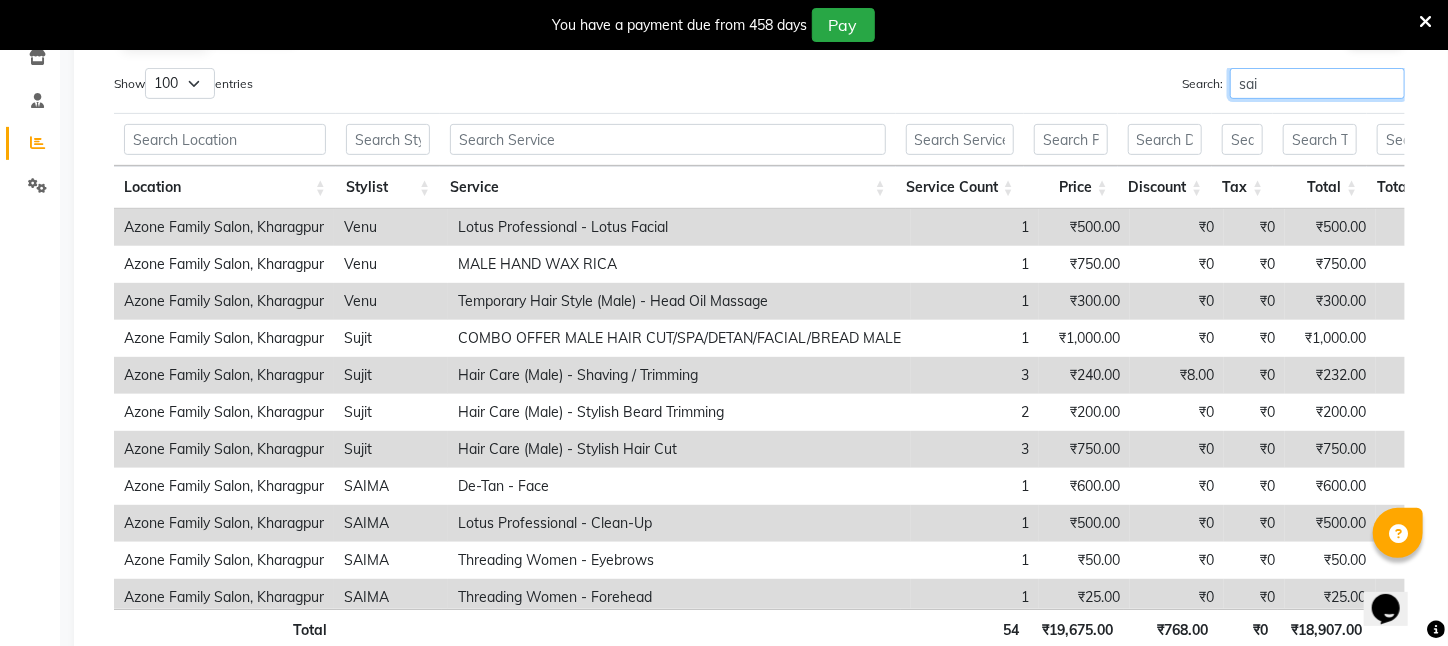 scroll, scrollTop: 240, scrollLeft: 0, axis: vertical 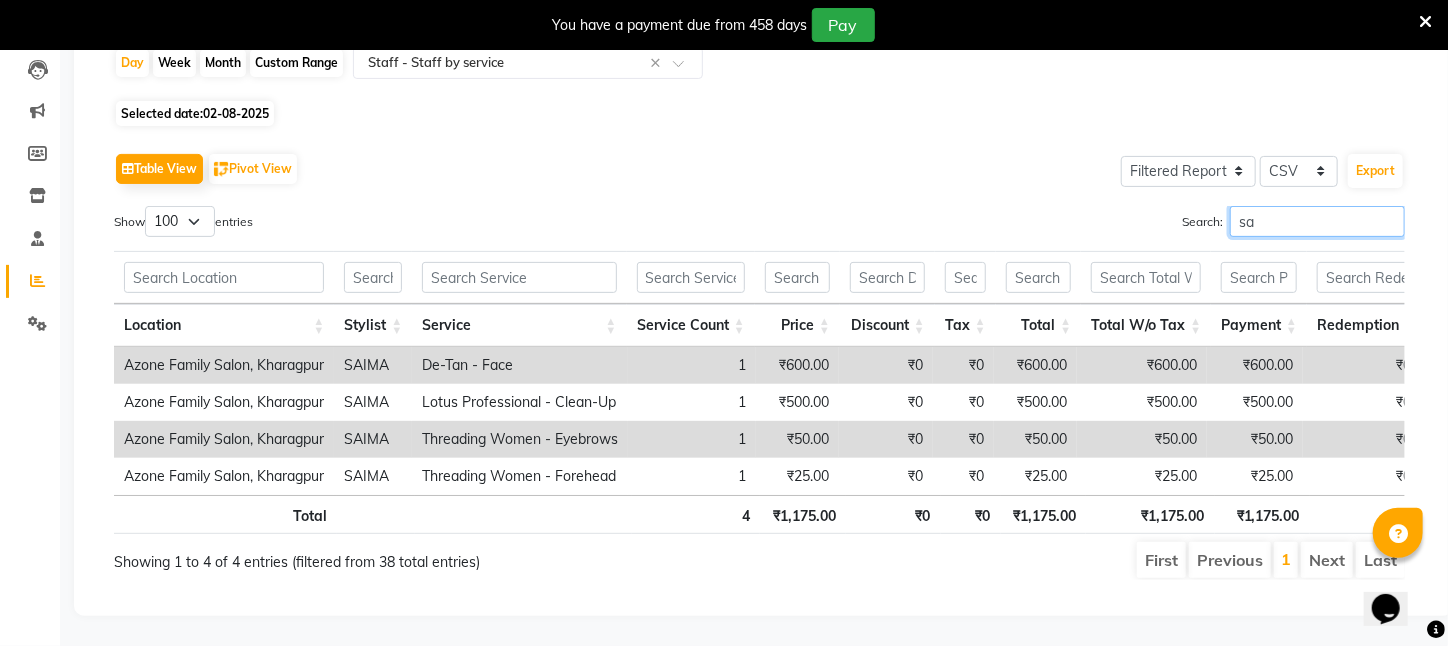 type on "s" 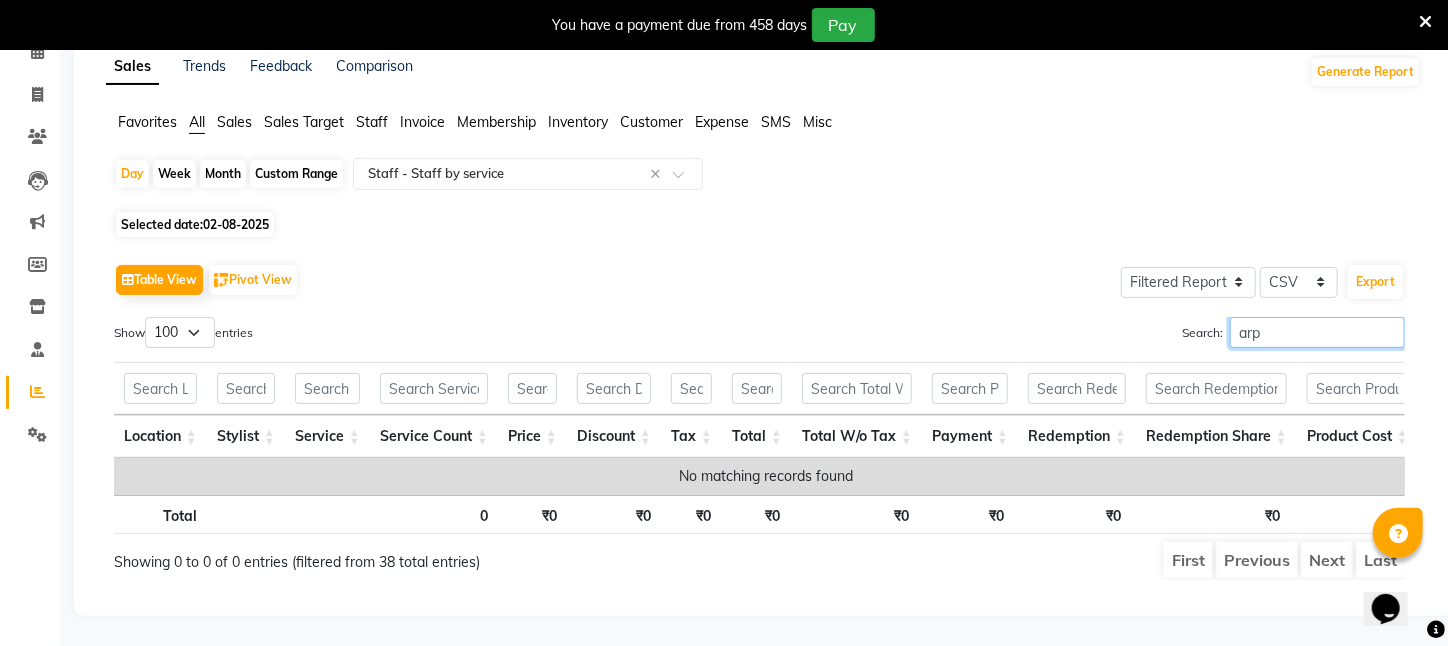 scroll, scrollTop: 350, scrollLeft: 0, axis: vertical 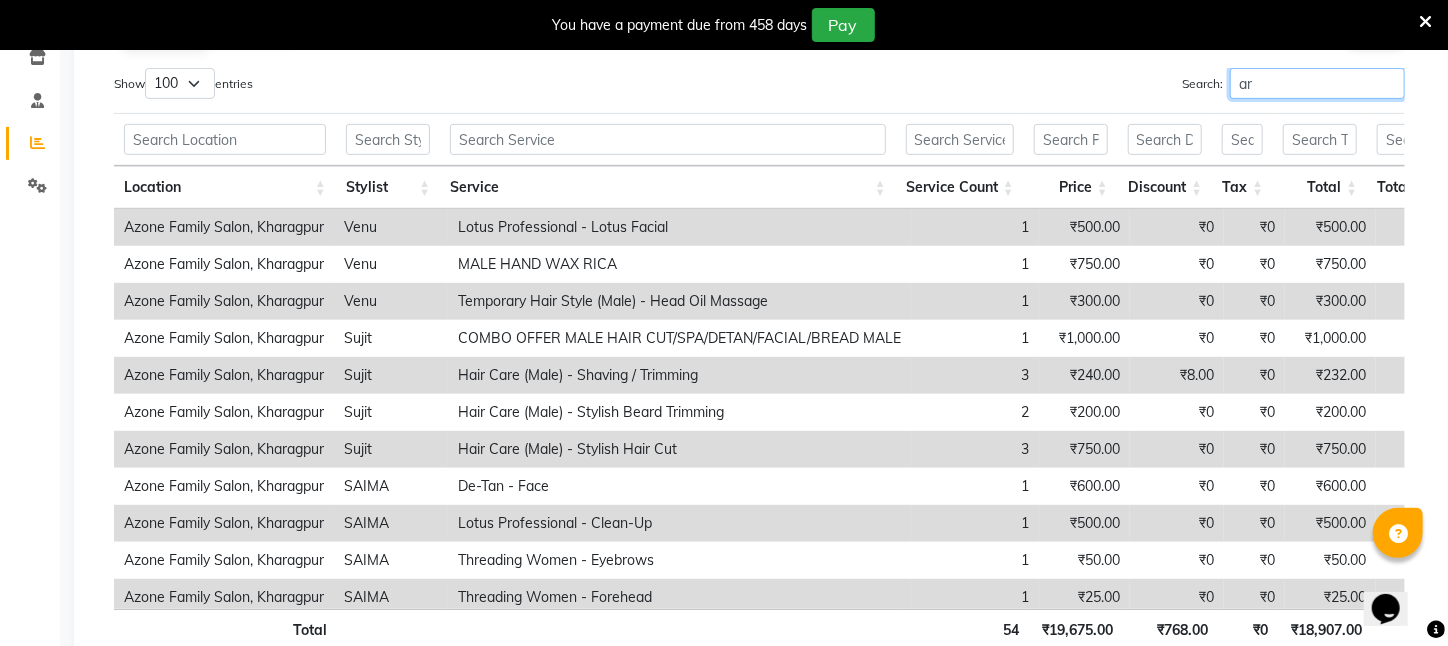 type on "a" 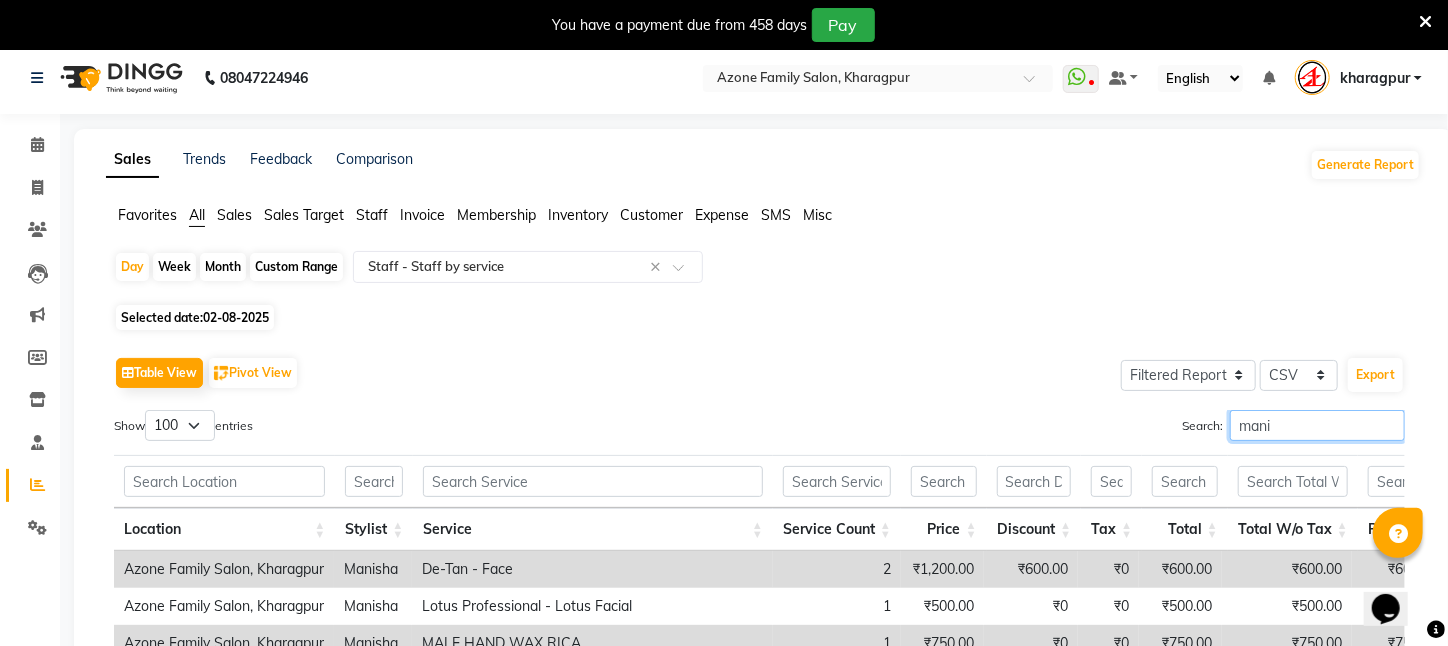 scroll, scrollTop: 0, scrollLeft: 0, axis: both 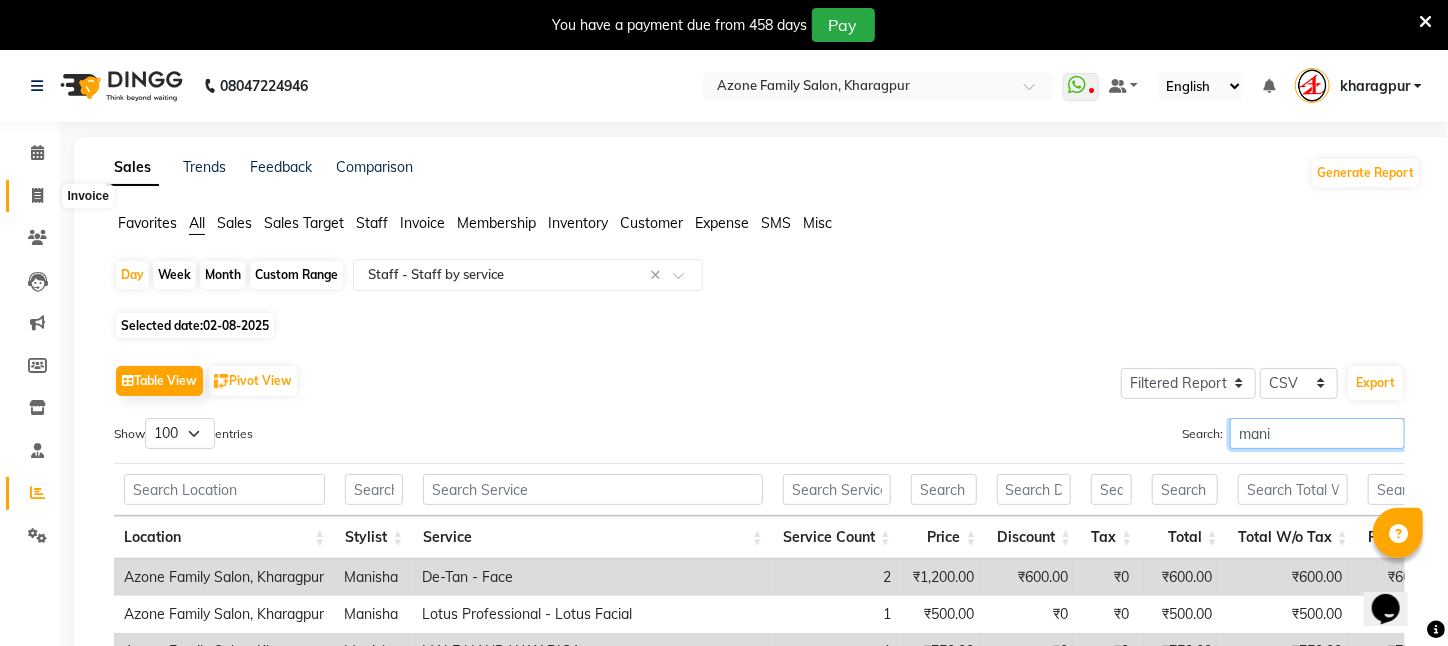 type on "mani" 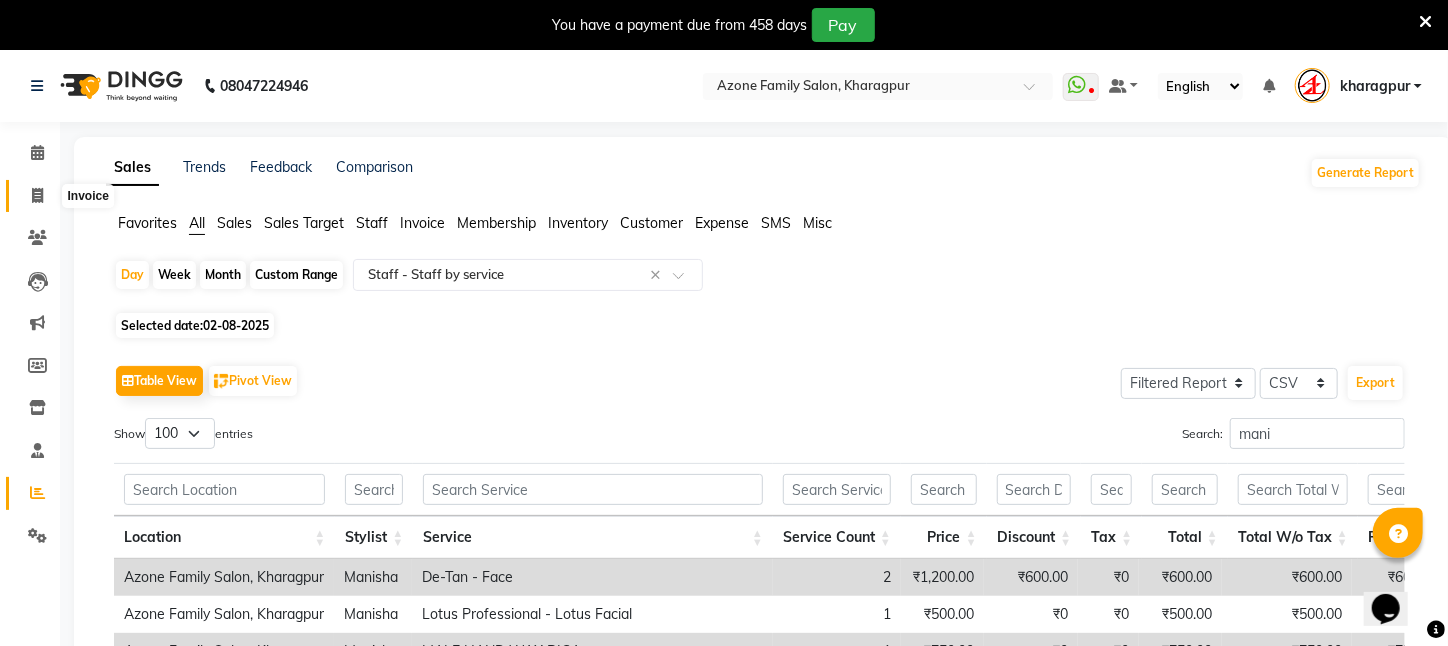 click 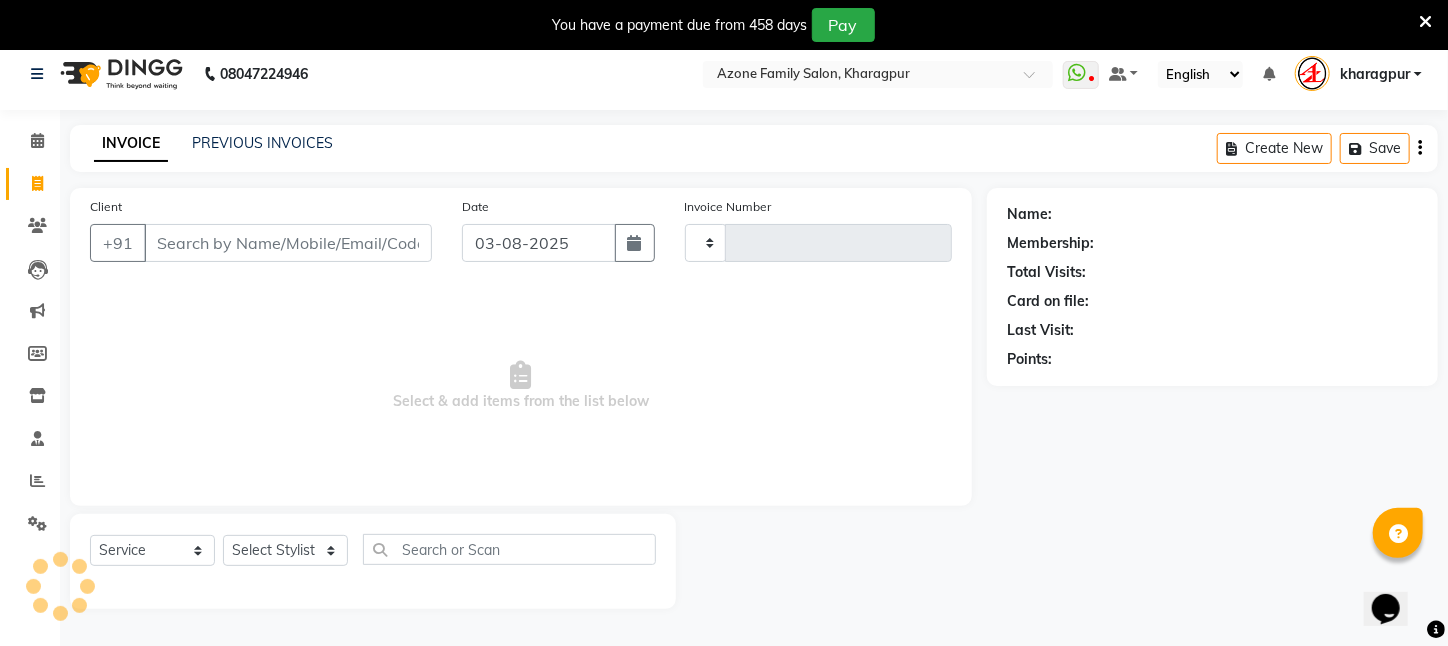 scroll, scrollTop: 50, scrollLeft: 0, axis: vertical 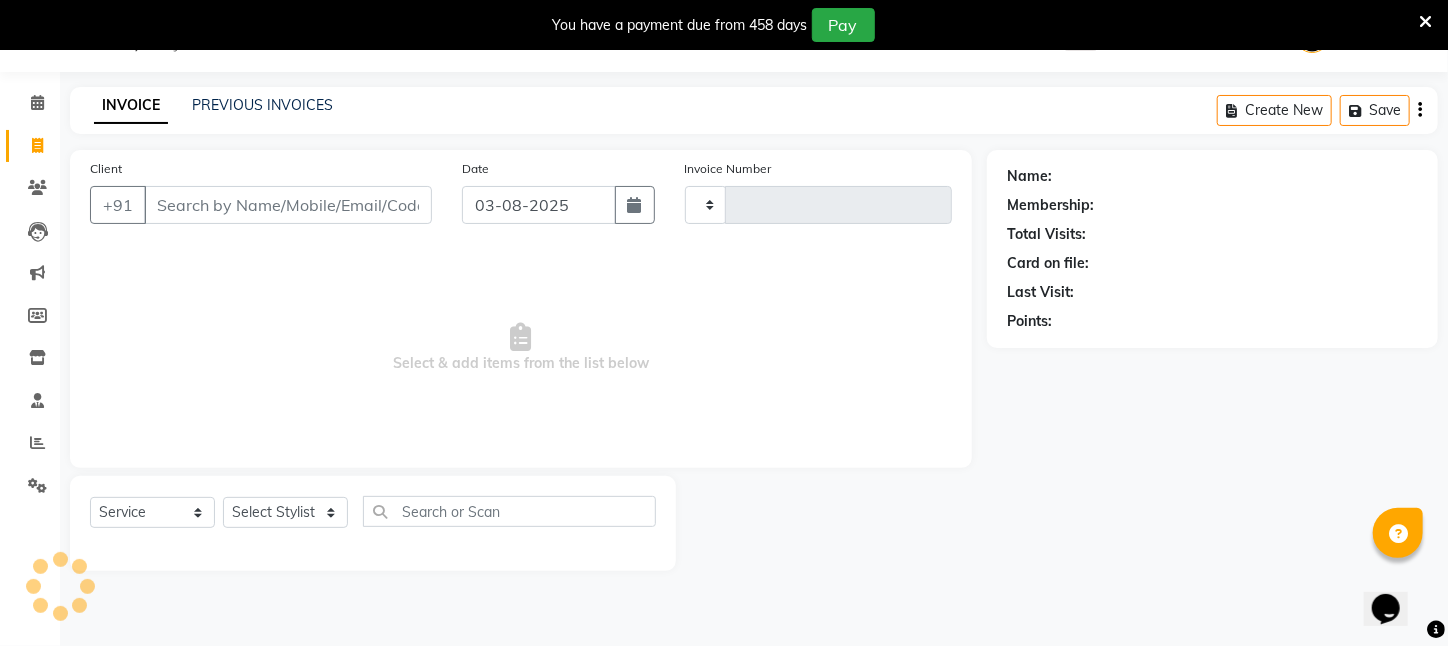 type on "2065" 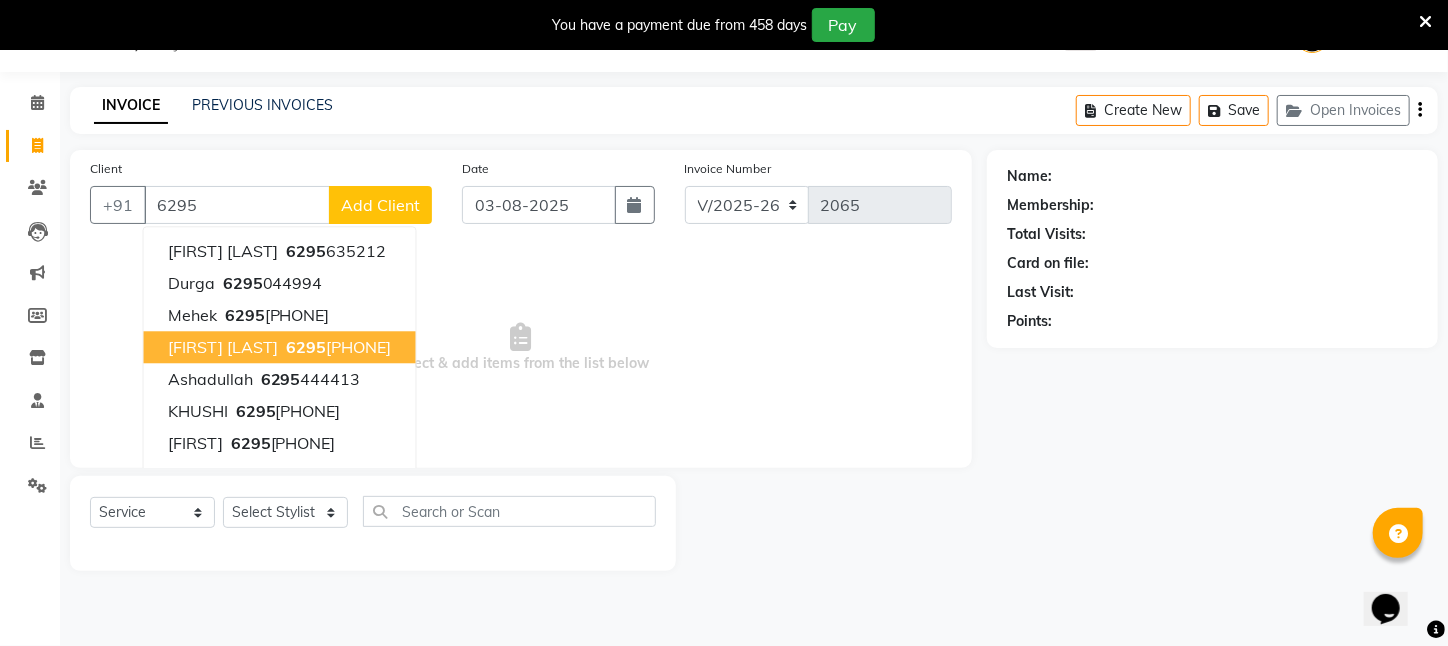 drag, startPoint x: 349, startPoint y: 342, endPoint x: 424, endPoint y: 344, distance: 75.026665 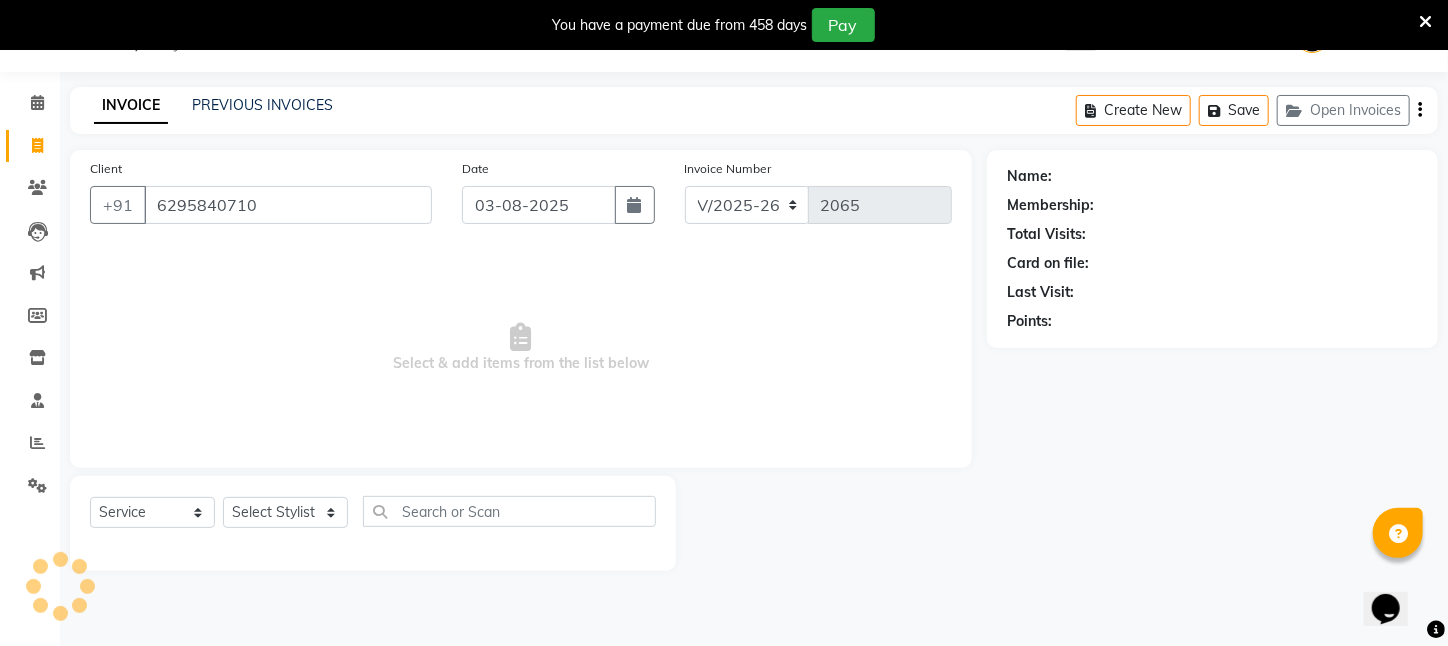 type on "6295840710" 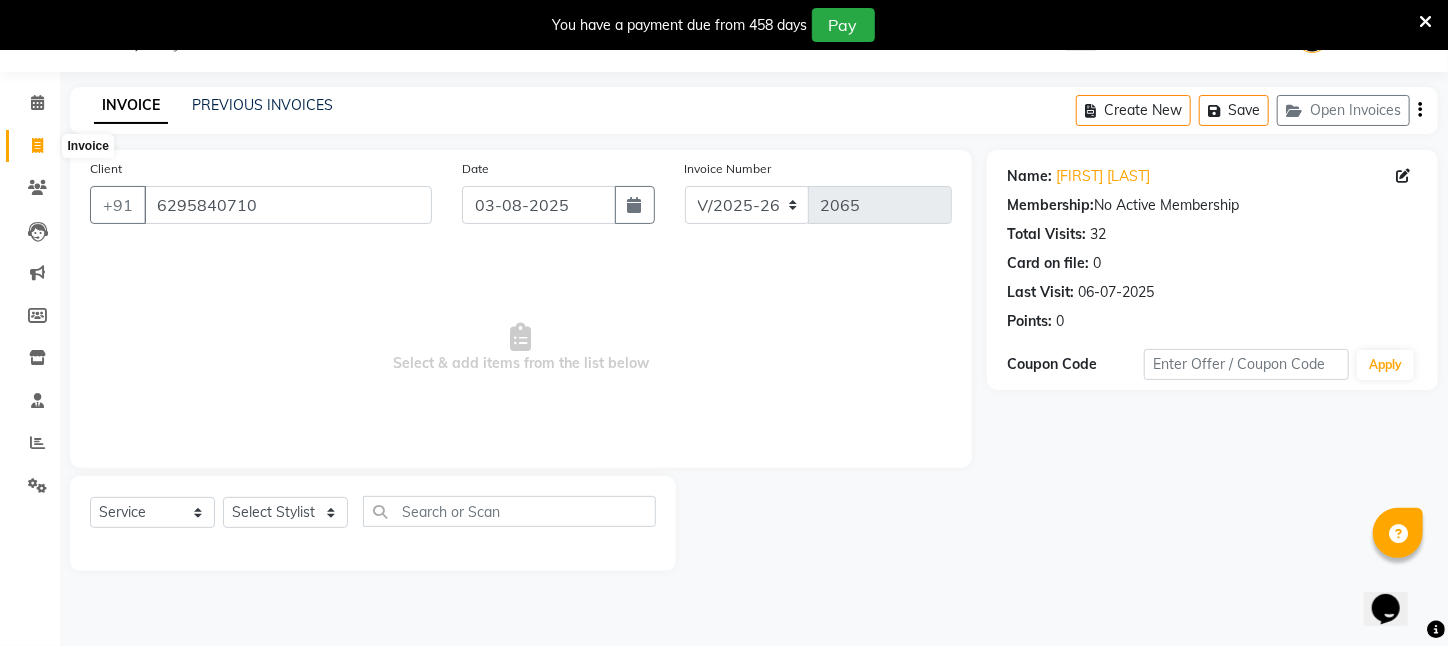 click 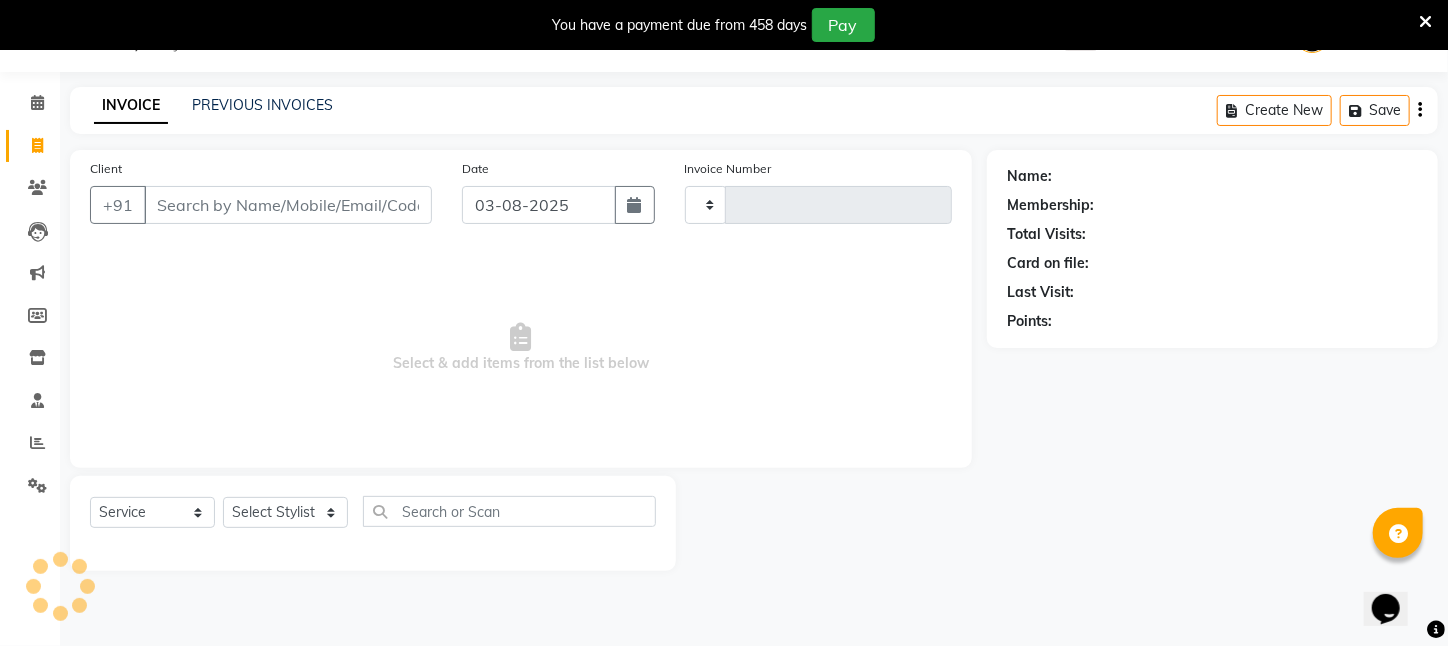 type on "2065" 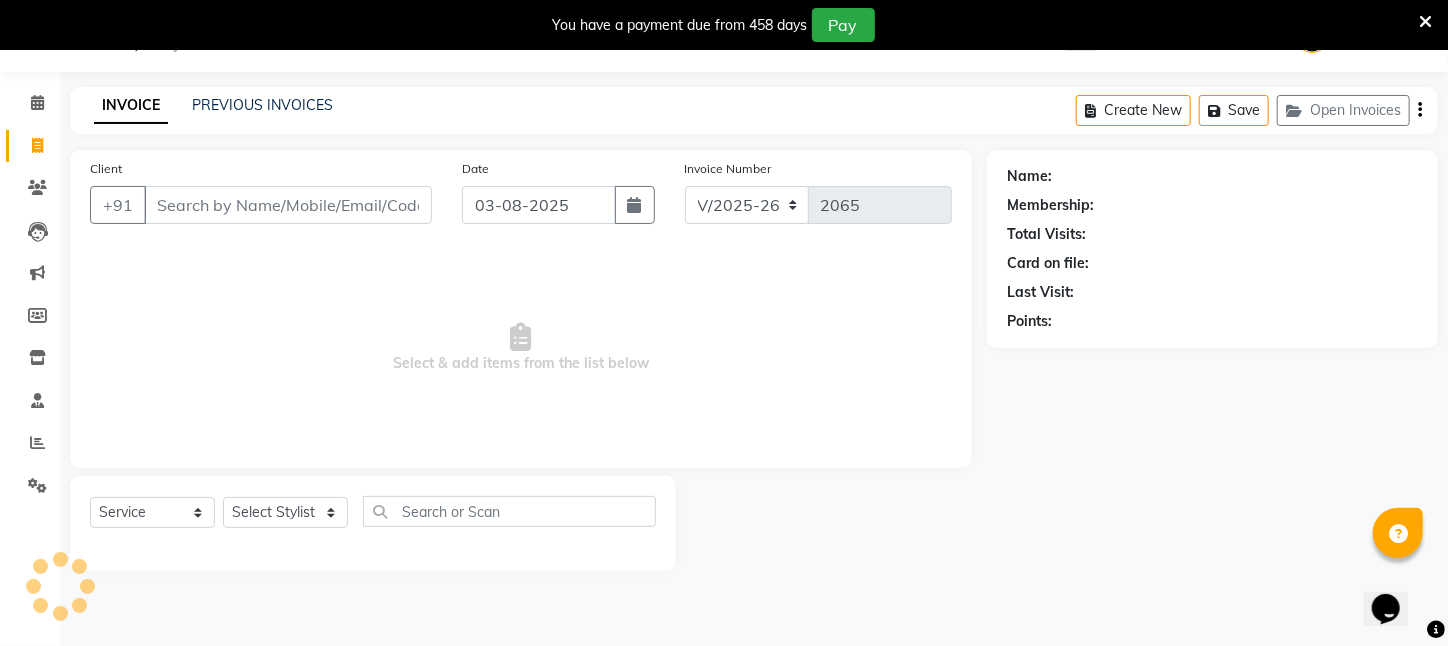 click on "Client" at bounding box center (288, 205) 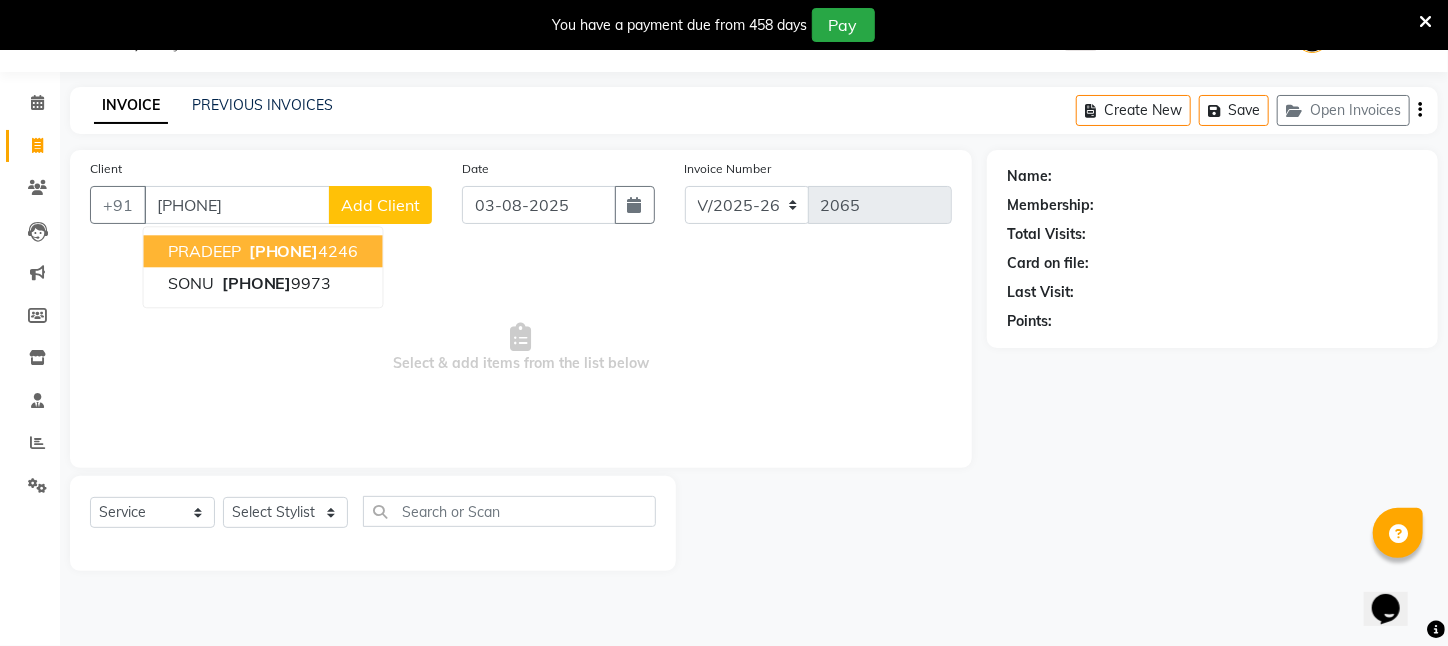 click on "PRADEEP" at bounding box center [204, 251] 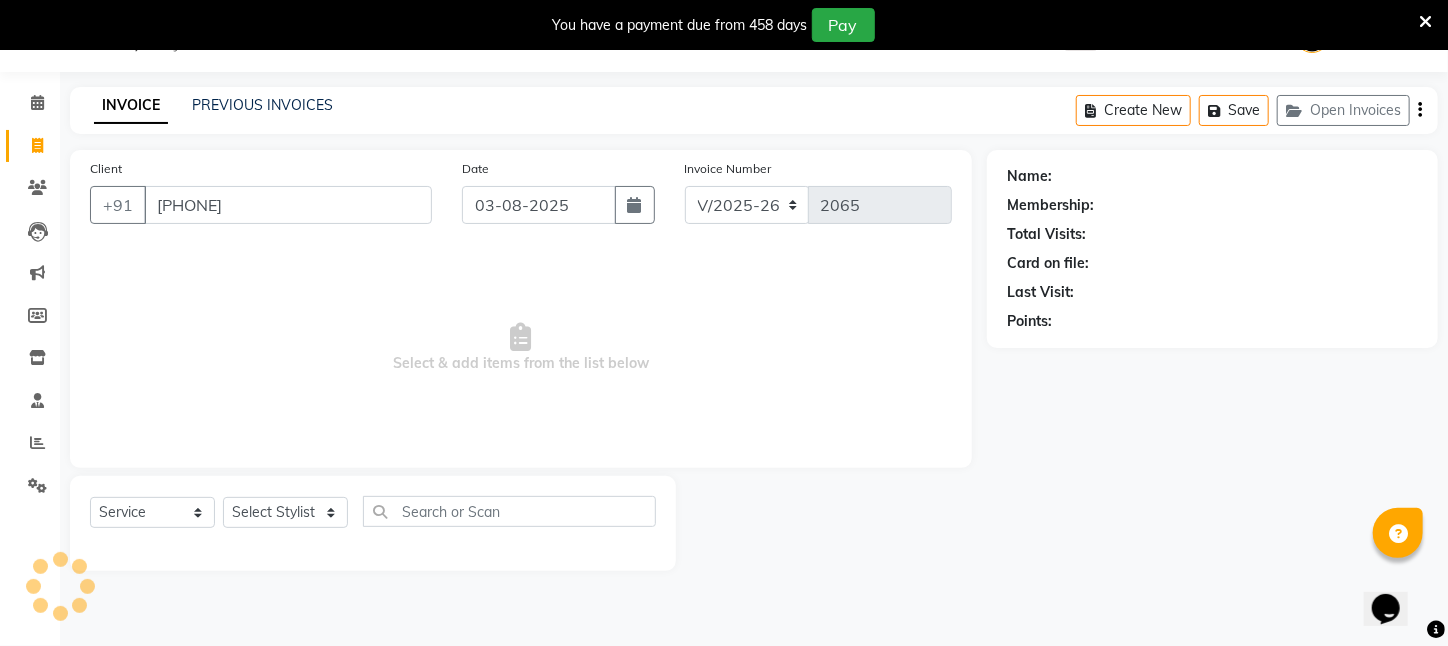 type on "[PHONE]" 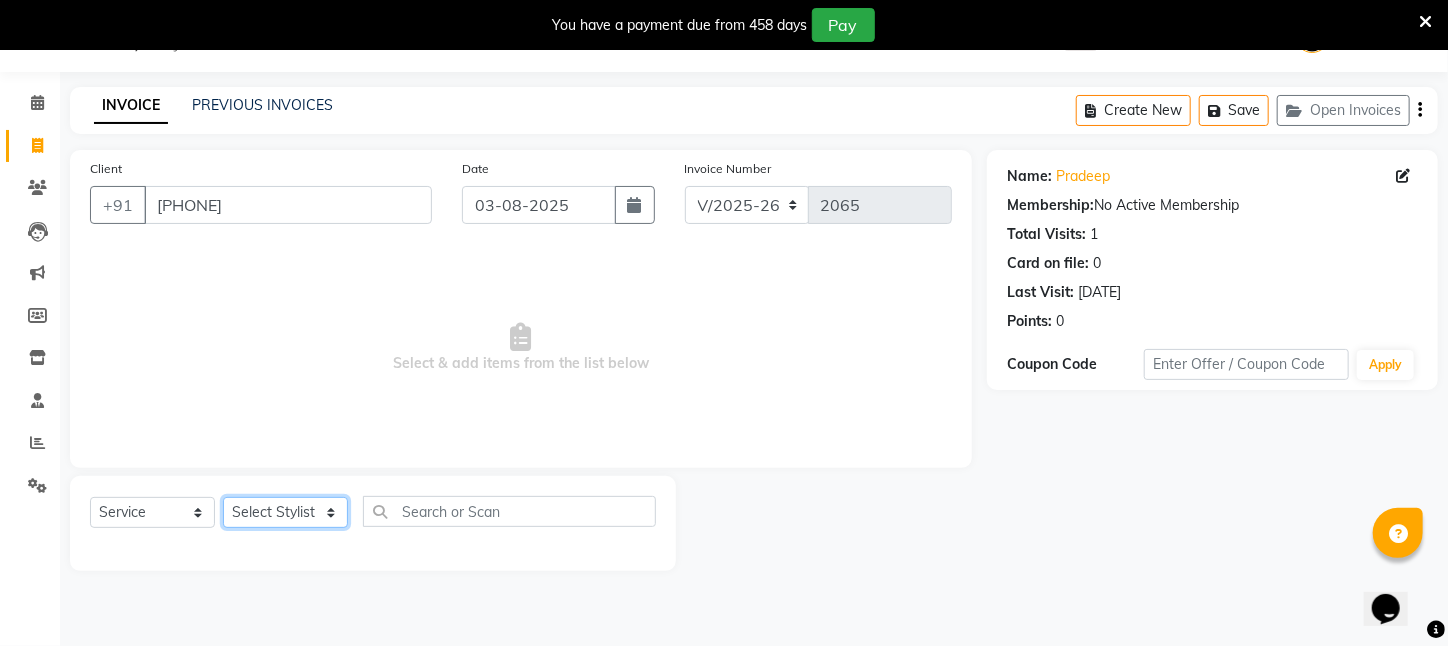 click on "Select Stylist [FIRST] [LAST] [FIRST] [LAST] [FIRST] [LAST] [FIRST] [LAST] [FIRST] [LAST] [LAST] [FIRST] [LAST] [FIRST] [LAST] [FIRST] [LAST] [FIRST] [LAST] [FIRST] [LAST] [FIRST] [LAST] [FIRST] [LAST] [FIRST] [LAST] [FIRST] [LAST] [FIRST] [LAST] [FIRST] [LAST]" 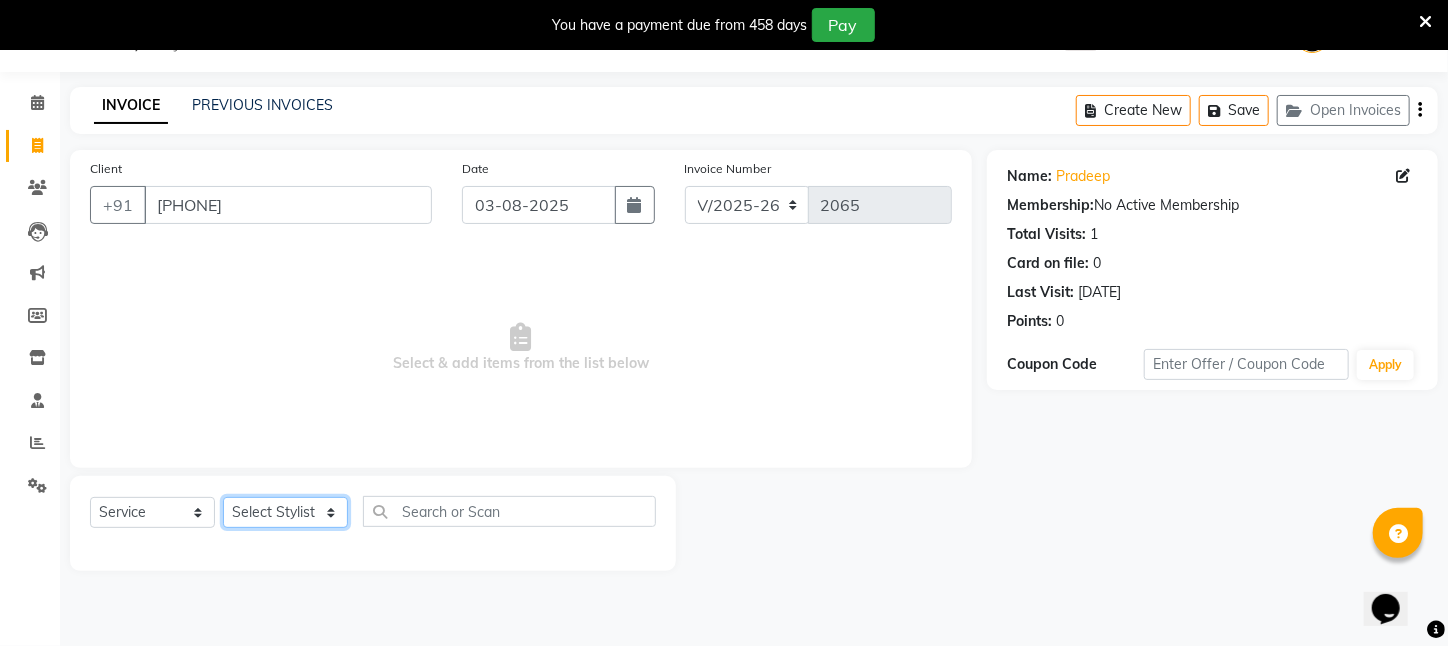 select on "23607" 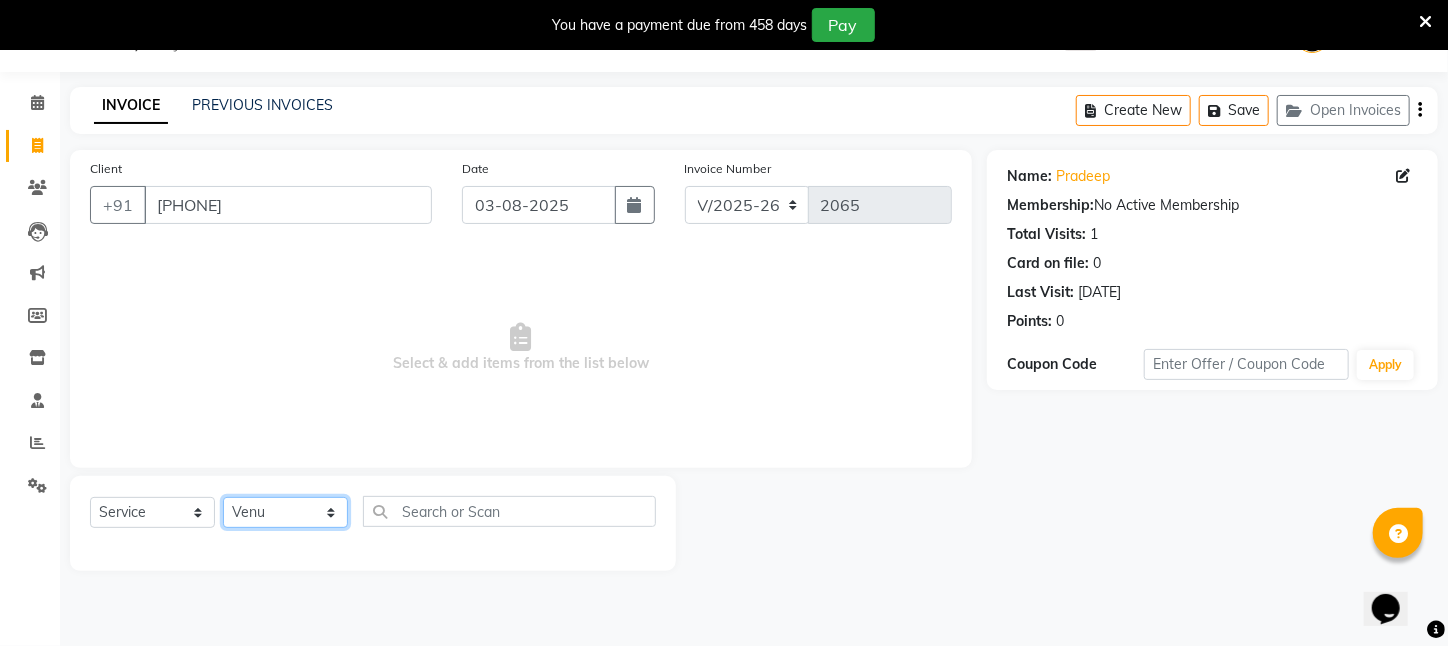 click on "Select Stylist [FIRST] [LAST] [FIRST] [LAST] [FIRST] [LAST] [FIRST] [LAST] [FIRST] [LAST] [LAST] [FIRST] [LAST] [FIRST] [LAST] [FIRST] [LAST] [FIRST] [LAST] [FIRST] [LAST] [FIRST] [LAST] [FIRST] [LAST] [FIRST] [LAST] [FIRST] [LAST] [FIRST] [LAST] [FIRST] [LAST]" 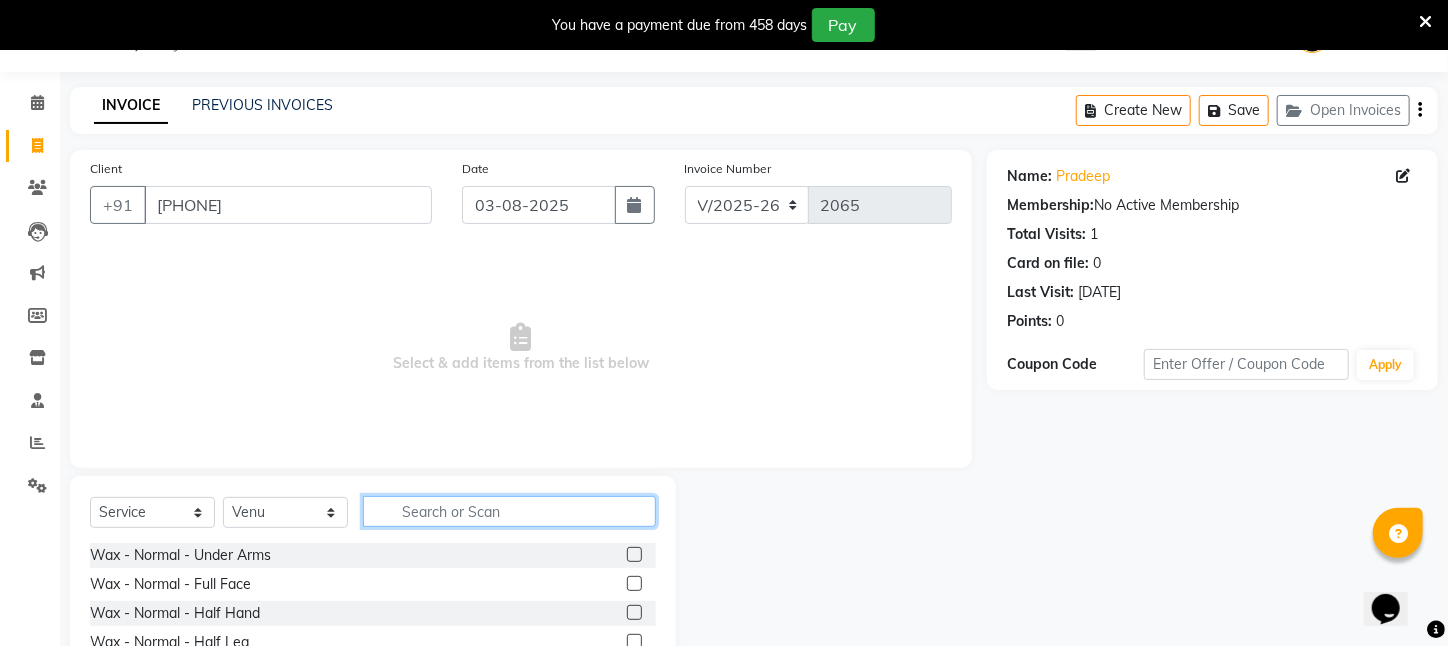 click 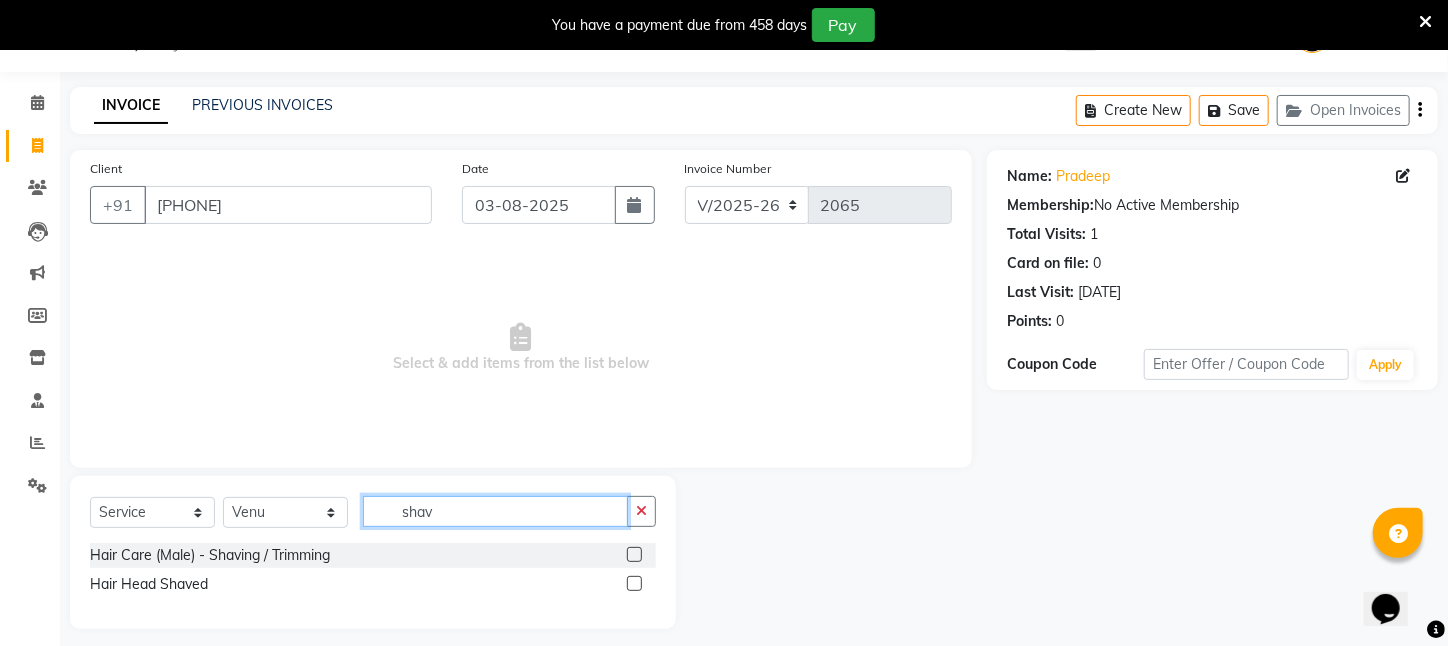 type on "shav" 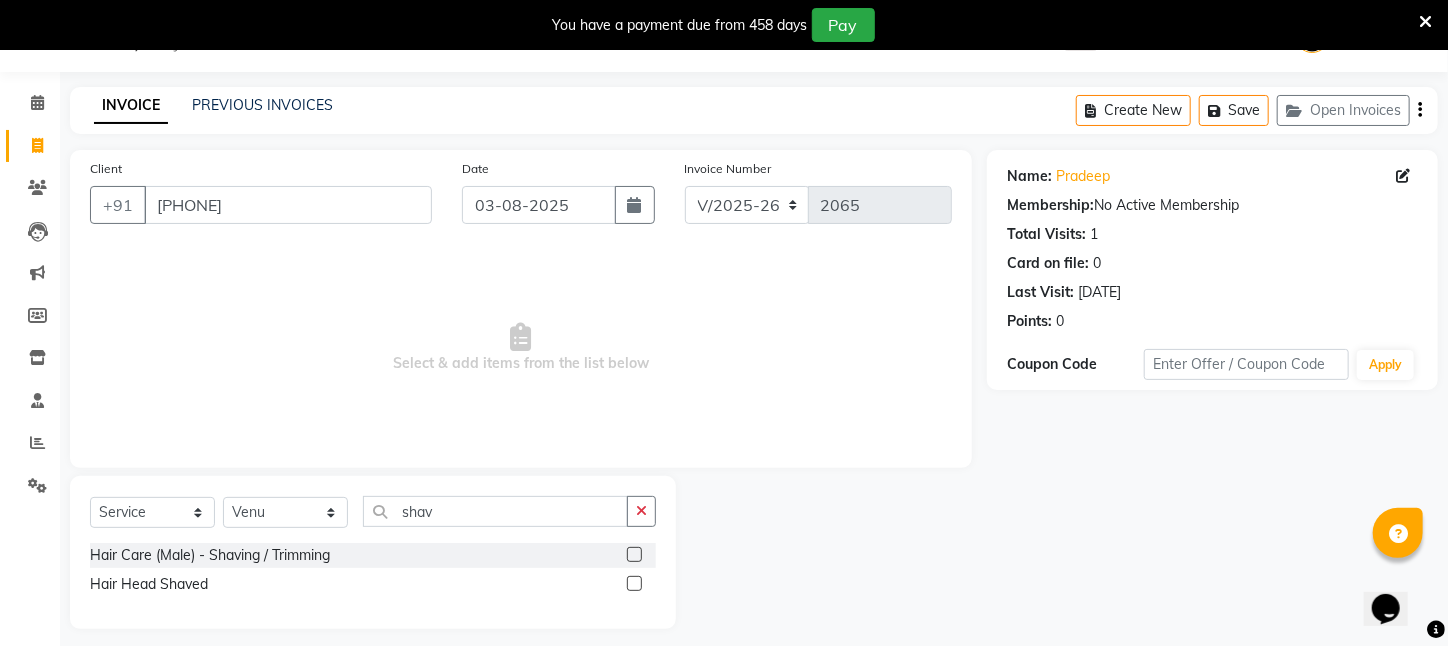 drag, startPoint x: 296, startPoint y: 535, endPoint x: 287, endPoint y: 552, distance: 19.235384 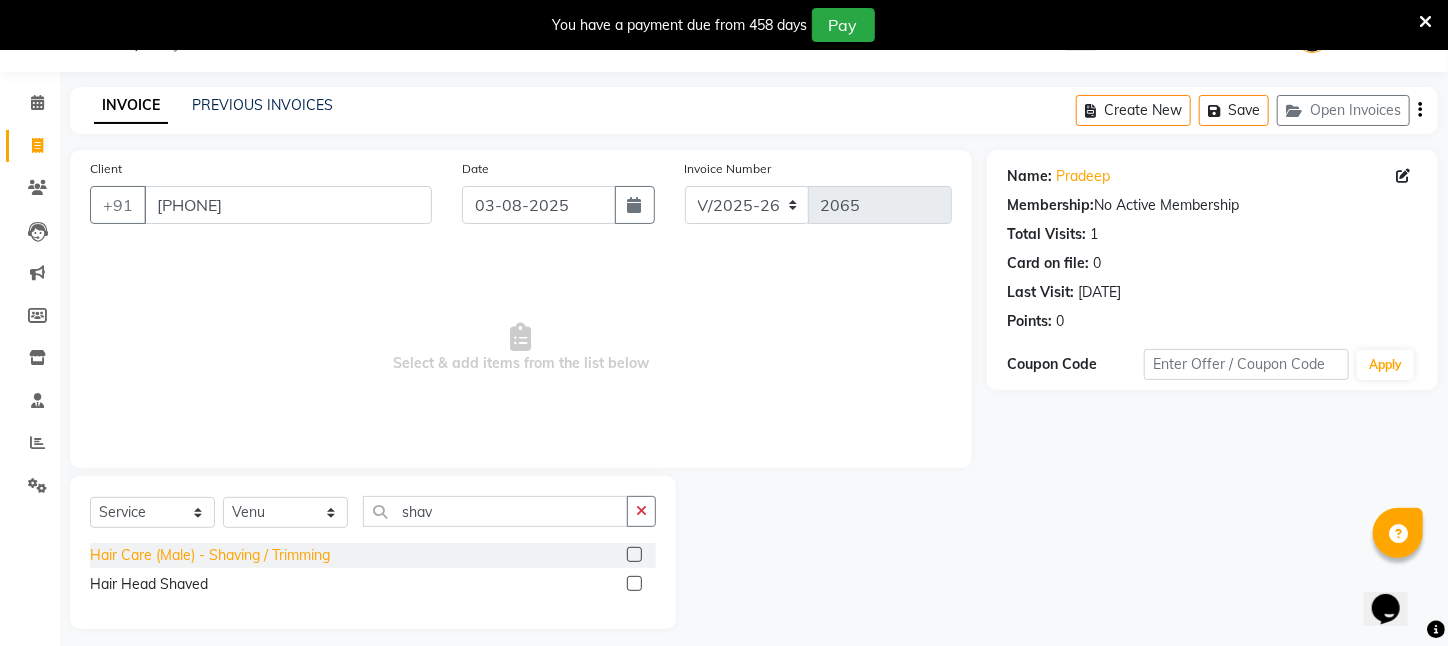 click on "Select Service Product Membership Package Voucher Prepaid Gift Card Select Stylist [FIRST] [LAST] ARPITA DEEPIKA IMRAAN Injamam KESHAV [CITY] Mahadev Pal Manisha MOUMITA NEHA Rahim Ruma SAIMA Shibani Sujit Suman TINKU Venu shav" 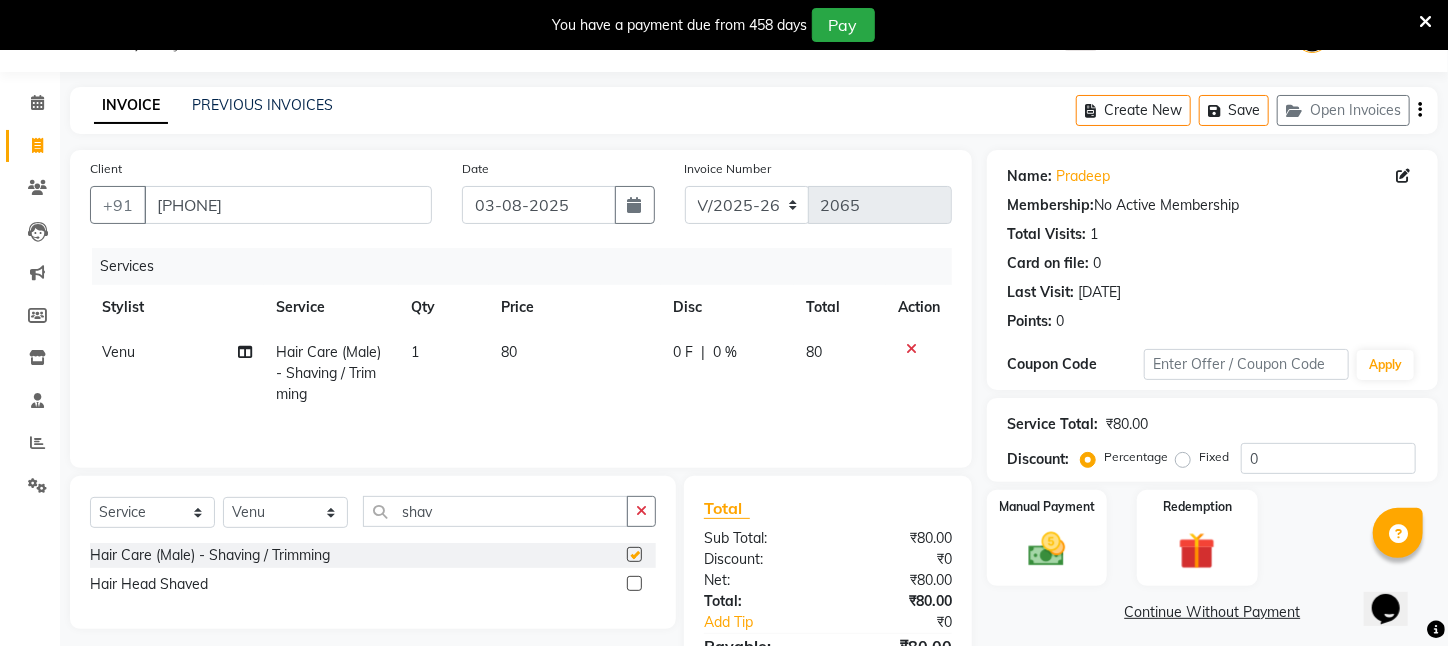 checkbox on "false" 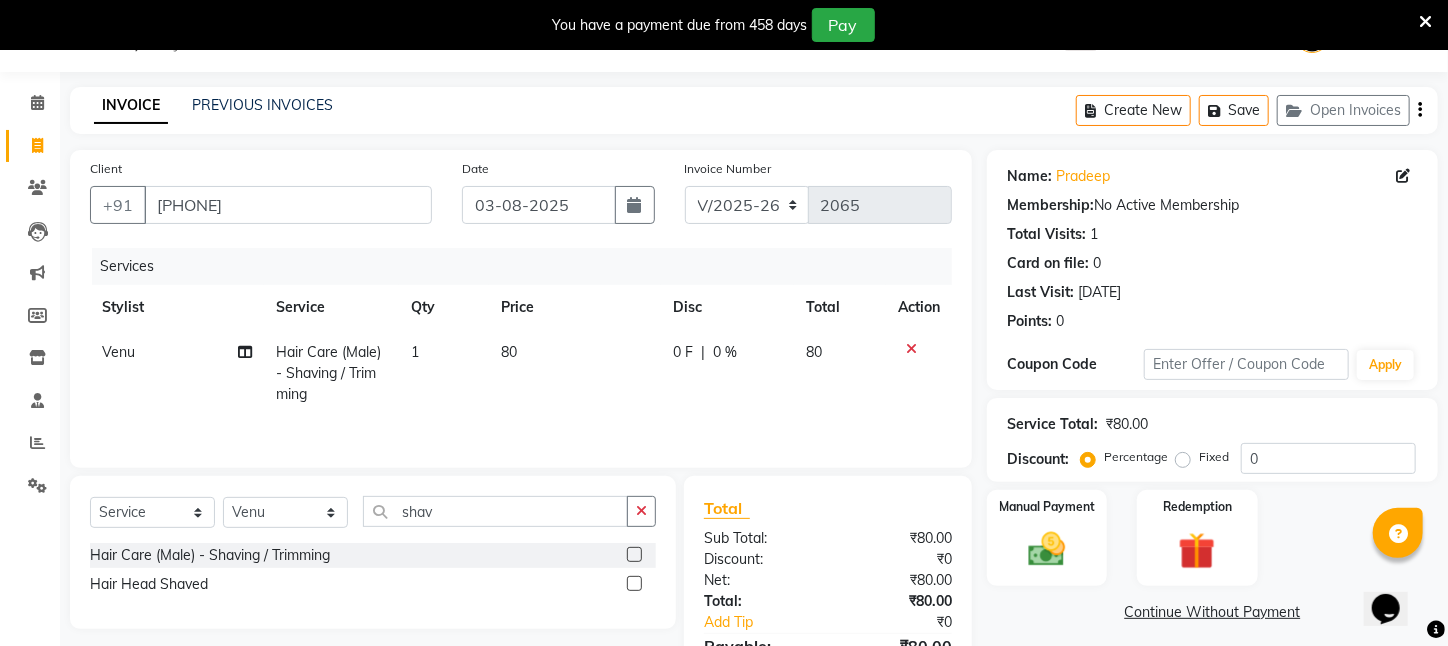 scroll, scrollTop: 161, scrollLeft: 0, axis: vertical 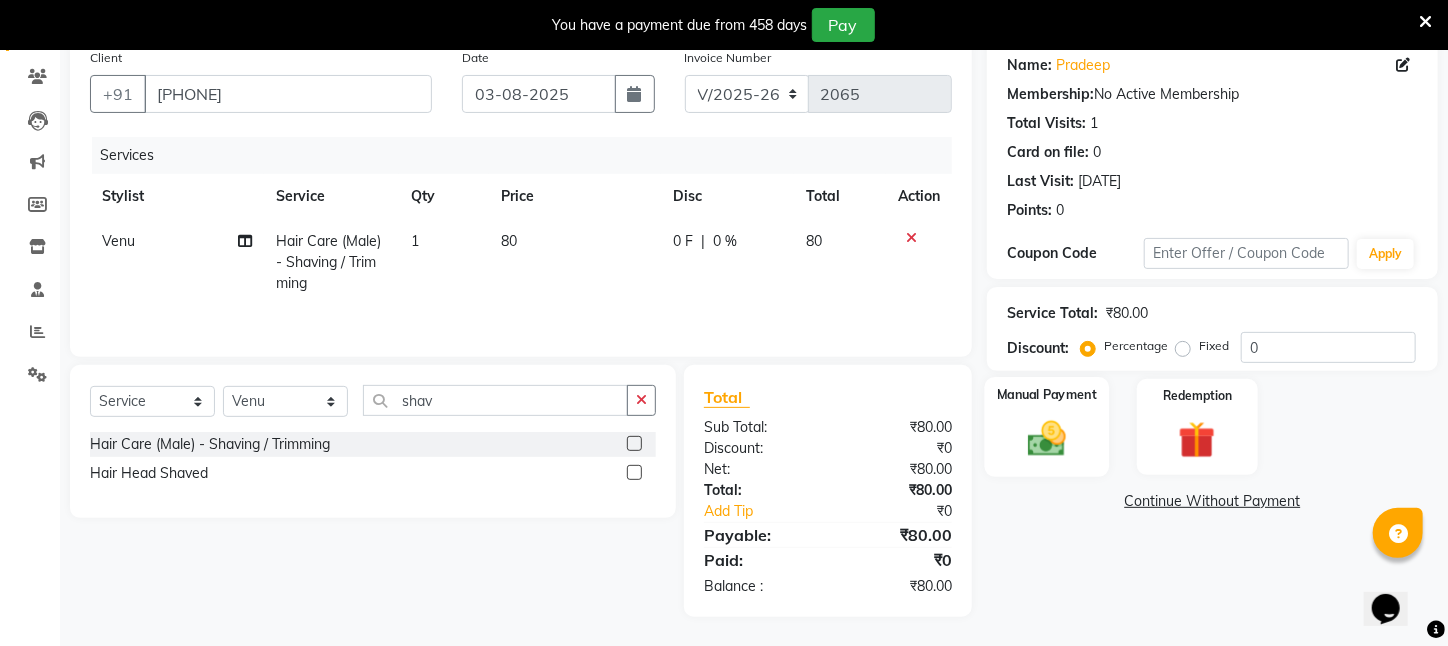 click 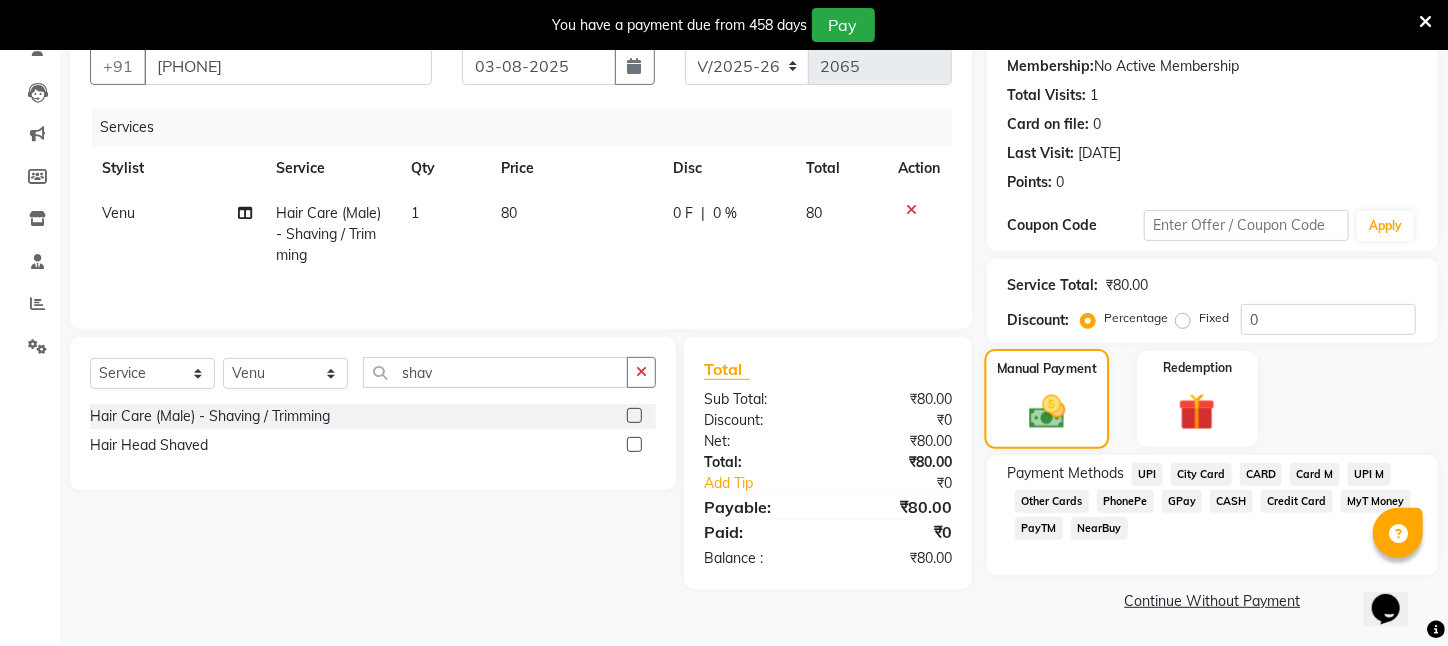 scroll, scrollTop: 211, scrollLeft: 0, axis: vertical 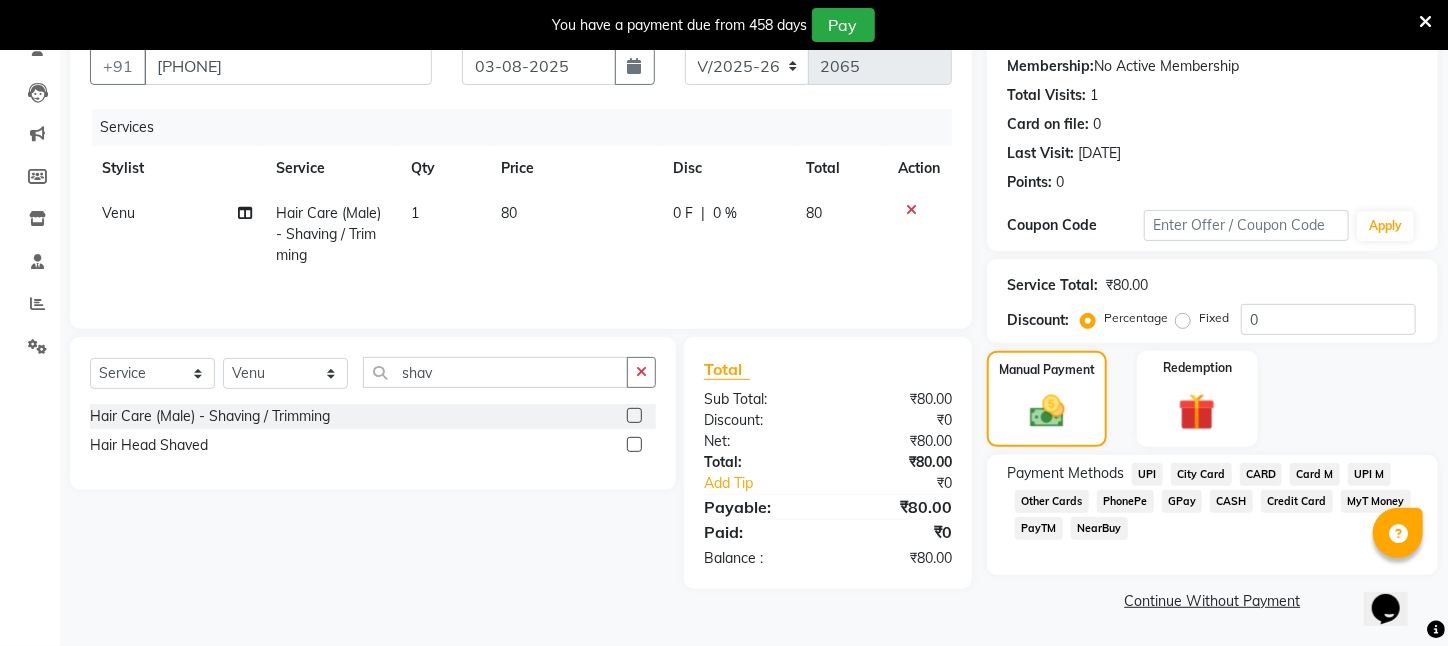 click on "UPI" 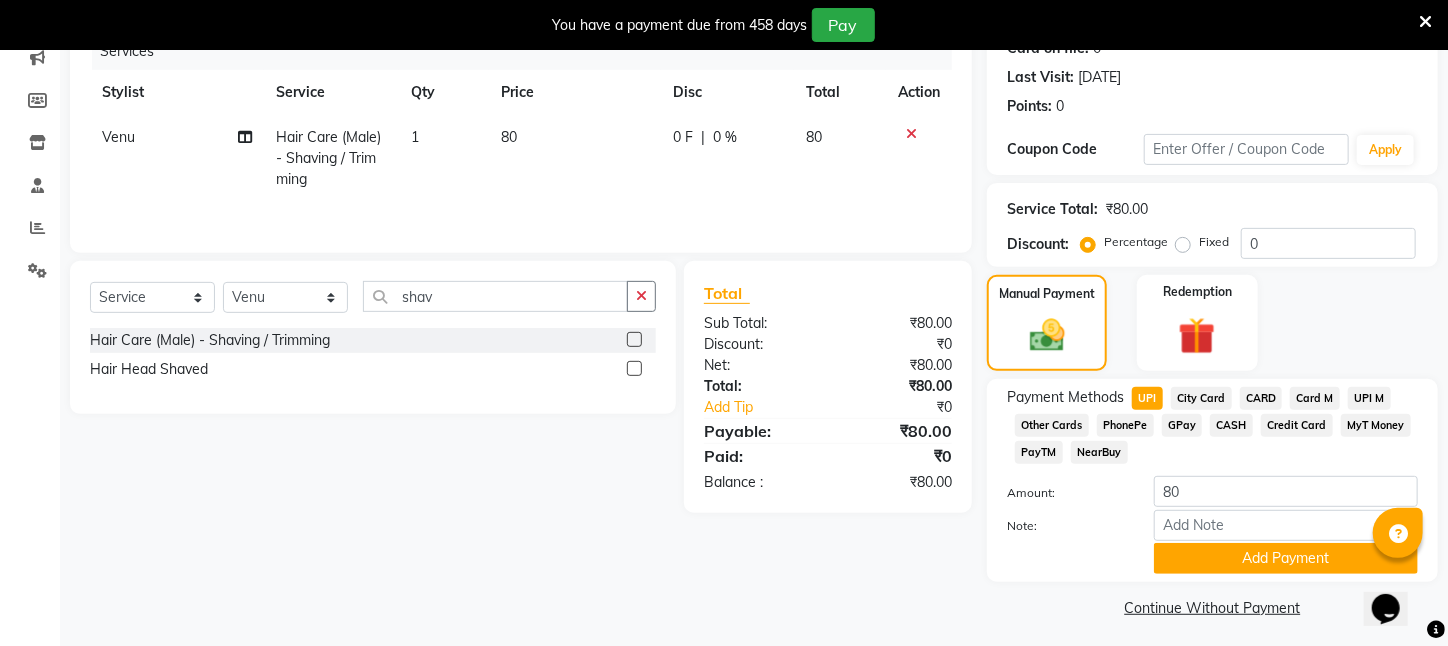 scroll, scrollTop: 293, scrollLeft: 0, axis: vertical 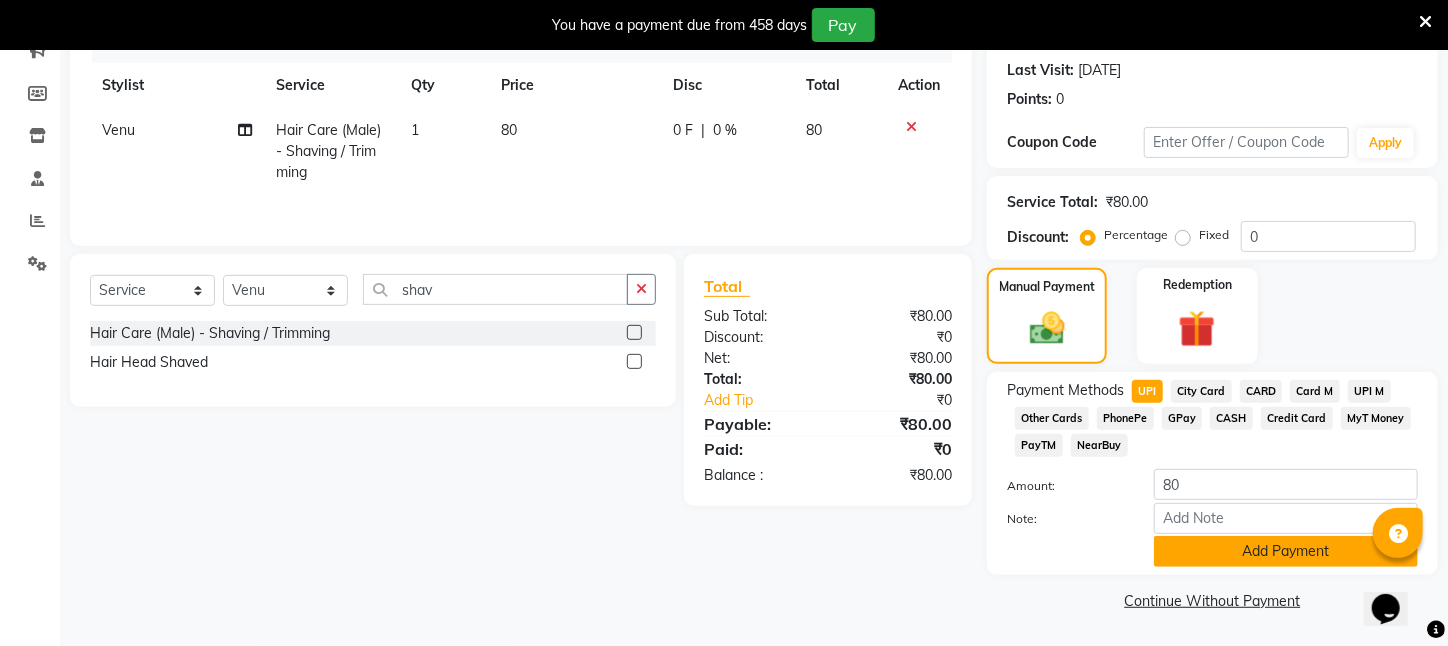 click on "Add Payment" 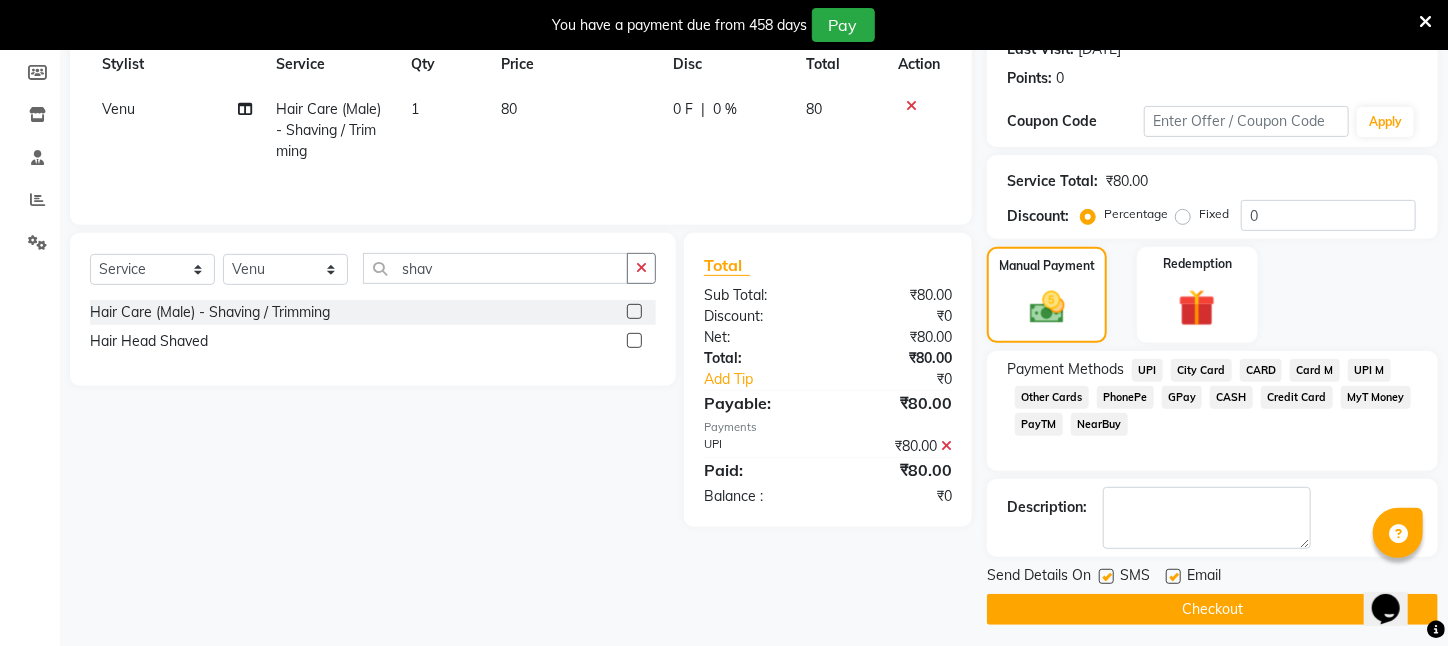 click on "Checkout" 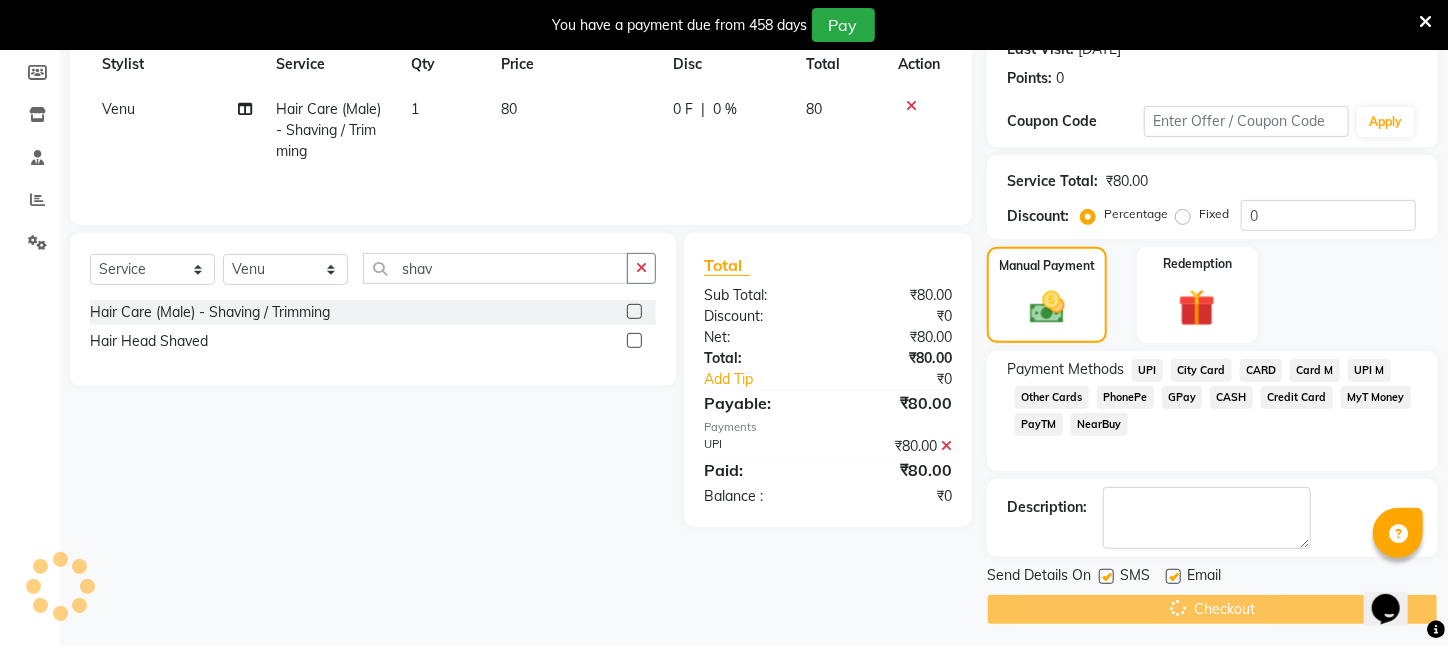 scroll, scrollTop: 0, scrollLeft: 0, axis: both 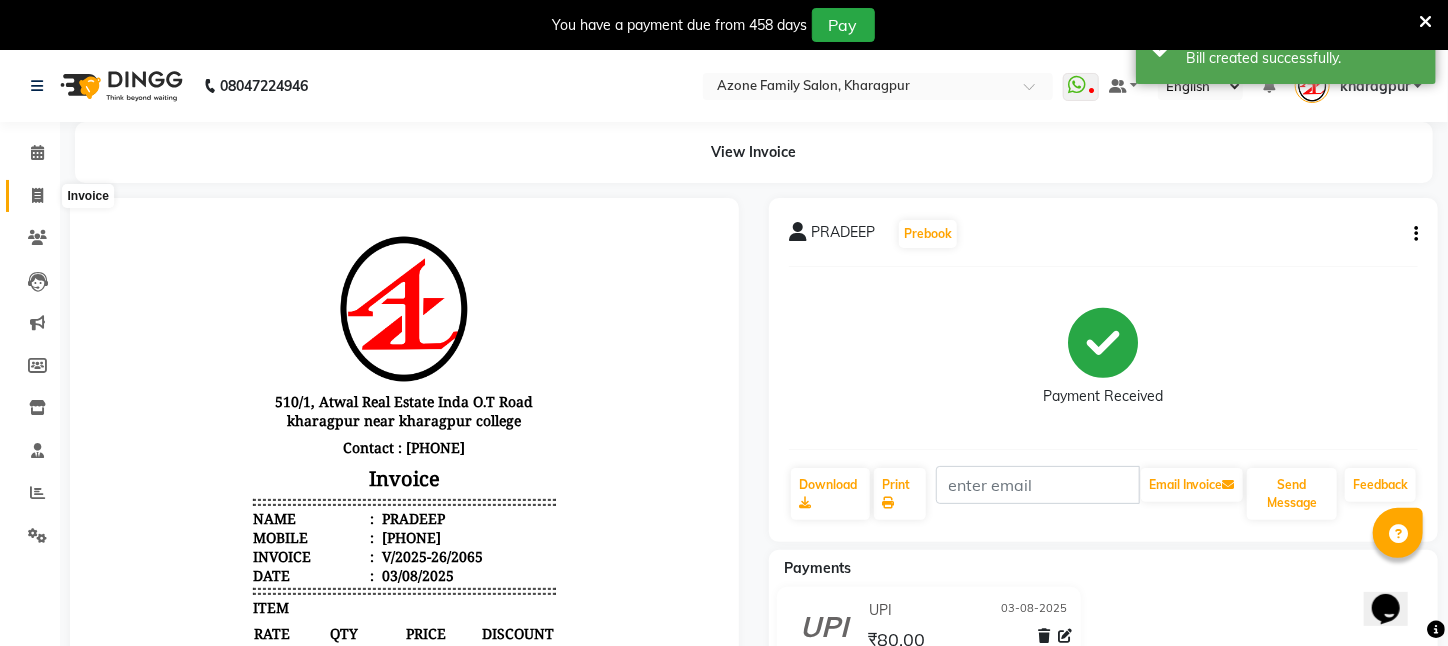 click 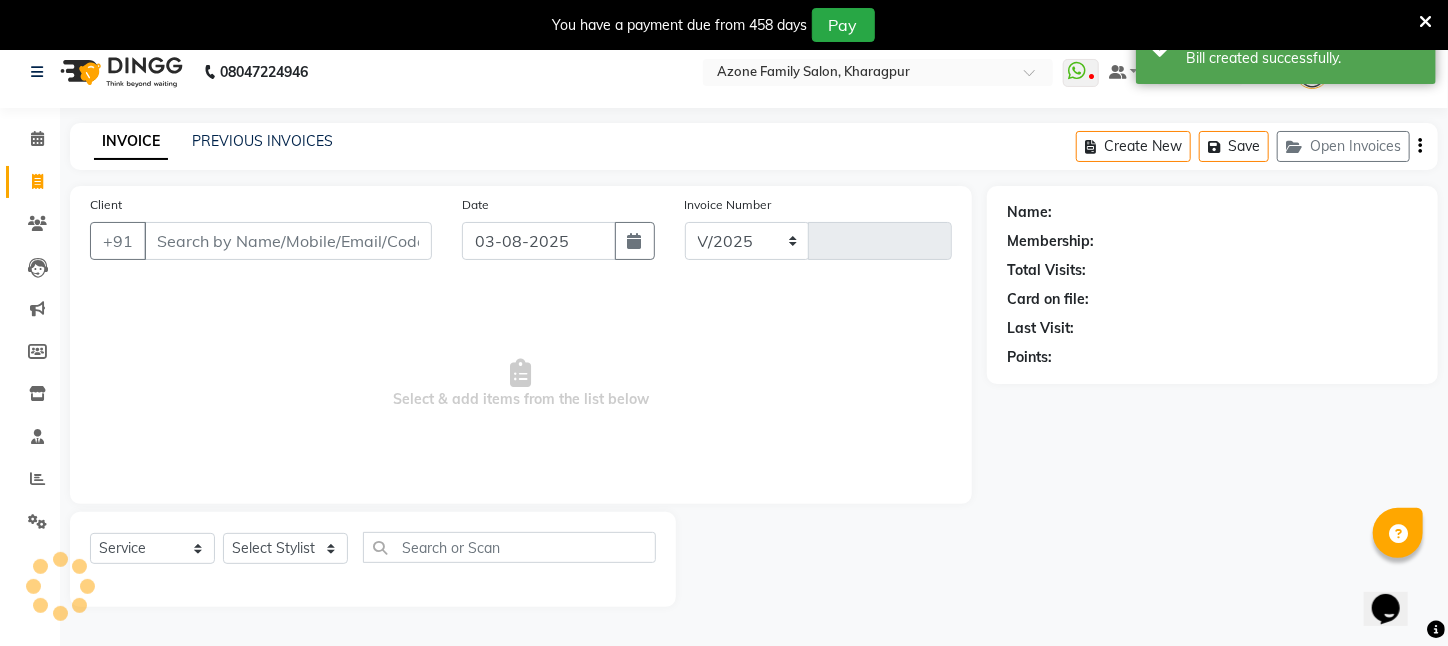 select on "4296" 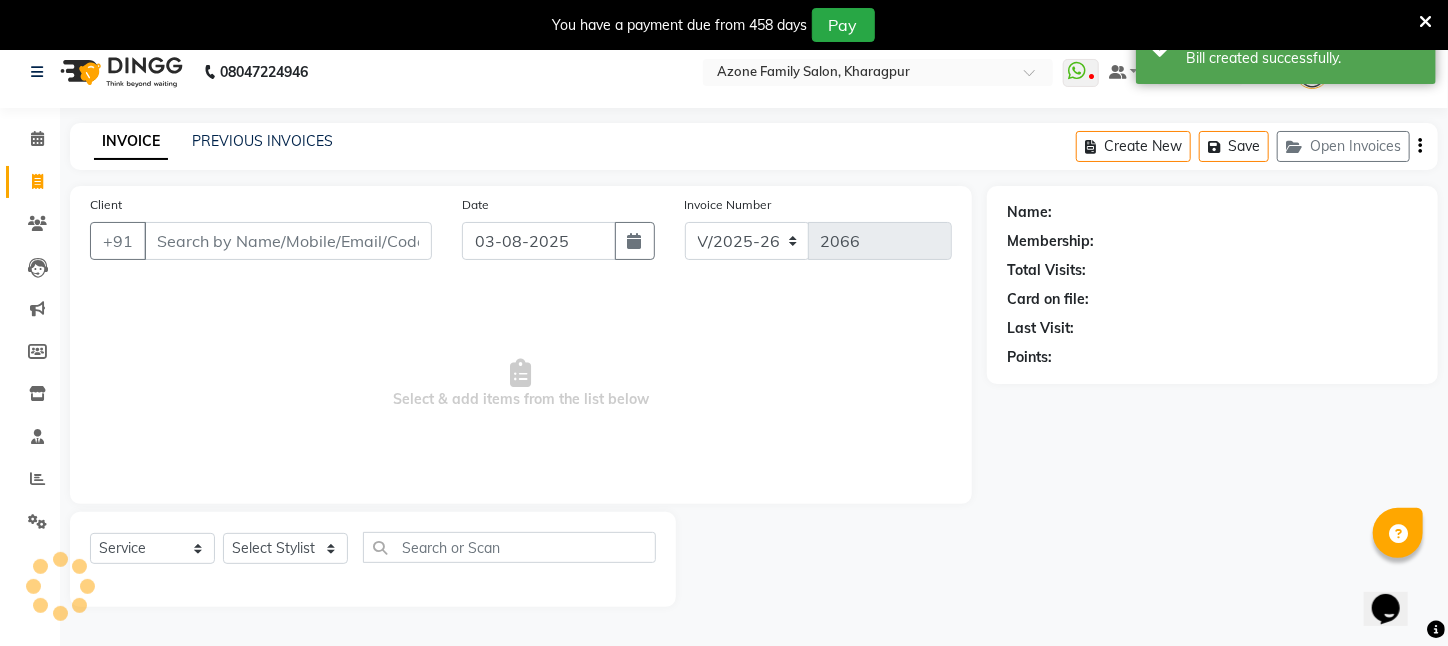 scroll, scrollTop: 50, scrollLeft: 0, axis: vertical 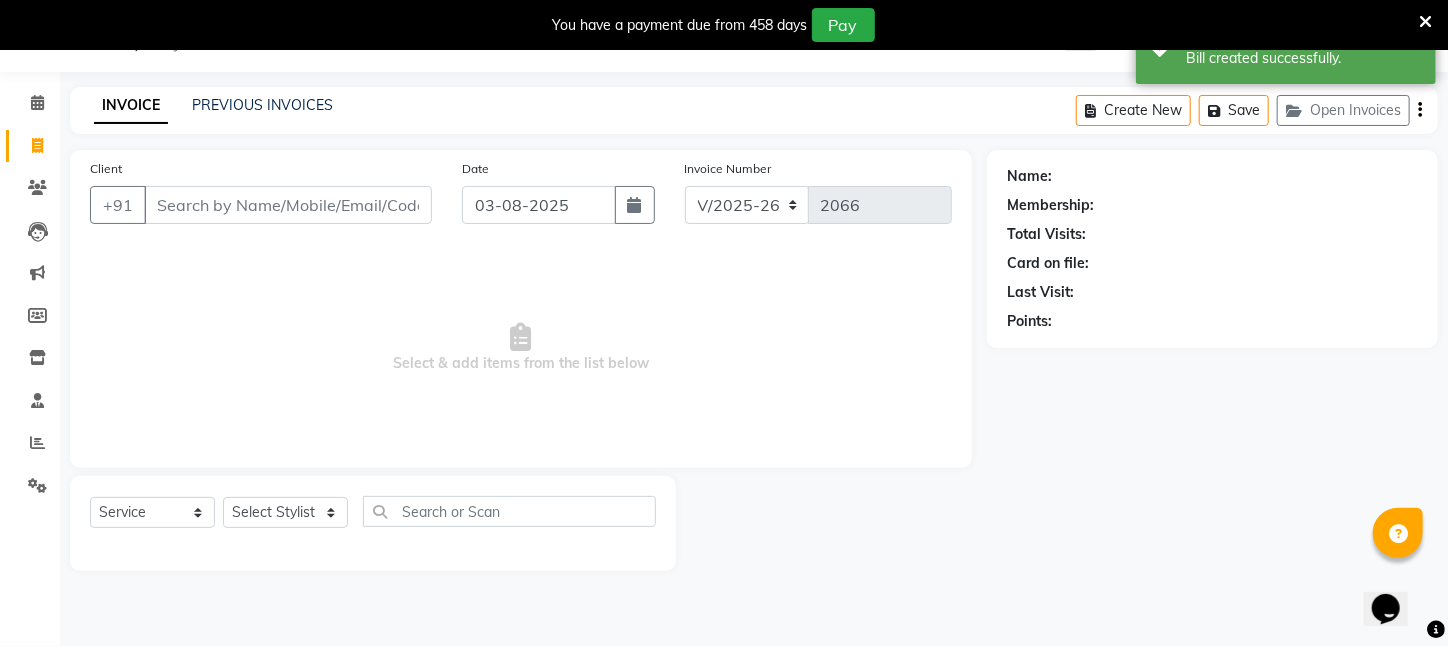 click on "Client" at bounding box center [288, 205] 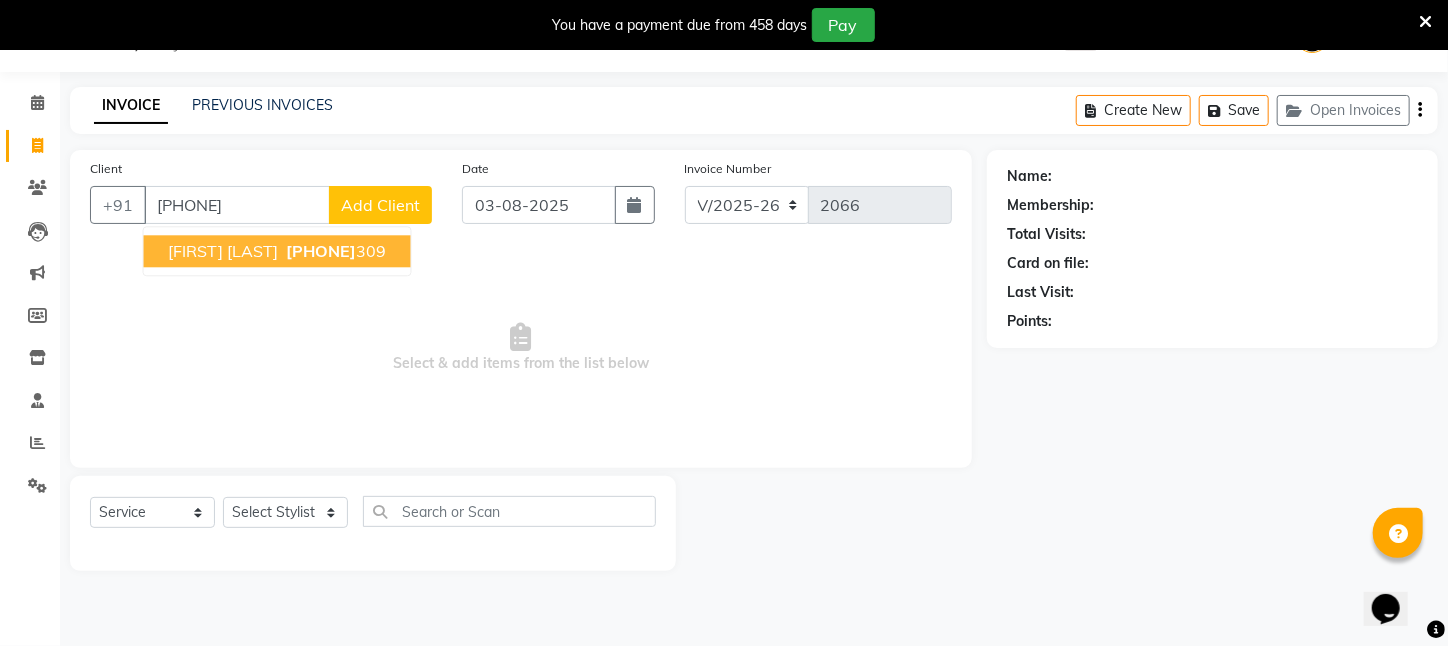 click on "[FIRST] [LAST]" at bounding box center (223, 251) 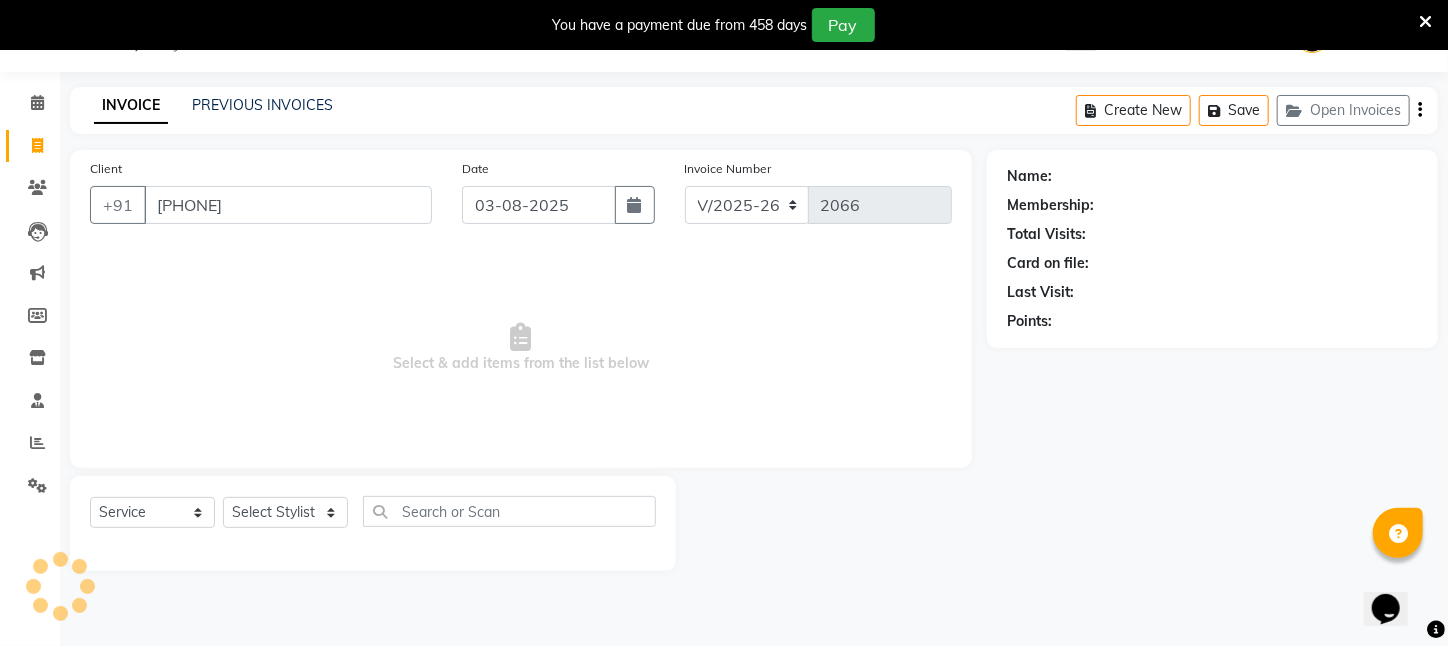 type on "[PHONE]" 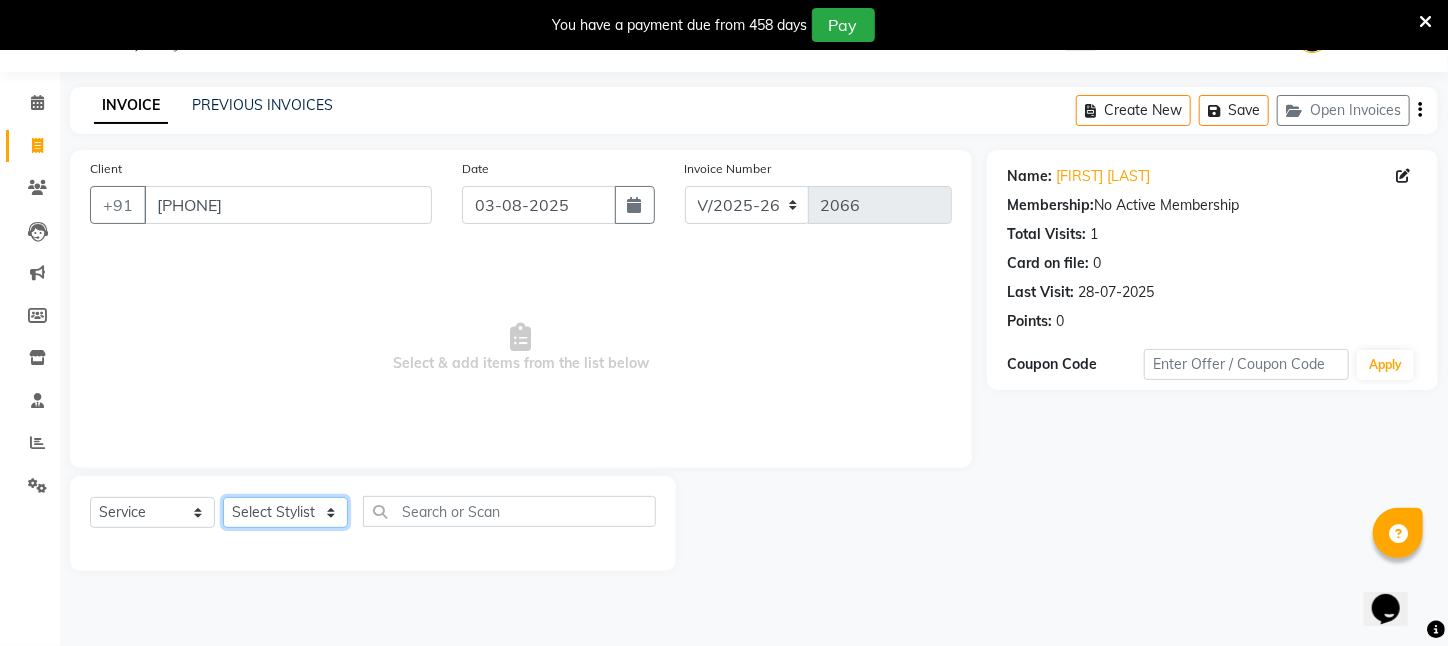 click on "Select Stylist [FIRST] [LAST] [FIRST] [LAST] [FIRST] [LAST] [FIRST] [LAST] [FIRST] [LAST] [LAST] [FIRST] [LAST] [FIRST] [LAST] [FIRST] [LAST] [FIRST] [LAST] [FIRST] [LAST] [FIRST] [LAST] [FIRST] [LAST] [FIRST] [LAST] [FIRST] [LAST] [FIRST] [LAST] [FIRST] [LAST]" 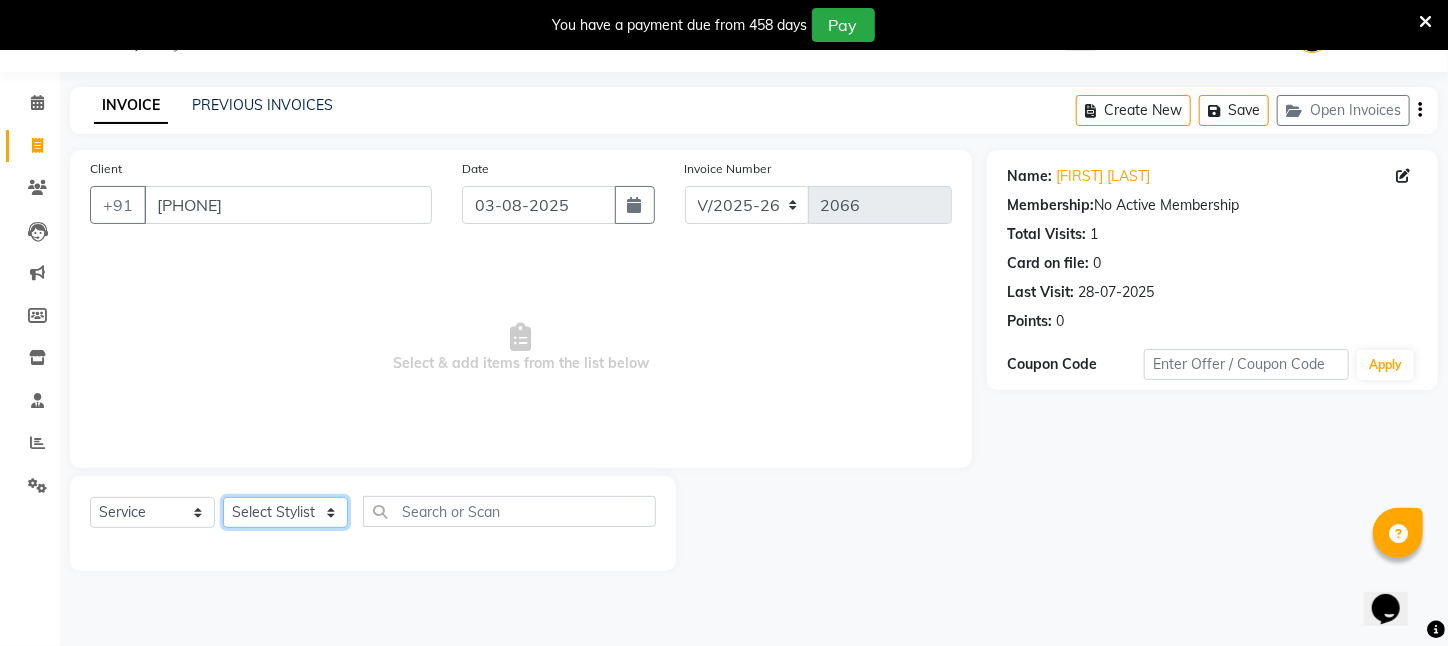 select on "69577" 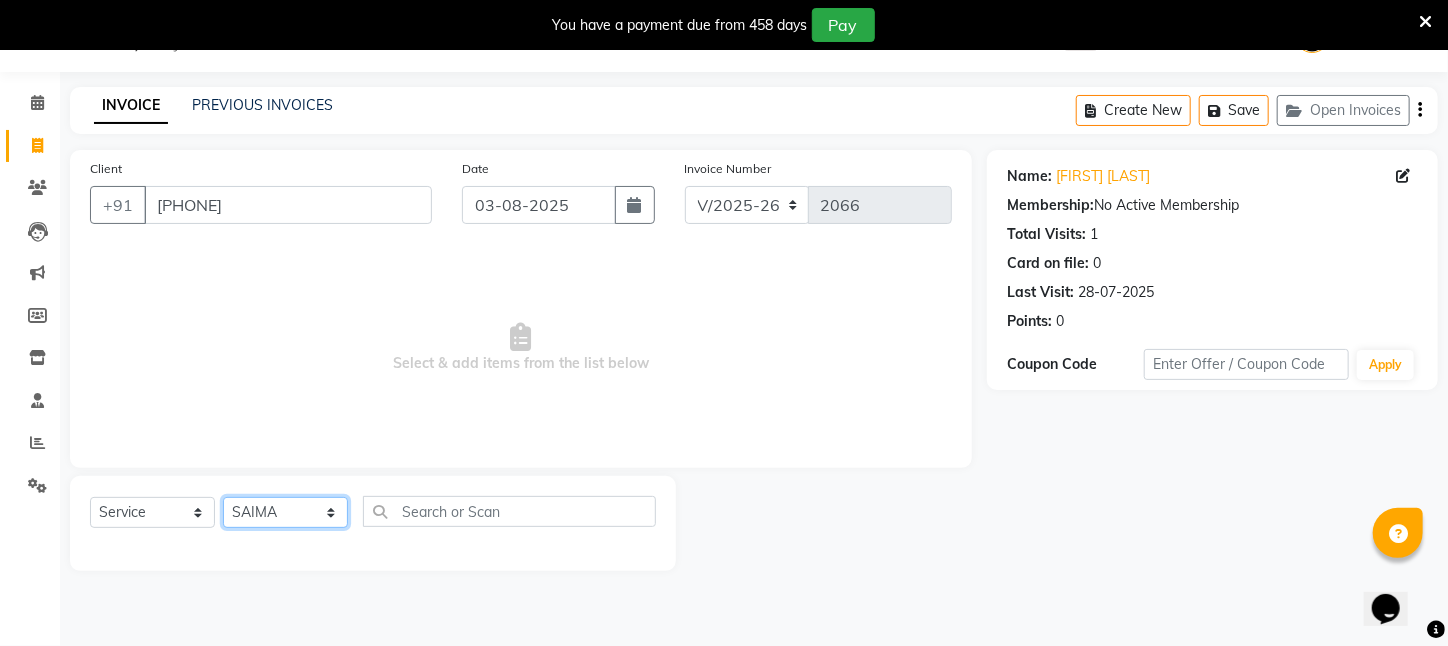 click on "Select Stylist [FIRST] [LAST] [FIRST] [LAST] [FIRST] [LAST] [FIRST] [LAST] [FIRST] [LAST] [LAST] [FIRST] [LAST] [FIRST] [LAST] [FIRST] [LAST] [FIRST] [LAST] [FIRST] [LAST] [FIRST] [LAST] [FIRST] [LAST] [FIRST] [LAST] [FIRST] [LAST] [FIRST] [LAST] [FIRST] [LAST]" 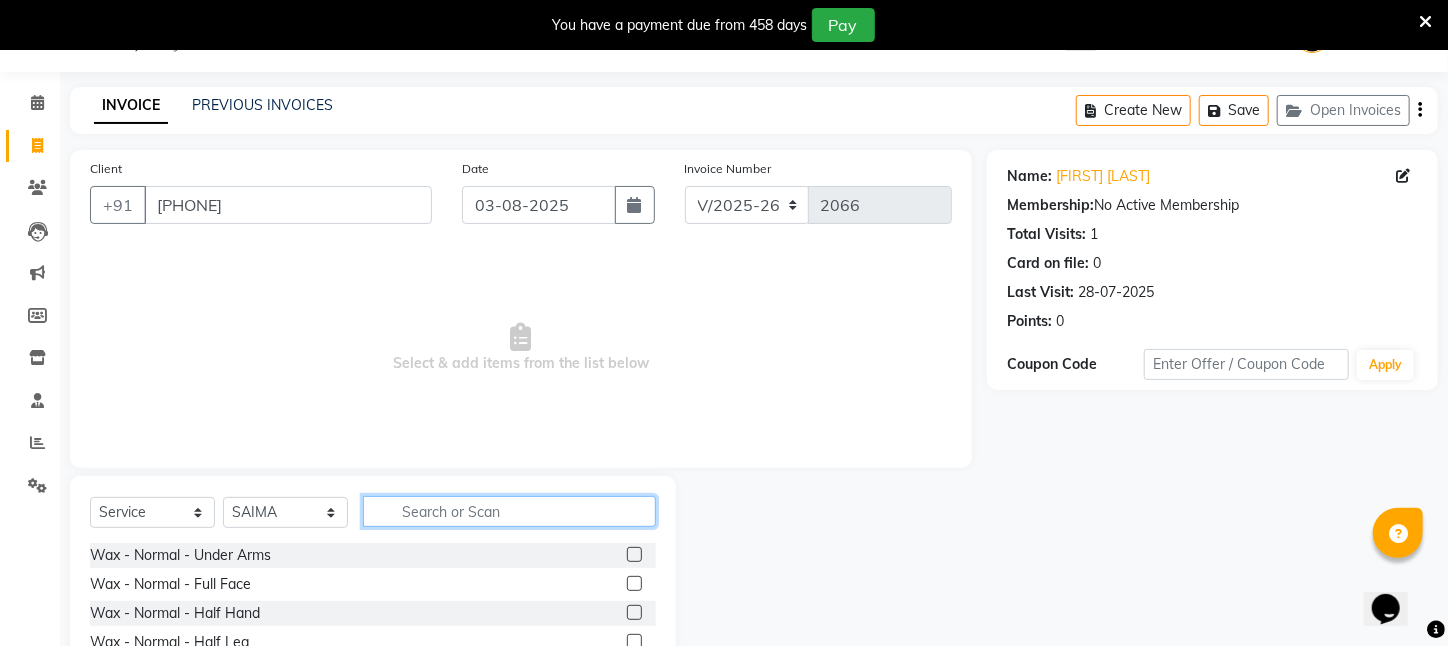 click 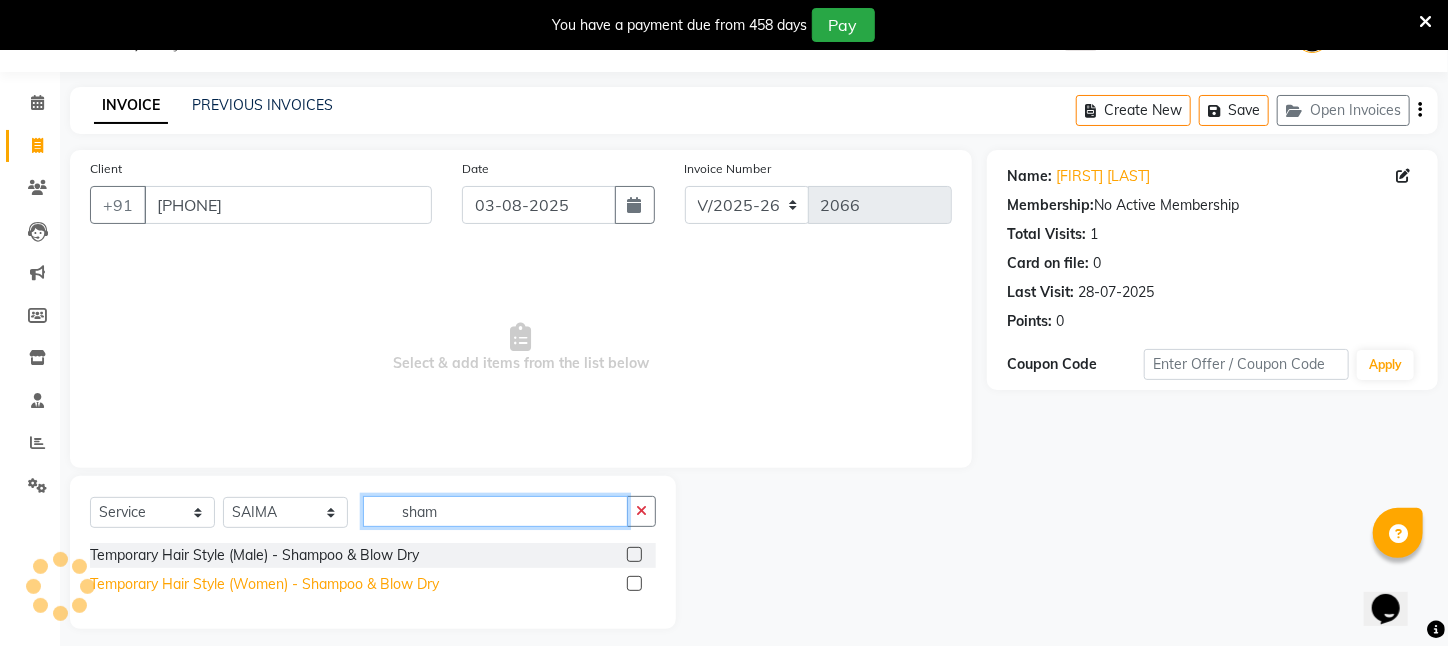 type on "sham" 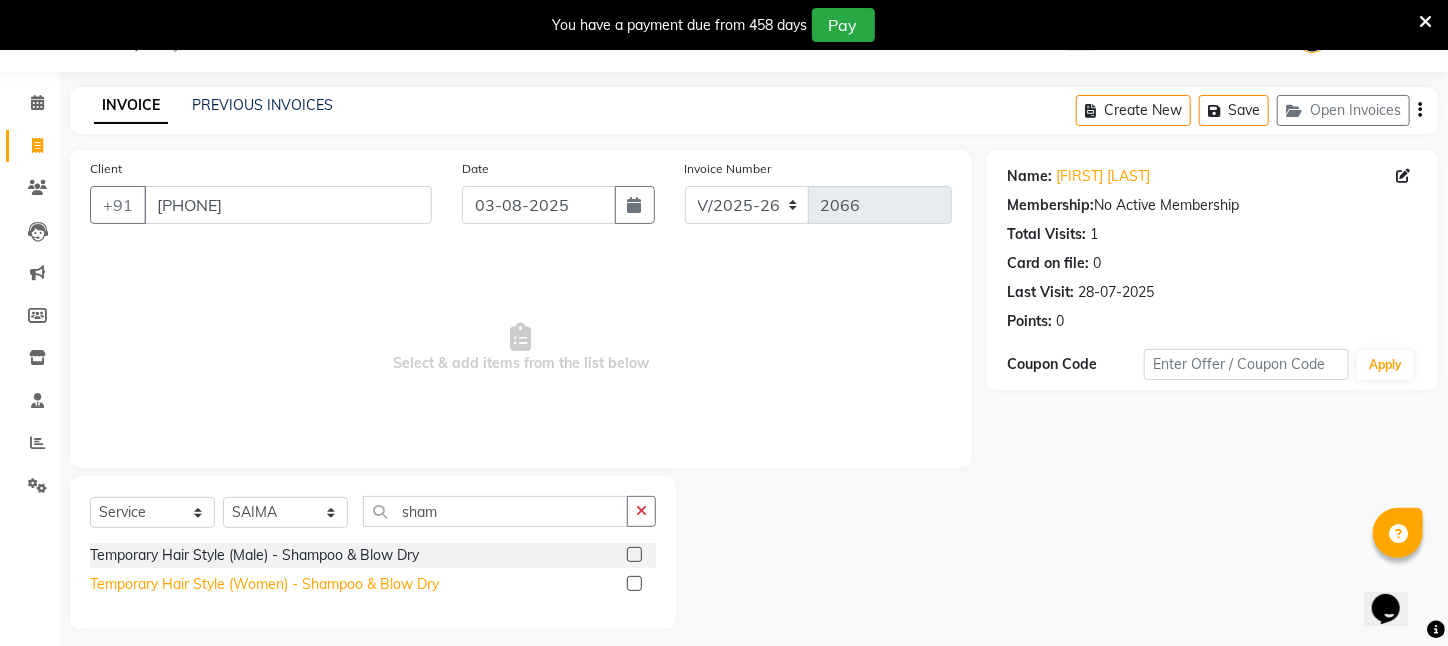 click on "Temporary Hair Style (Women)   -   Shampoo & Blow Dry" 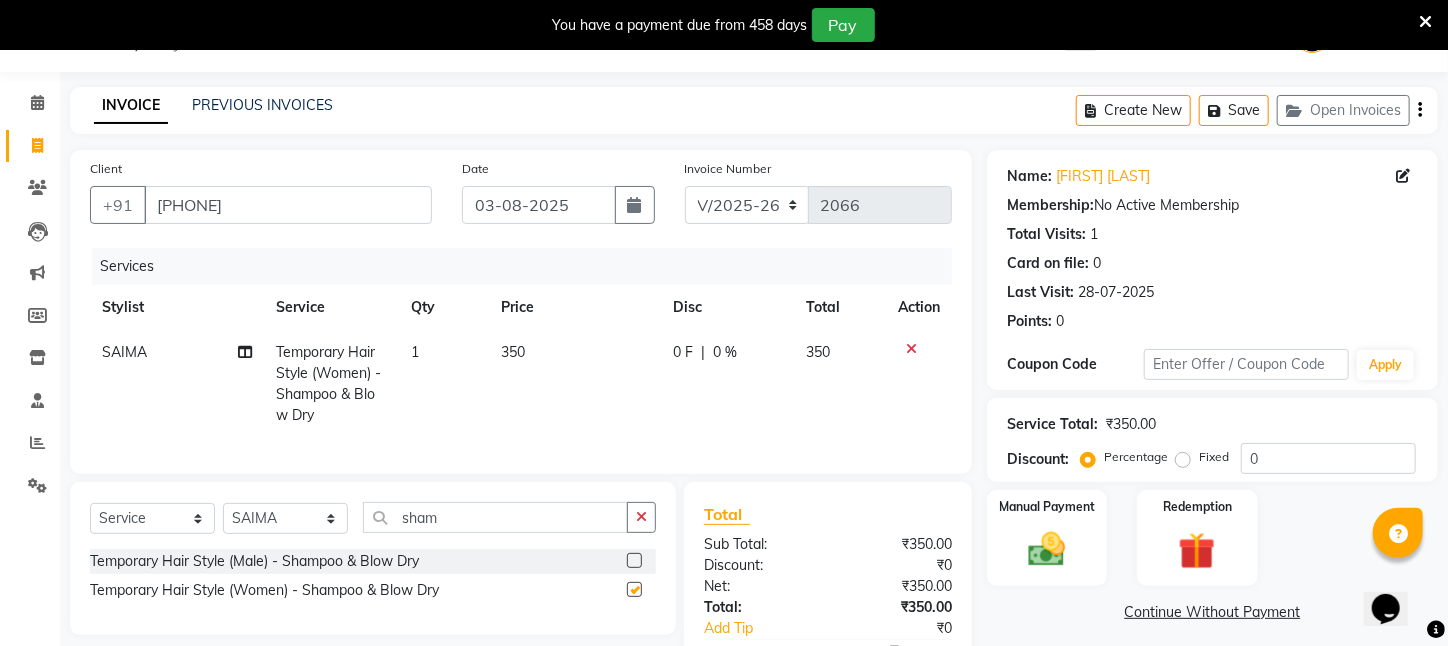 checkbox on "false" 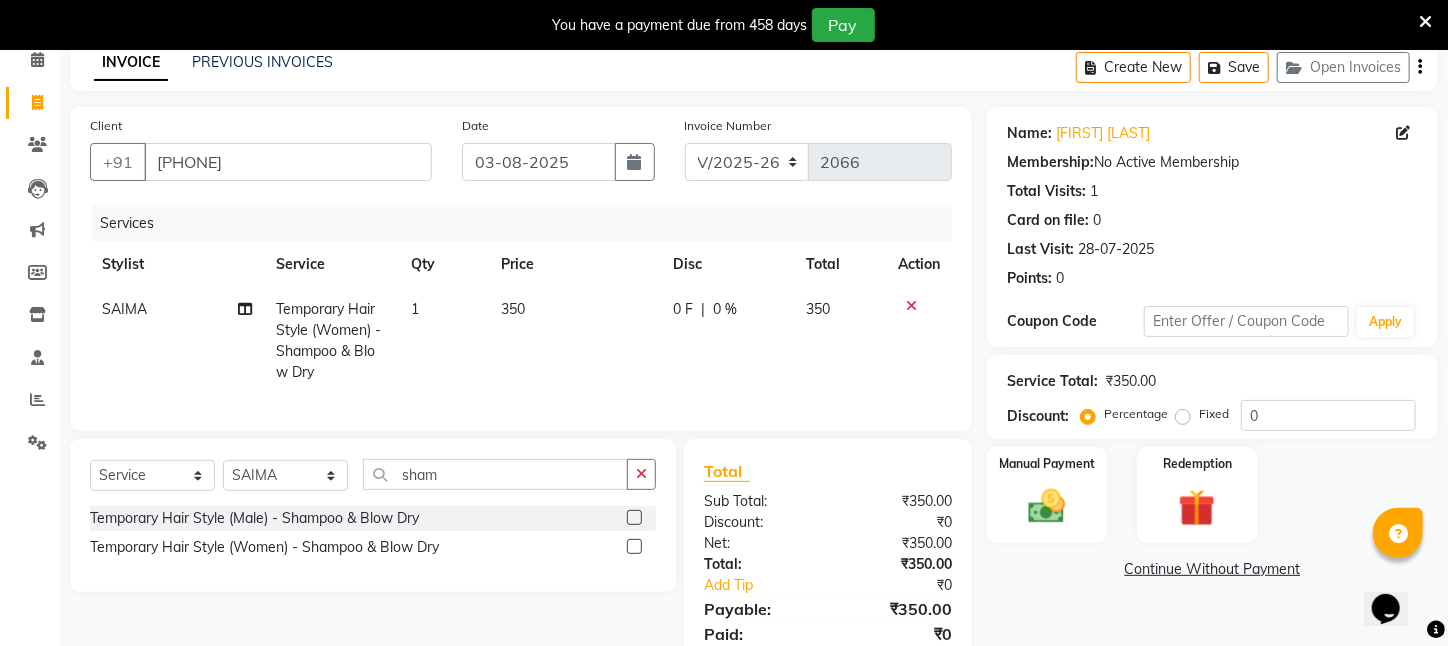 scroll, scrollTop: 182, scrollLeft: 0, axis: vertical 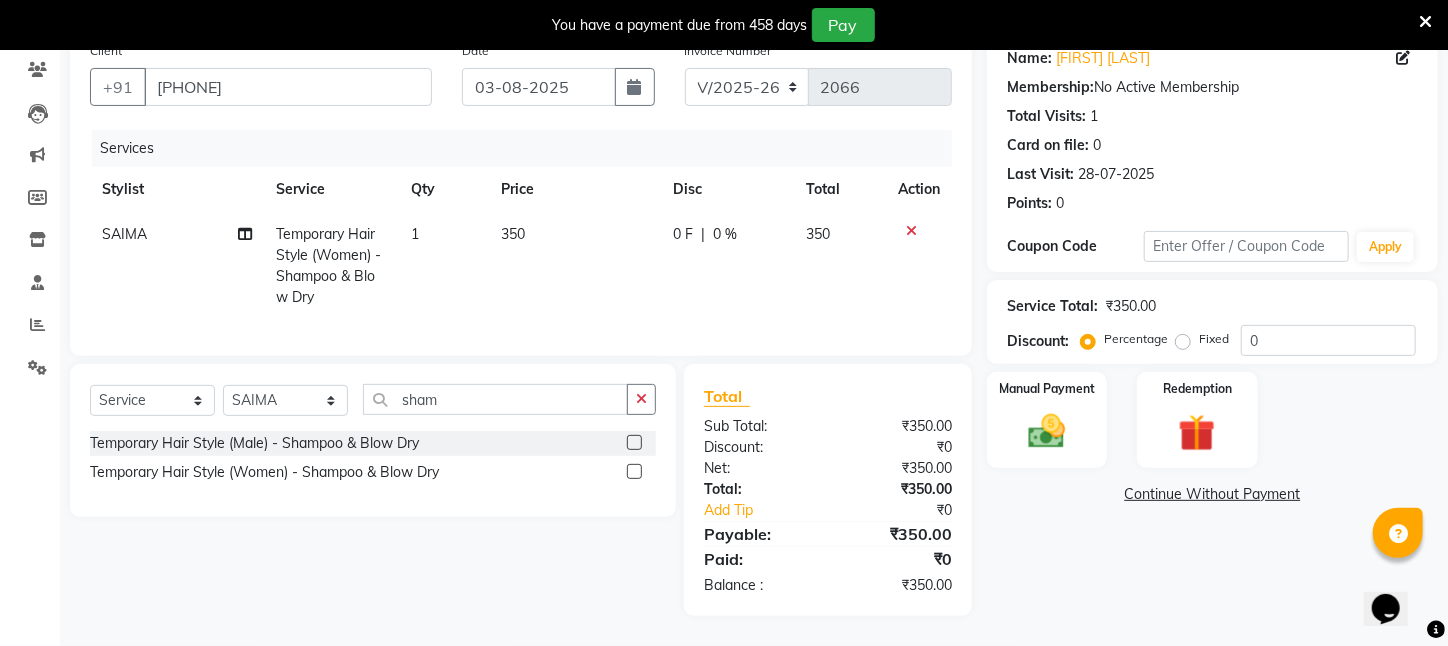 click on "Select Service Product Membership Package Voucher Prepaid Gift Card Select Stylist [FIRST] [LAST] ARPITA DEEPIKA IMRAAN Injamam KESHAV [CITY] Mahadev Pal Manisha MOUMITA NEHA Rahim Ruma SAIMA Shibani Sujit Suman TINKU Venu sham Temporary Hair Style (Male) - Shampoo & Blow Dry Temporary Hair Style (Women) - Shampoo & Blow Dry" 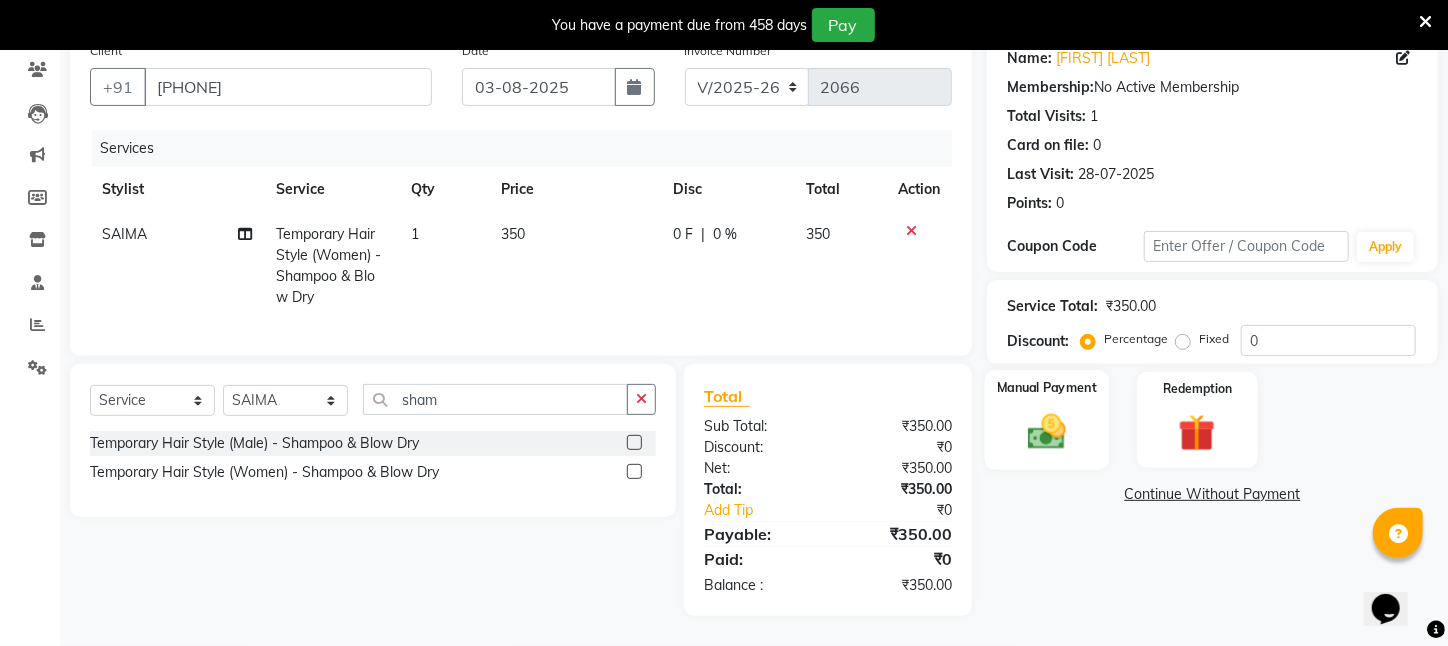 click 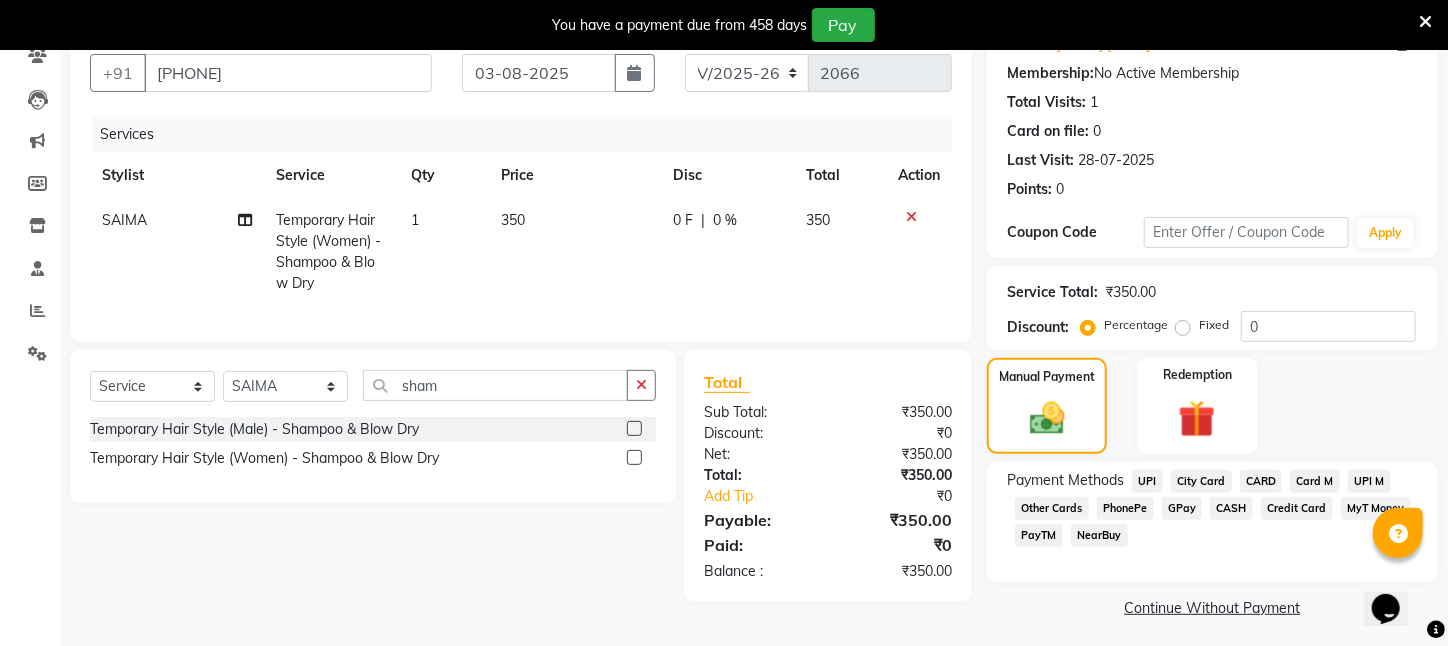 click on "CASH" 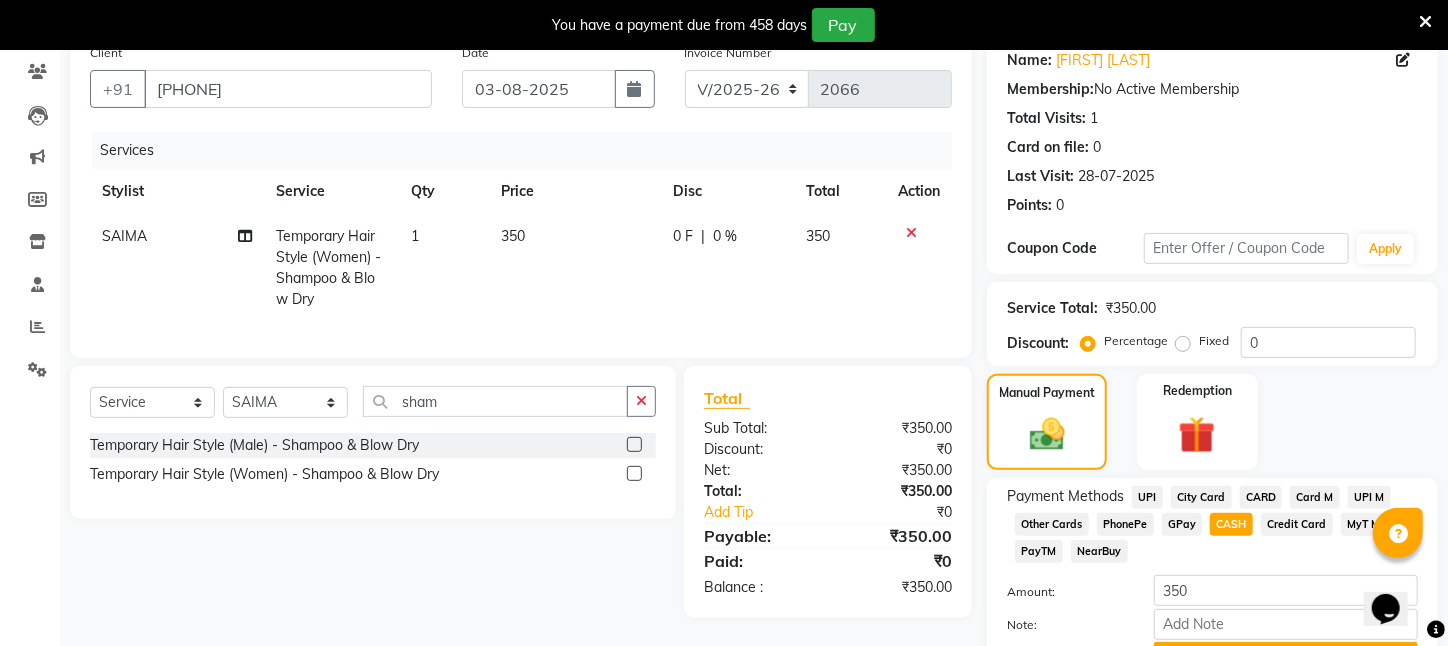 scroll, scrollTop: 293, scrollLeft: 0, axis: vertical 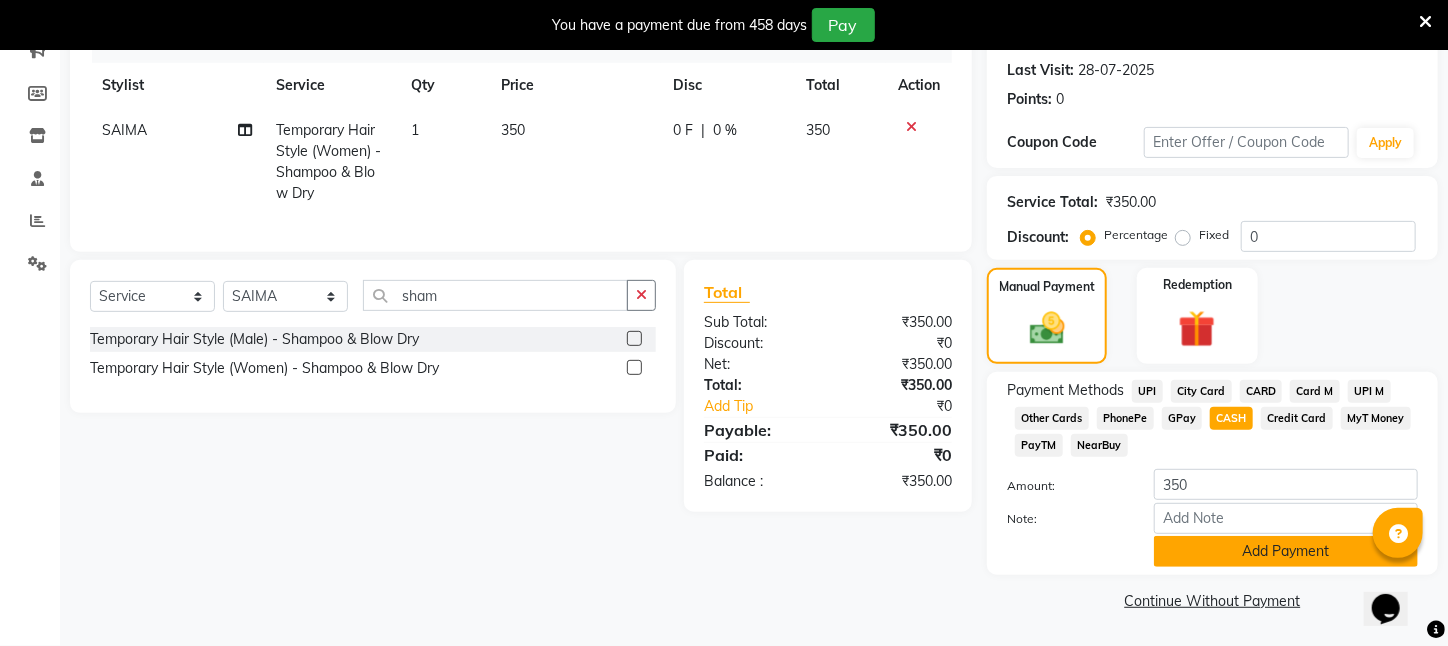 click on "Add Payment" 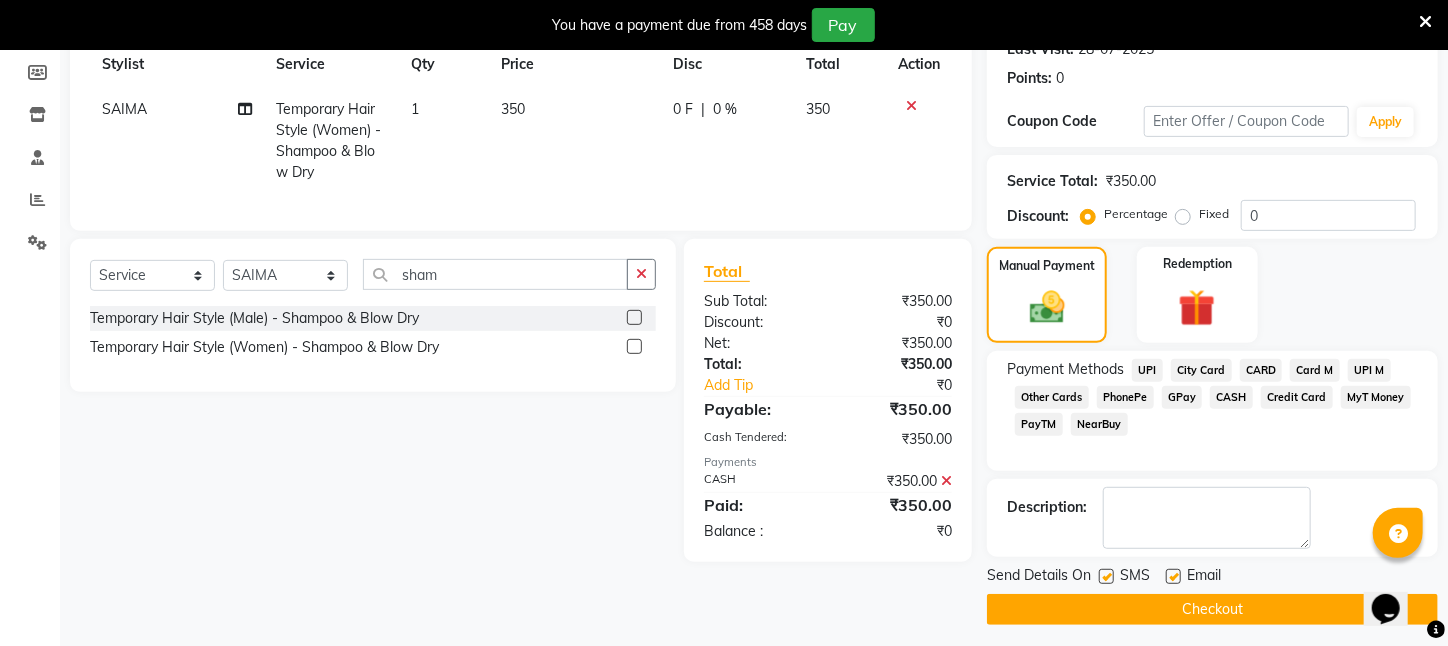 click on "Checkout" 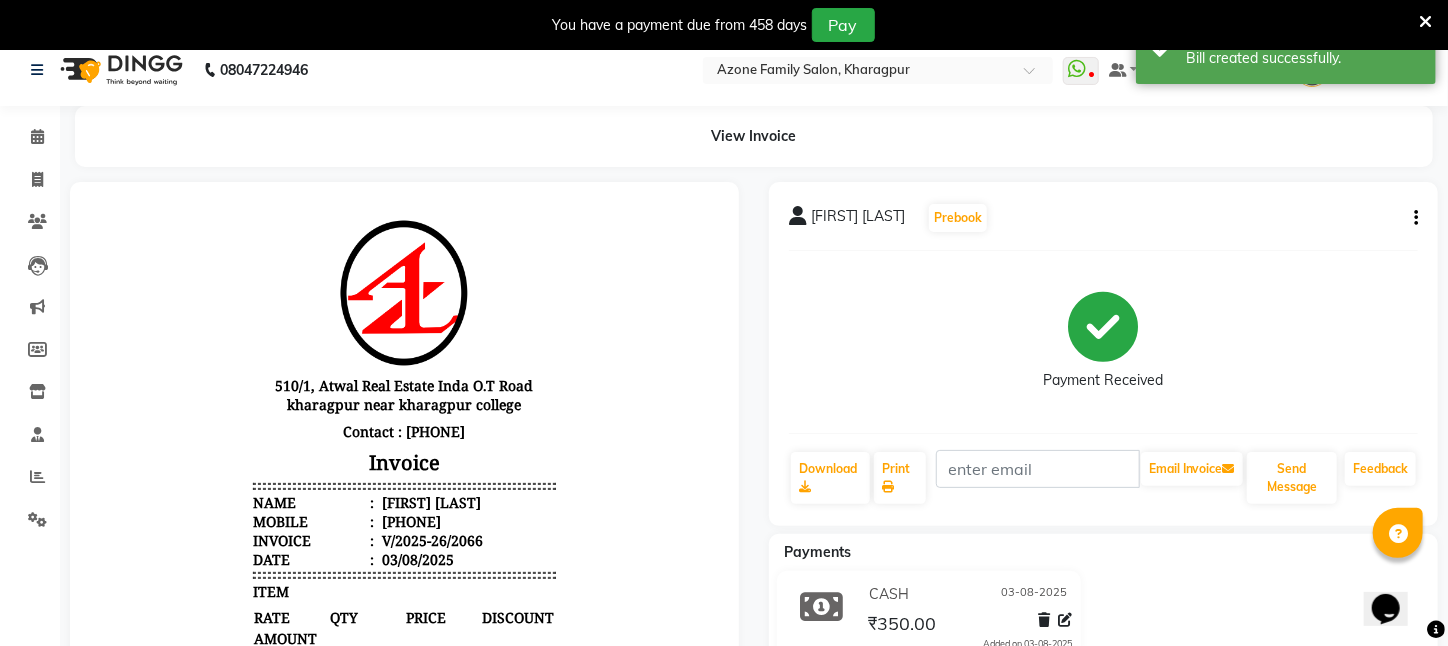 scroll, scrollTop: 0, scrollLeft: 0, axis: both 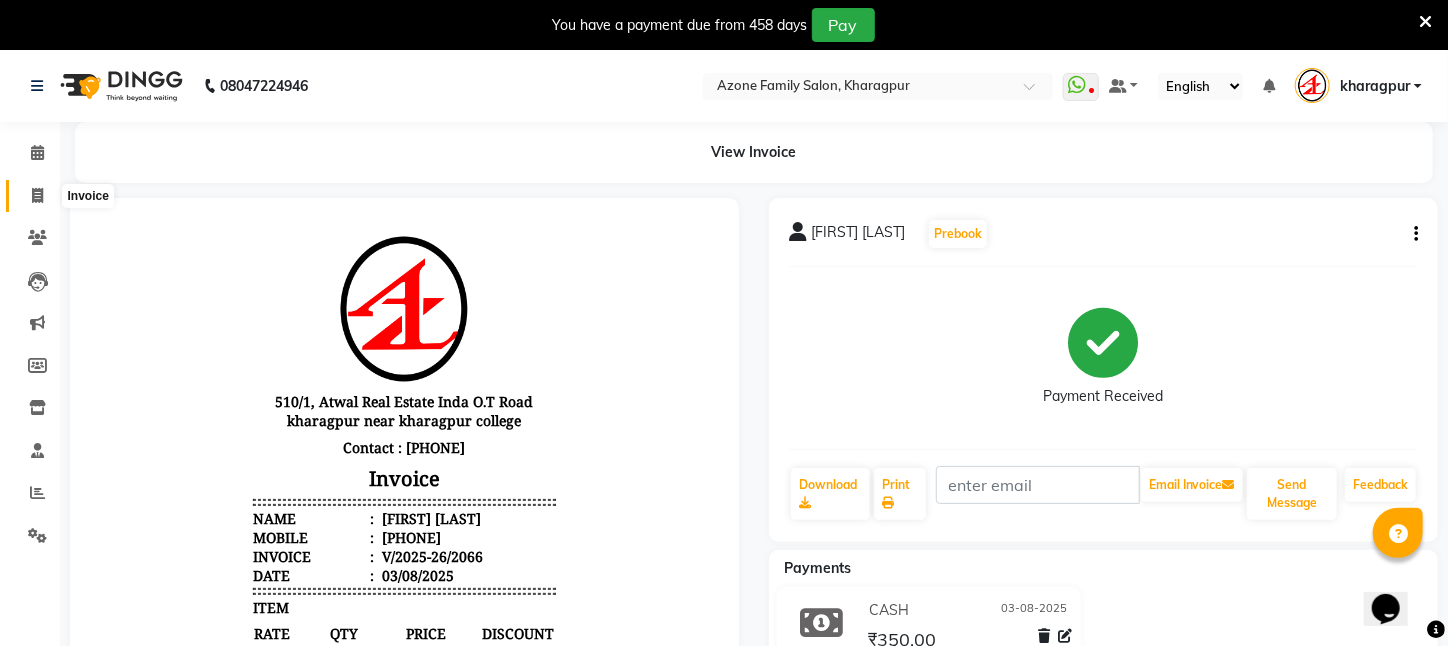 click 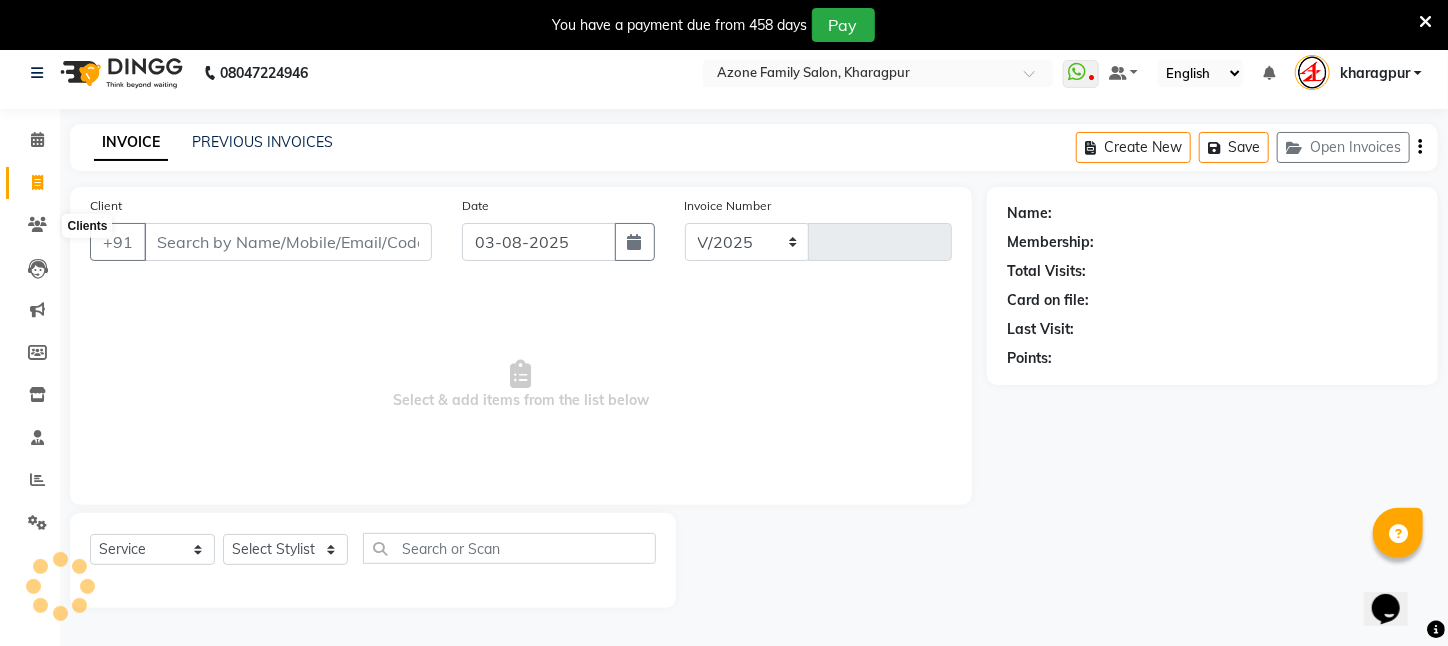 select on "4296" 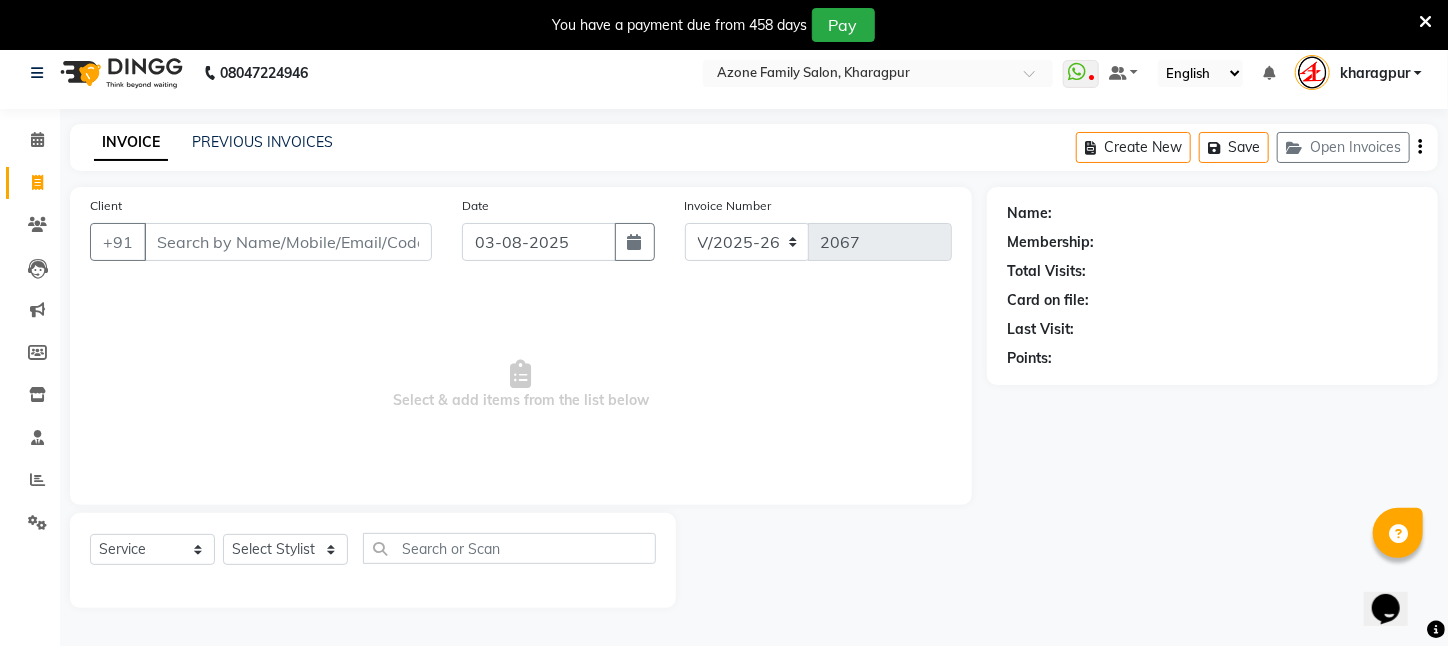 scroll, scrollTop: 50, scrollLeft: 0, axis: vertical 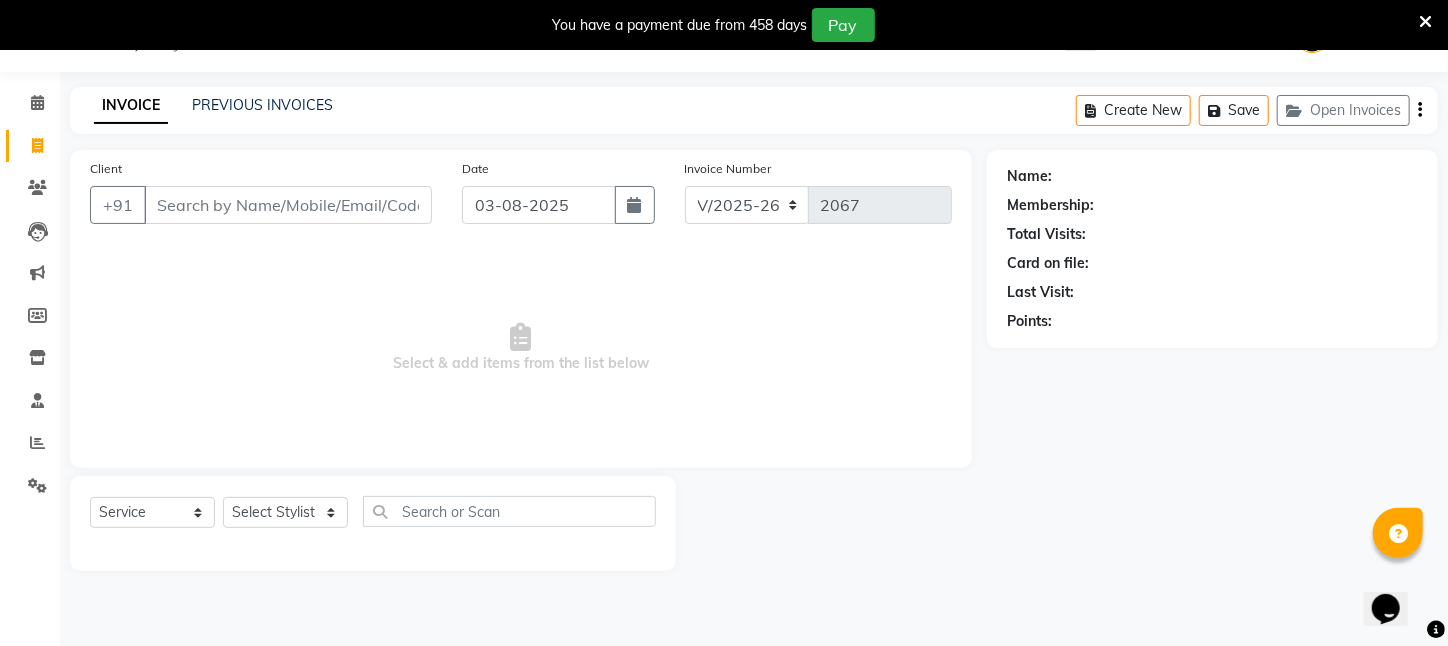 click on "Client" at bounding box center (288, 205) 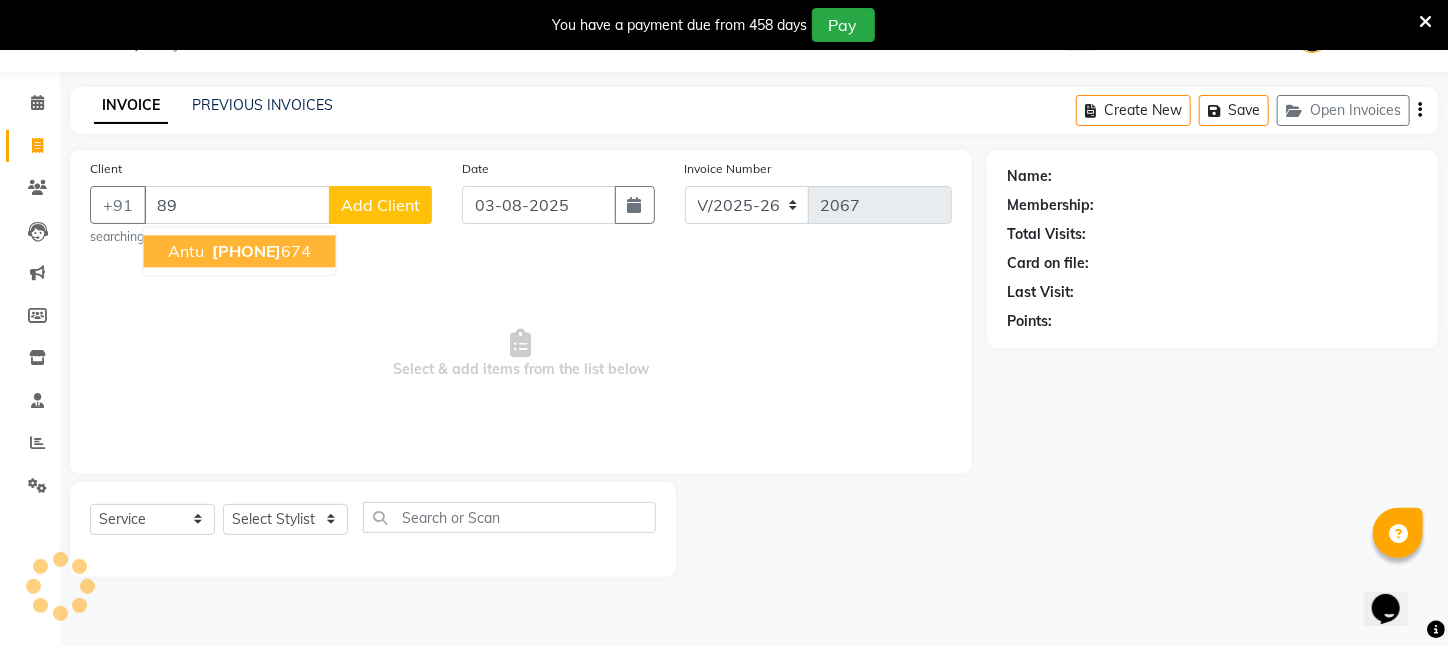 type on "8" 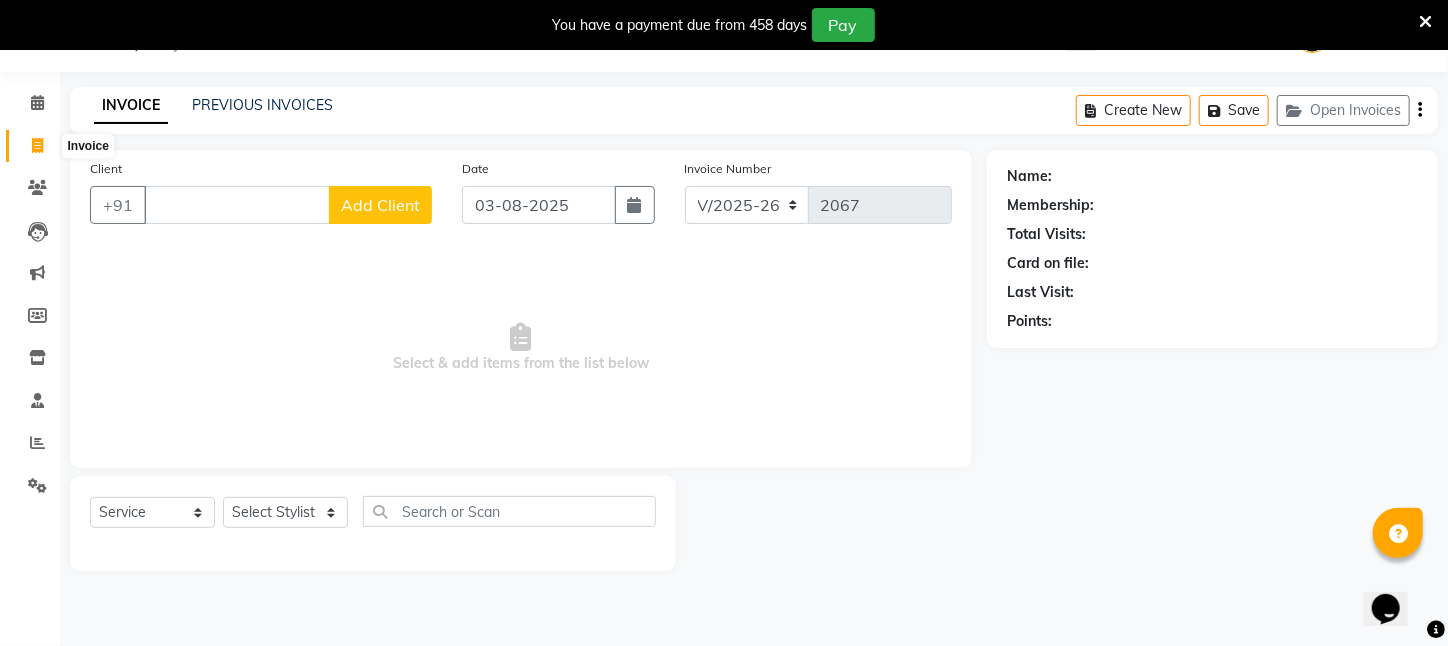 type 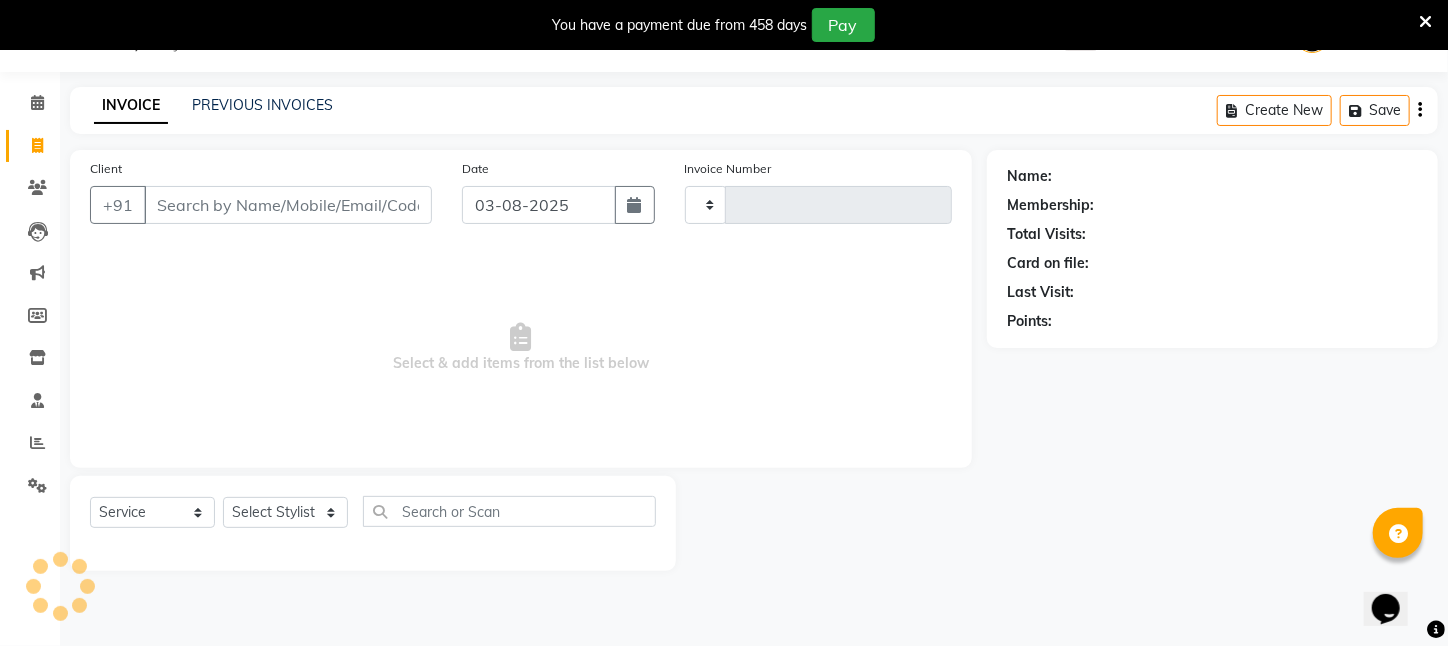 type on "2067" 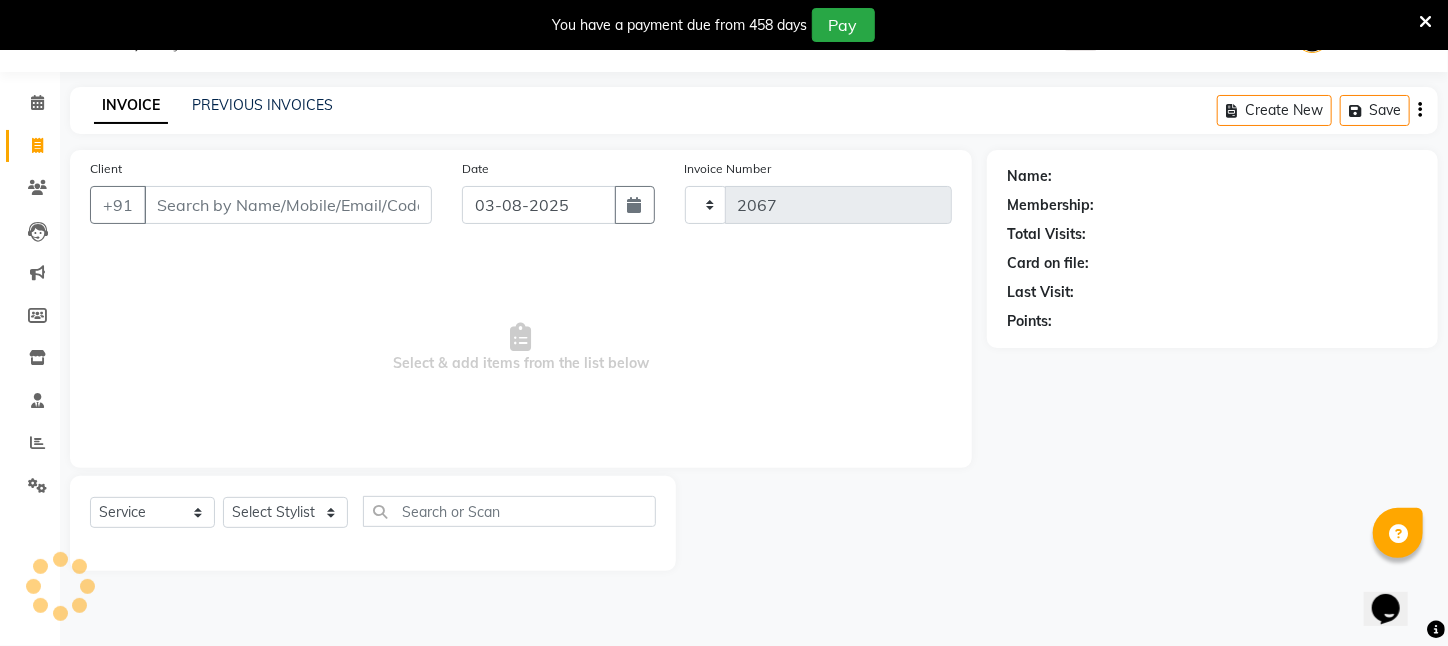 select on "4296" 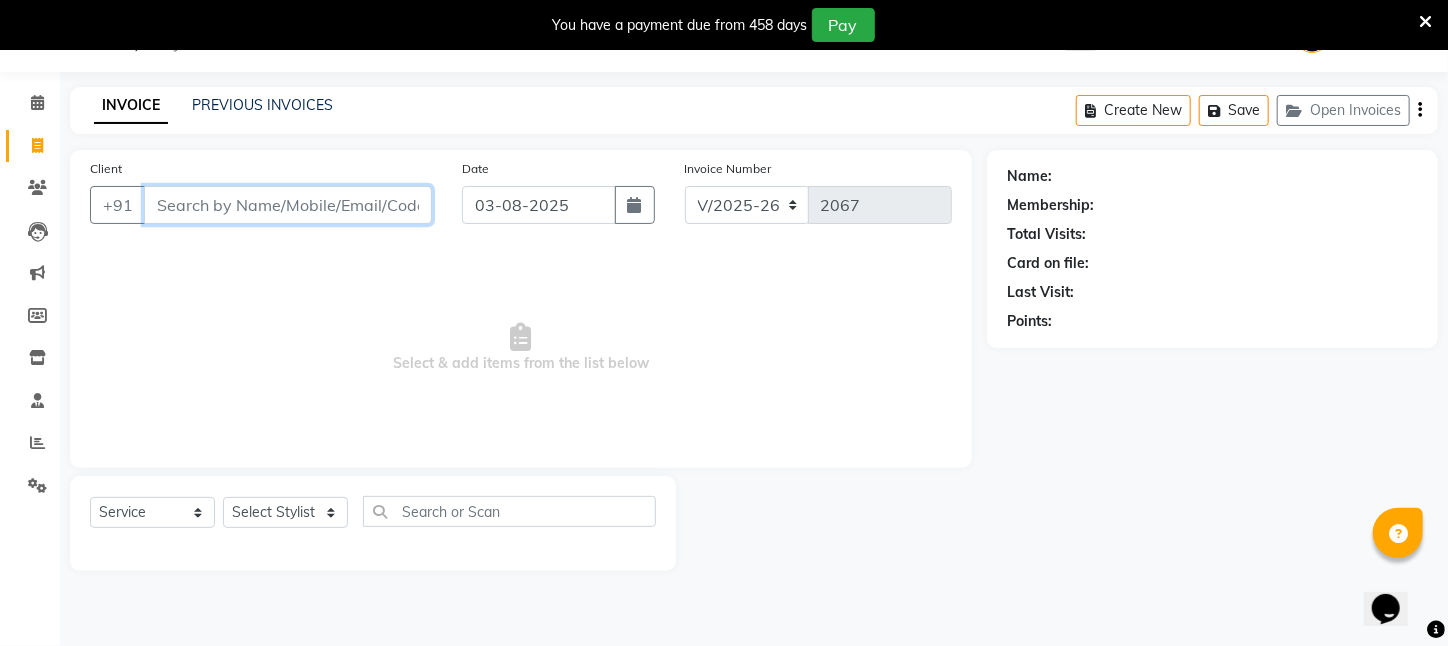 click on "Client" at bounding box center [288, 205] 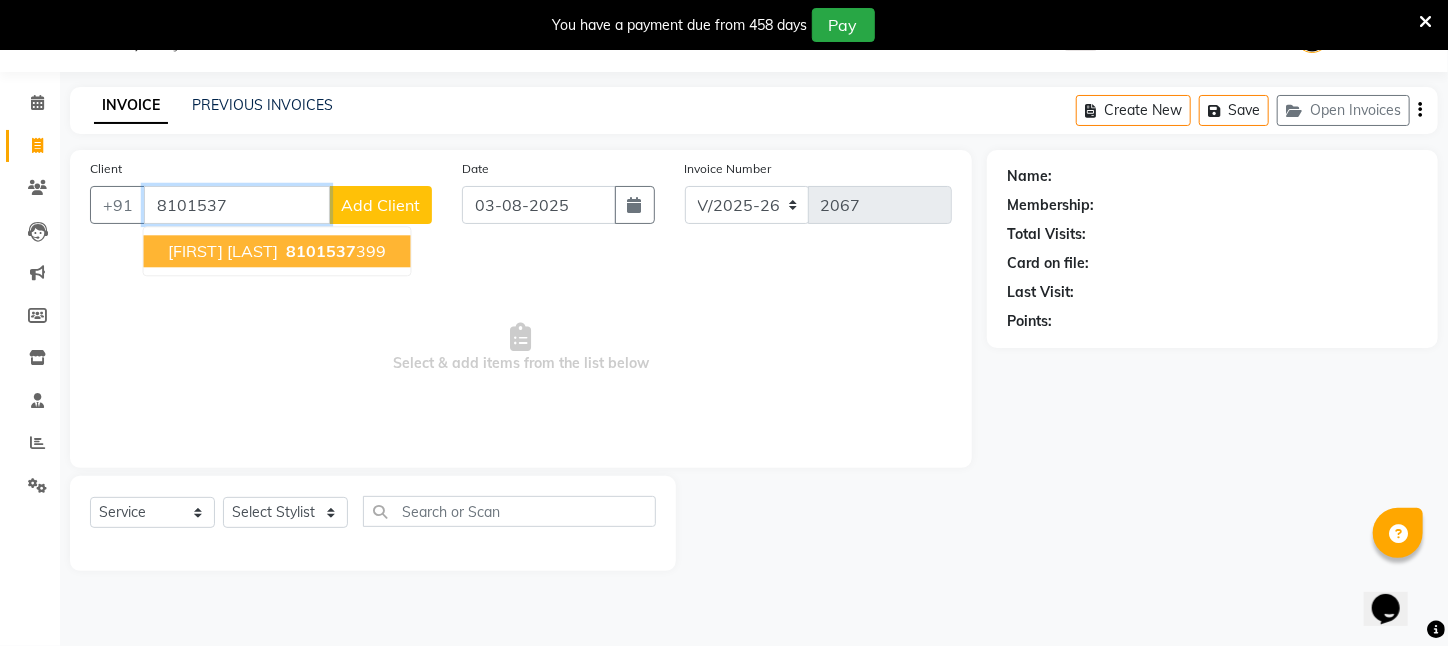 click on "[FIRST] [LAST]" at bounding box center (223, 251) 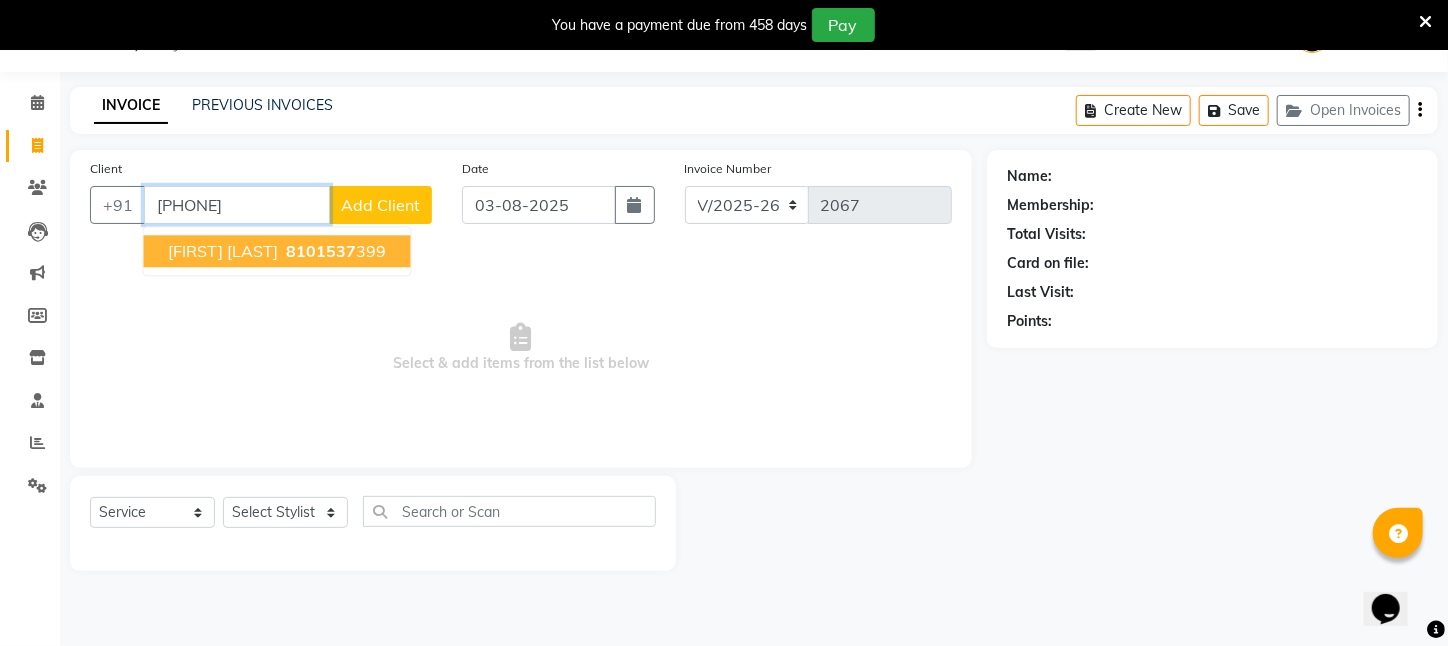 type on "[PHONE]" 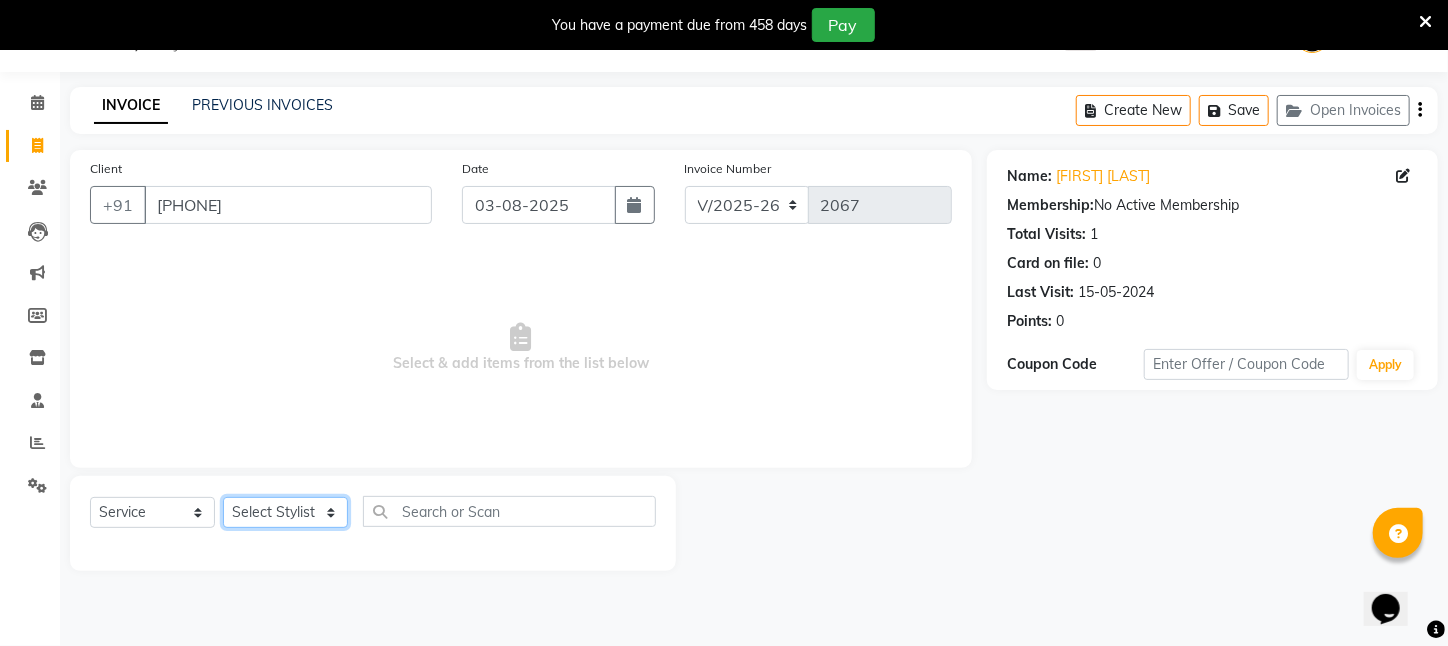 click on "Select Stylist [FIRST] [LAST] [FIRST] [LAST] [FIRST] [LAST] [FIRST] [LAST] [FIRST] [LAST] [LAST] [FIRST] [LAST] [FIRST] [LAST] [FIRST] [LAST] [FIRST] [LAST] [FIRST] [LAST] [FIRST] [LAST] [FIRST] [LAST] [FIRST] [LAST] [FIRST] [LAST] [FIRST] [LAST] [FIRST] [LAST]" 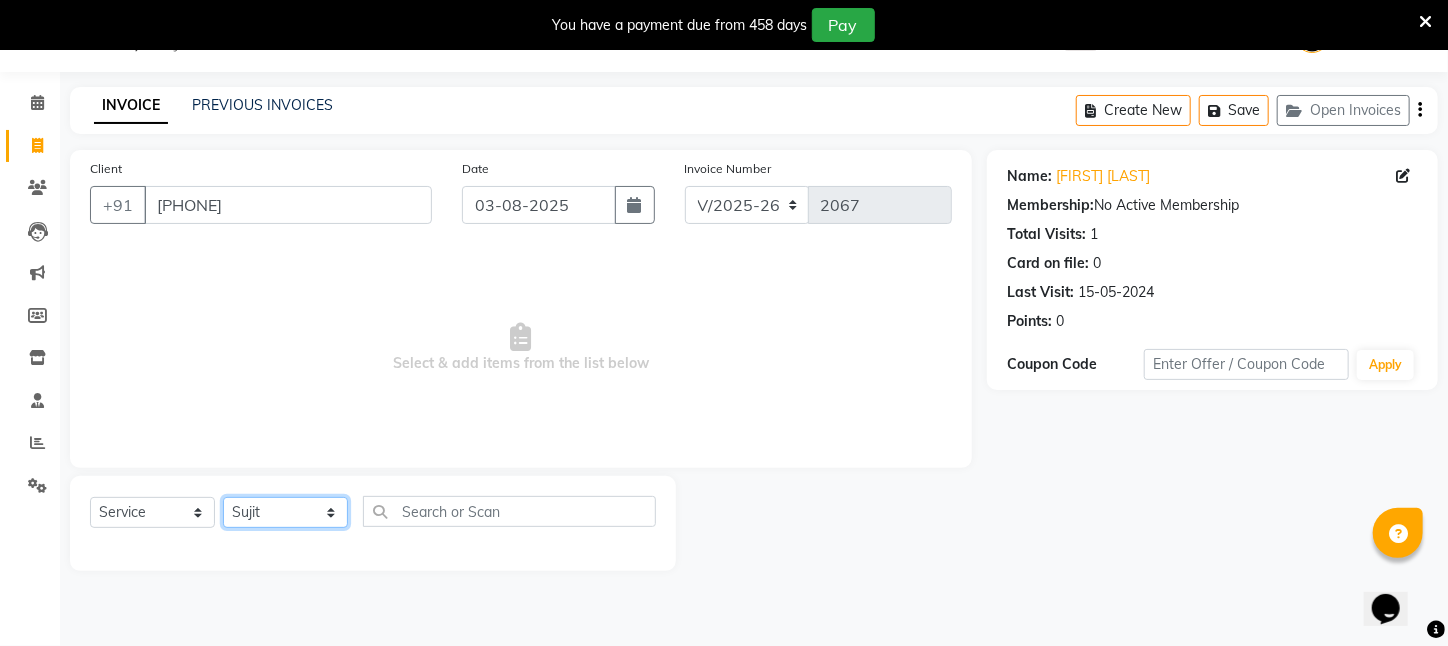 click on "Select Stylist [FIRST] [LAST] [FIRST] [LAST] [FIRST] [LAST] [FIRST] [LAST] [FIRST] [LAST] [LAST] [FIRST] [LAST] [FIRST] [LAST] [FIRST] [LAST] [FIRST] [LAST] [FIRST] [LAST] [FIRST] [LAST] [FIRST] [LAST] [FIRST] [LAST] [FIRST] [LAST] [FIRST] [LAST] [FIRST] [LAST]" 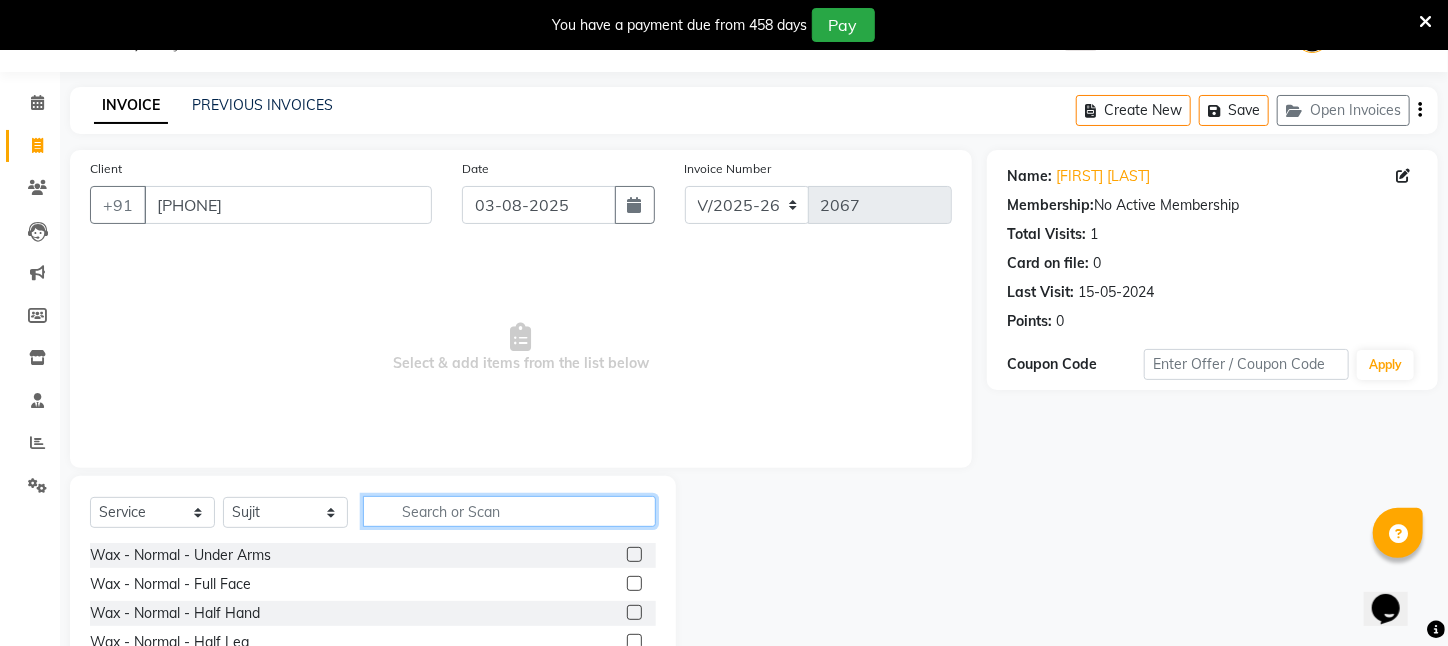 click 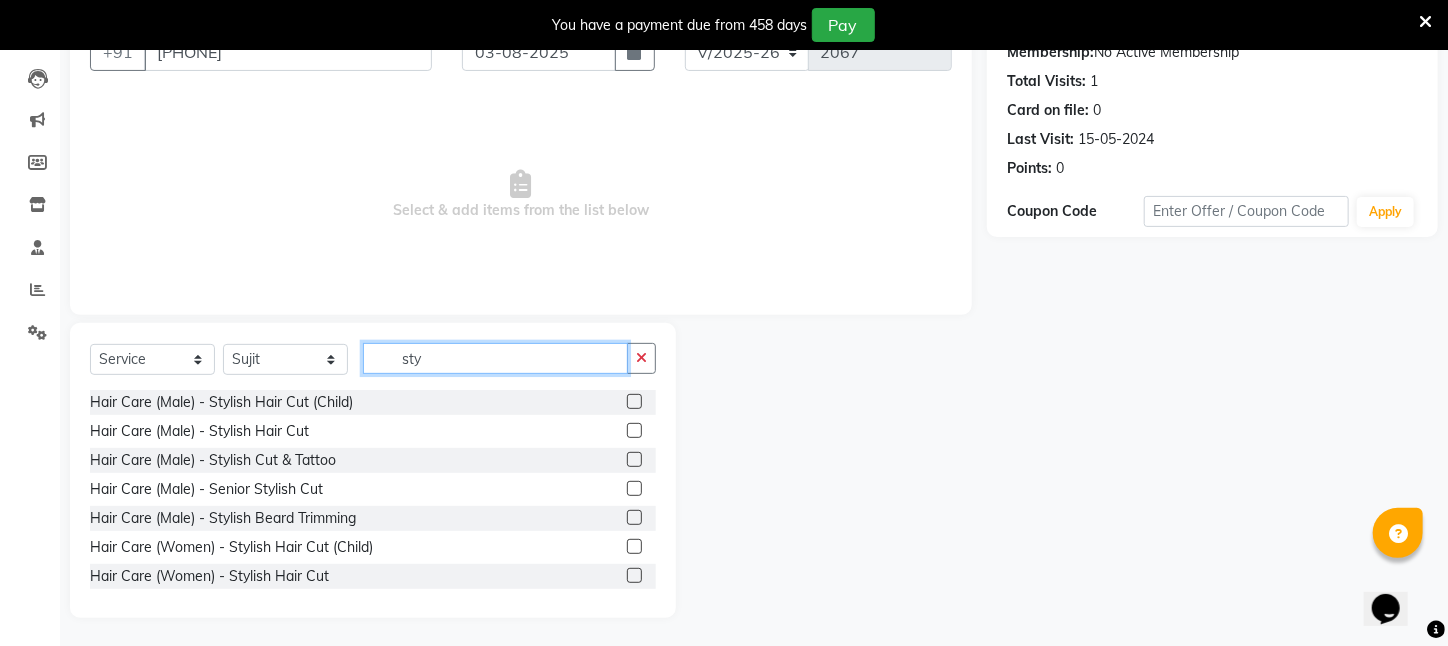 scroll, scrollTop: 204, scrollLeft: 0, axis: vertical 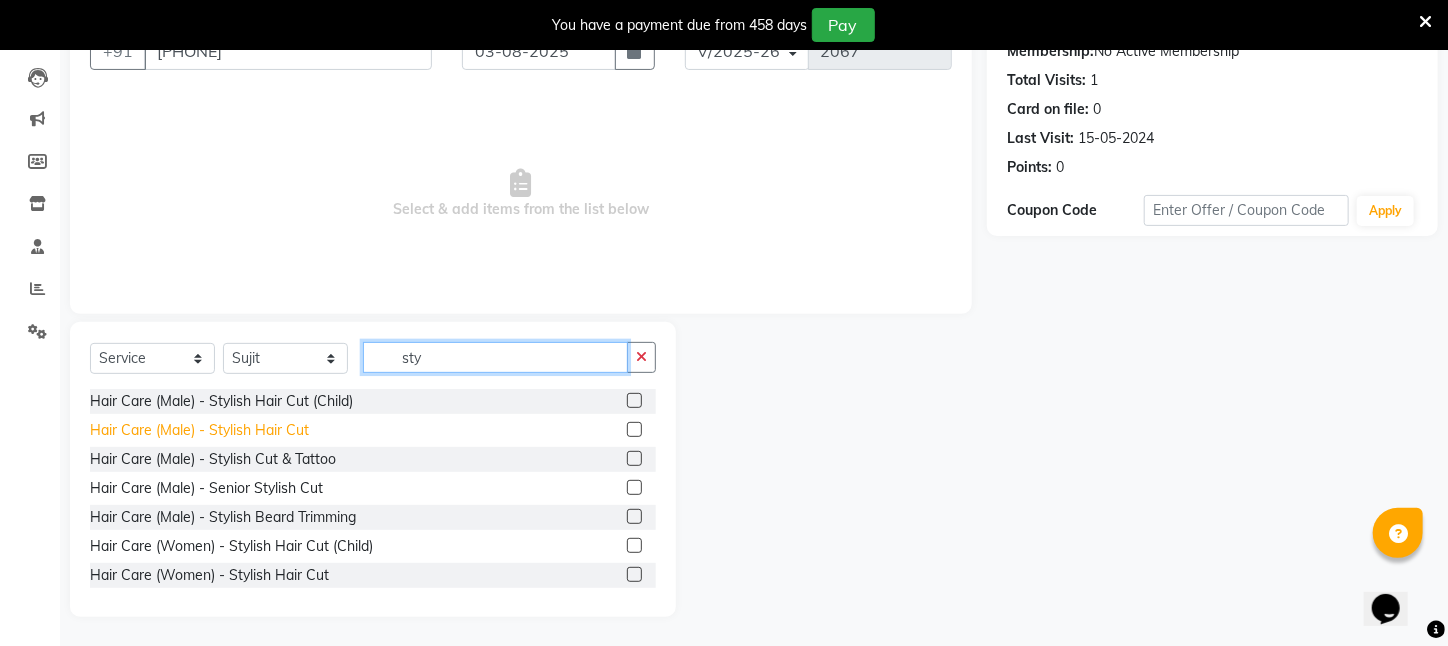 type on "sty" 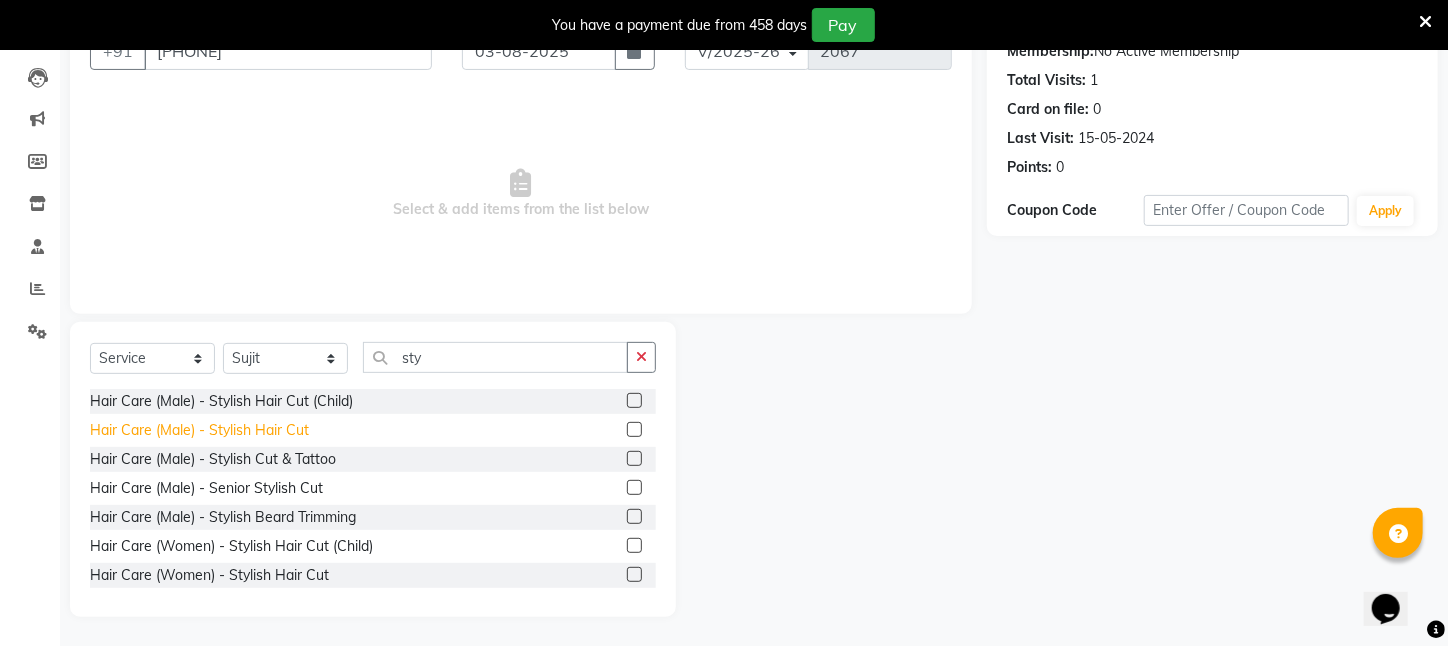 click on "Hair Care (Male)   -   Stylish Hair Cut" 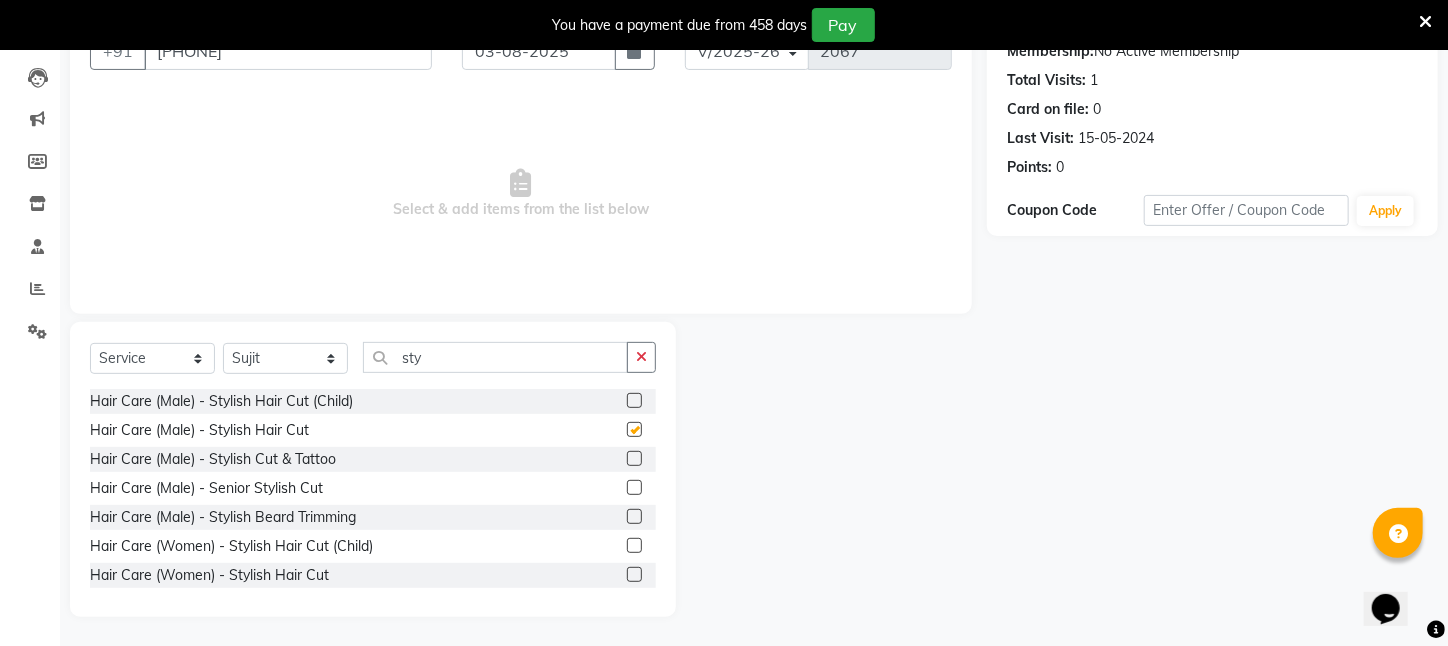 checkbox on "false" 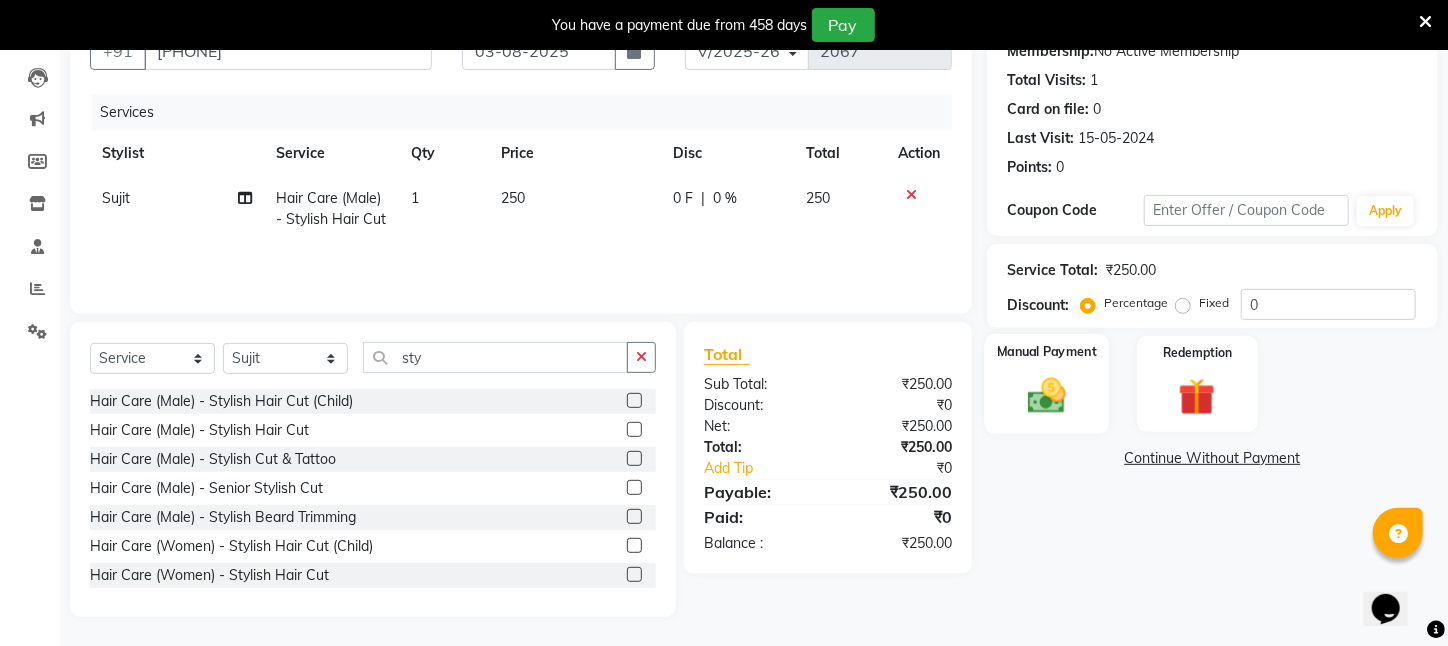 click 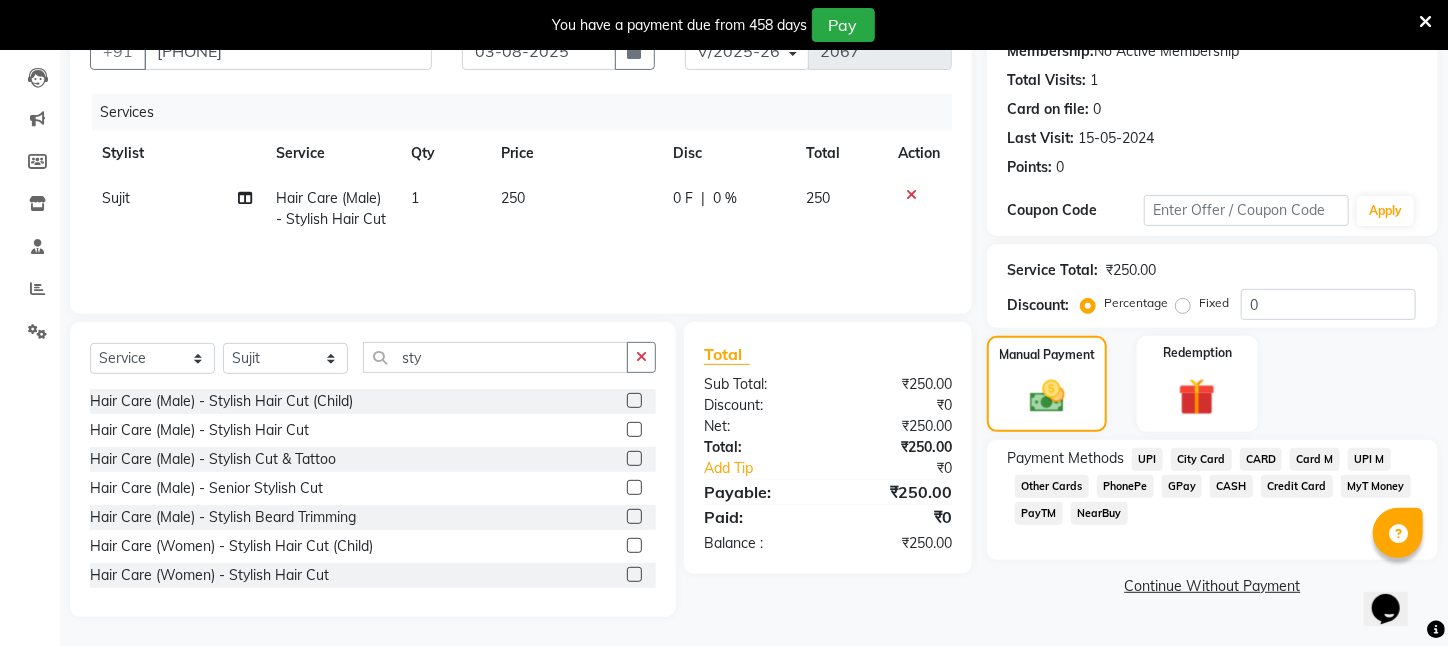 click on "UPI" 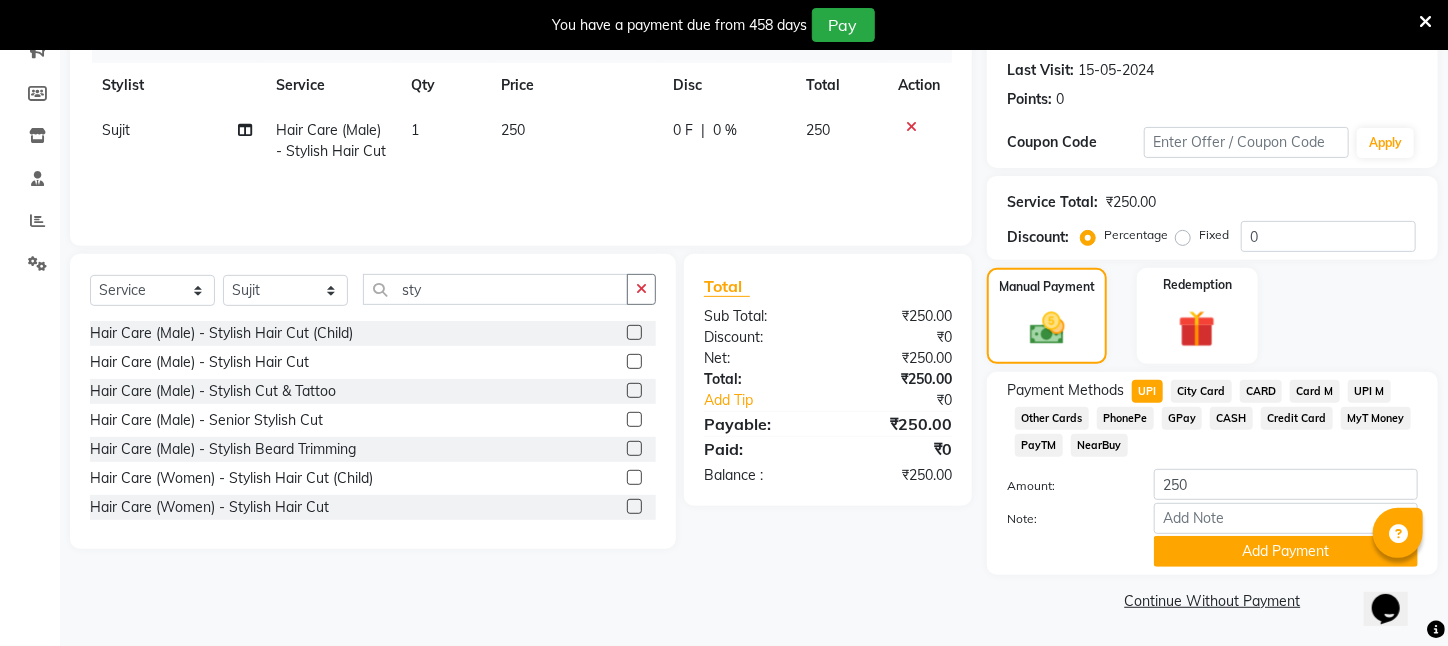 scroll, scrollTop: 293, scrollLeft: 0, axis: vertical 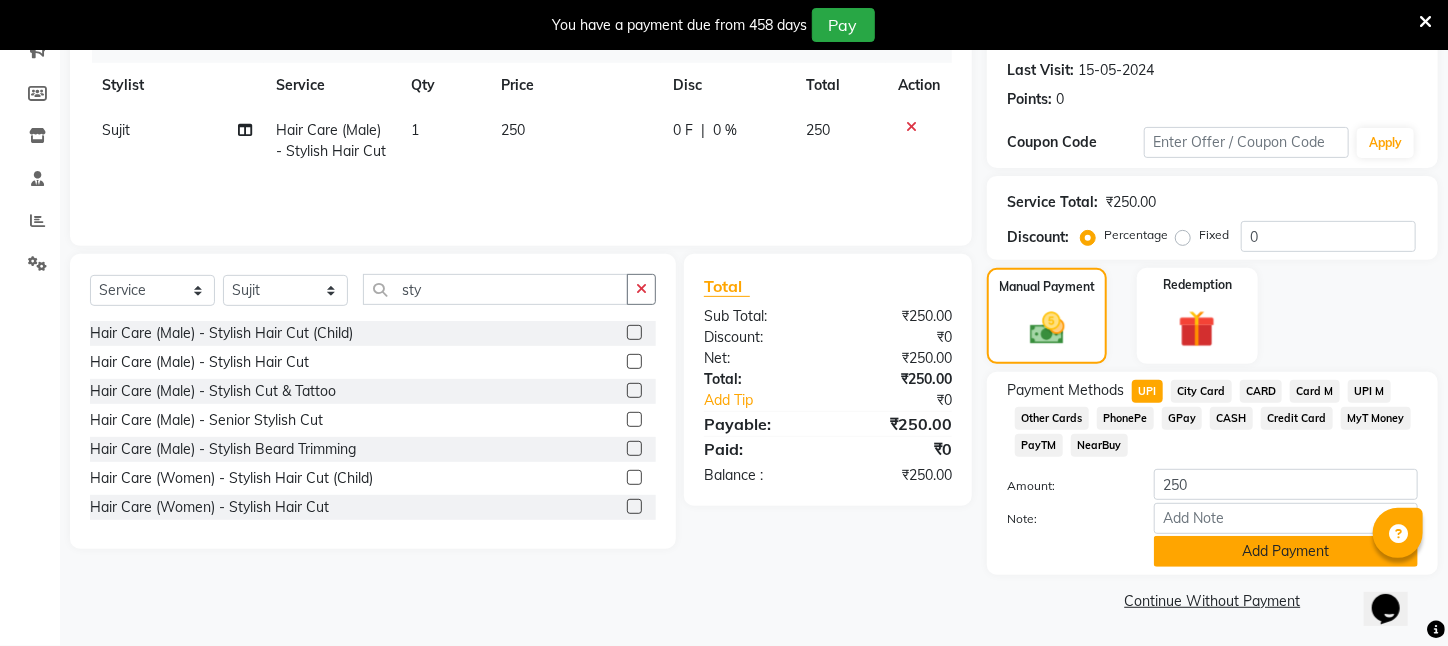 click on "Add Payment" 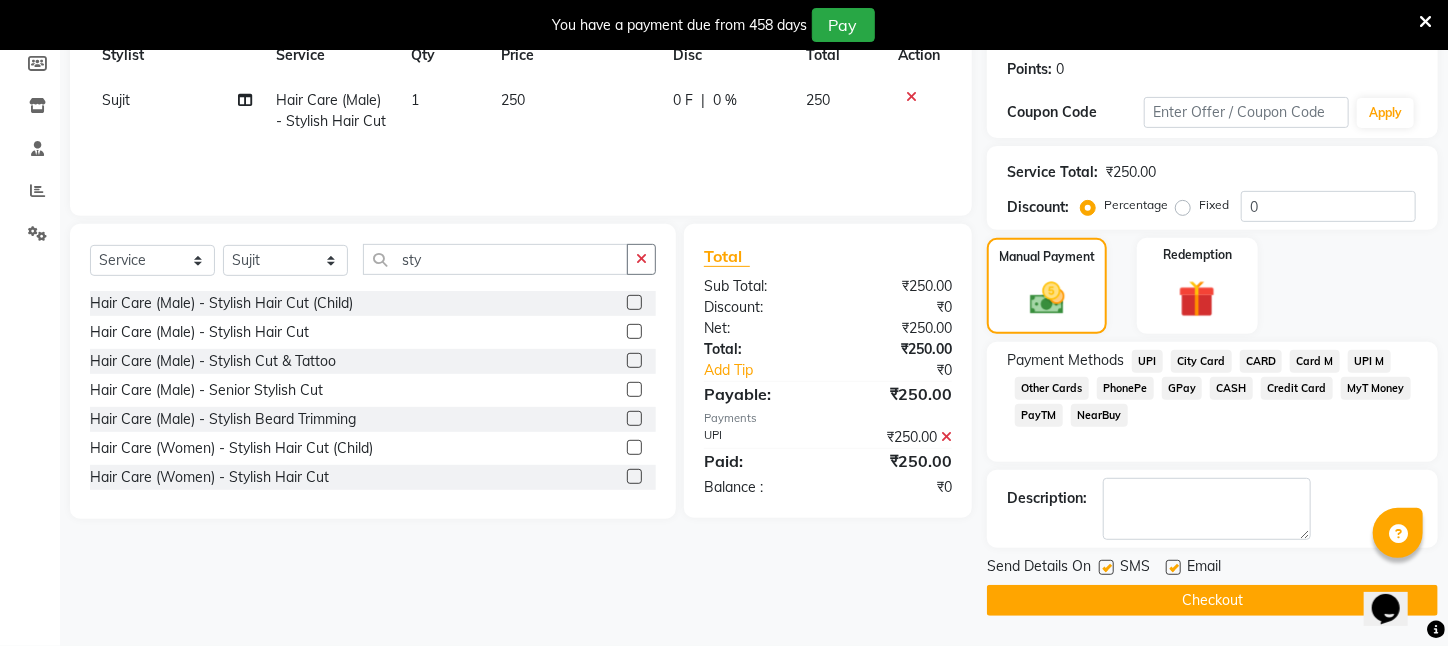 click on "Checkout" 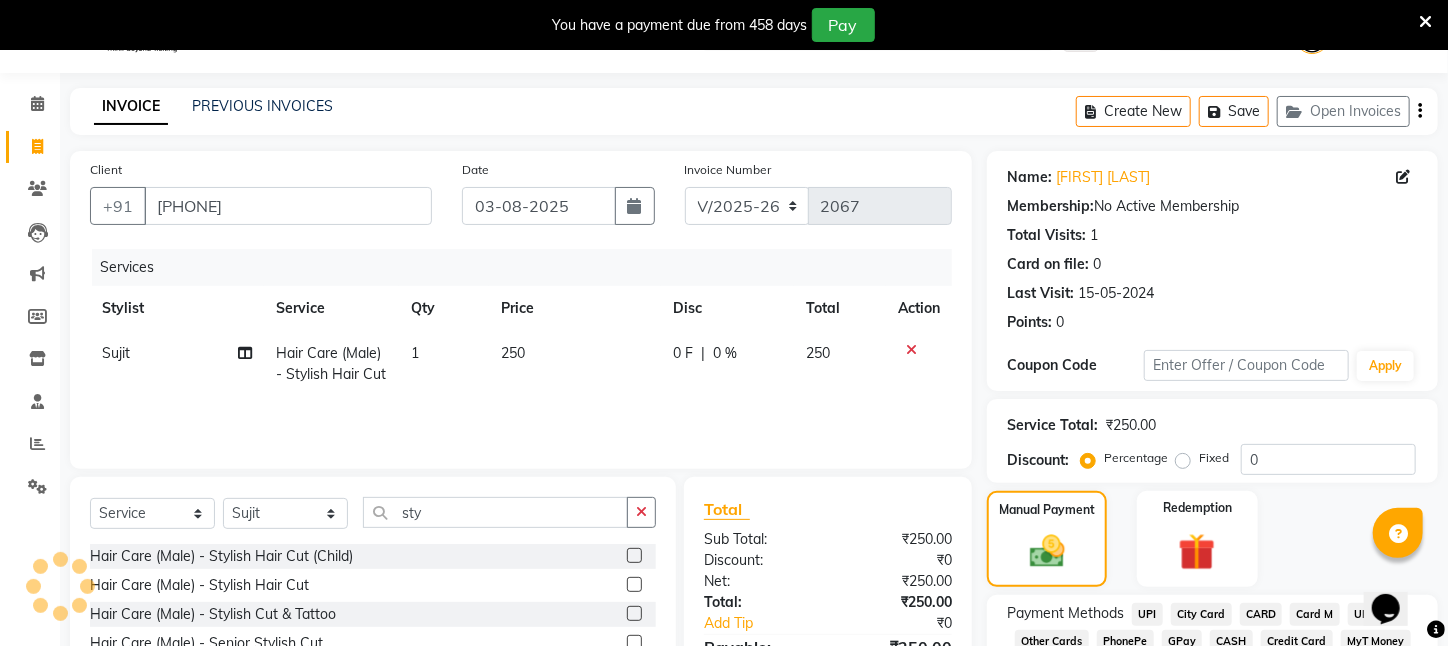 scroll, scrollTop: 0, scrollLeft: 0, axis: both 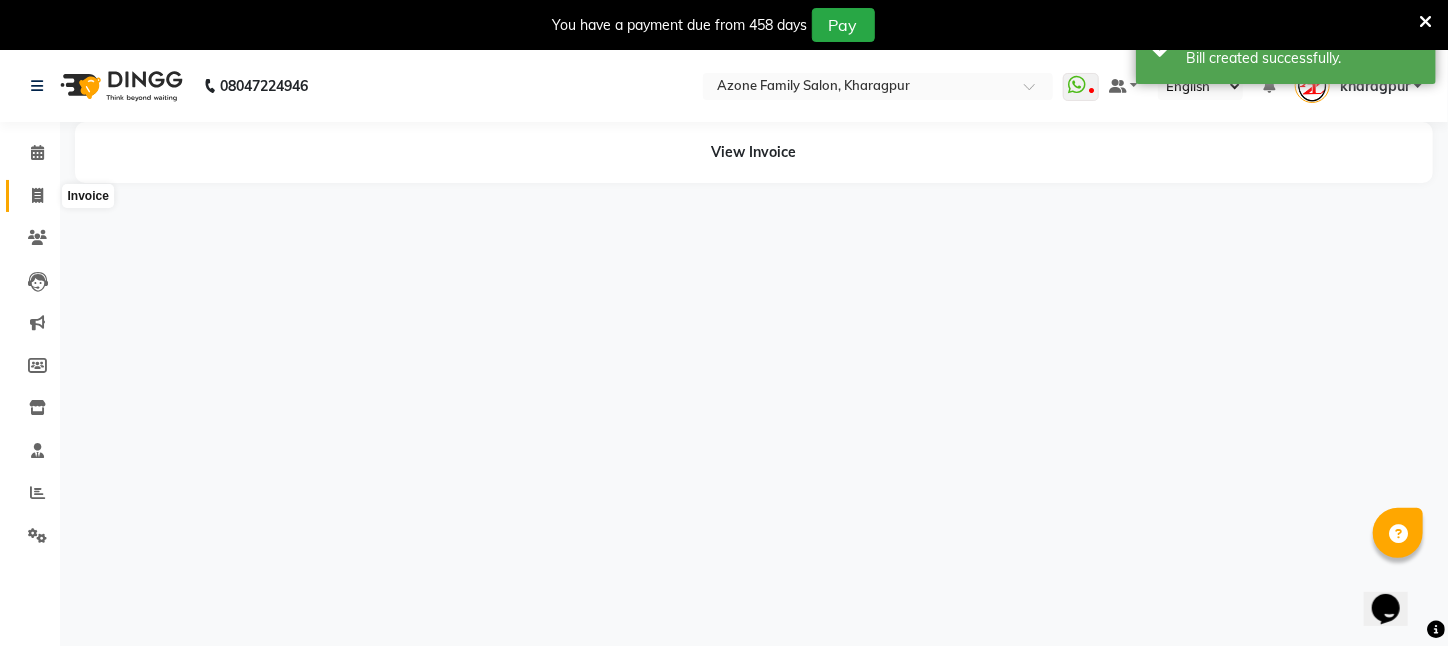 click 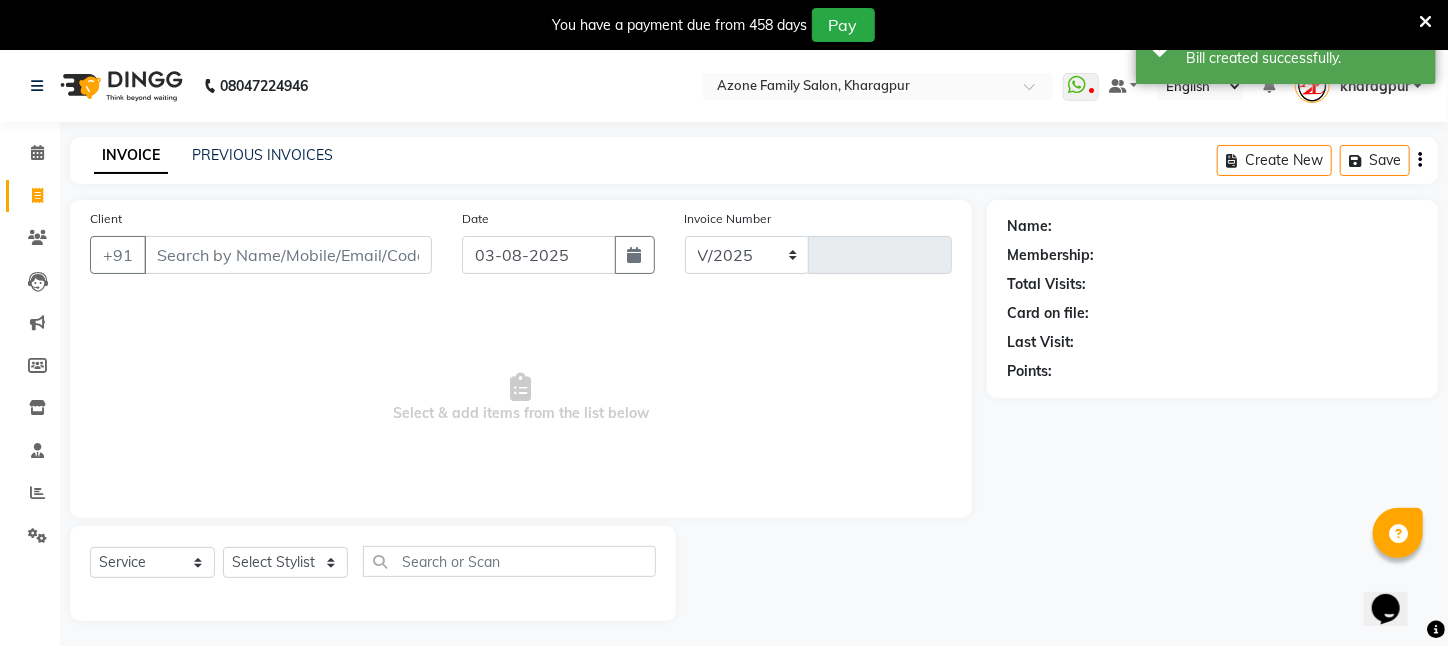 select on "4296" 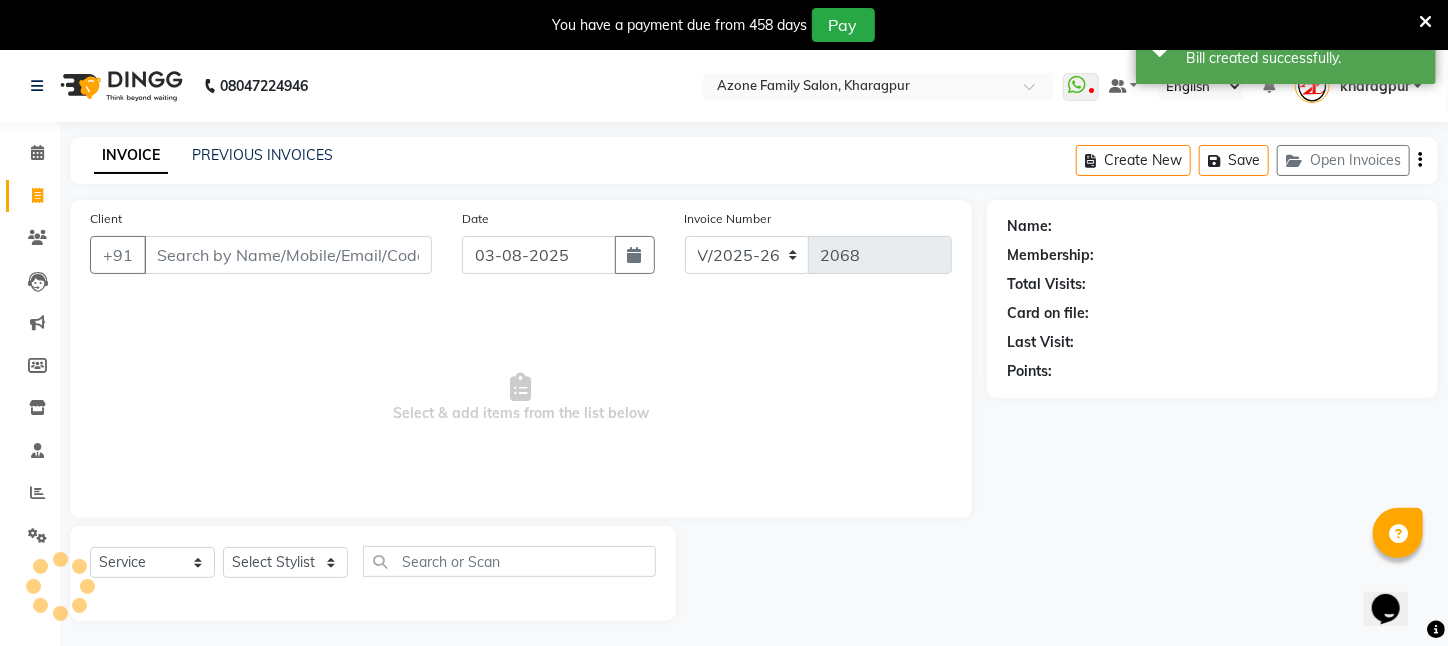 click on "Client" at bounding box center [288, 255] 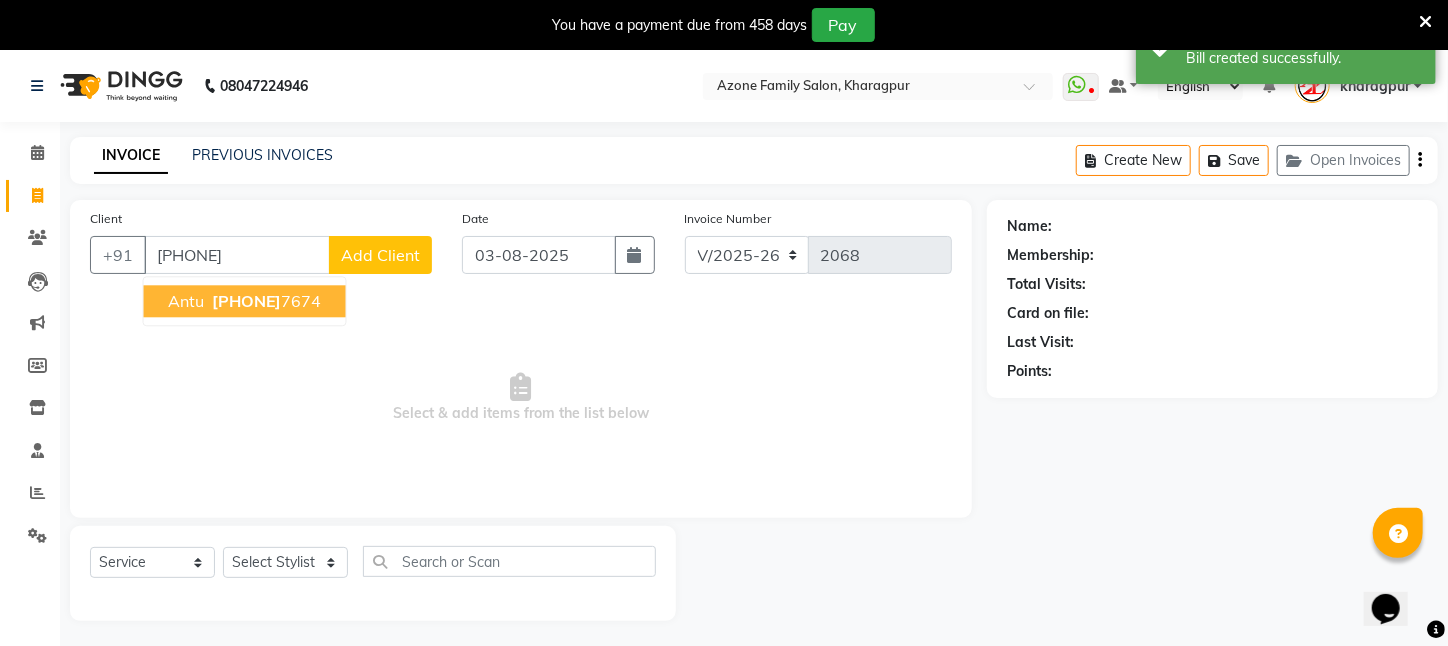 drag, startPoint x: 209, startPoint y: 252, endPoint x: 146, endPoint y: 264, distance: 64.132675 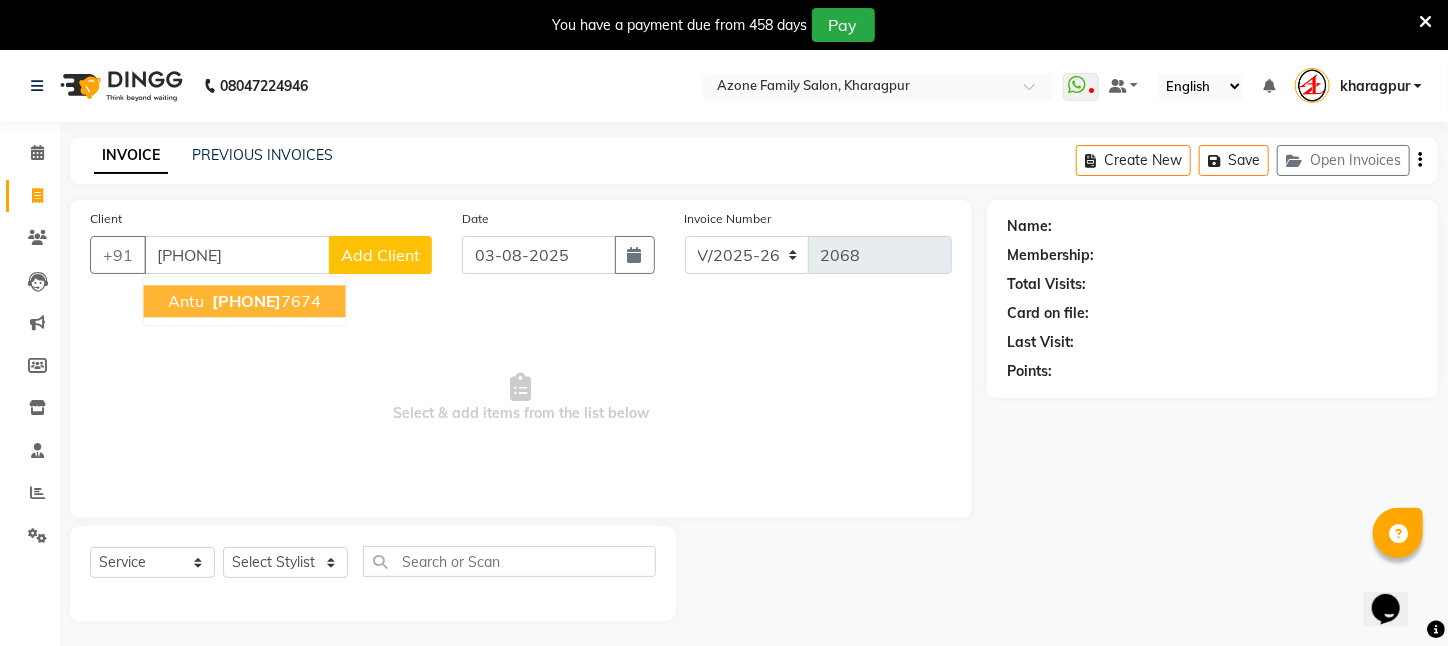 click on "[PHONE]" at bounding box center (247, 301) 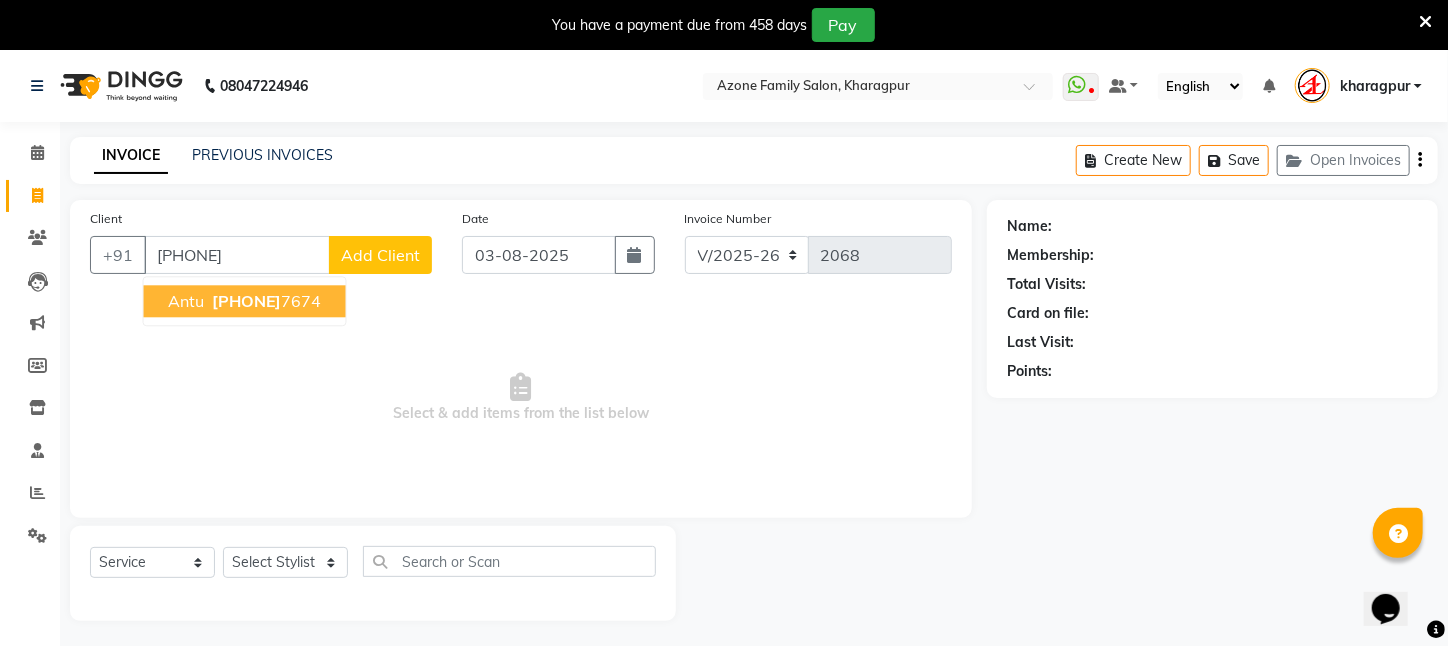 type on "[PHONE]" 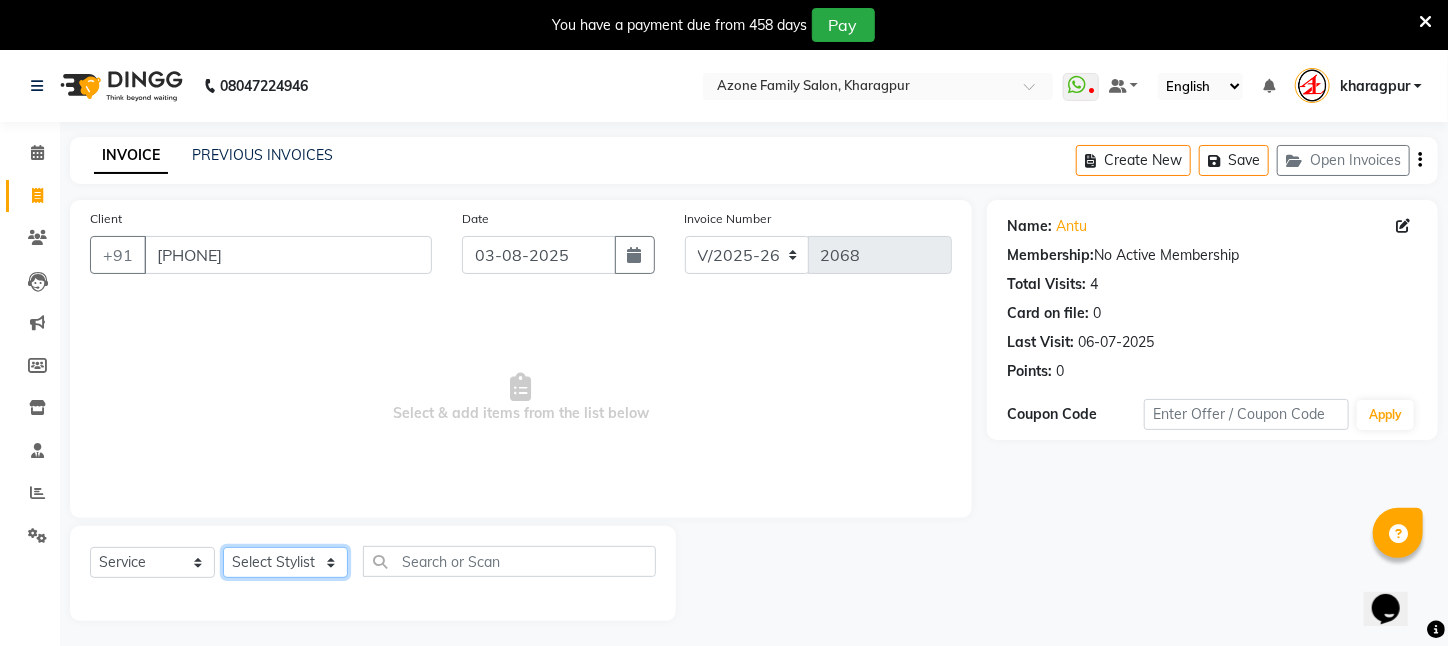 click on "Select Stylist [FIRST] [LAST] [FIRST] [LAST] [FIRST] [LAST] [FIRST] [LAST] [FIRST] [LAST] [LAST] [FIRST] [LAST] [FIRST] [LAST] [FIRST] [LAST] [FIRST] [LAST] [FIRST] [LAST] [FIRST] [LAST] [FIRST] [LAST] [FIRST] [LAST] [FIRST] [LAST] [FIRST] [LAST] [FIRST] [LAST]" 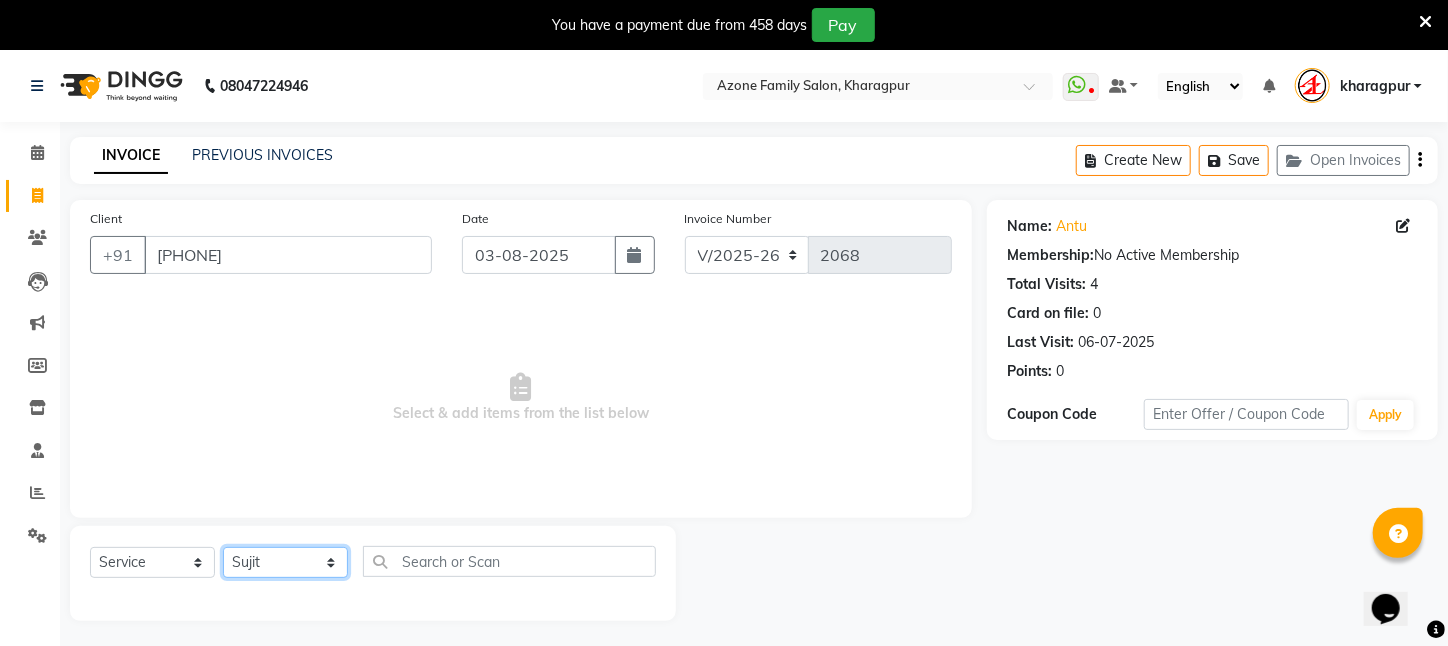click on "Select Stylist [FIRST] [LAST] [FIRST] [LAST] [FIRST] [LAST] [FIRST] [LAST] [FIRST] [LAST] [LAST] [FIRST] [LAST] [FIRST] [LAST] [FIRST] [LAST] [FIRST] [LAST] [FIRST] [LAST] [FIRST] [LAST] [FIRST] [LAST] [FIRST] [LAST] [FIRST] [LAST] [FIRST] [LAST] [FIRST] [LAST]" 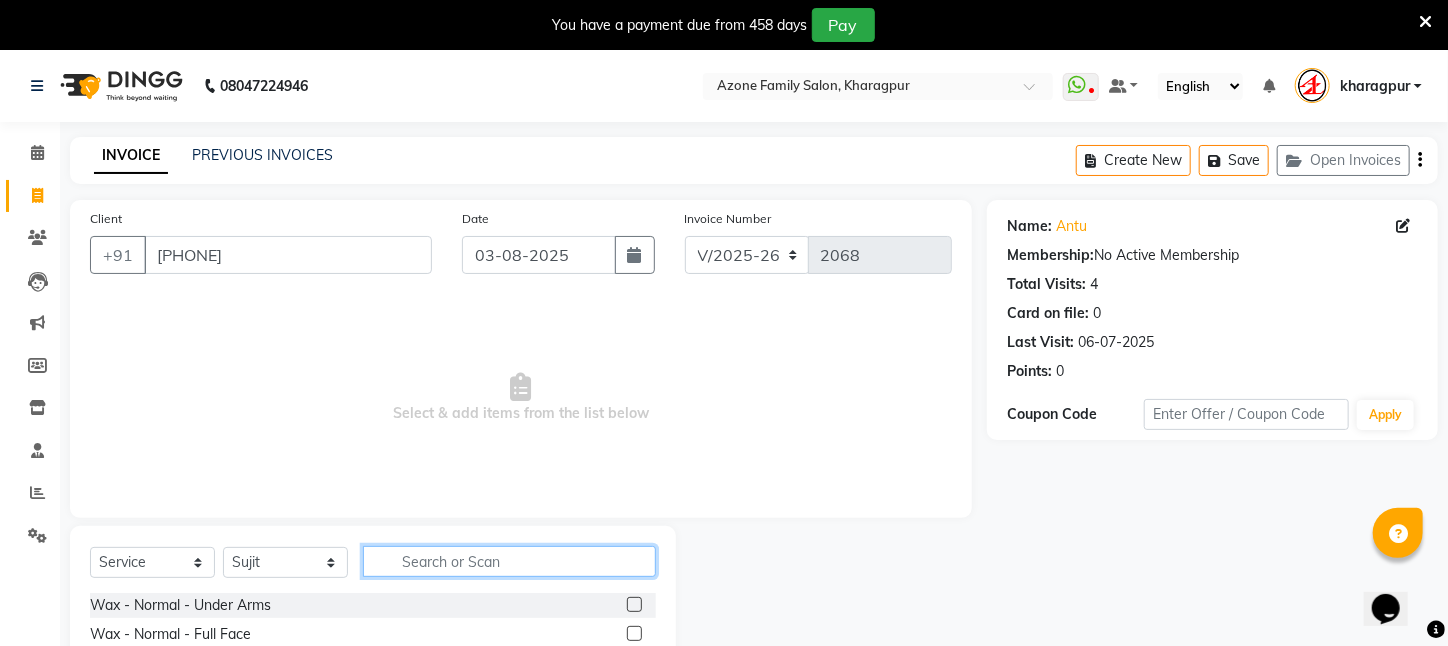click 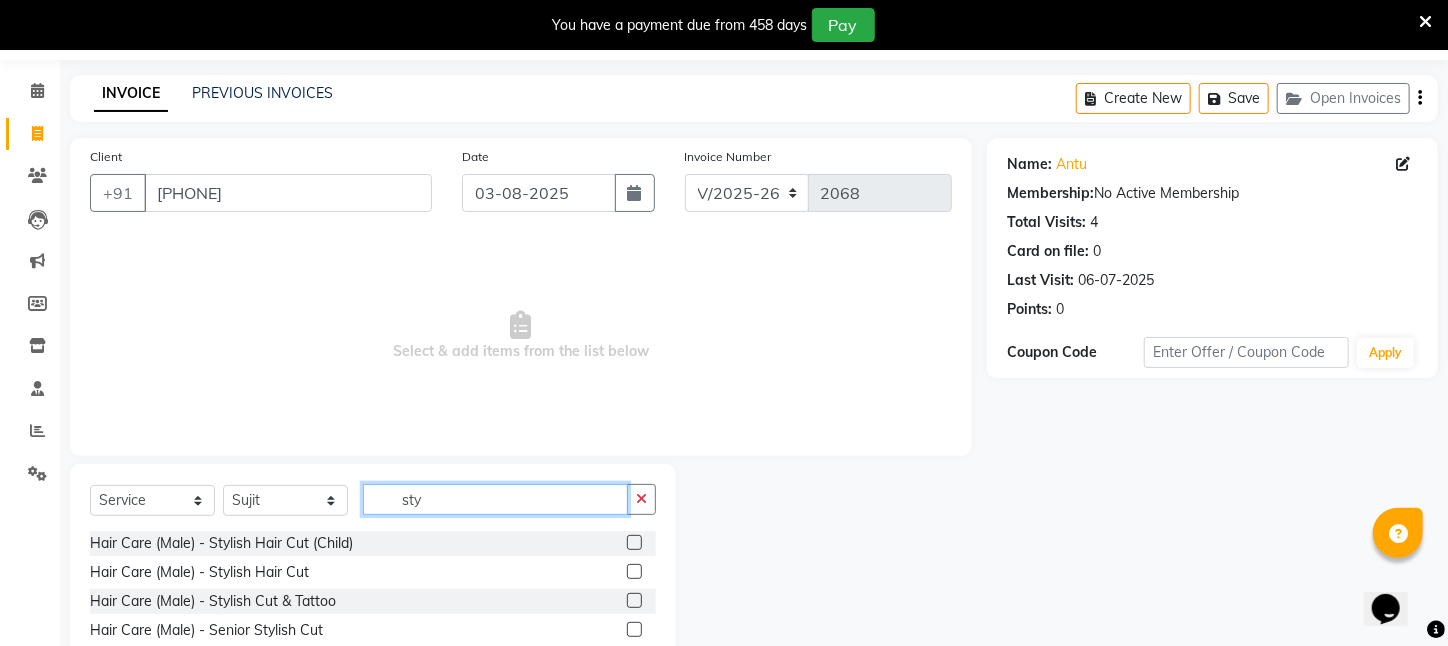 scroll, scrollTop: 99, scrollLeft: 0, axis: vertical 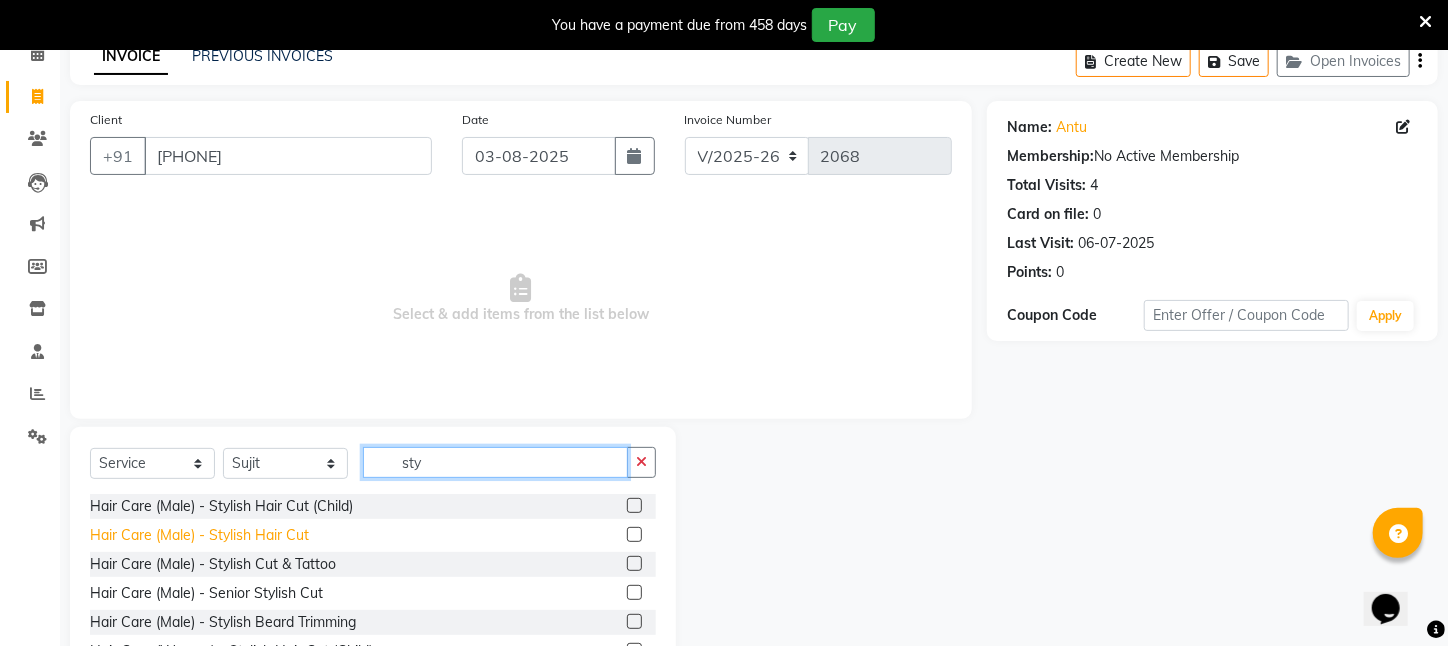 type on "sty" 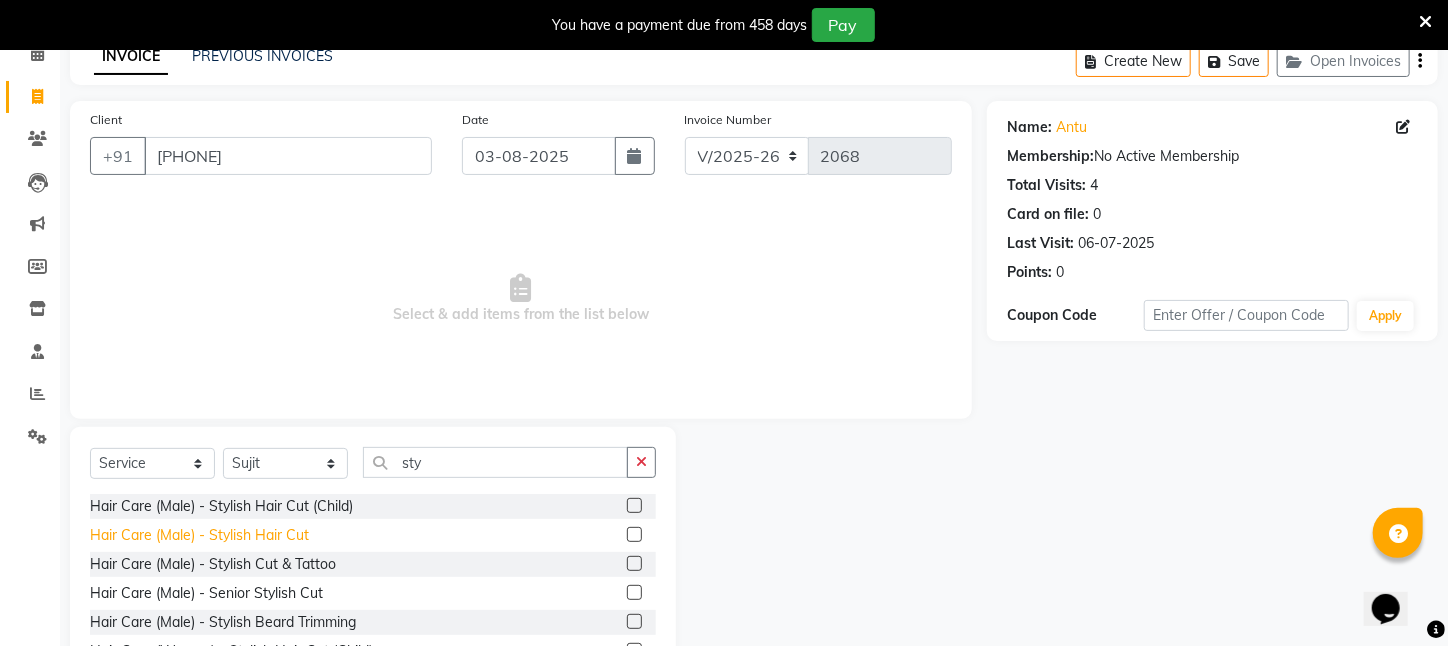 click on "Hair Care (Male)   -   Stylish Hair Cut" 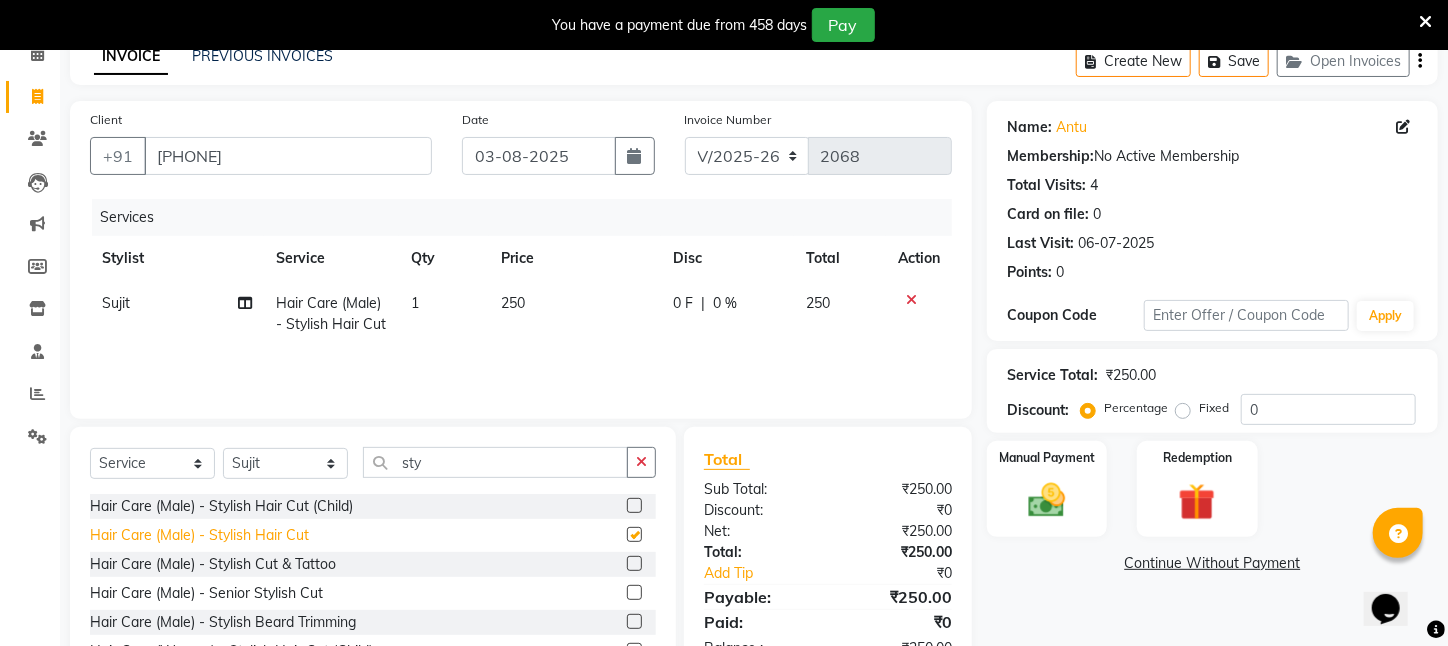 checkbox on "false" 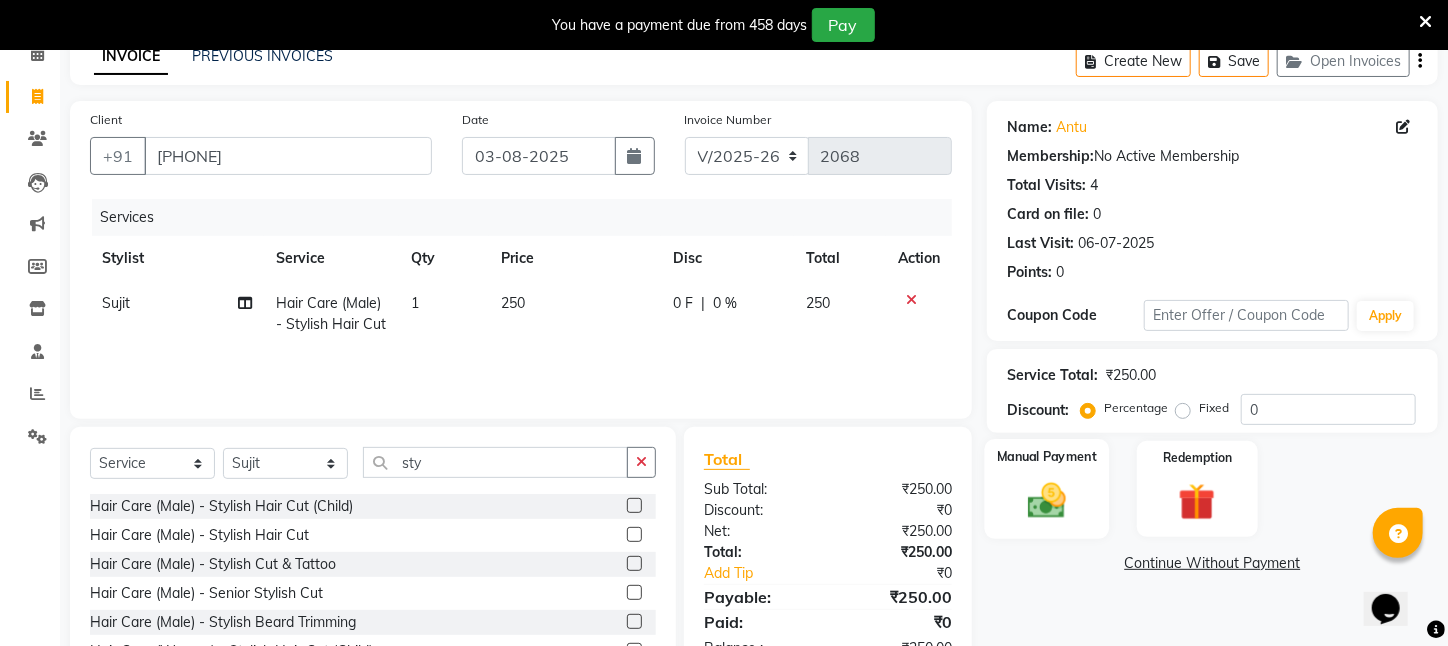 click 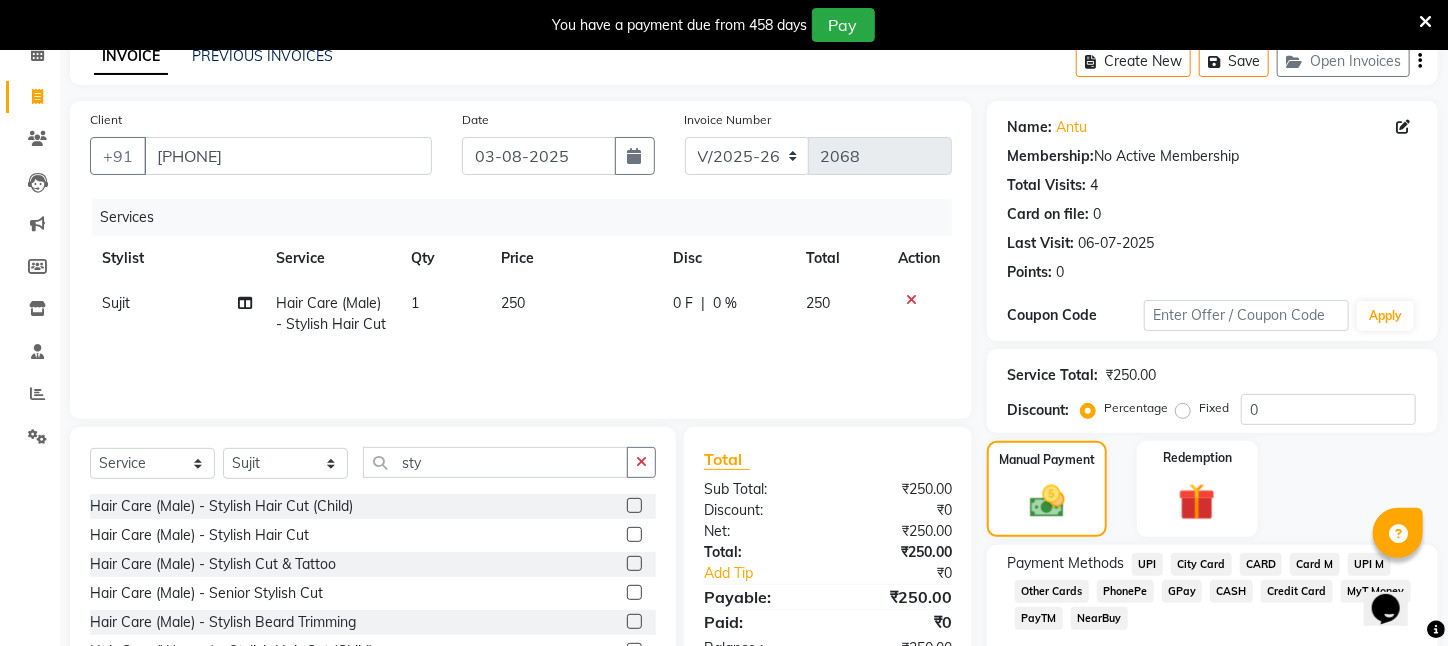 scroll, scrollTop: 111, scrollLeft: 0, axis: vertical 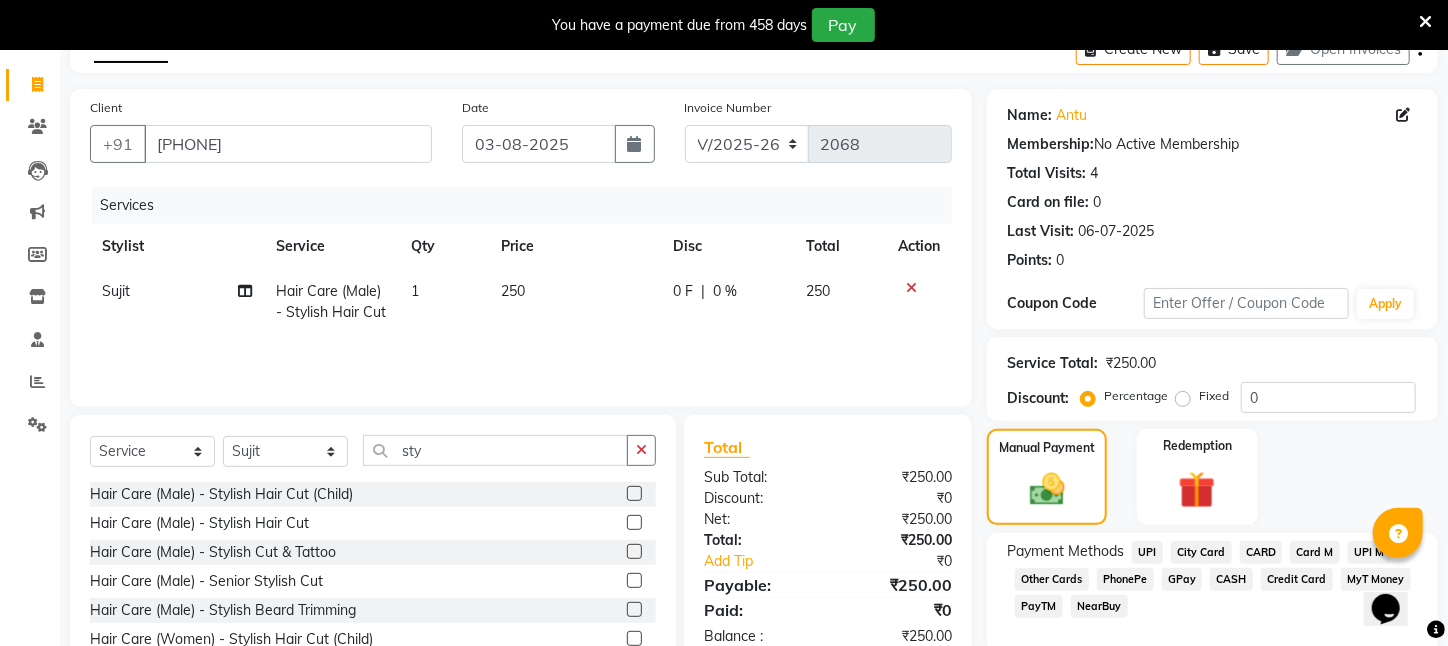 click on "UPI" 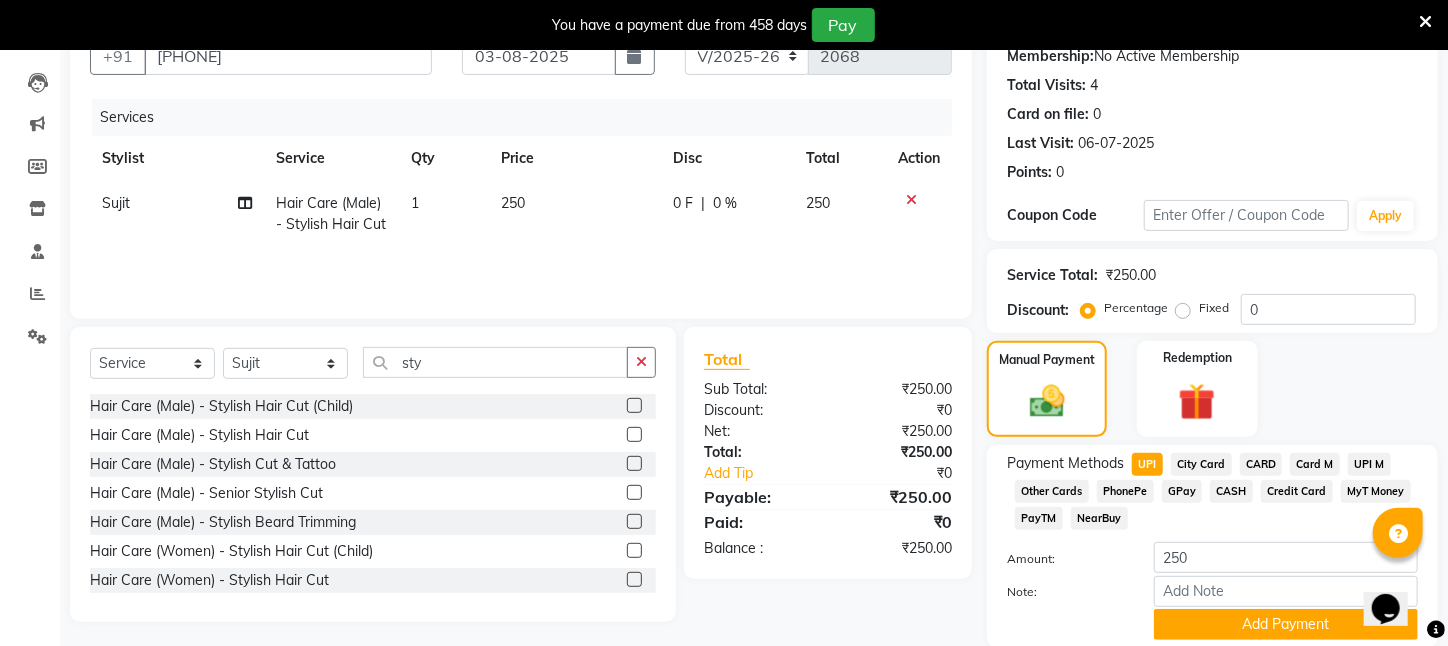 scroll, scrollTop: 293, scrollLeft: 0, axis: vertical 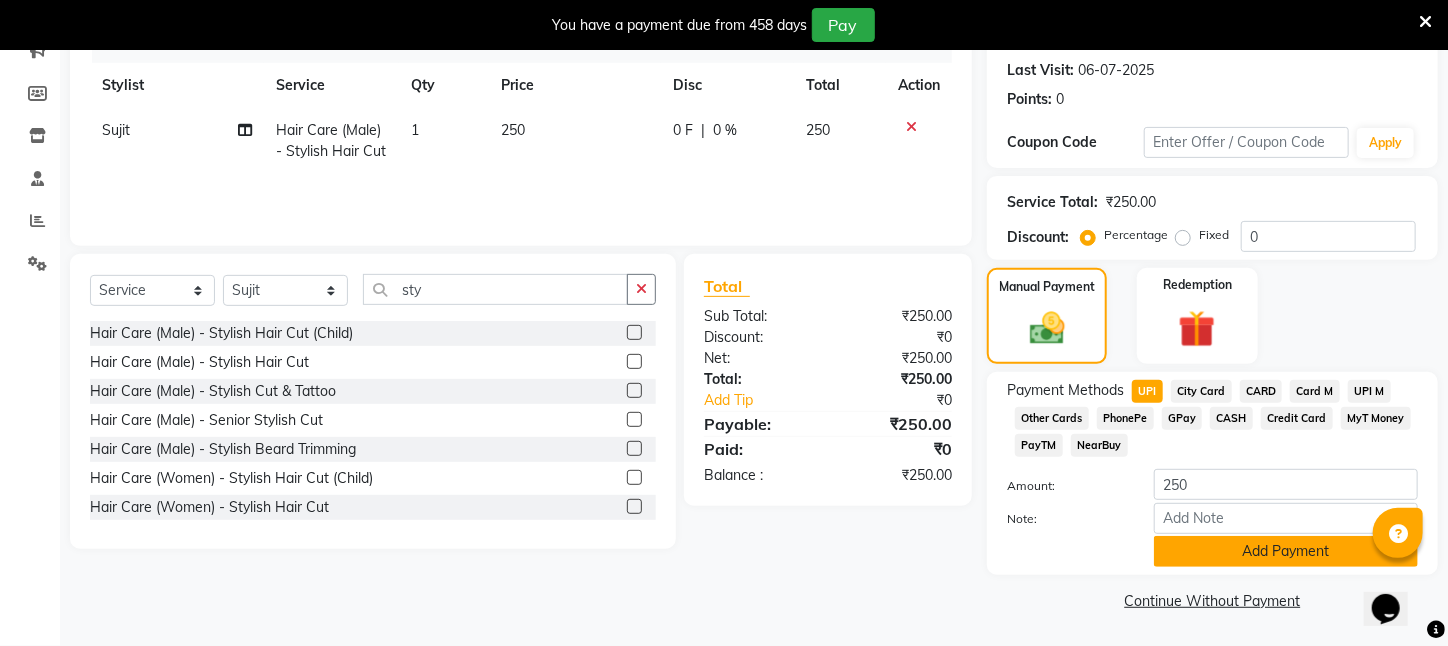 click on "Add Payment" 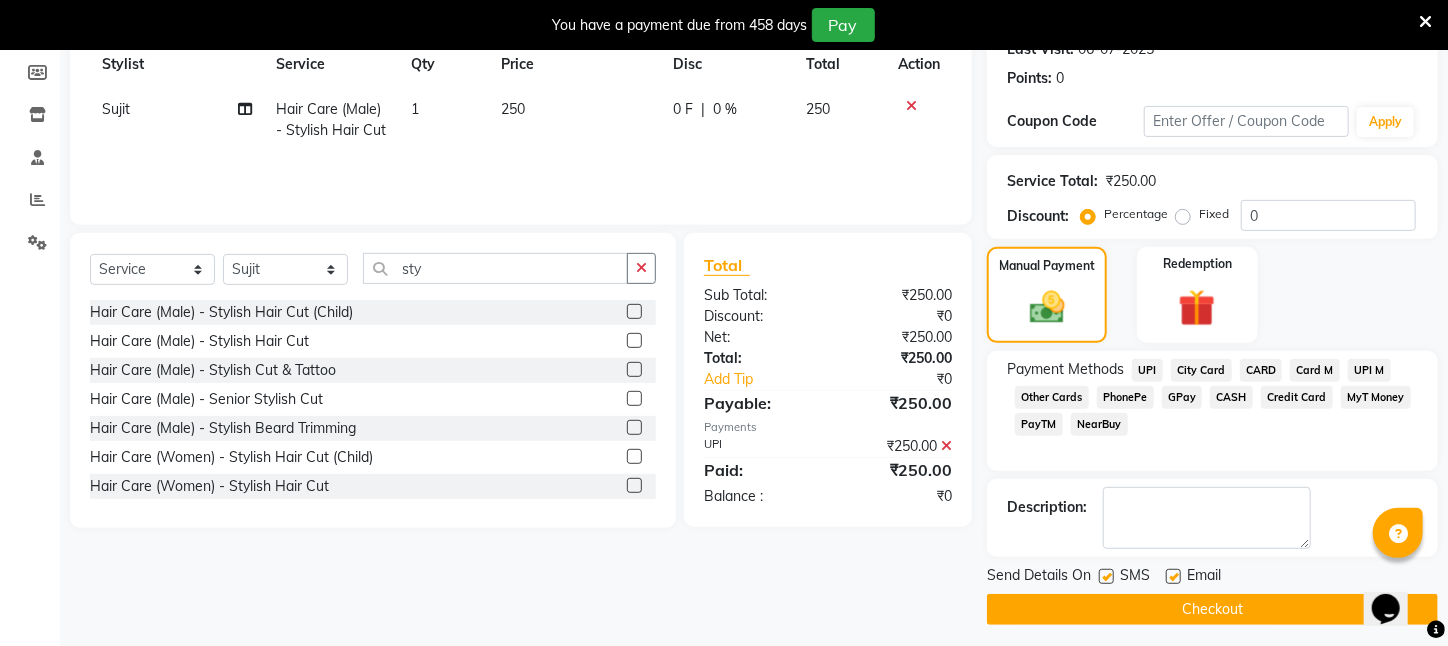 click on "Checkout" 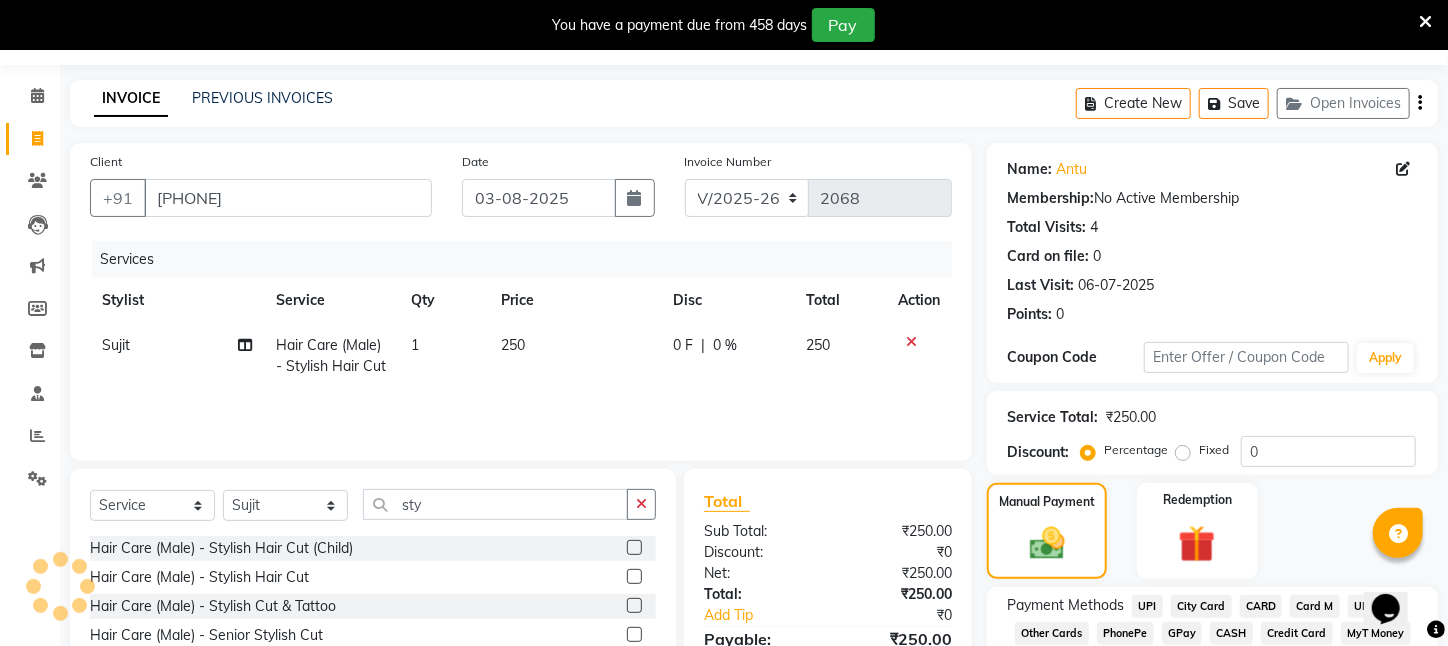 scroll, scrollTop: 0, scrollLeft: 0, axis: both 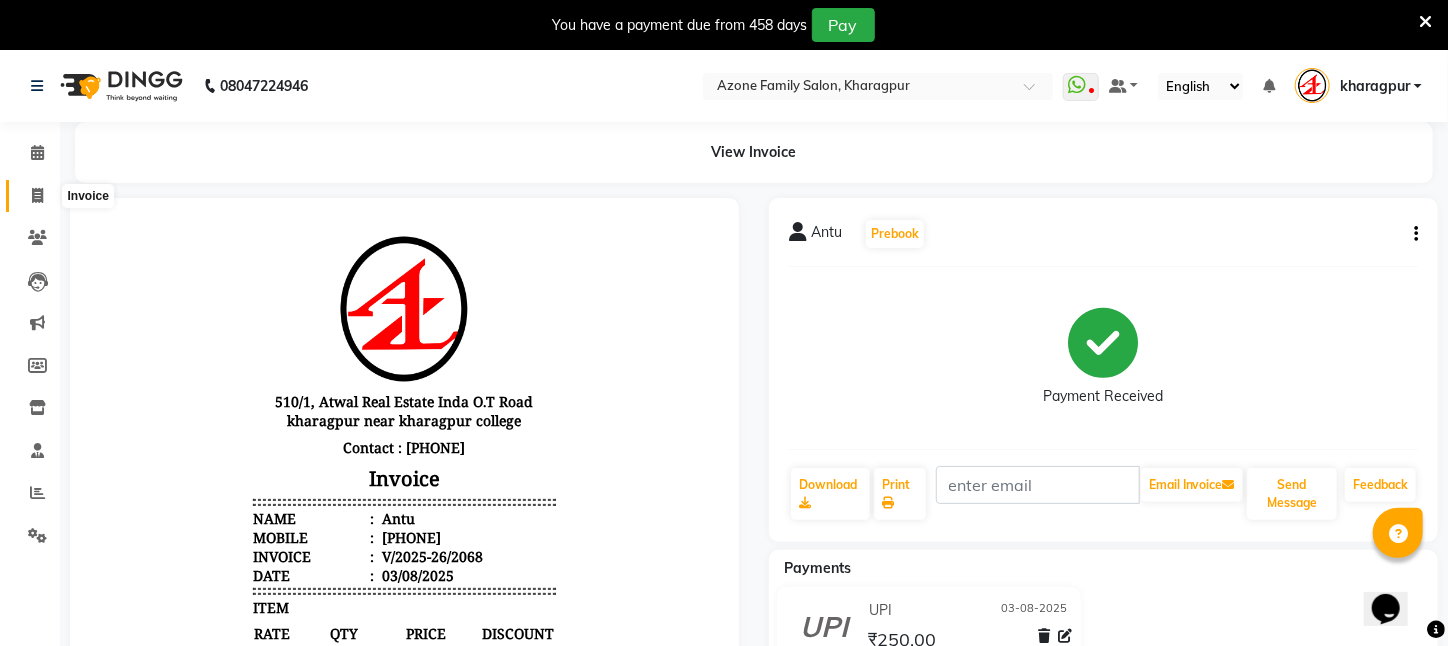 click 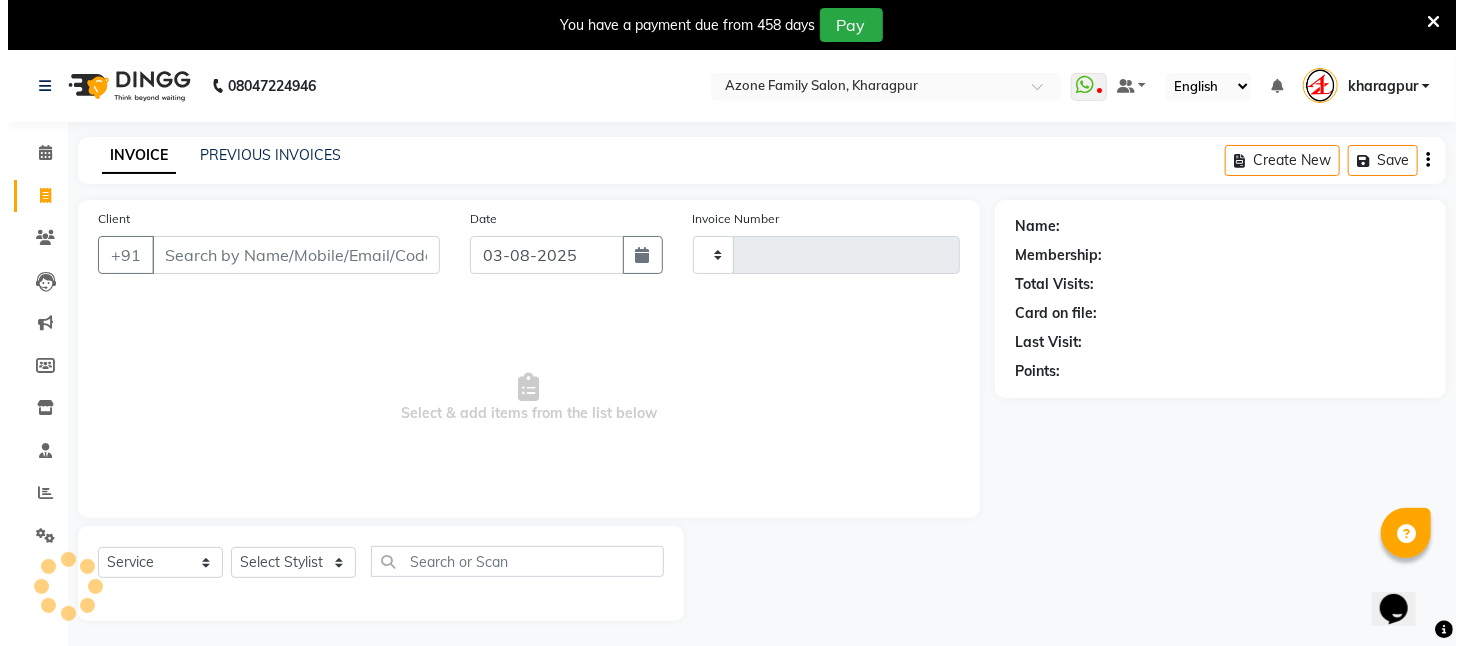 scroll, scrollTop: 50, scrollLeft: 0, axis: vertical 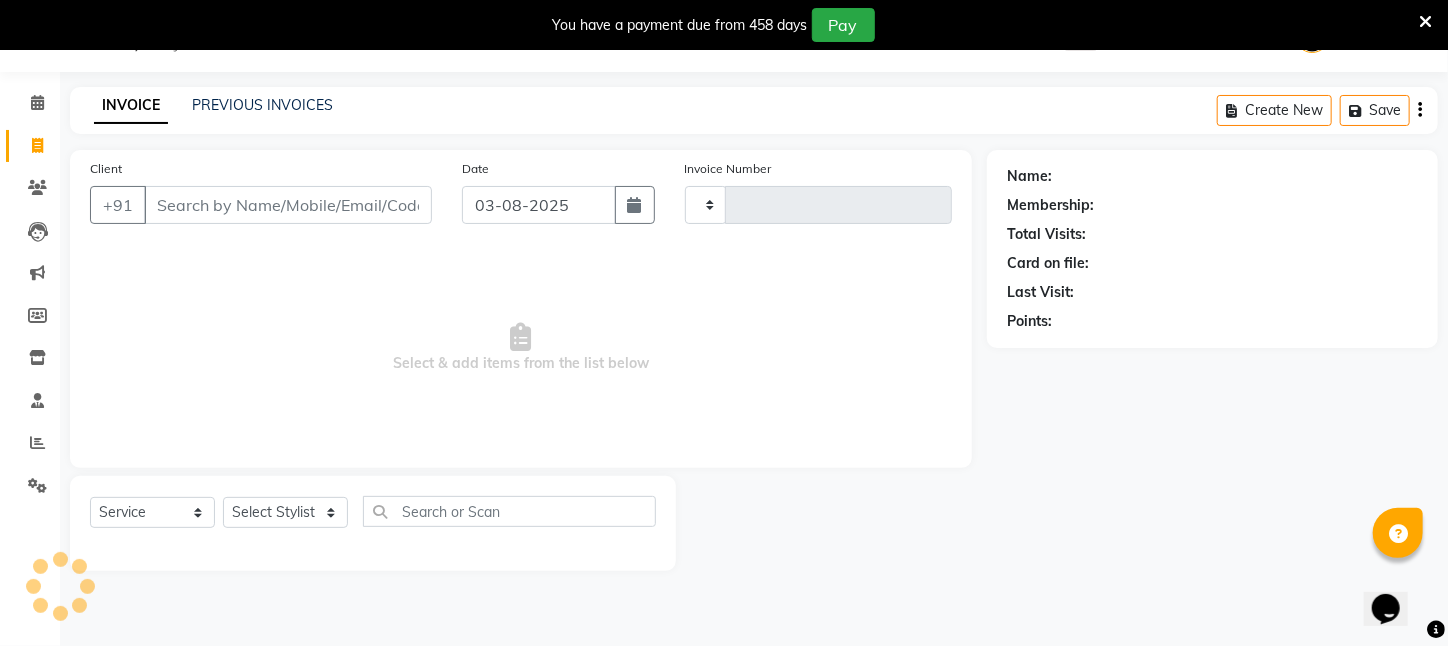 type on "2069" 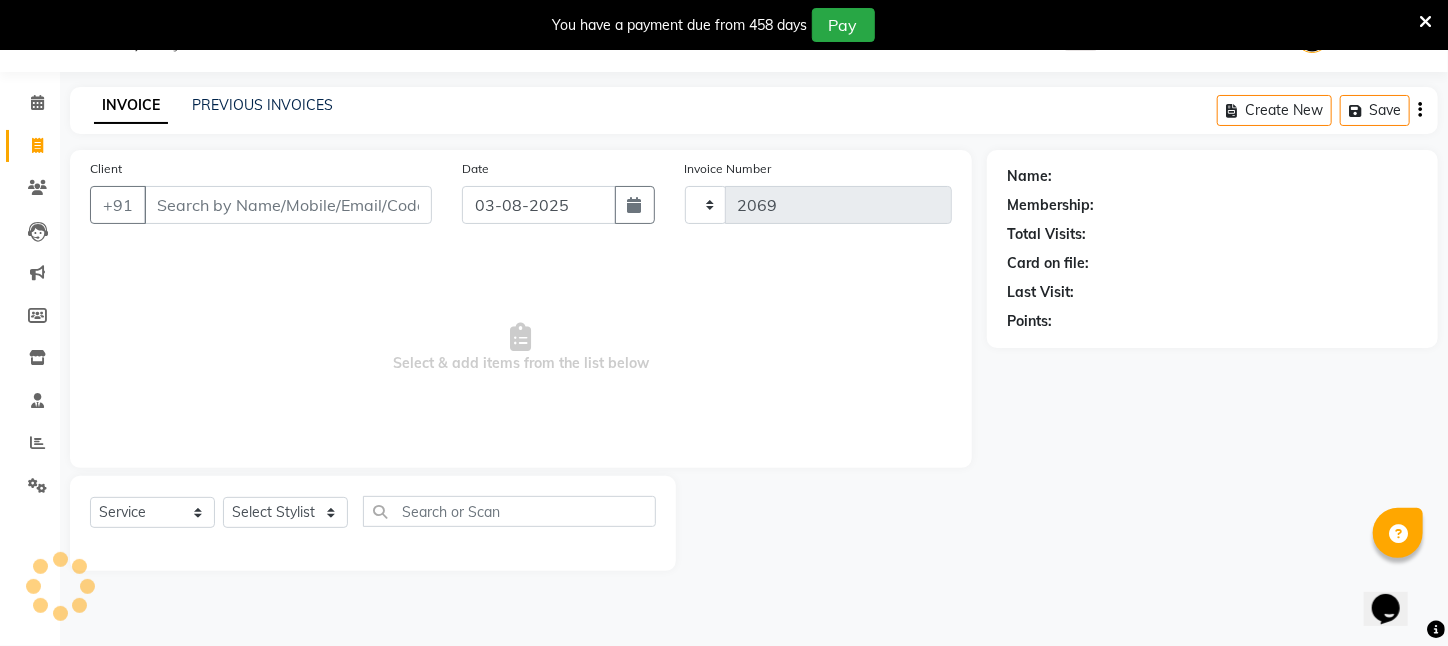 select on "4296" 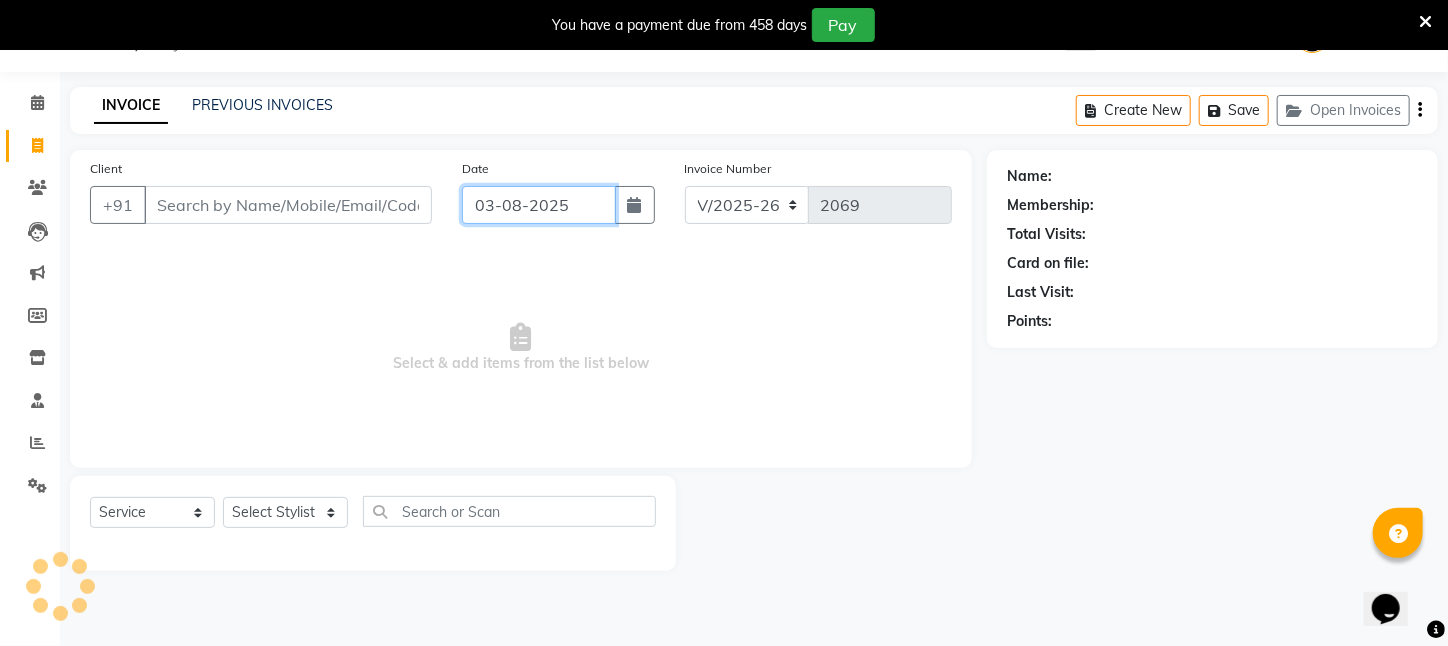 click on "03-08-2025" 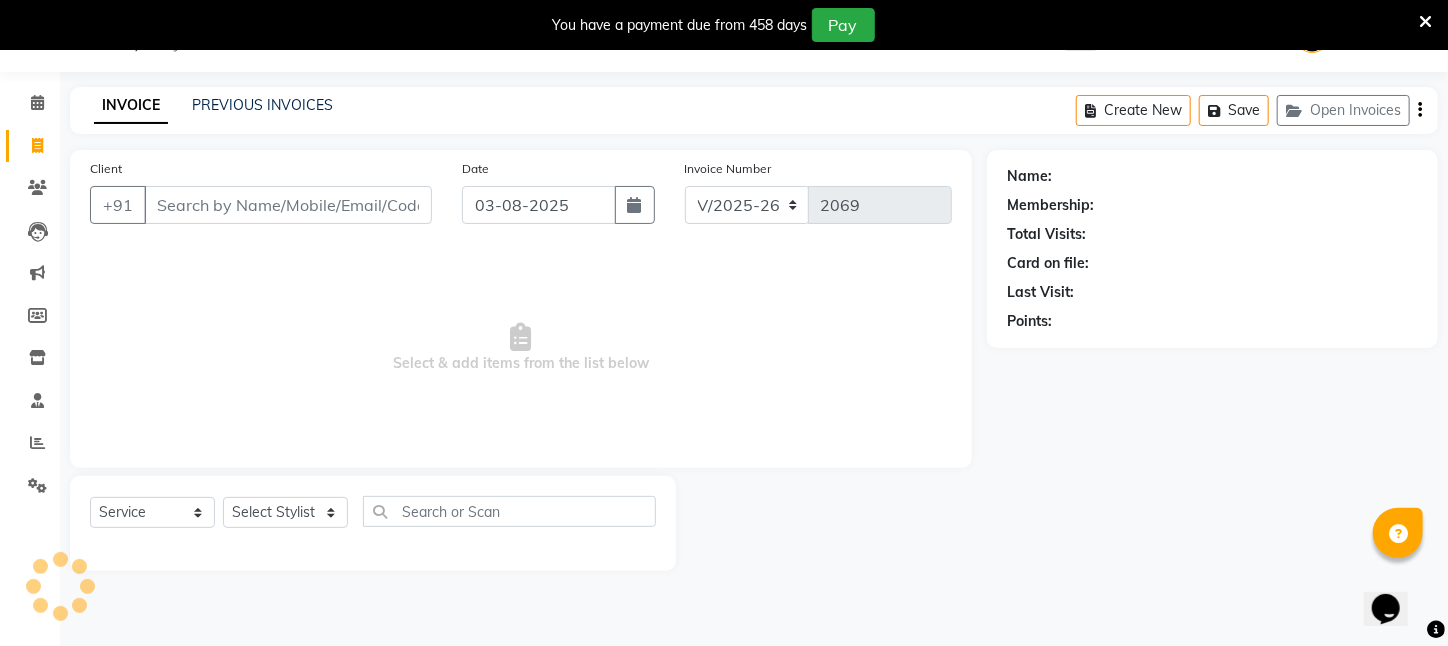 select on "8" 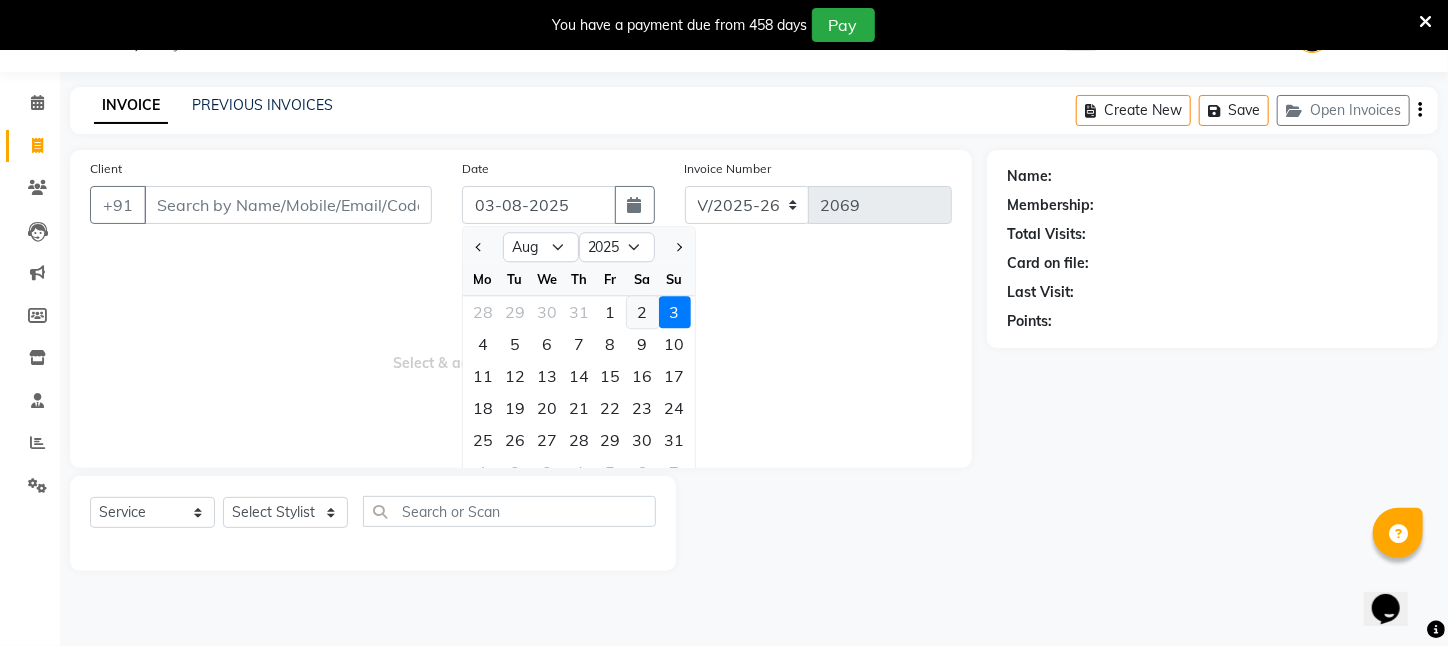 click on "2" 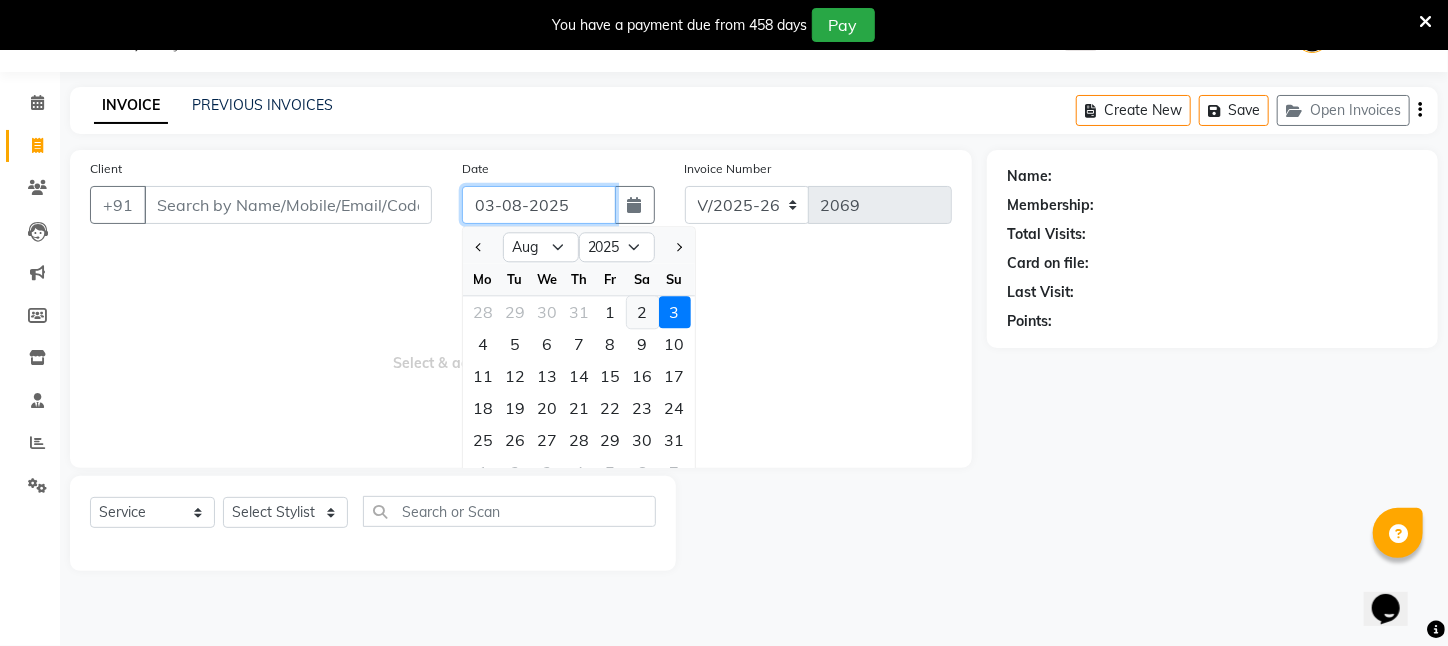 type on "02-08-2025" 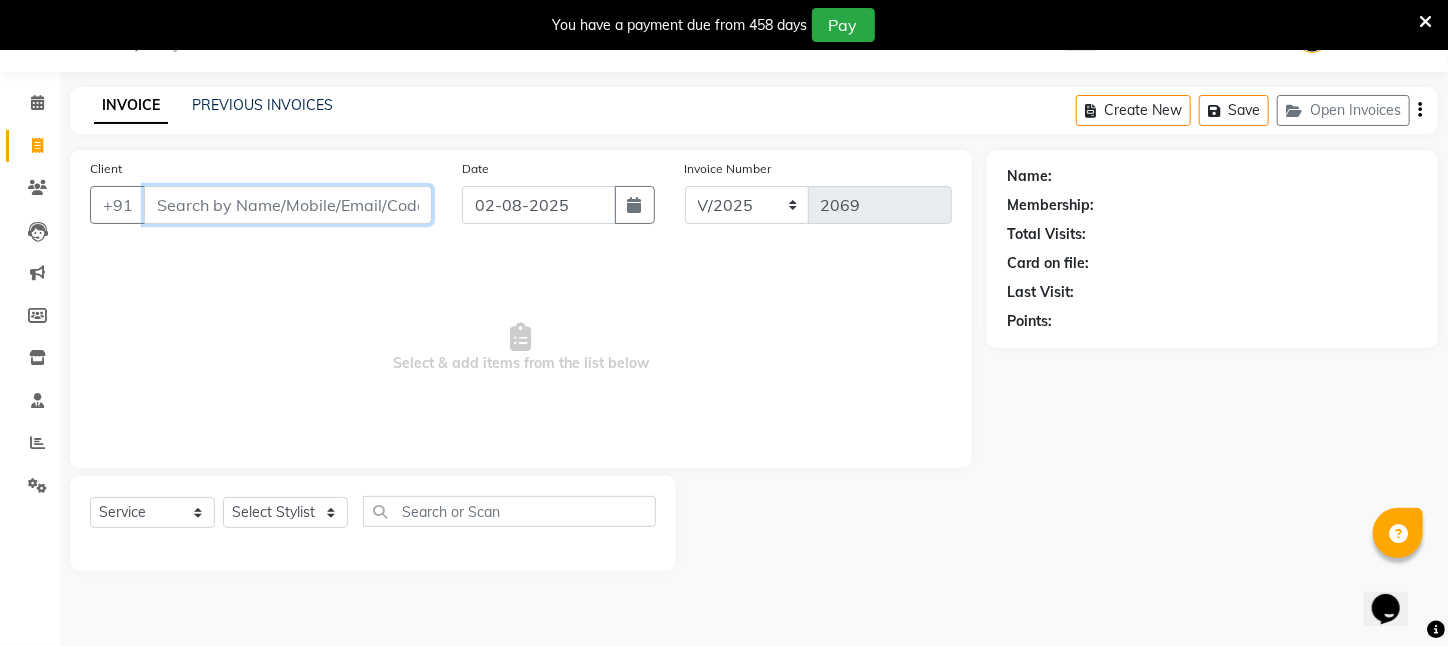 click on "Client" at bounding box center (288, 205) 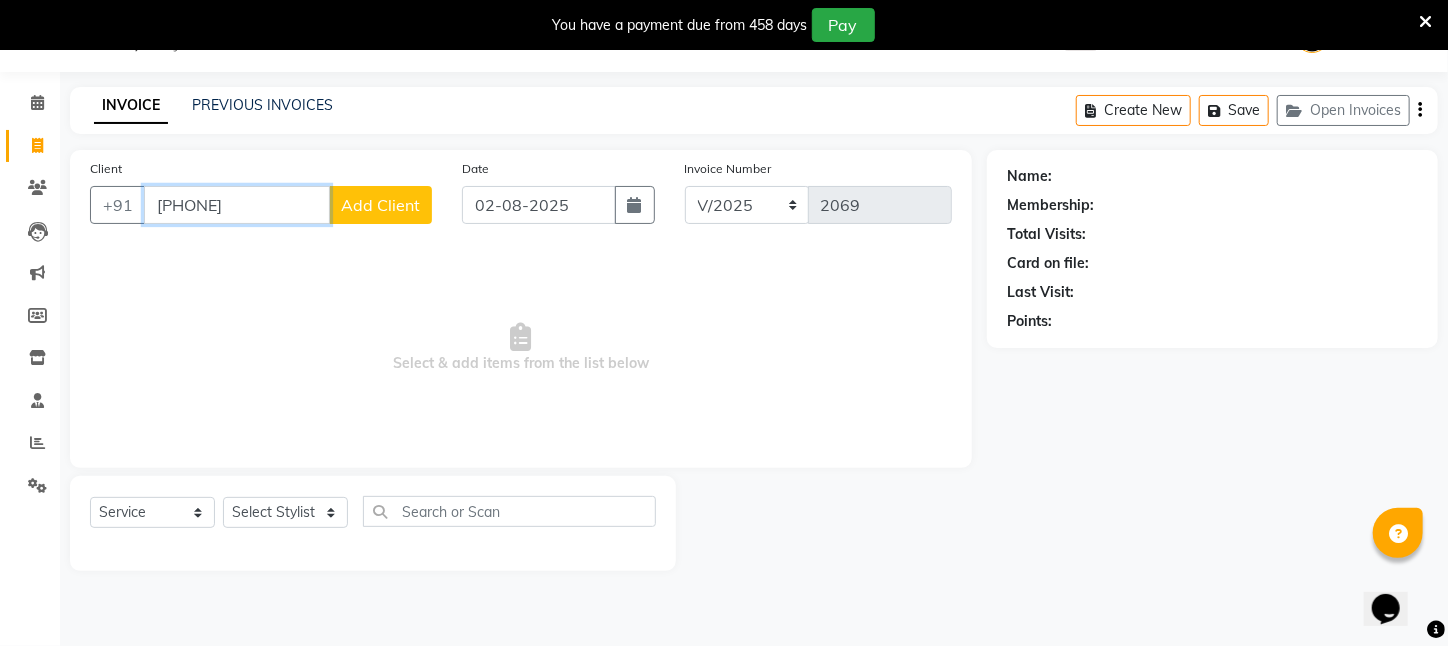 type on "[PHONE]" 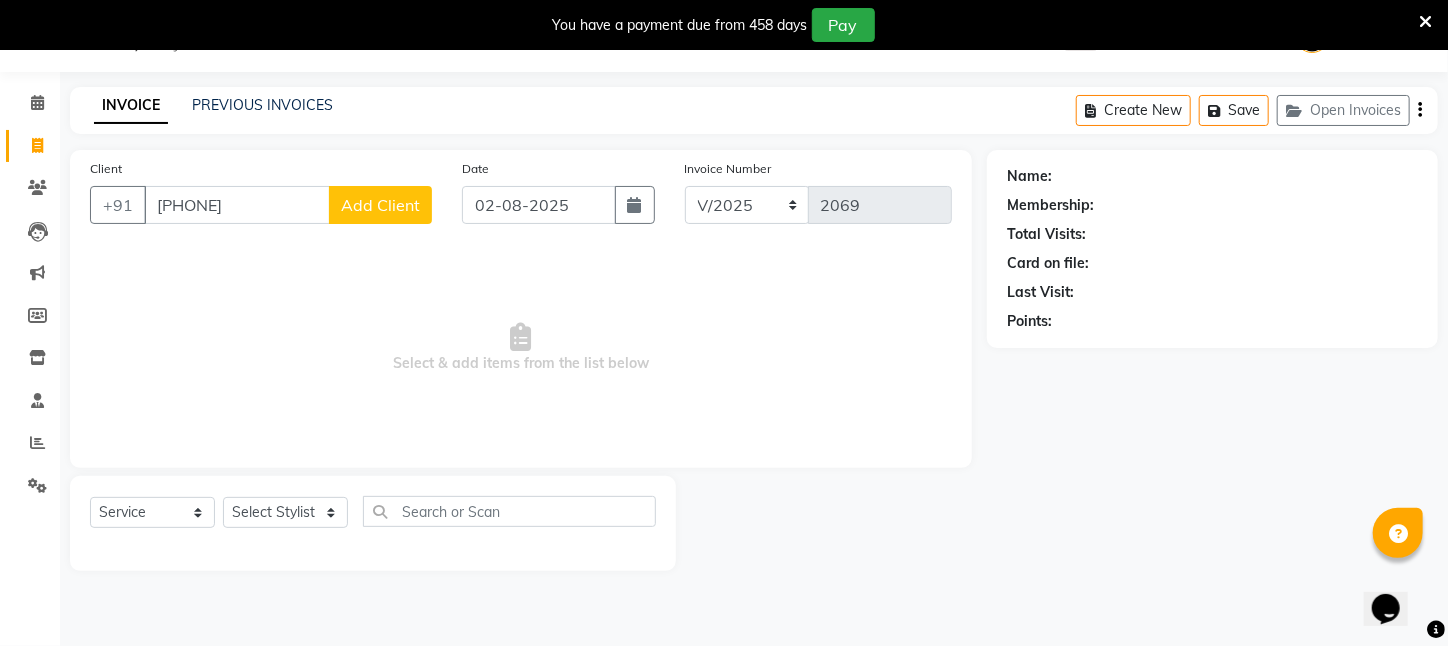 click on "Add Client" 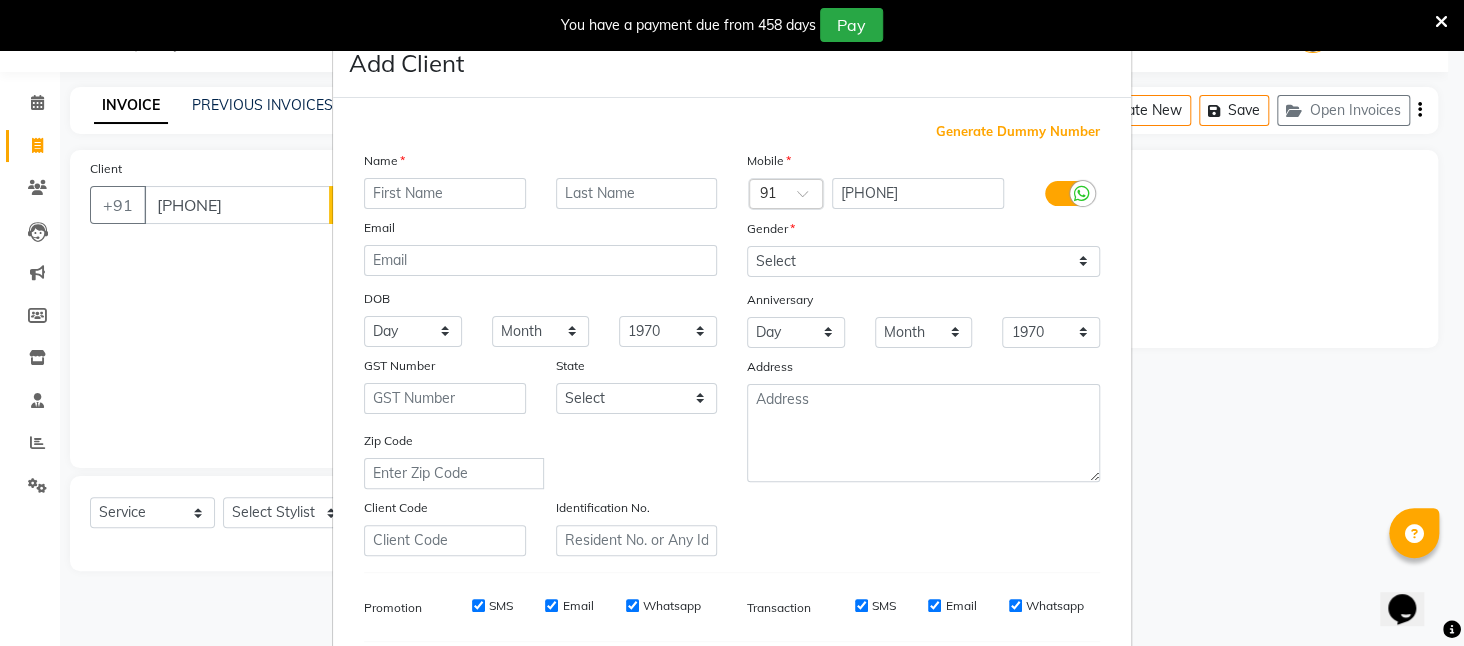 click on "Name" at bounding box center (540, 164) 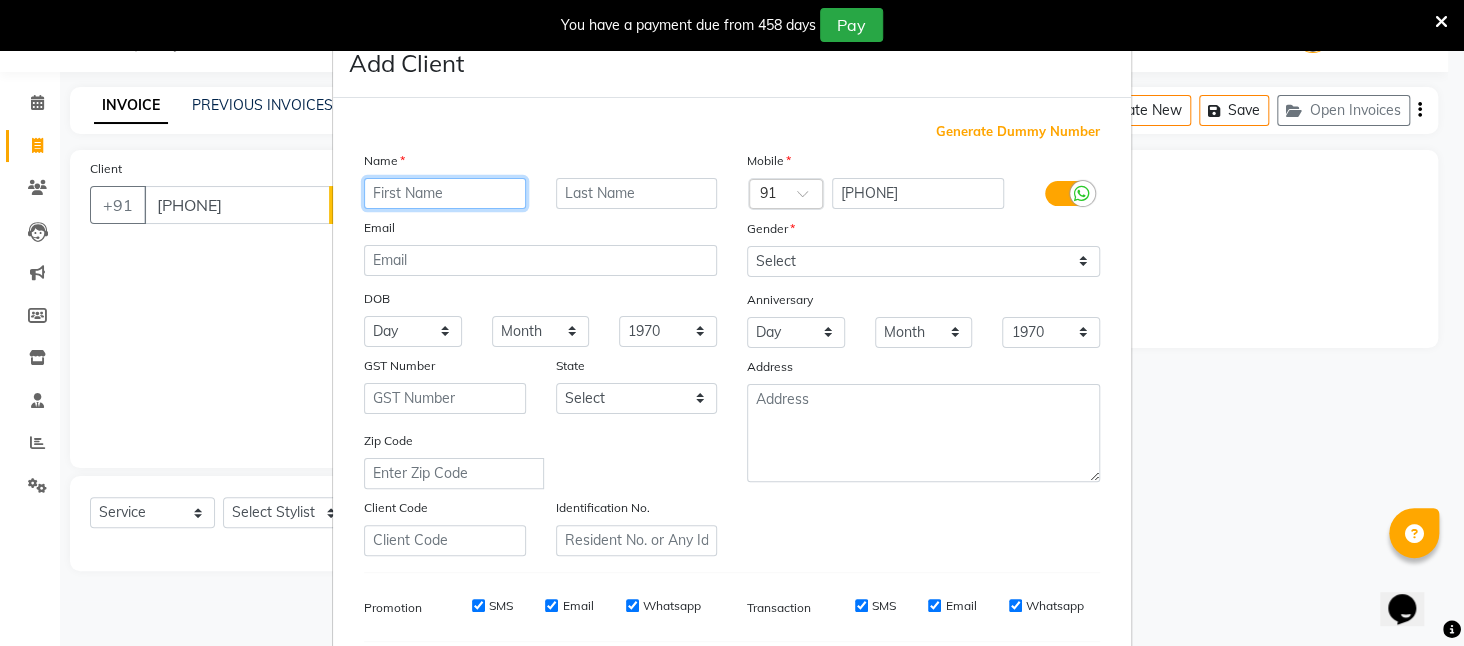 click at bounding box center [445, 193] 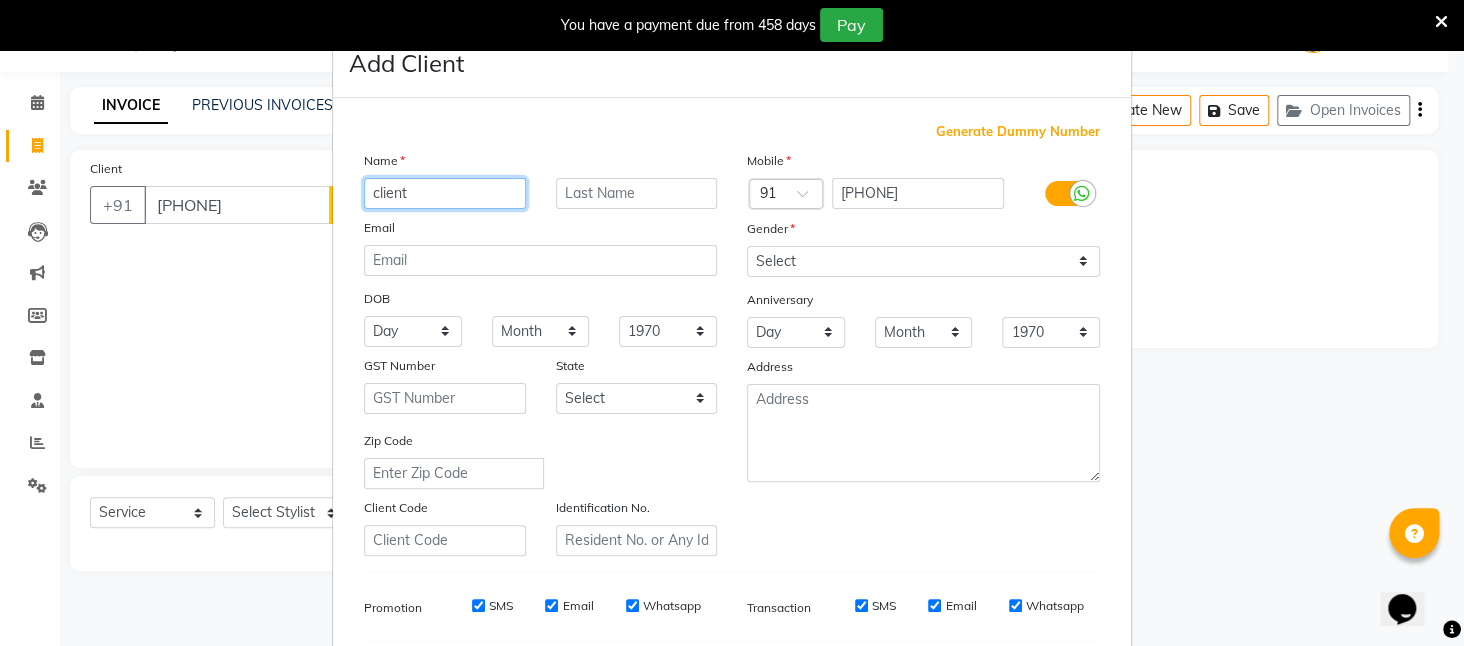 type on "client" 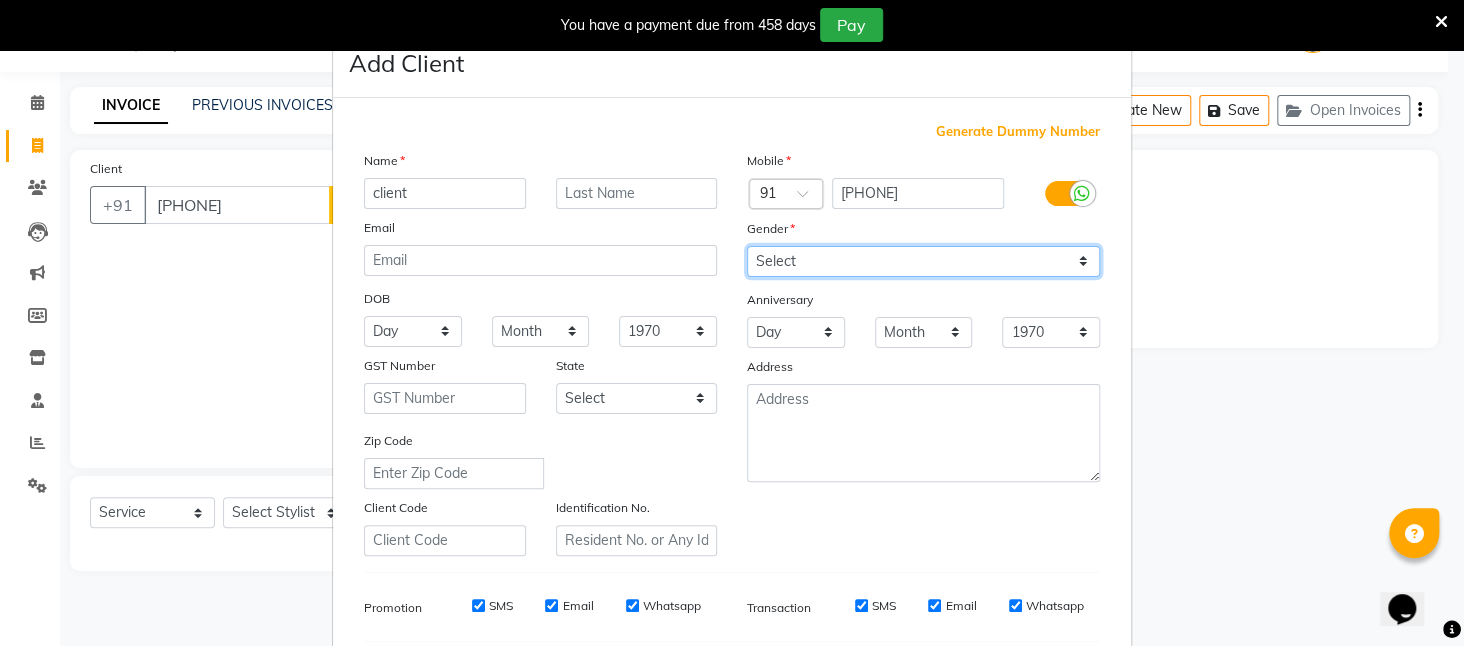 click on "Select Male Female Other Prefer Not To Say" at bounding box center (923, 261) 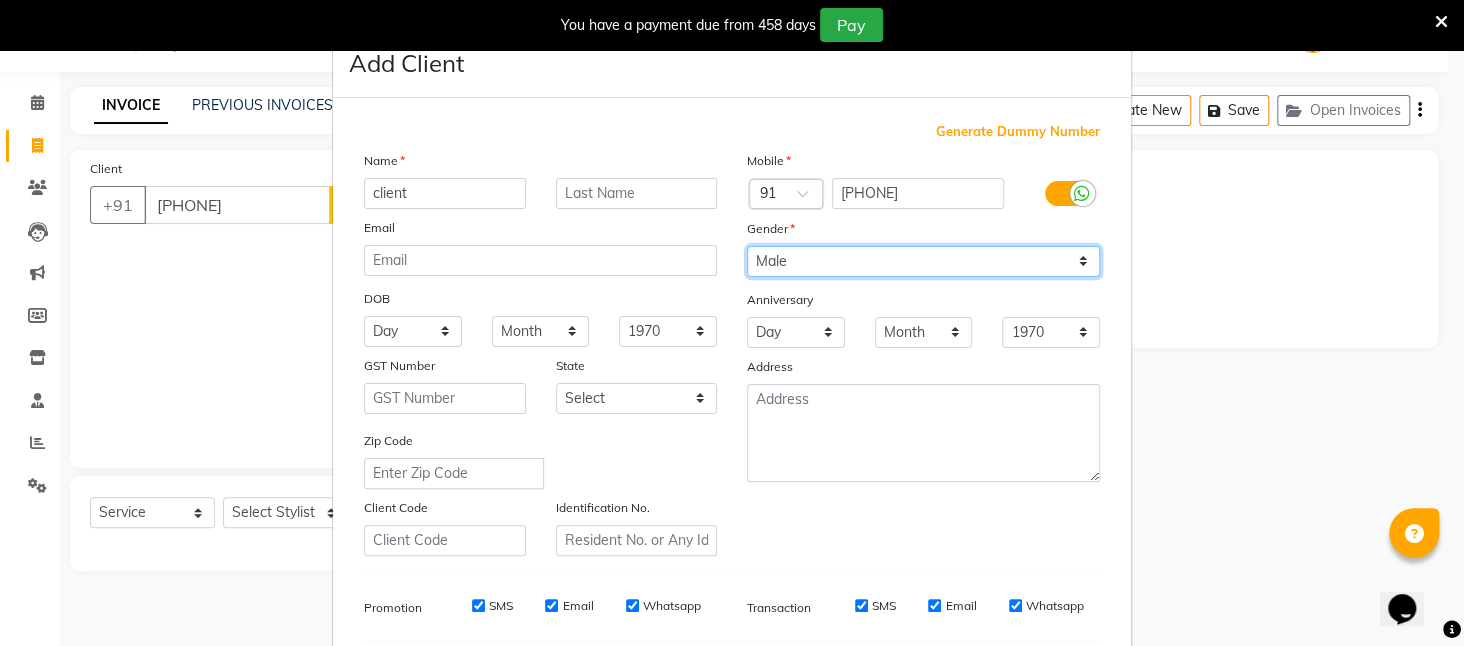 click on "Select Male Female Other Prefer Not To Say" at bounding box center (923, 261) 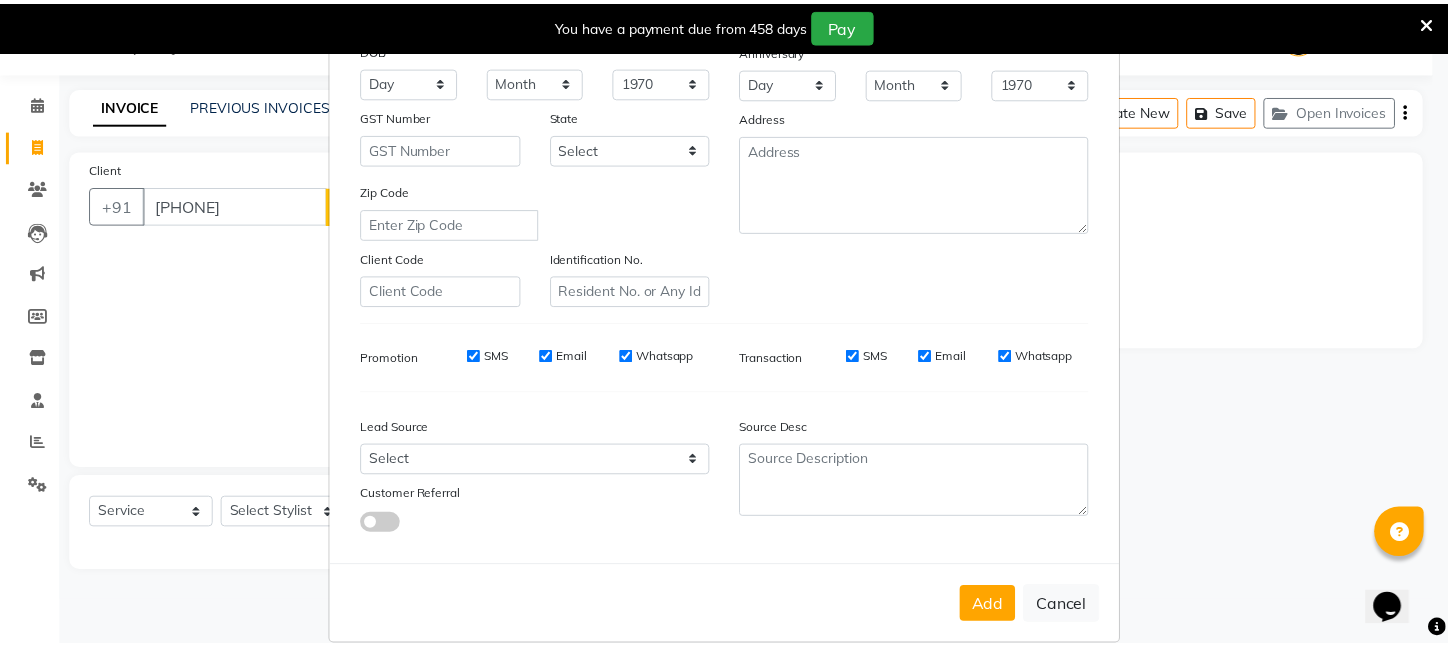 scroll, scrollTop: 277, scrollLeft: 0, axis: vertical 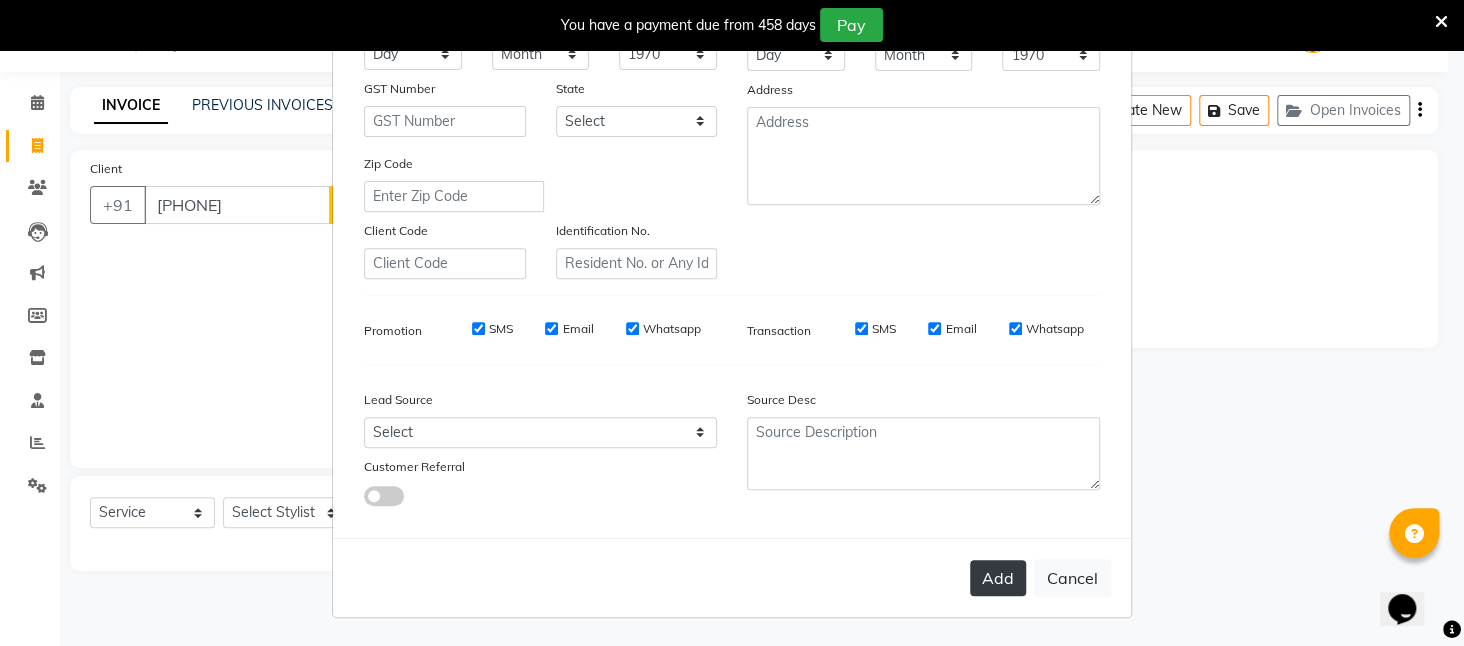 click on "Add" at bounding box center [998, 578] 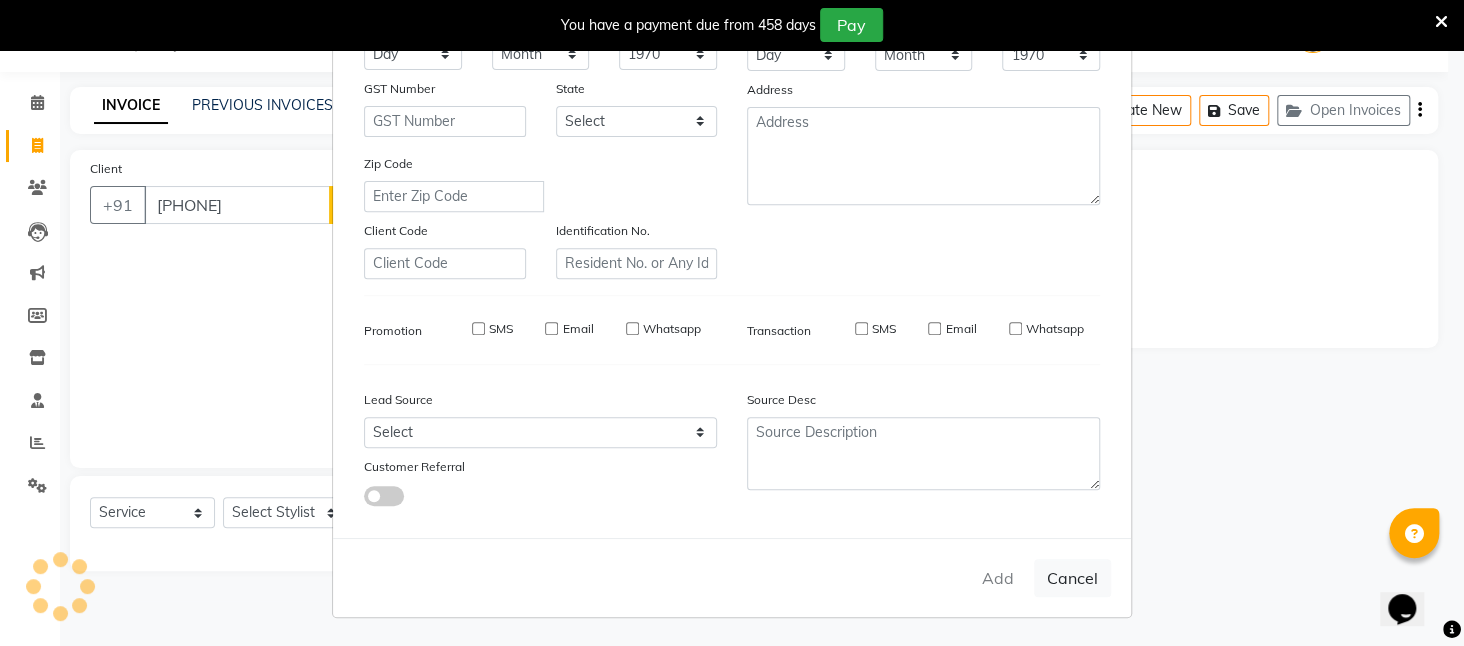 type 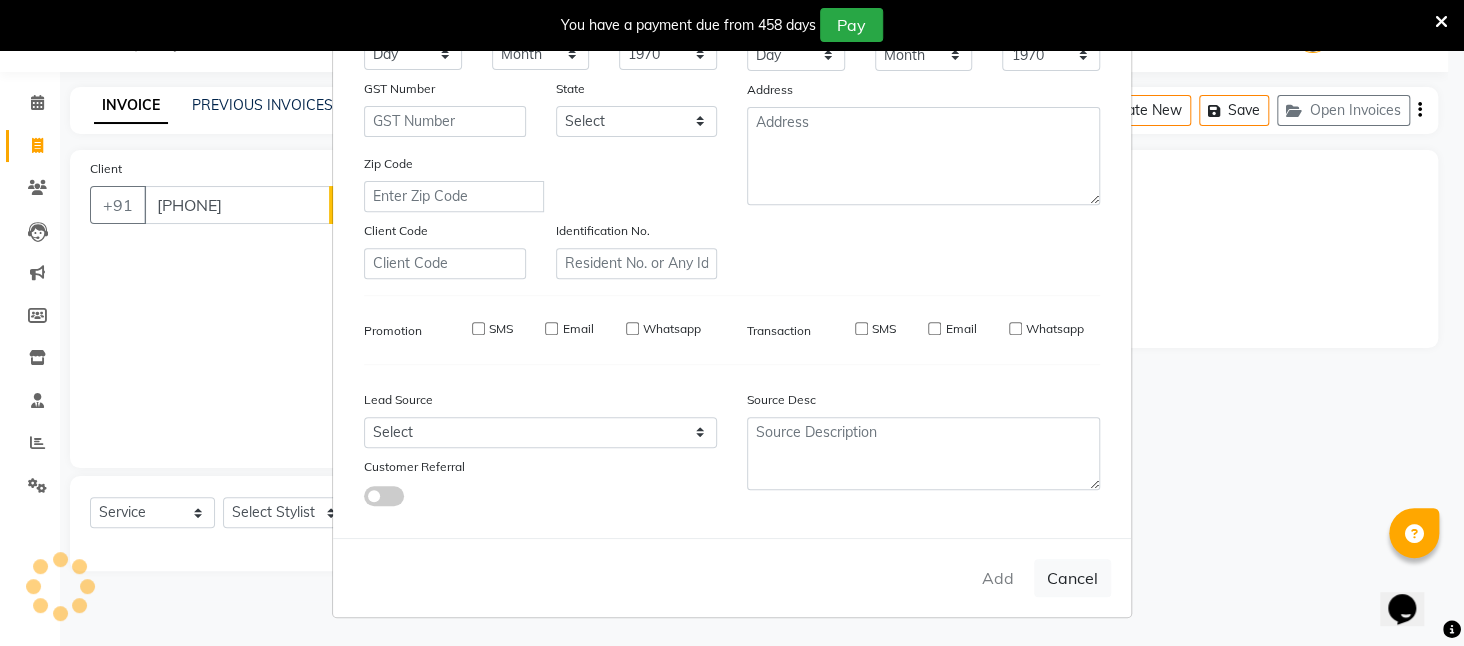 select 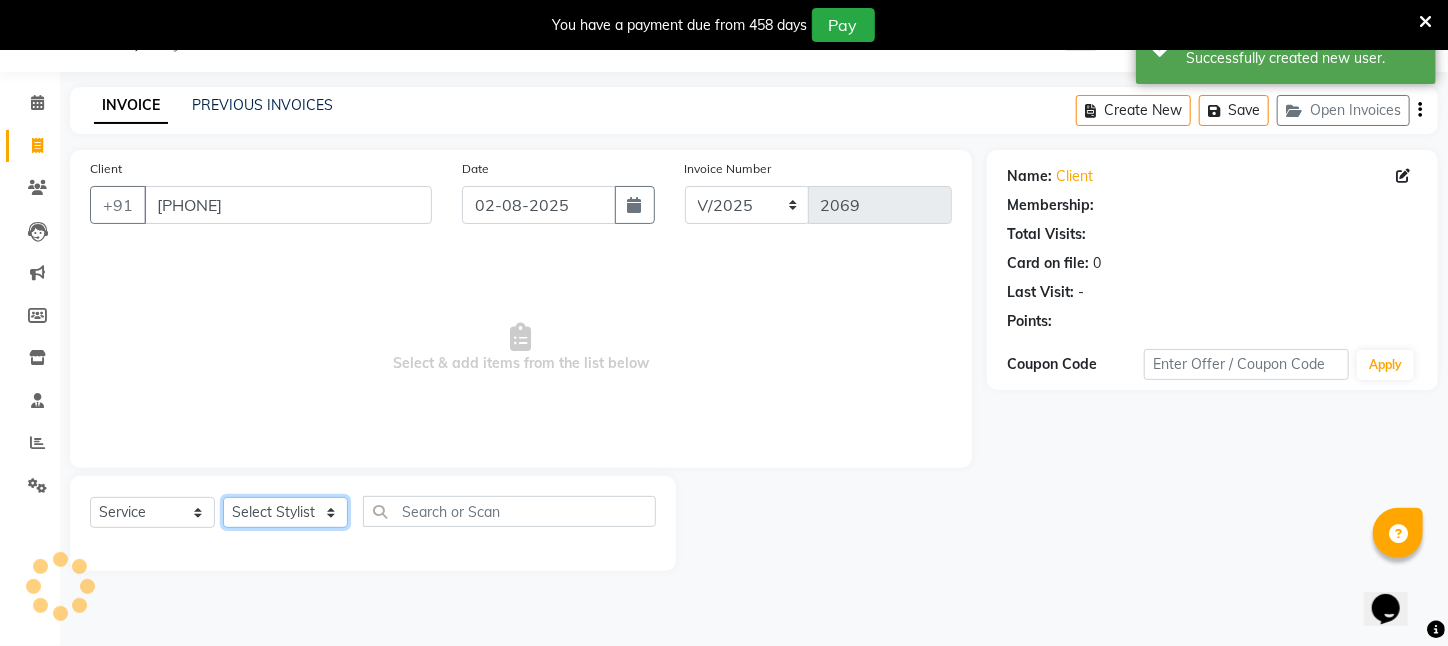 click on "Select Stylist [FIRST] [LAST] [FIRST] [LAST] [FIRST] [LAST] [FIRST] [LAST] [FIRST] [LAST] [LAST] [FIRST] [LAST] [FIRST] [LAST] [FIRST] [LAST] [FIRST] [LAST] [FIRST] [LAST] [FIRST] [LAST] [FIRST] [LAST] [FIRST] [LAST] [FIRST] [LAST] [FIRST] [LAST] [FIRST] [LAST]" 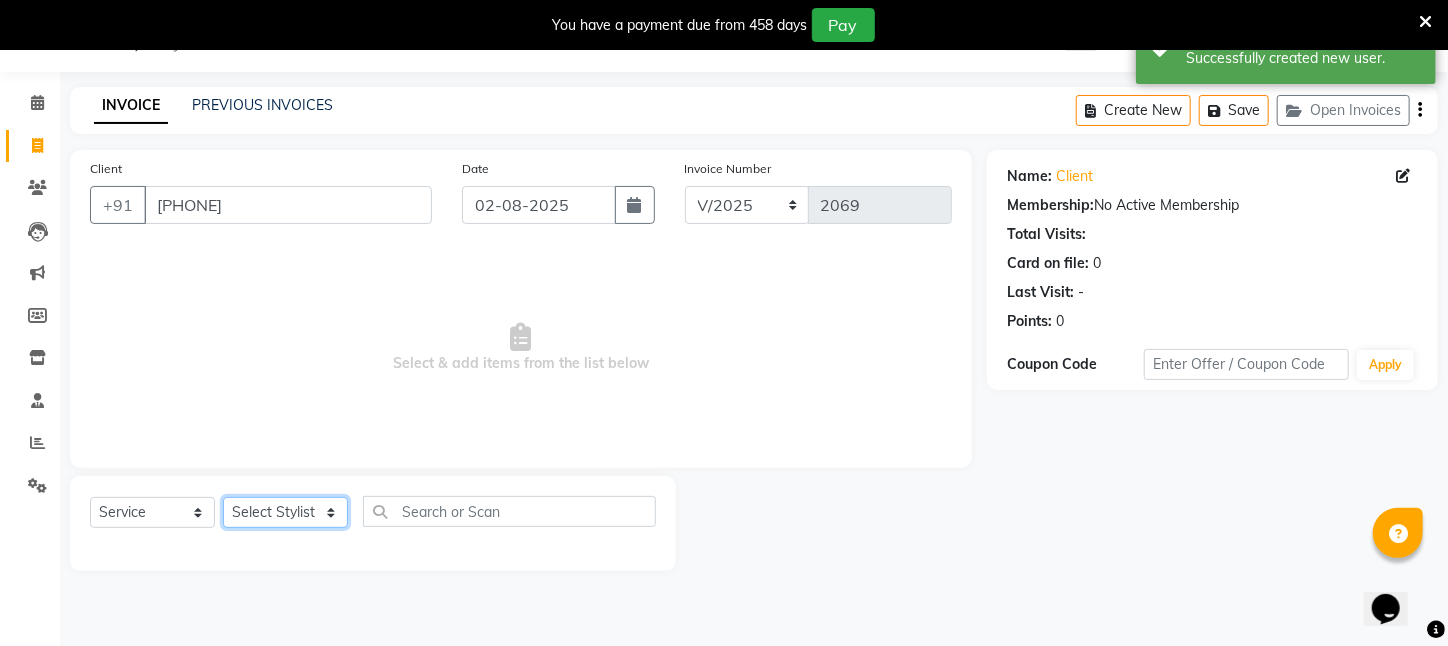 select on "23608" 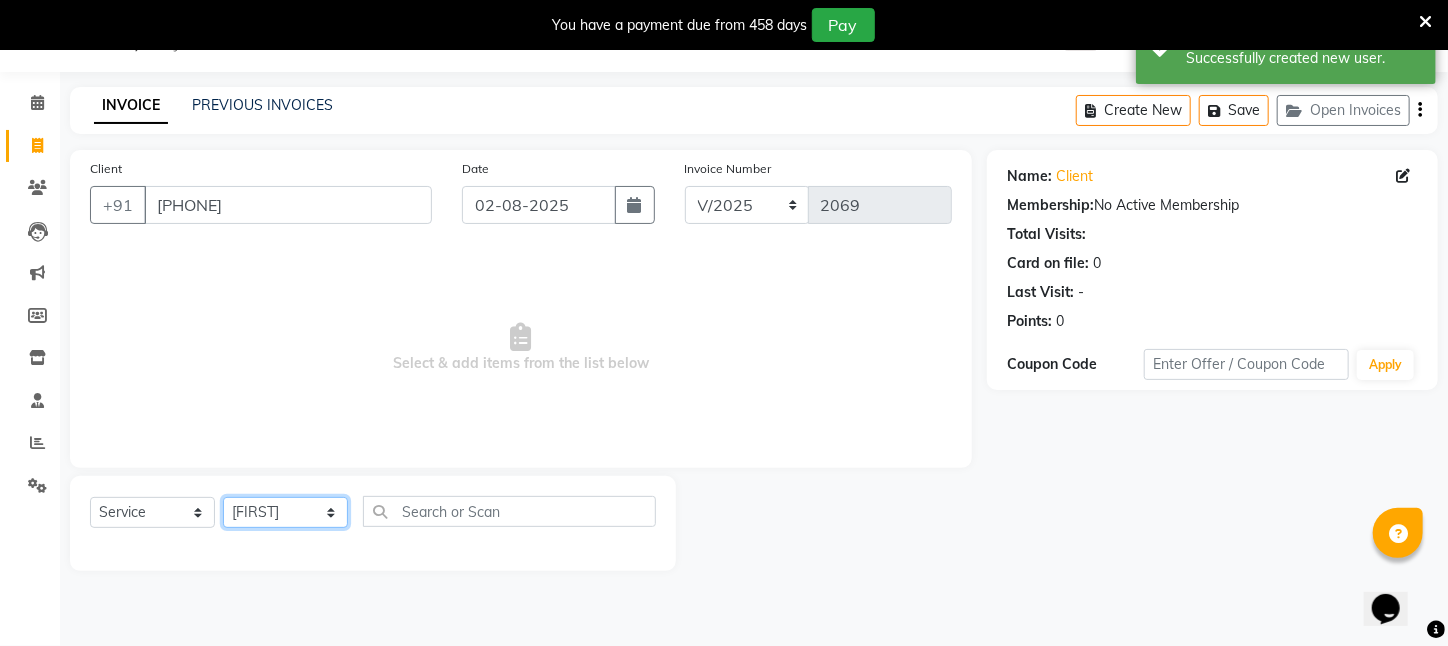 click on "Select Stylist [FIRST] [LAST] [FIRST] [LAST] [FIRST] [LAST] [FIRST] [LAST] [FIRST] [LAST] [LAST] [FIRST] [LAST] [FIRST] [LAST] [FIRST] [LAST] [FIRST] [LAST] [FIRST] [LAST] [FIRST] [LAST] [FIRST] [LAST] [FIRST] [LAST] [FIRST] [LAST] [FIRST] [LAST] [FIRST] [LAST]" 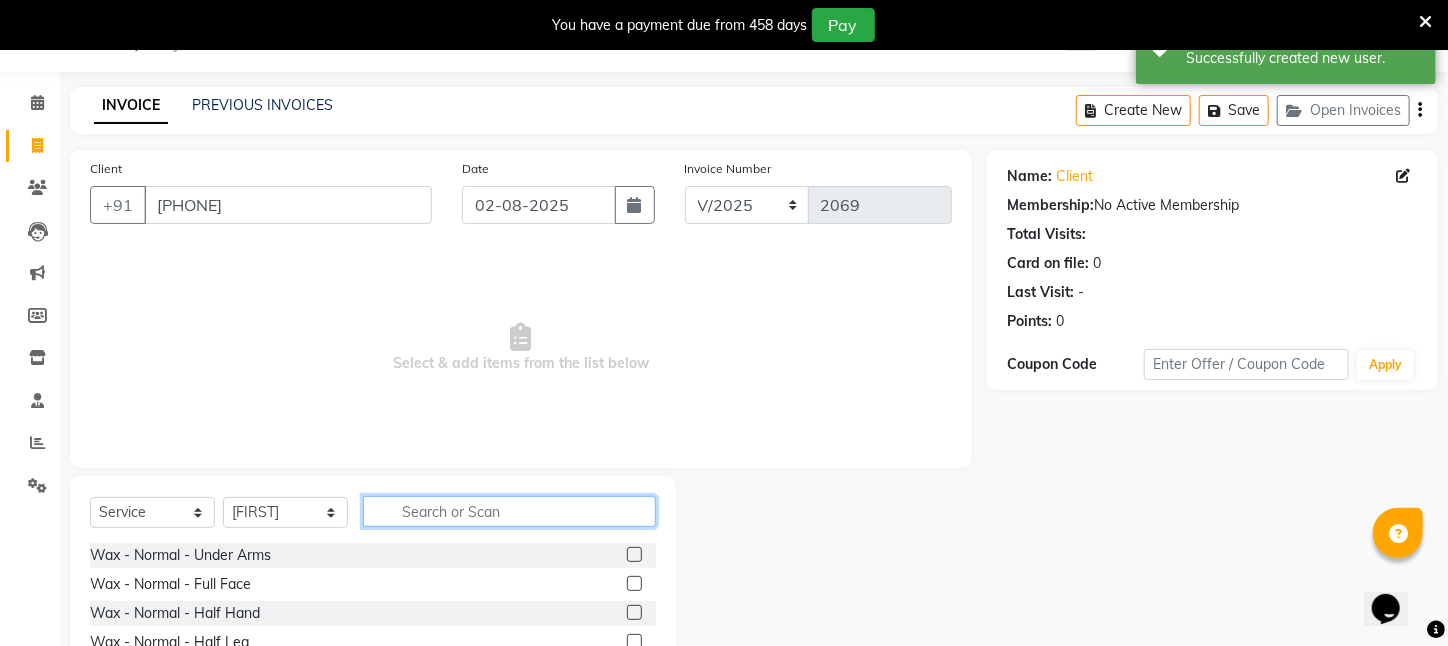 click 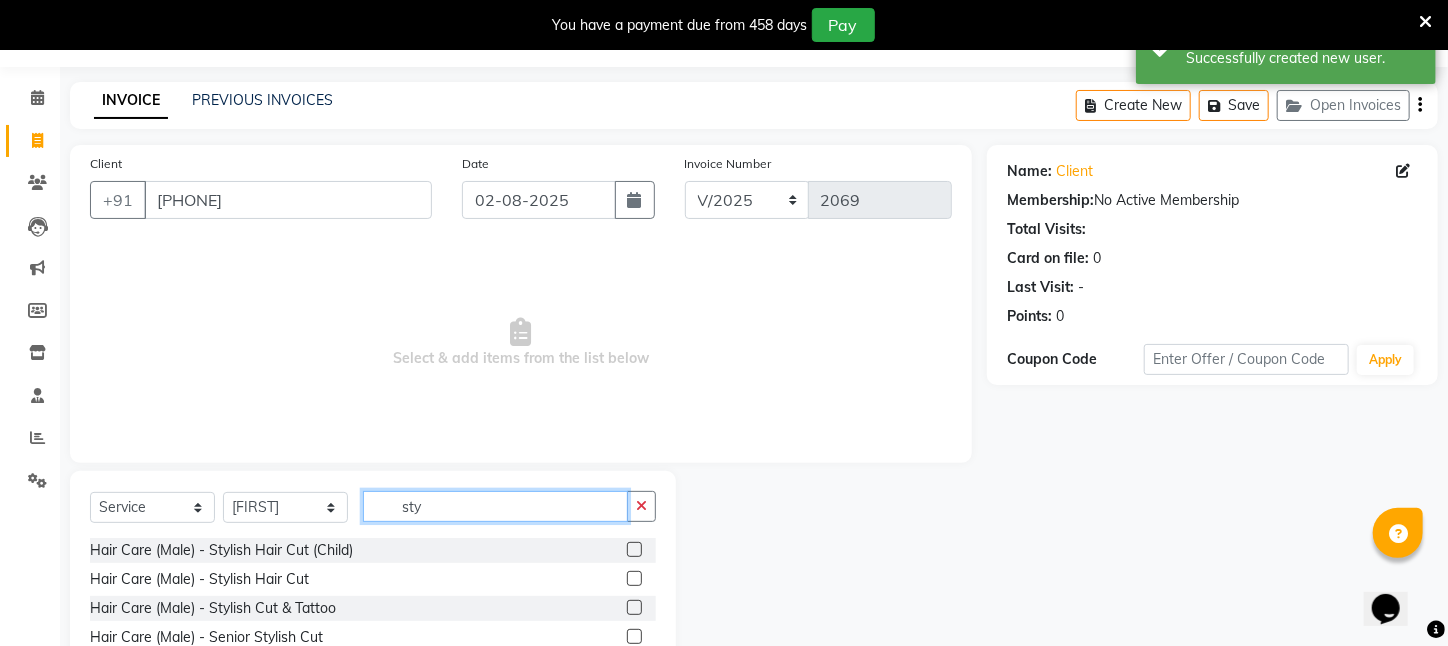 scroll, scrollTop: 105, scrollLeft: 0, axis: vertical 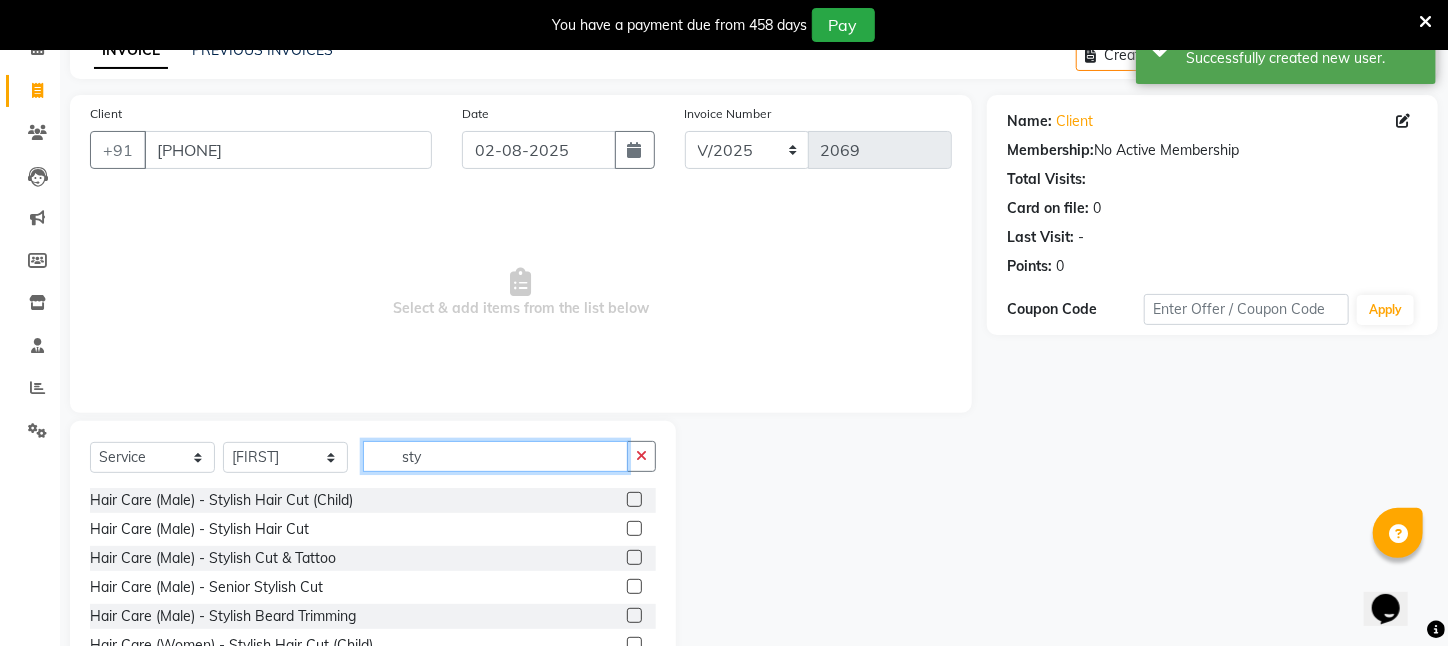 type on "sty" 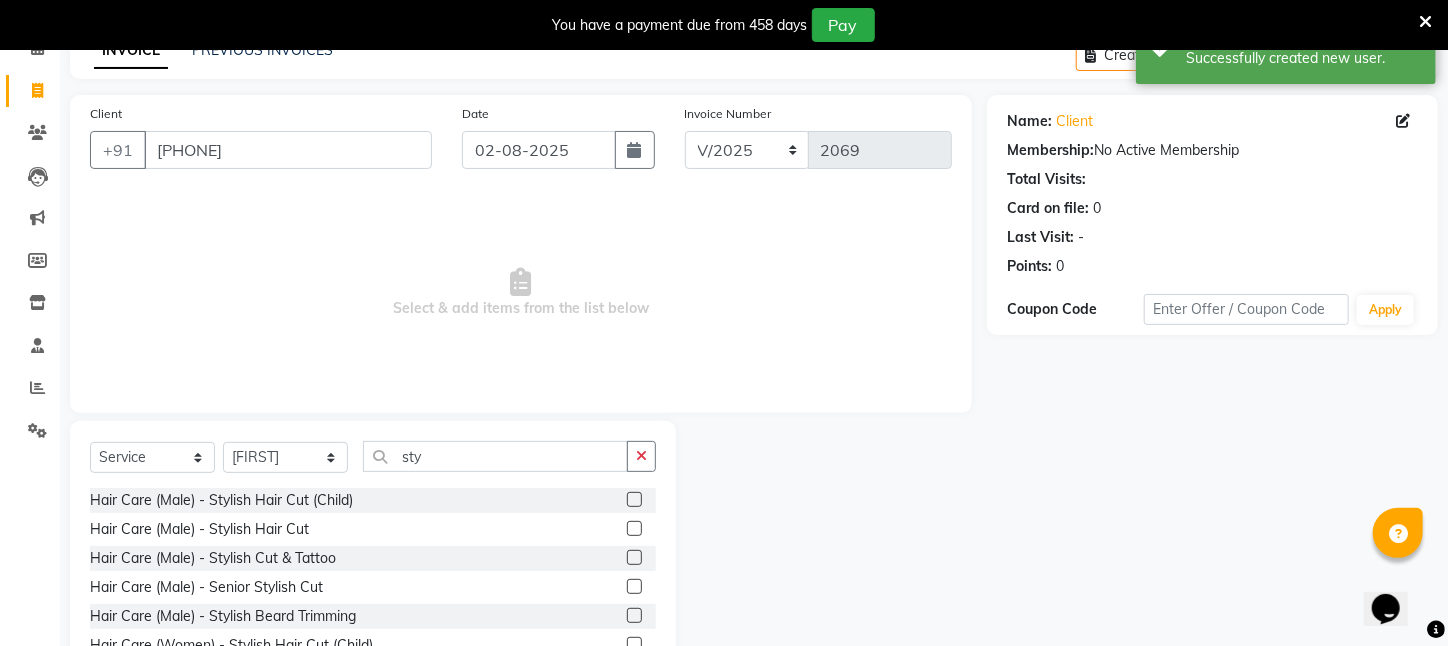click on "Hair Care (Male)   -   Stylish Hair Cut" 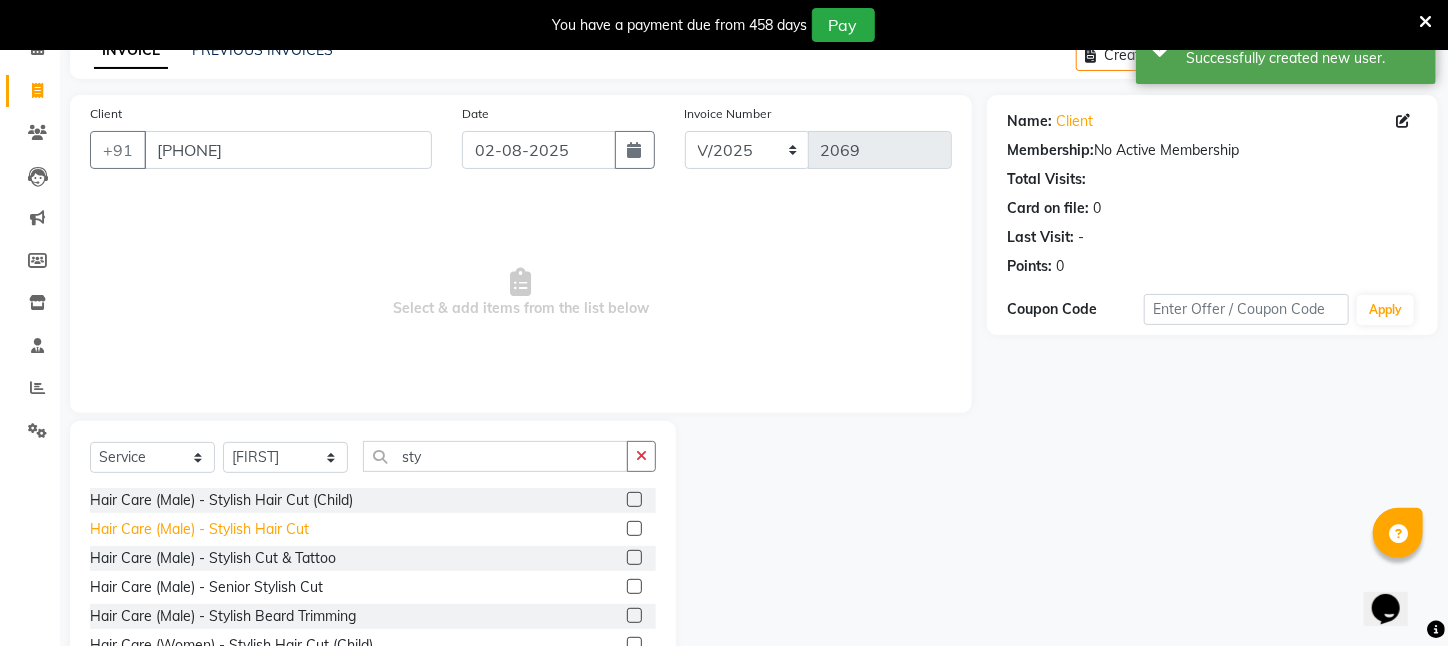 click on "Hair Care (Male)   -   Stylish Hair Cut" 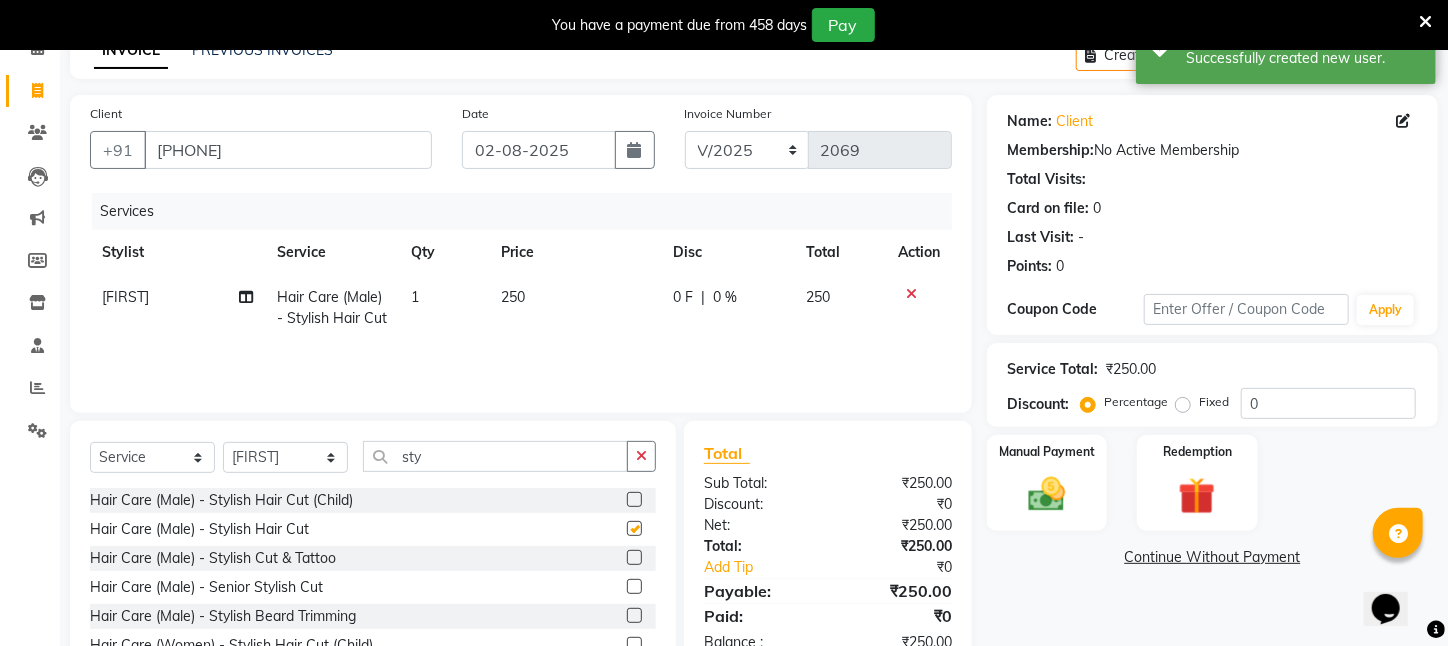 checkbox on "false" 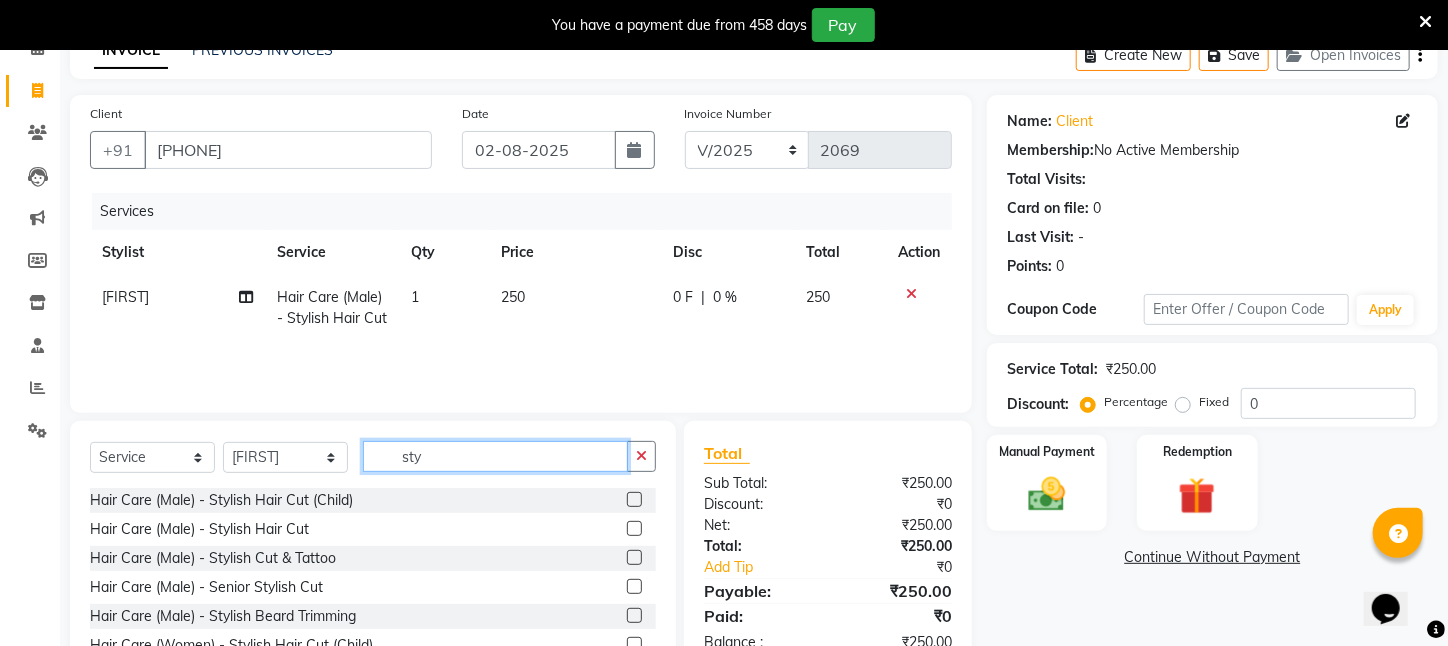 drag, startPoint x: 464, startPoint y: 443, endPoint x: 284, endPoint y: 461, distance: 180.89777 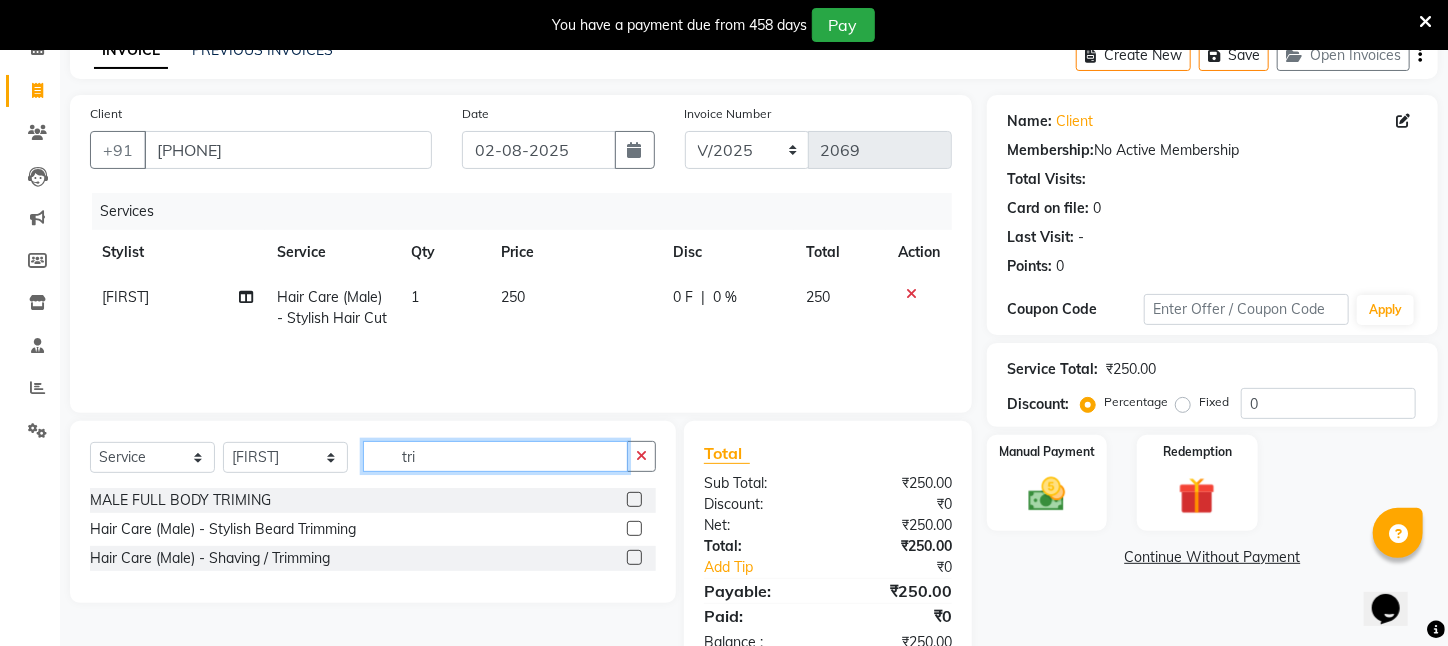 type on "tri" 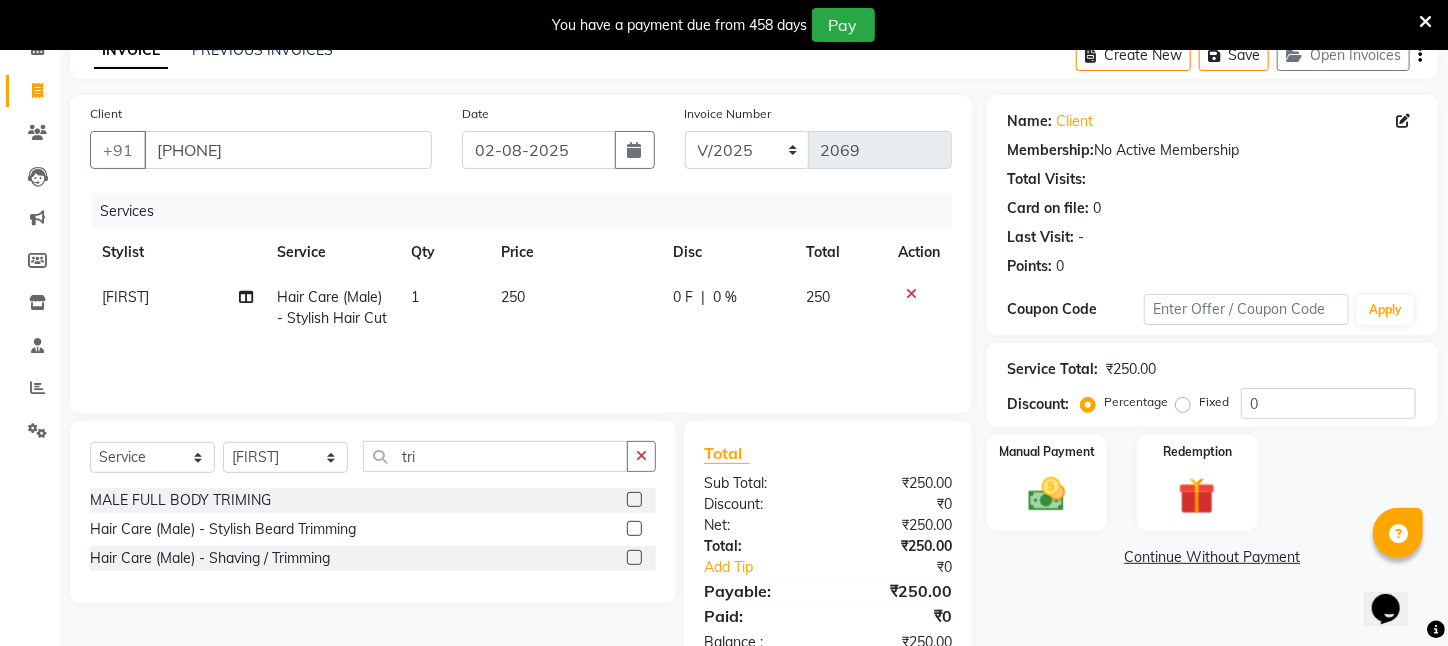 click on "Hair Care (Male)   -   Shaving / Trimming" 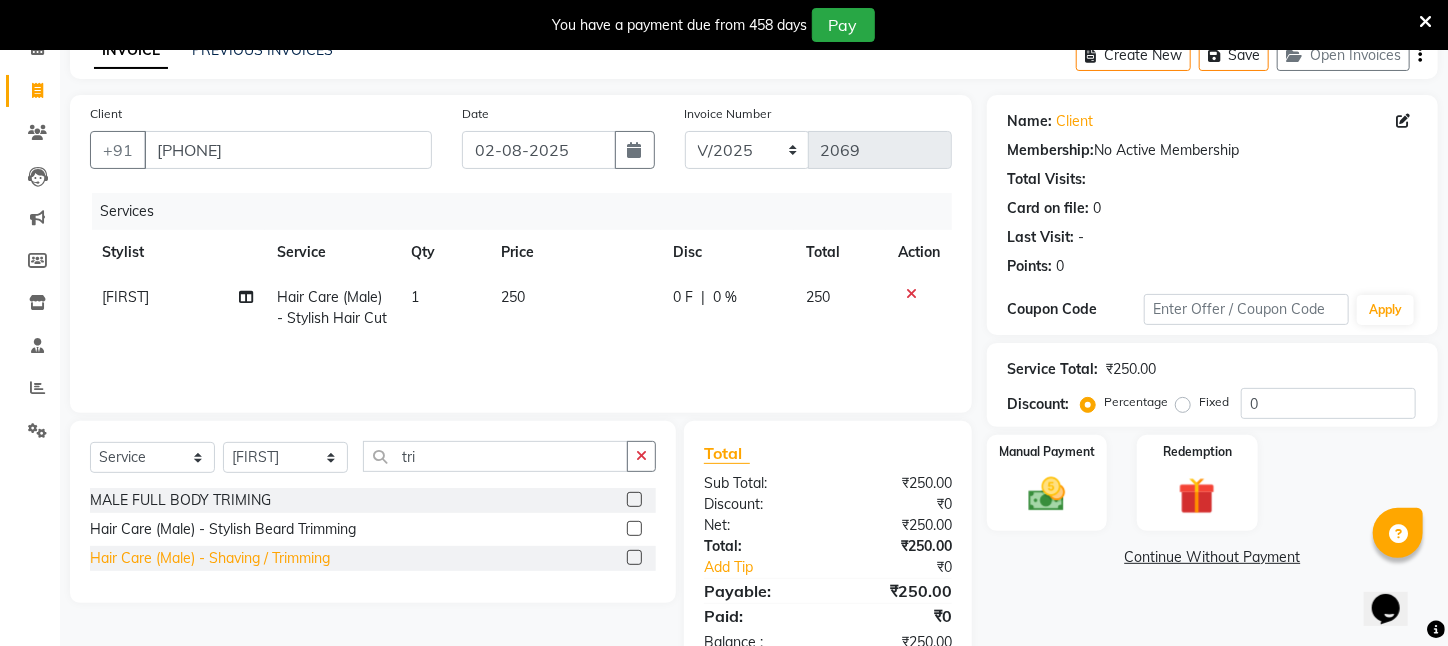 click on "Hair Care (Male)   -   Shaving / Trimming" 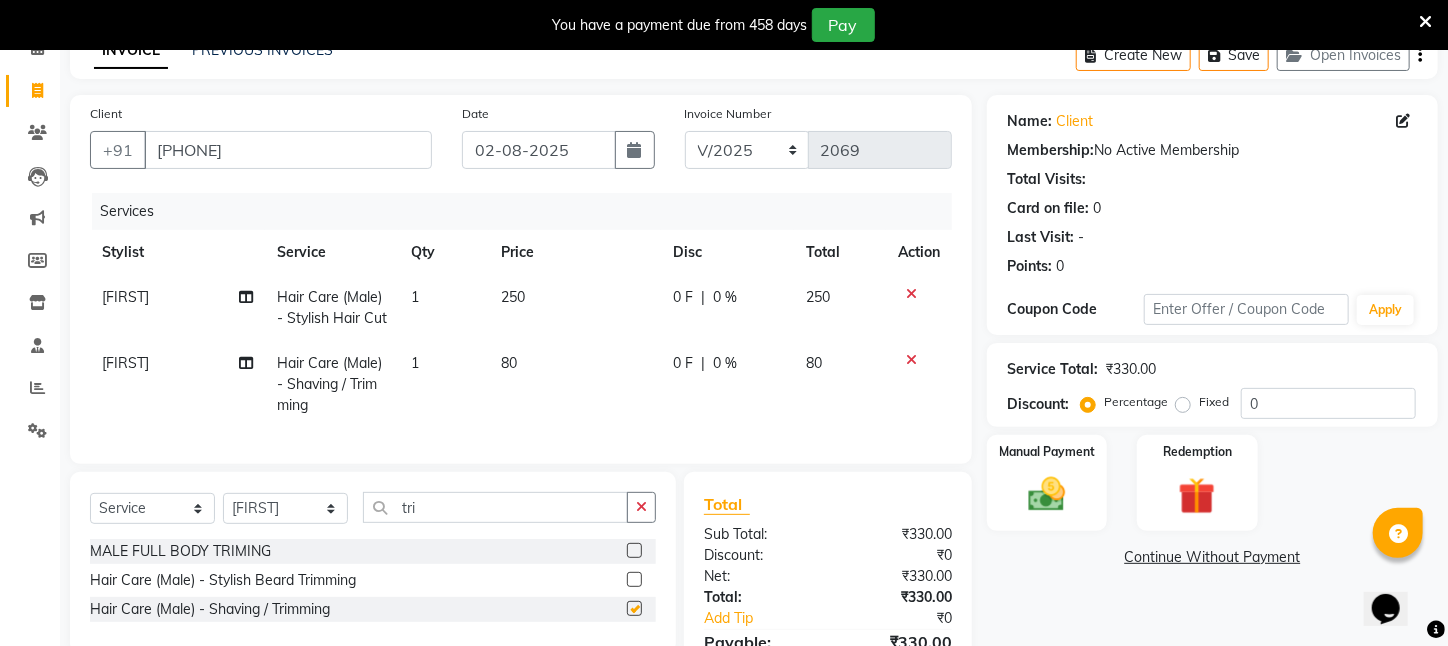 checkbox on "false" 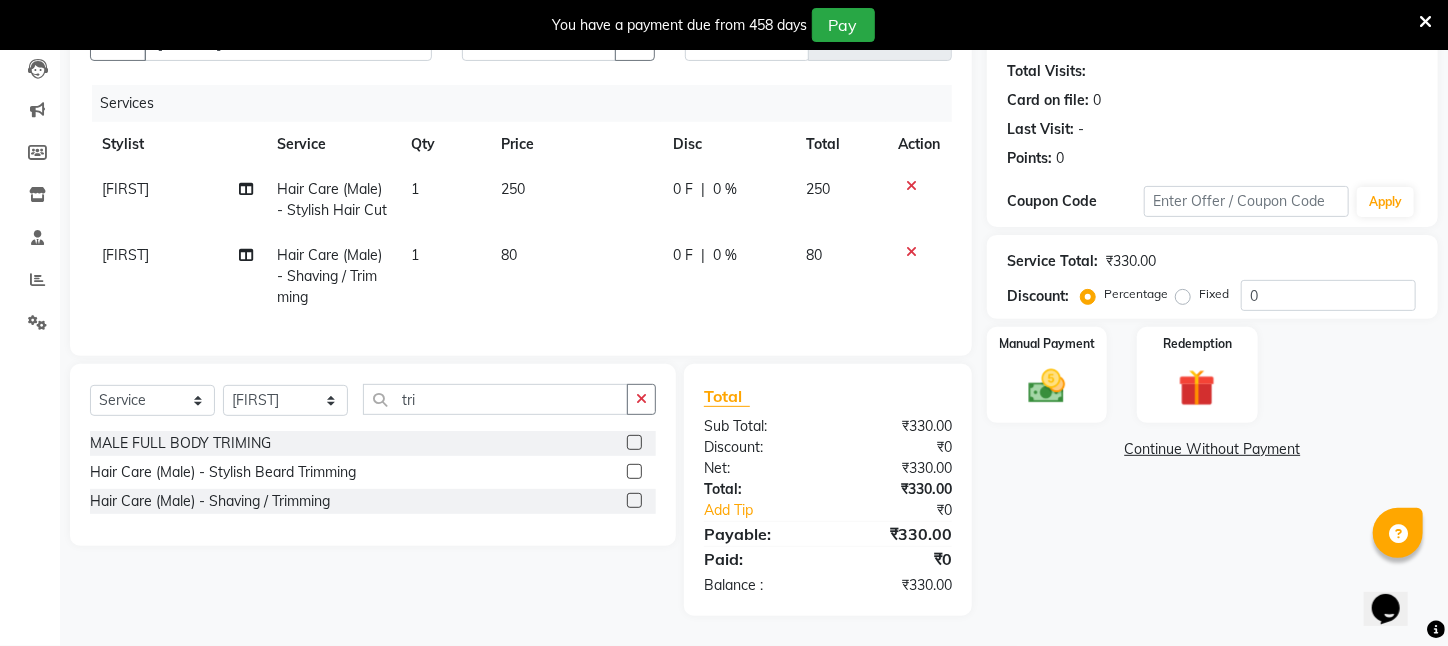 scroll, scrollTop: 227, scrollLeft: 0, axis: vertical 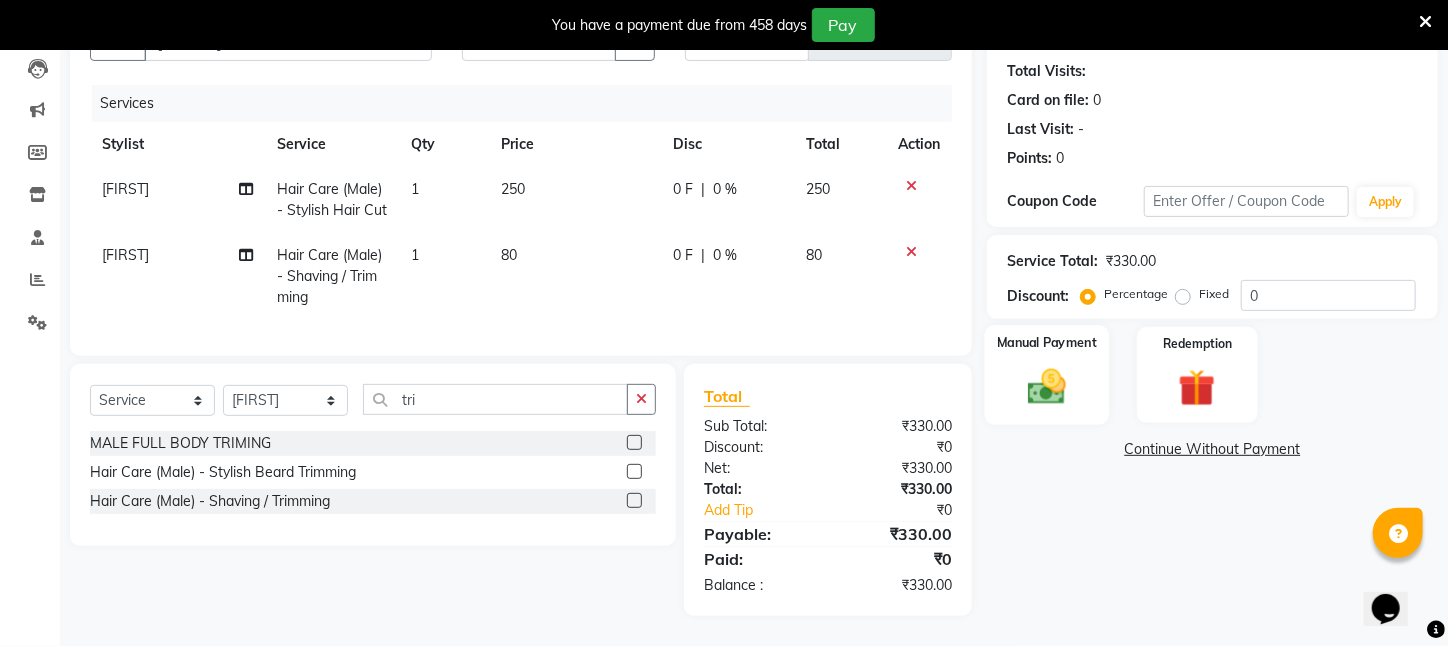 click on "Manual Payment" 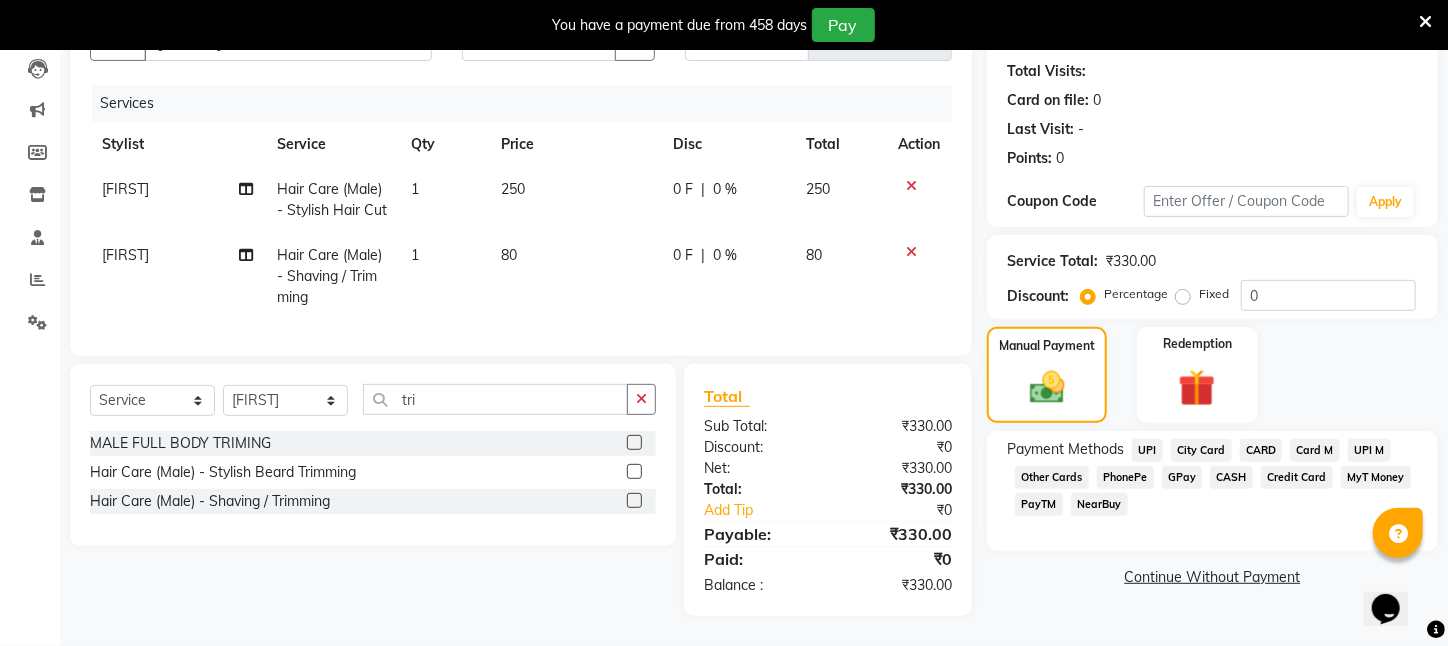 click on "UPI" 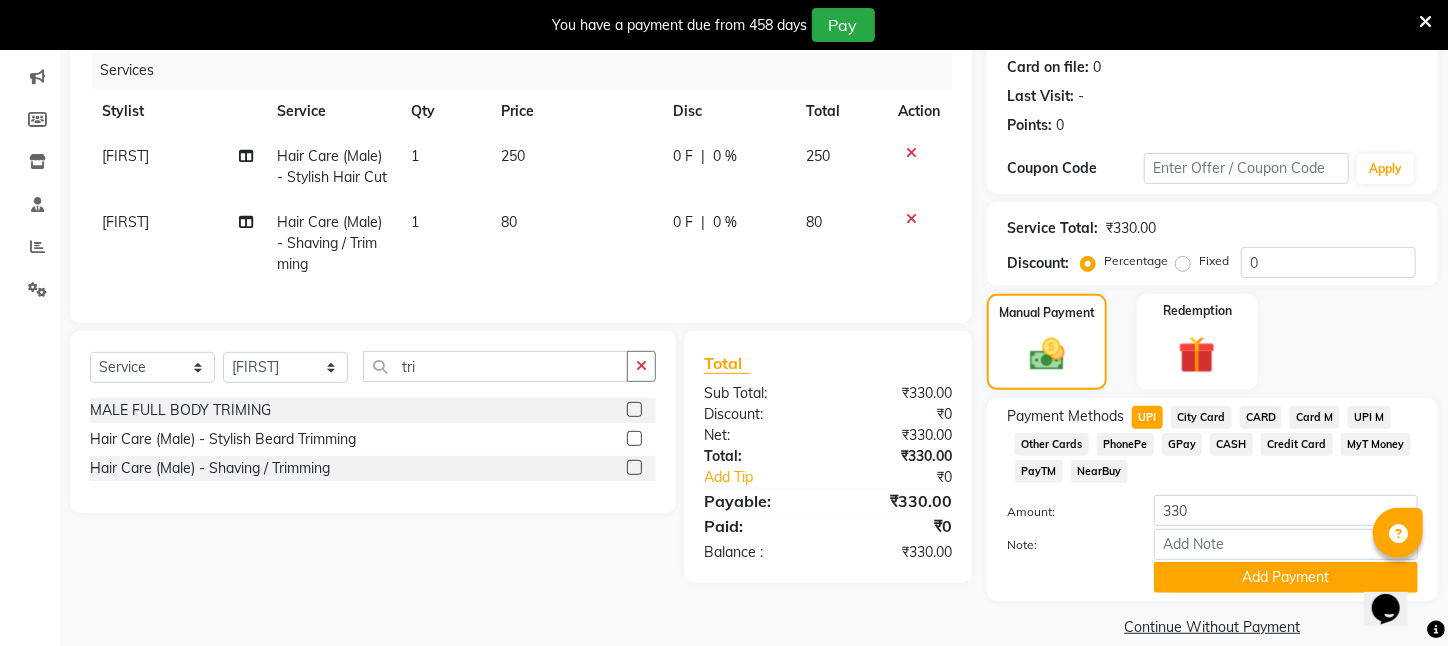 scroll, scrollTop: 293, scrollLeft: 0, axis: vertical 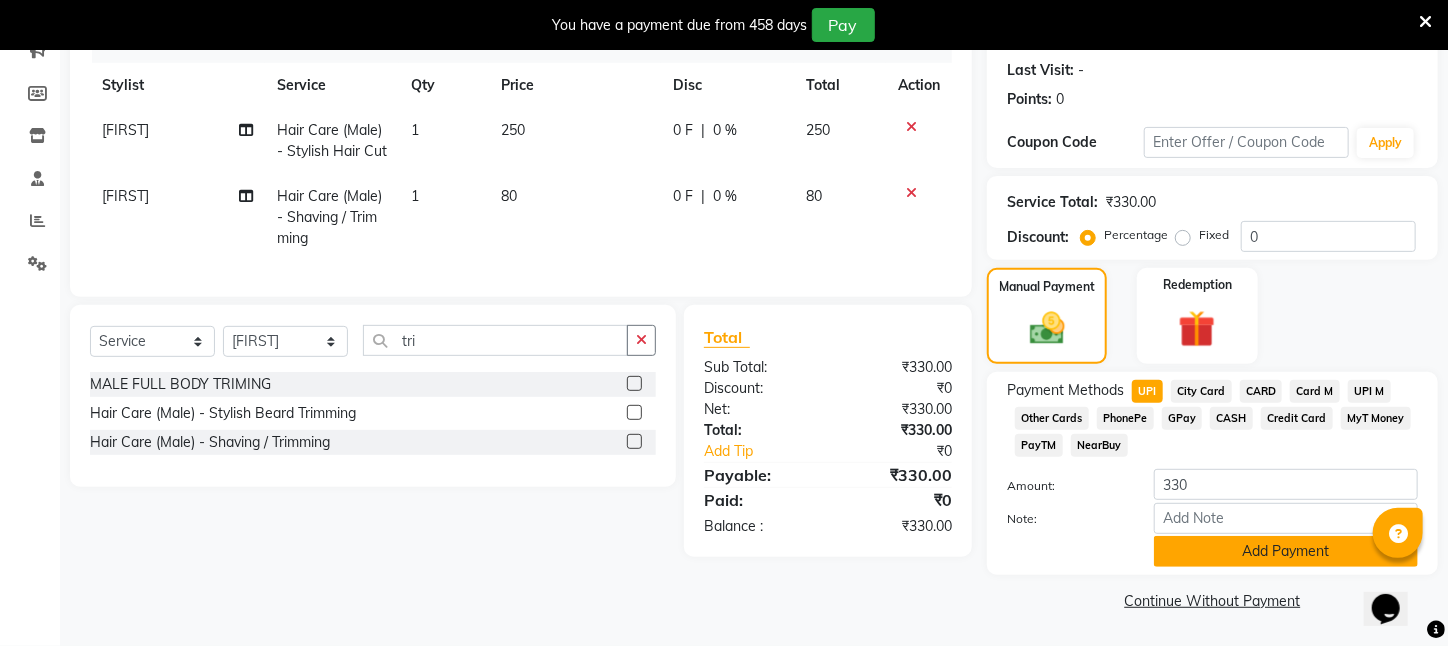 click on "Add Payment" 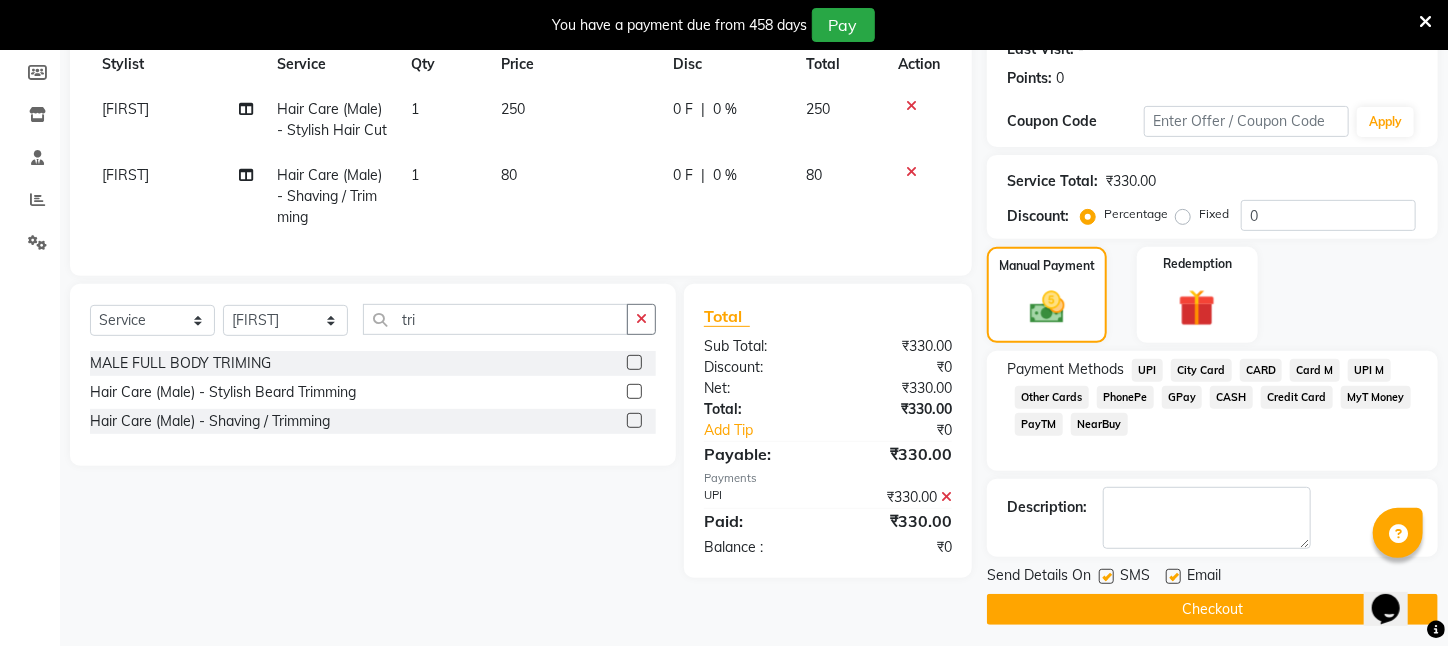 click on "Checkout" 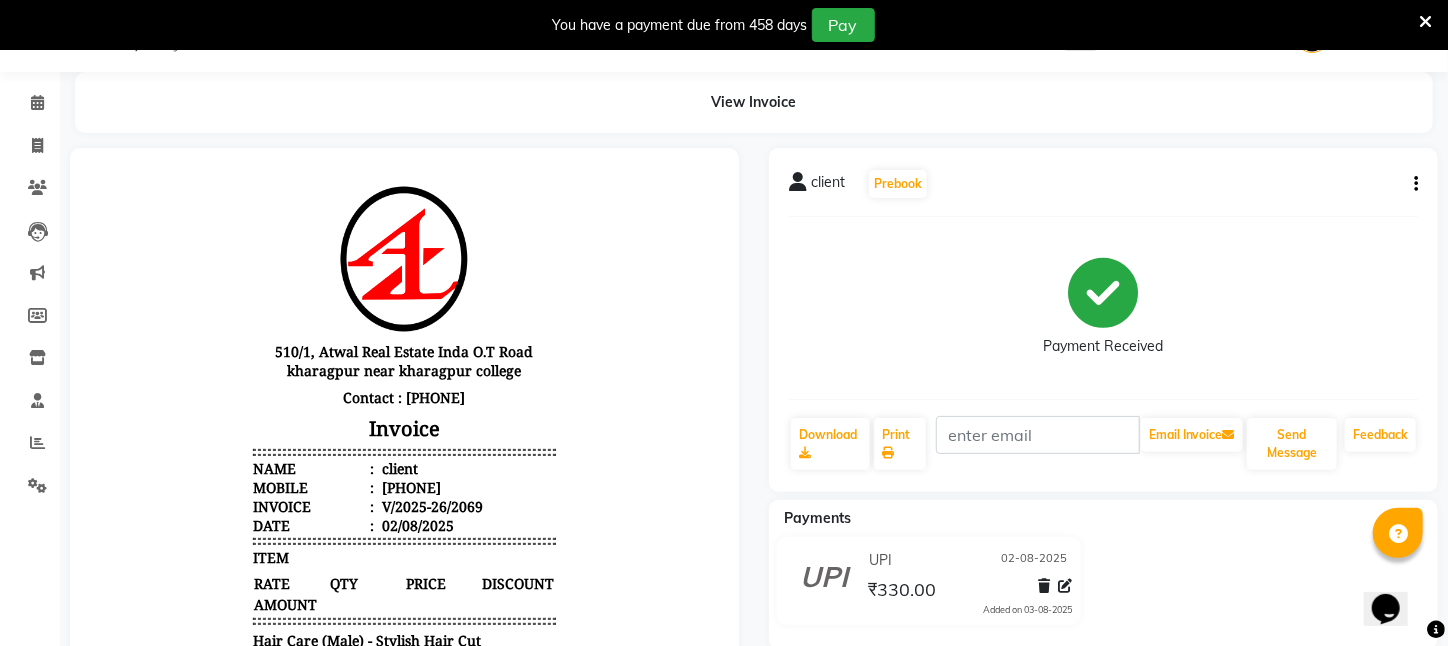scroll, scrollTop: 0, scrollLeft: 0, axis: both 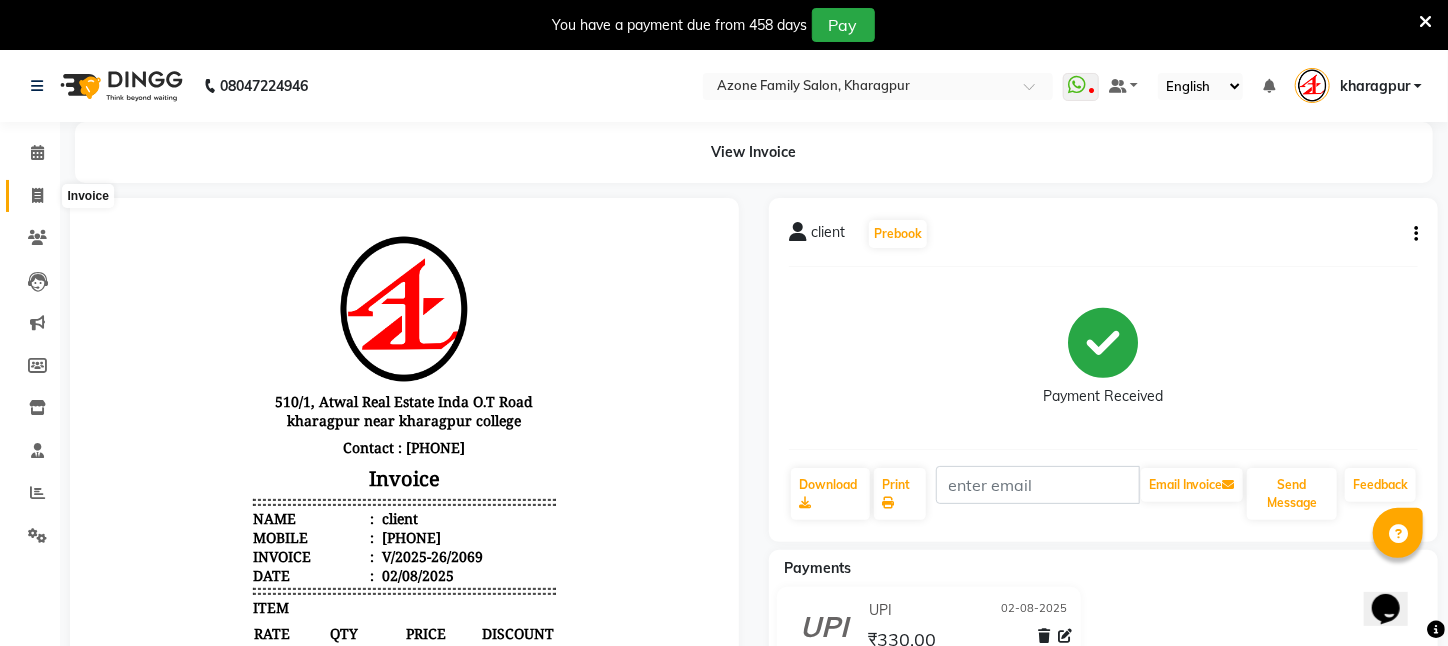 click 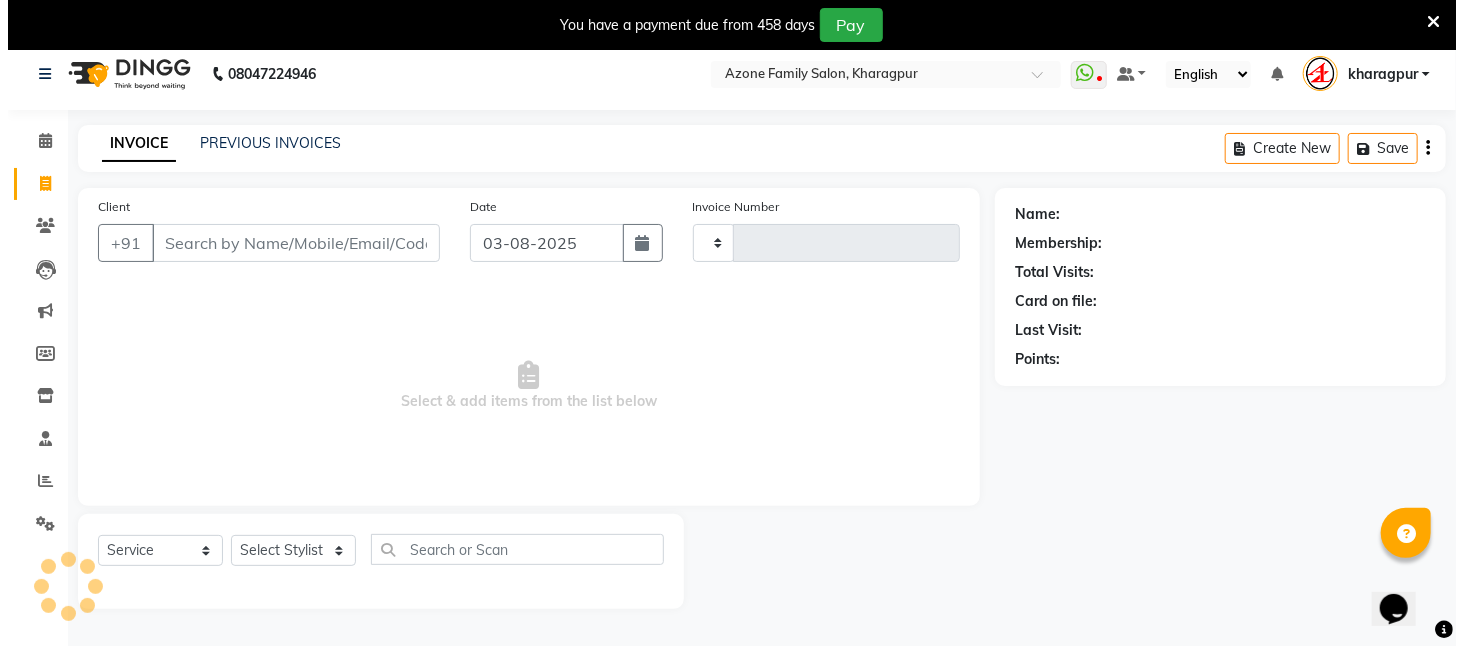 scroll, scrollTop: 50, scrollLeft: 0, axis: vertical 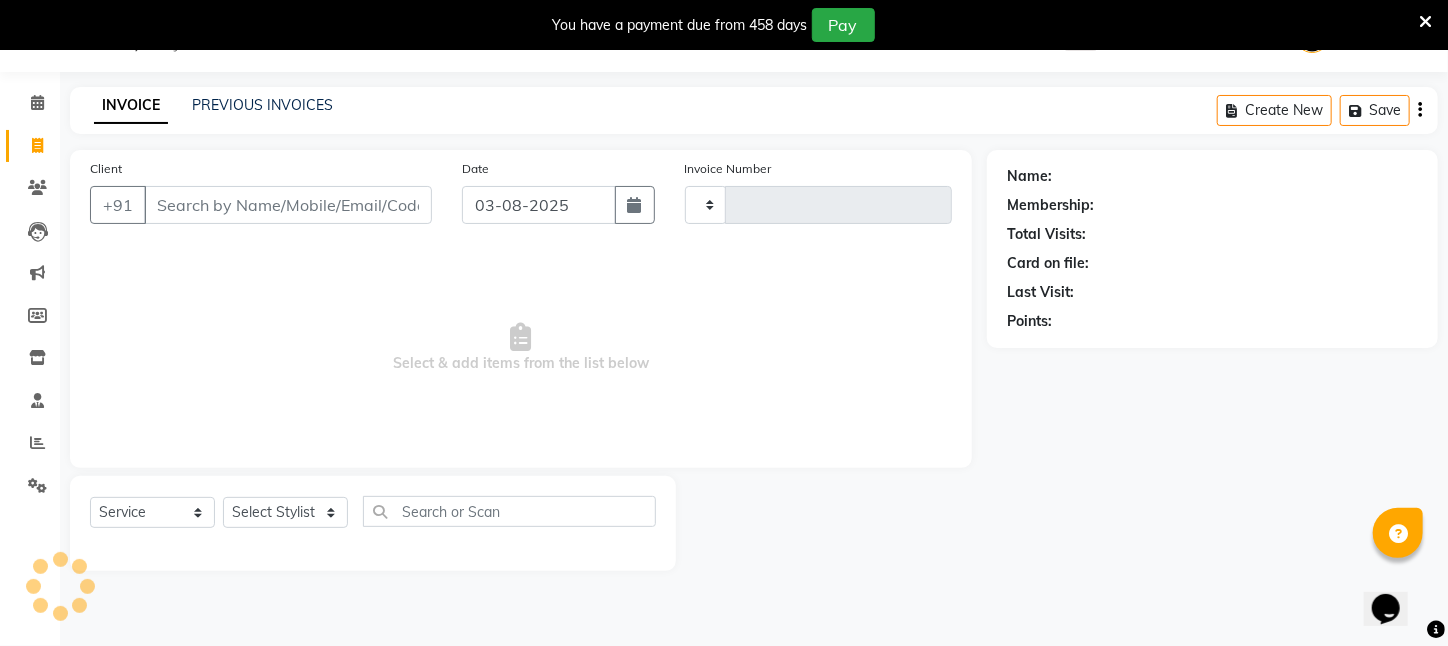 click on "Client" at bounding box center (288, 205) 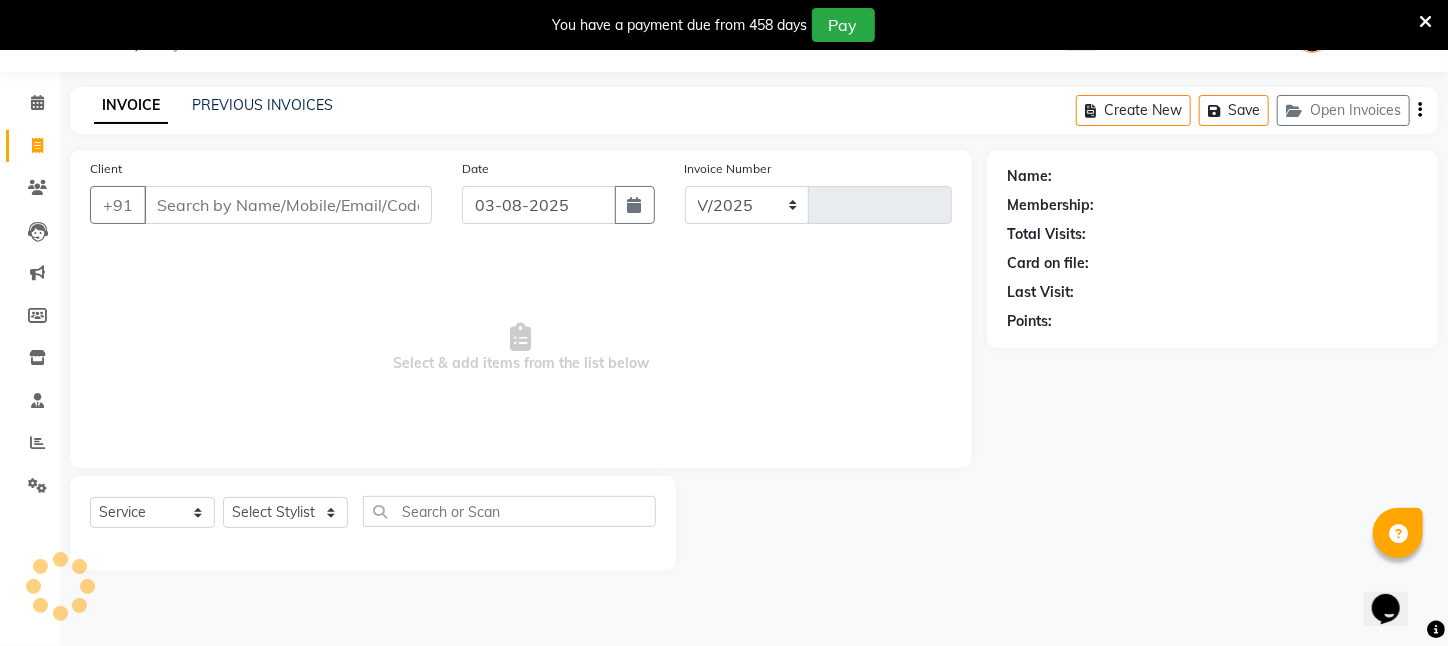 select on "4296" 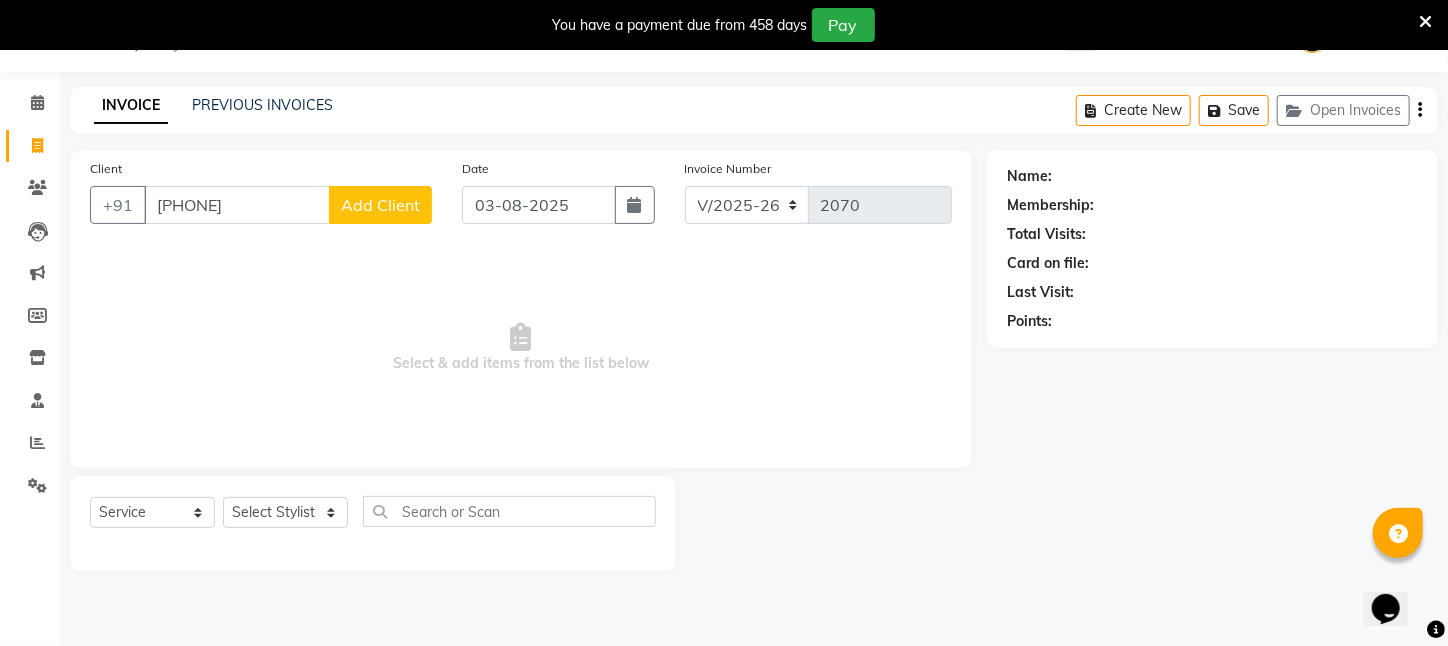 type on "[PHONE]" 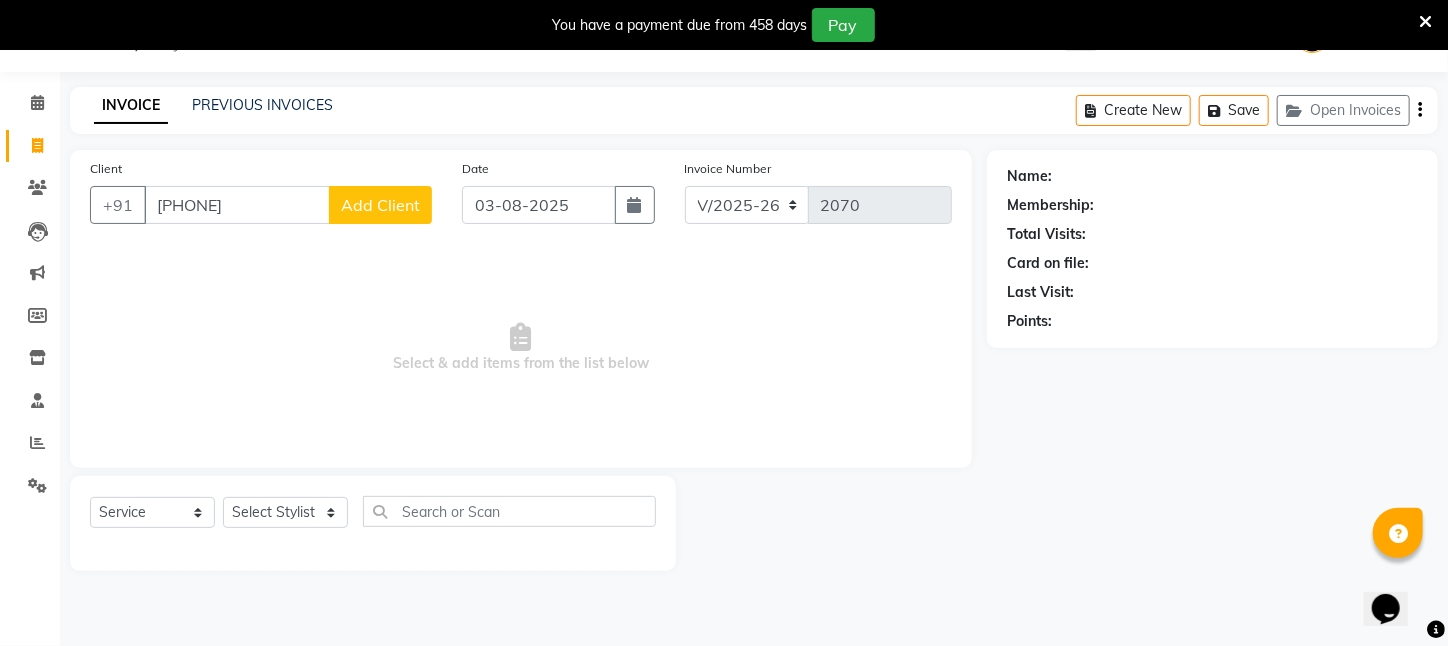 click on "Add Client" 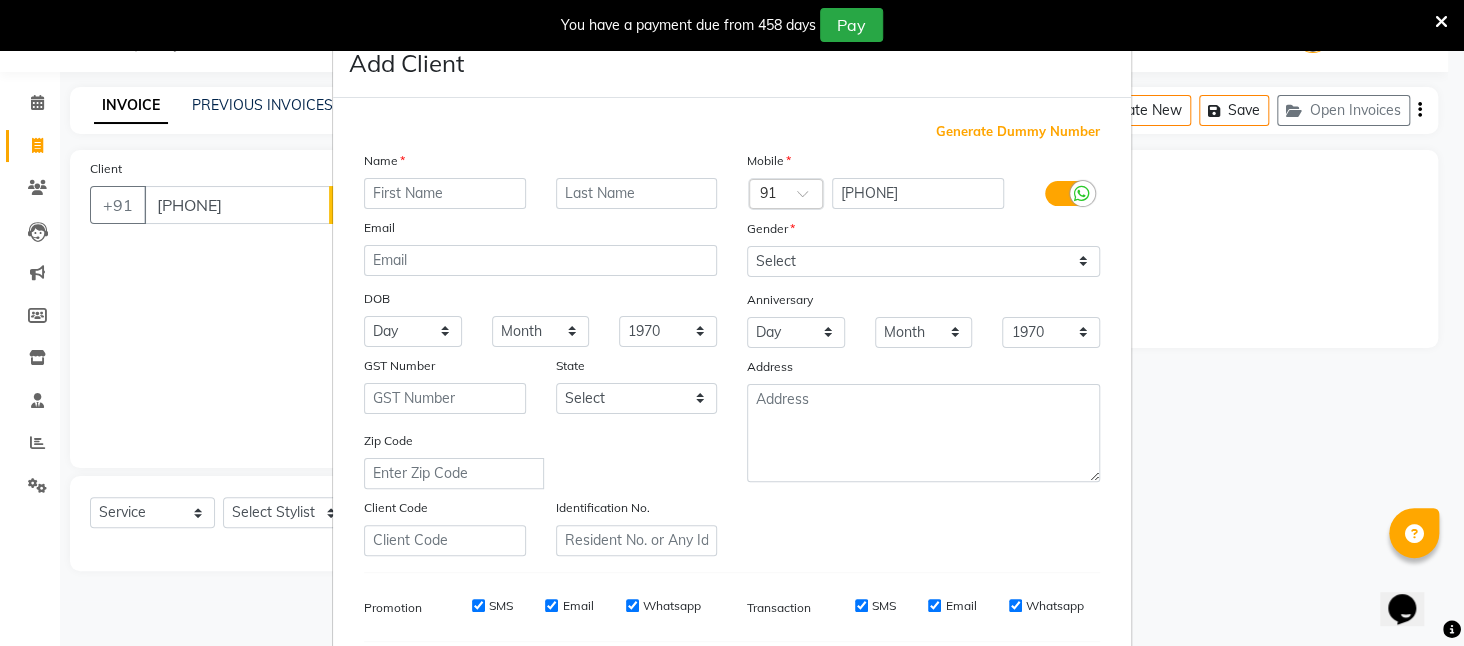 click at bounding box center [445, 193] 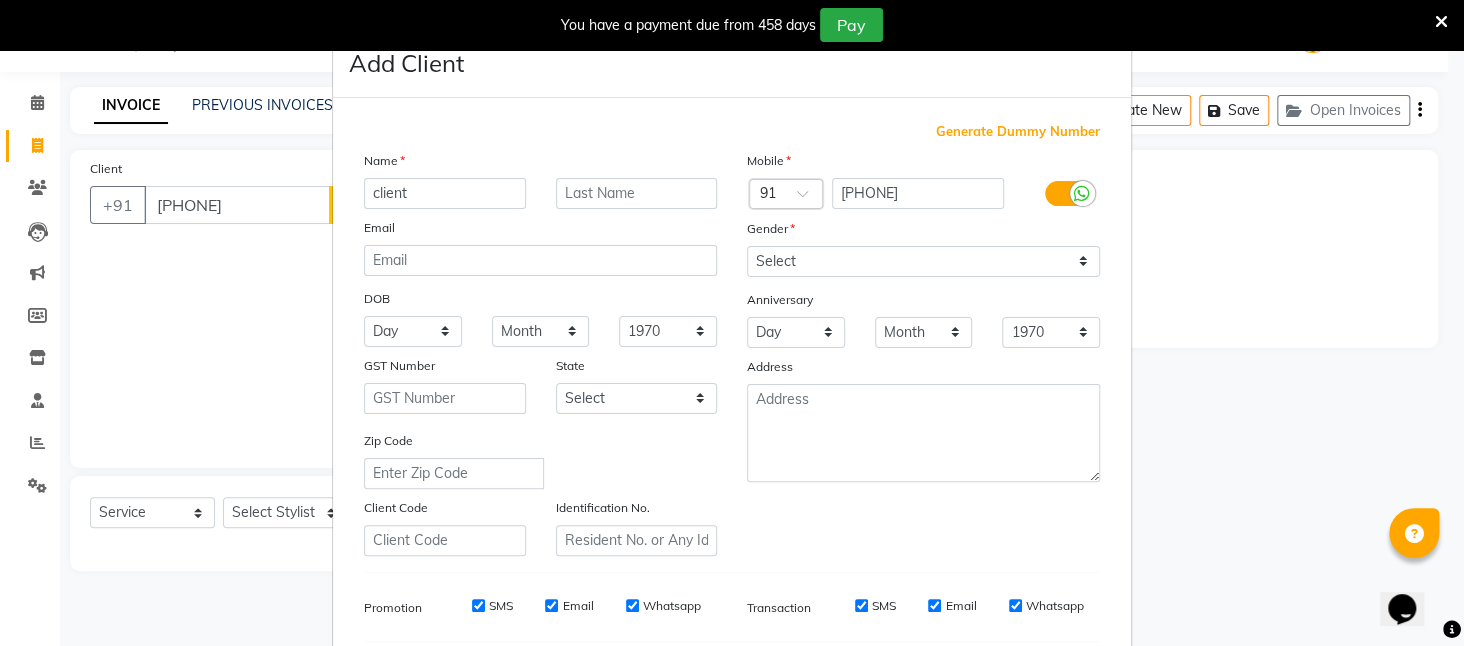 type on "client" 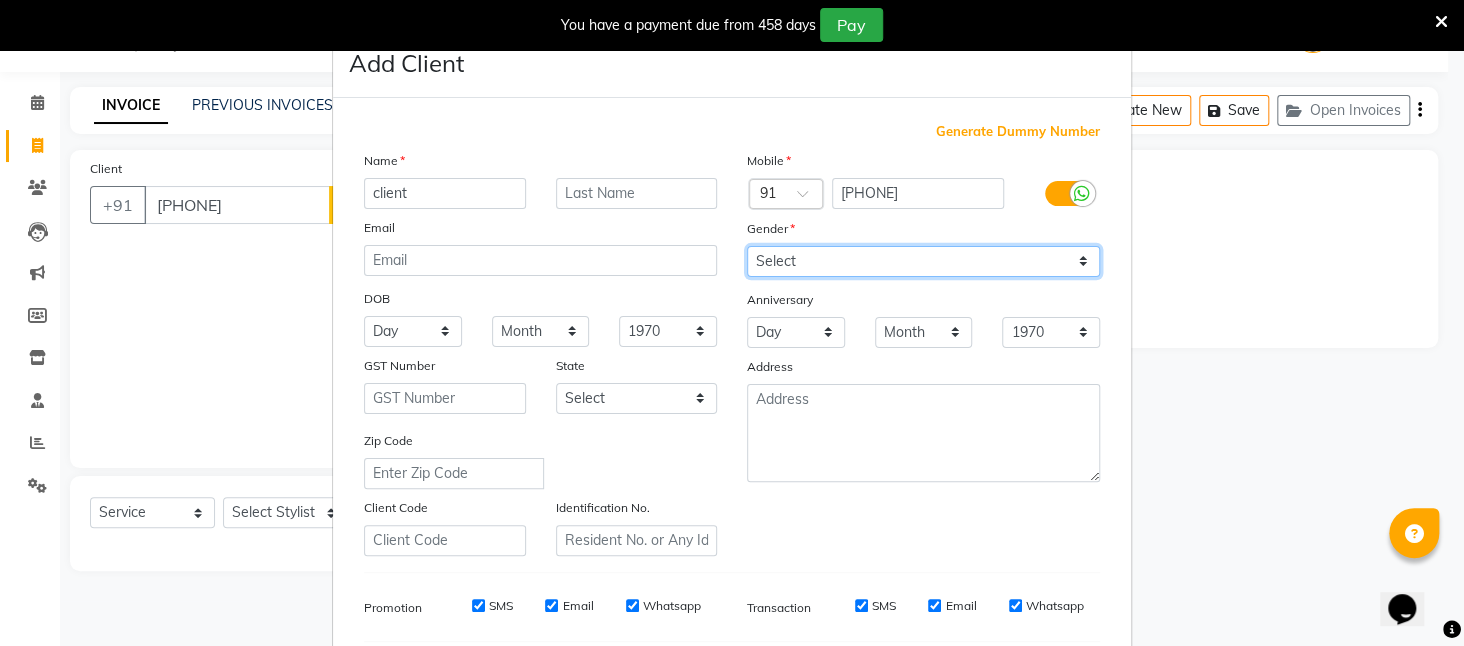 click on "Select Male Female Other Prefer Not To Say" at bounding box center (923, 261) 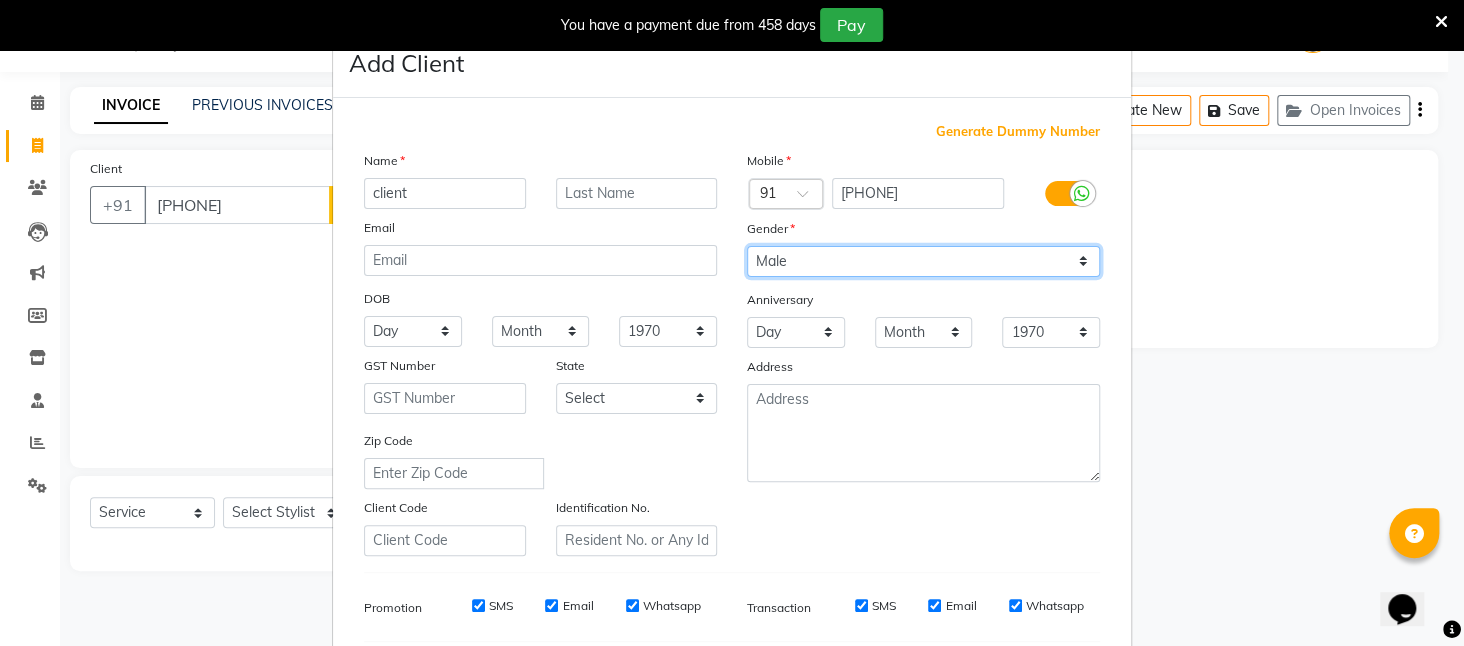click on "Select Male Female Other Prefer Not To Say" at bounding box center (923, 261) 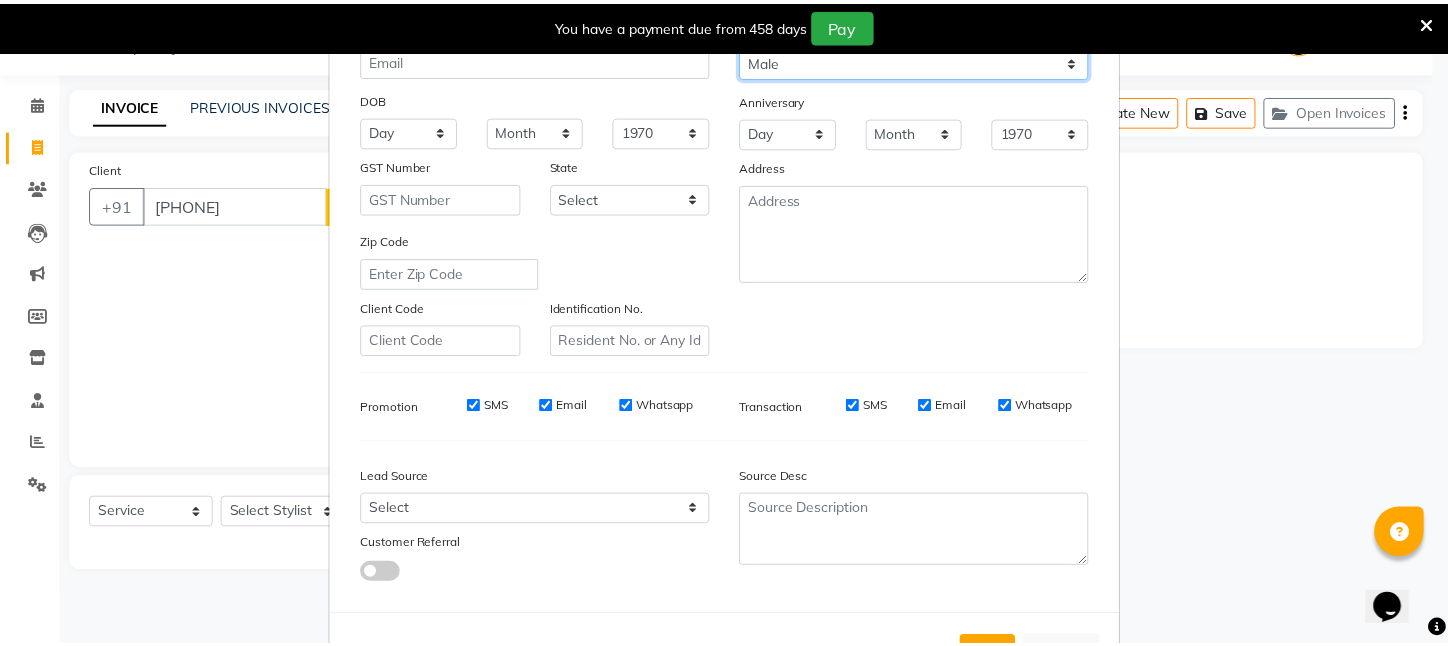 scroll, scrollTop: 277, scrollLeft: 0, axis: vertical 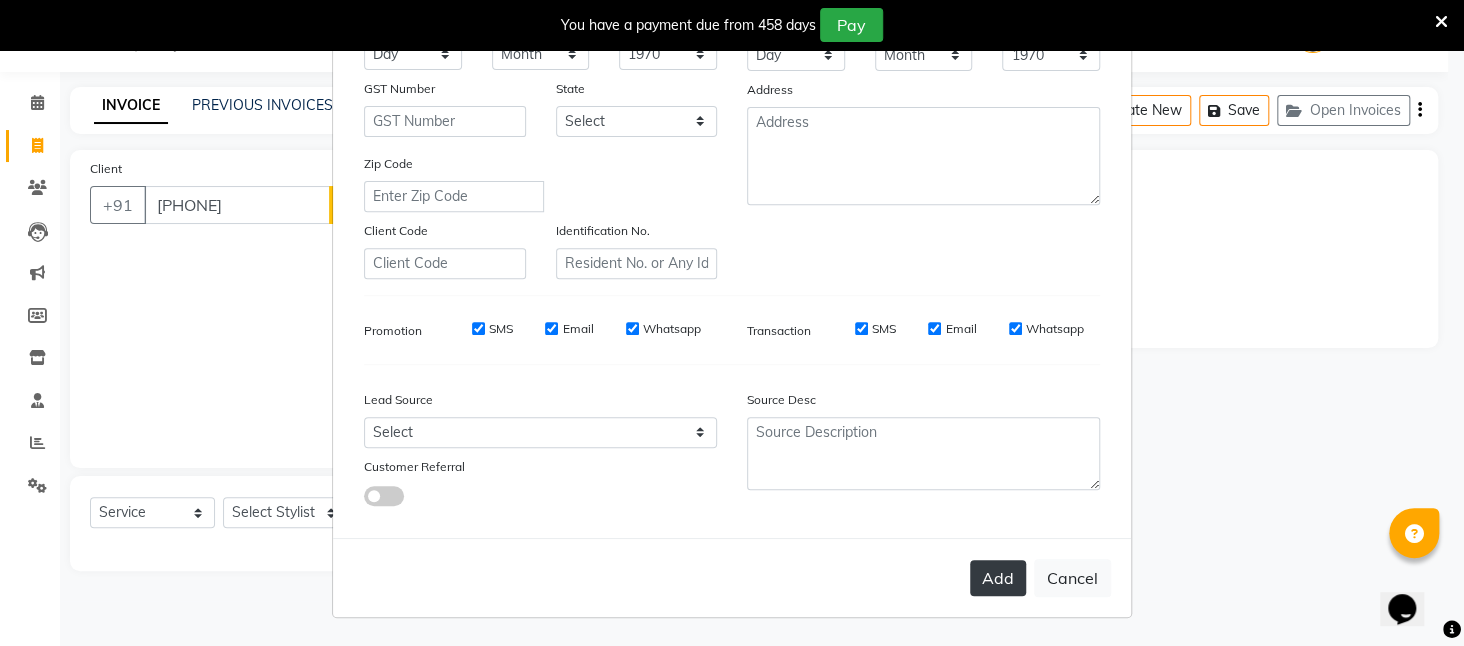 click on "Add" at bounding box center [998, 578] 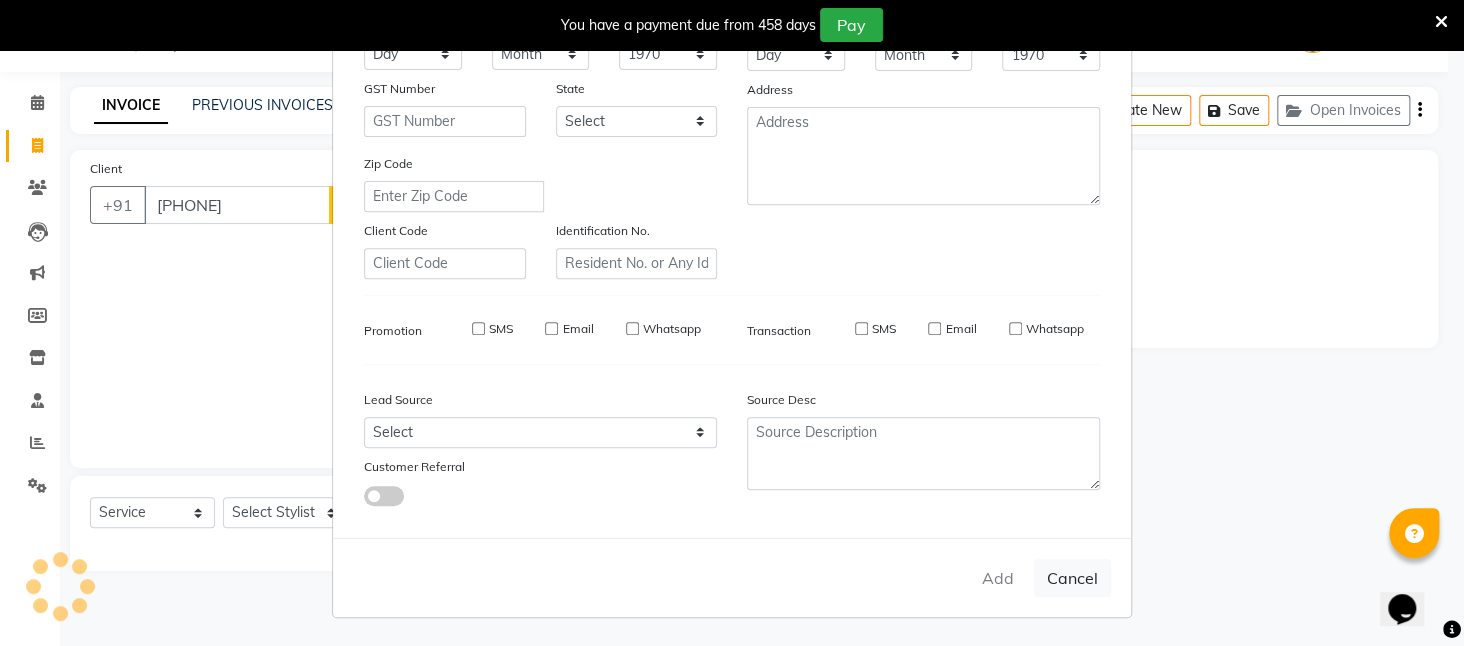 type 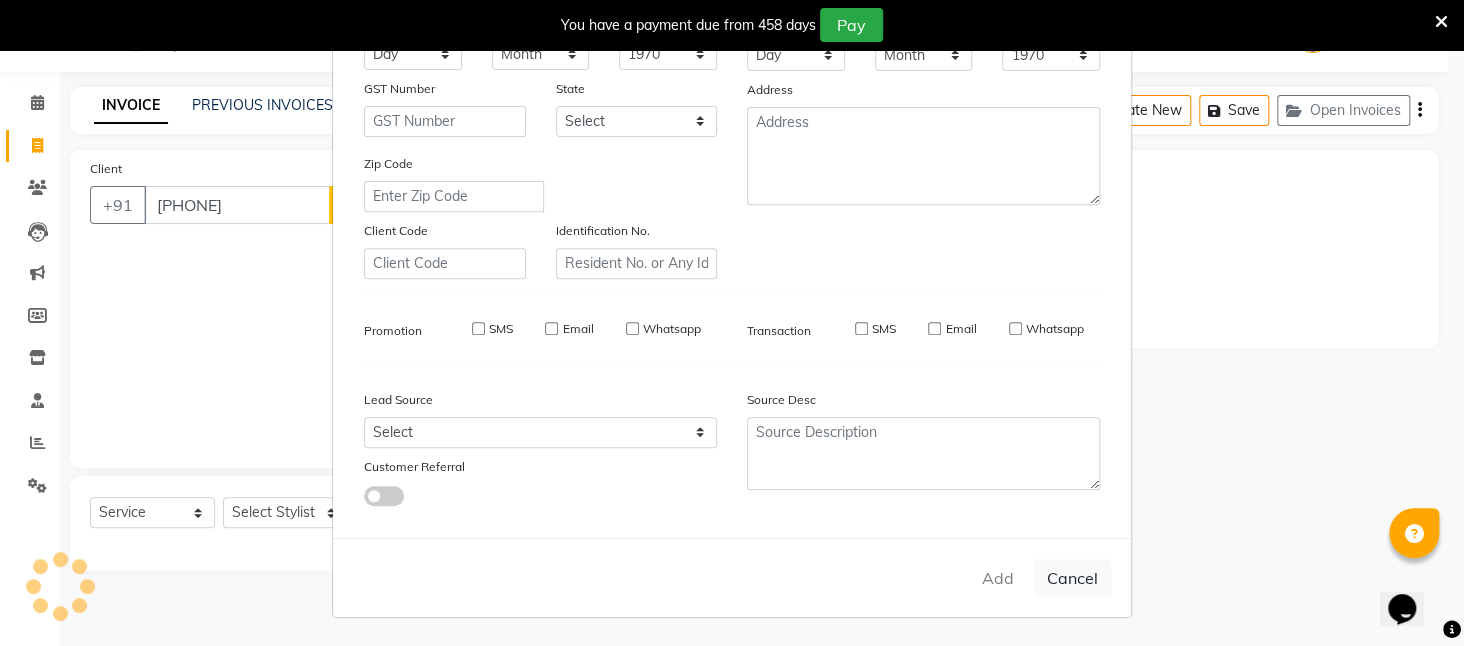 select 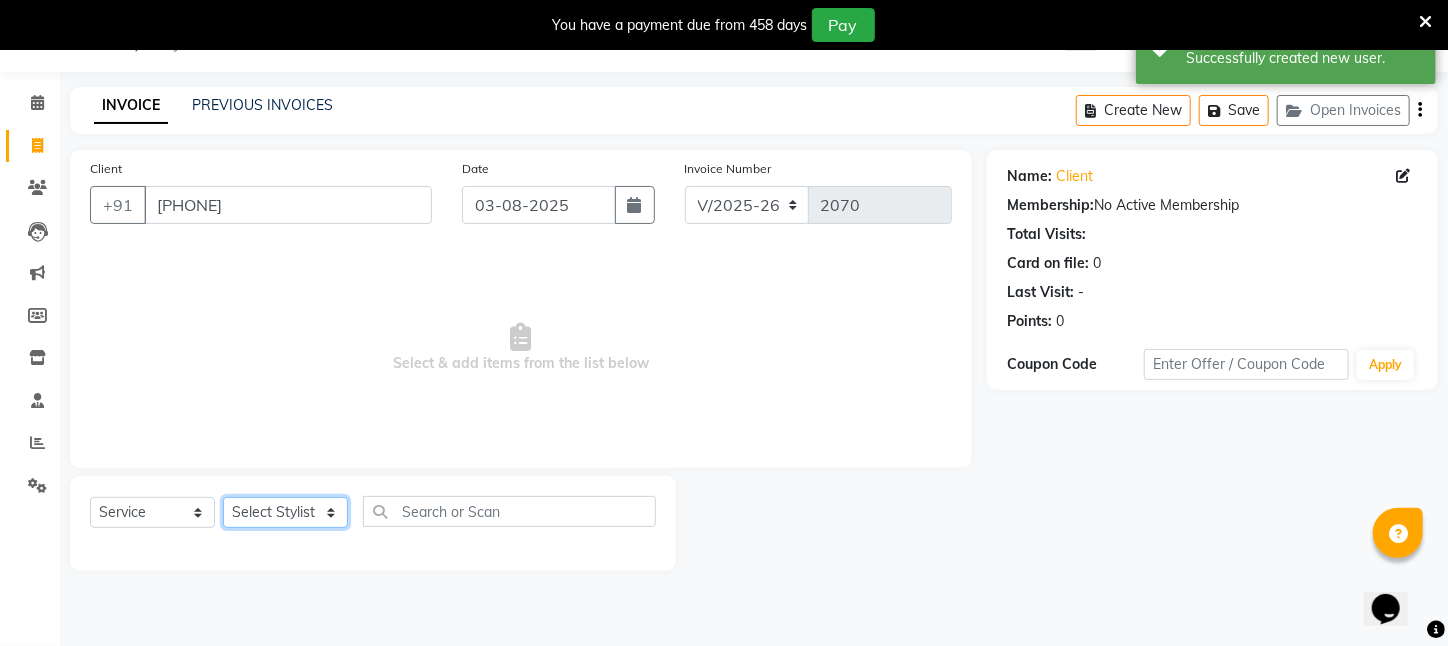 drag, startPoint x: 262, startPoint y: 510, endPoint x: 260, endPoint y: 498, distance: 12.165525 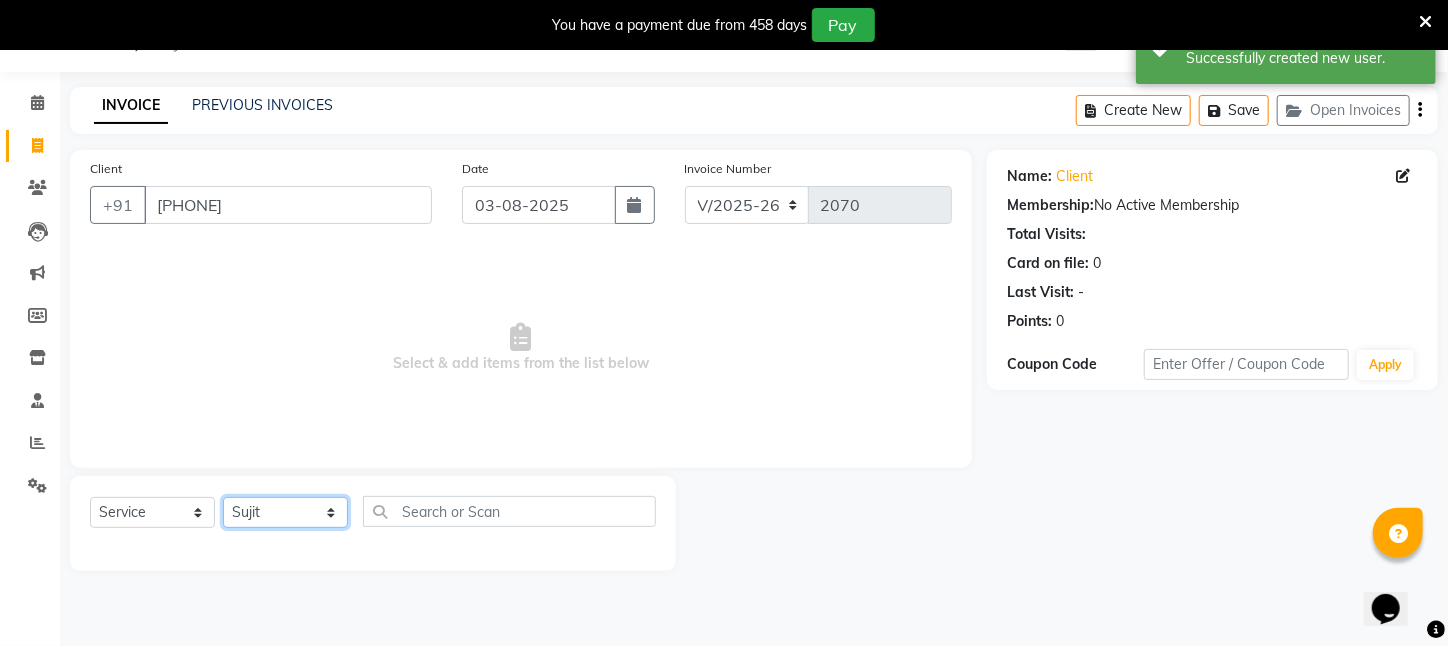 click on "Select Stylist [FIRST] [LAST] [FIRST] [LAST] [FIRST] [LAST] [FIRST] [LAST] [FIRST] [LAST] [LAST] [FIRST] [LAST] [FIRST] [LAST] [FIRST] [LAST] [FIRST] [LAST] [FIRST] [LAST] [FIRST] [LAST] [FIRST] [LAST] [FIRST] [LAST] [FIRST] [LAST] [FIRST] [LAST] [FIRST] [LAST]" 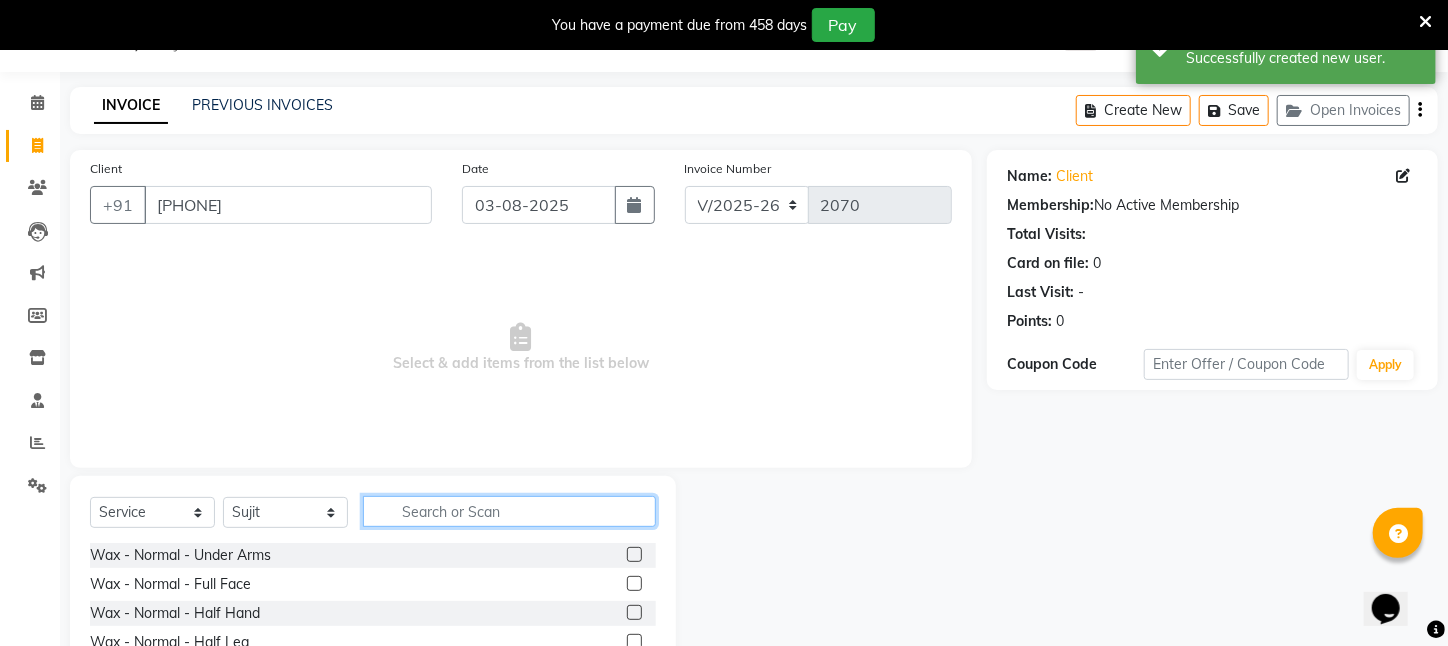 click 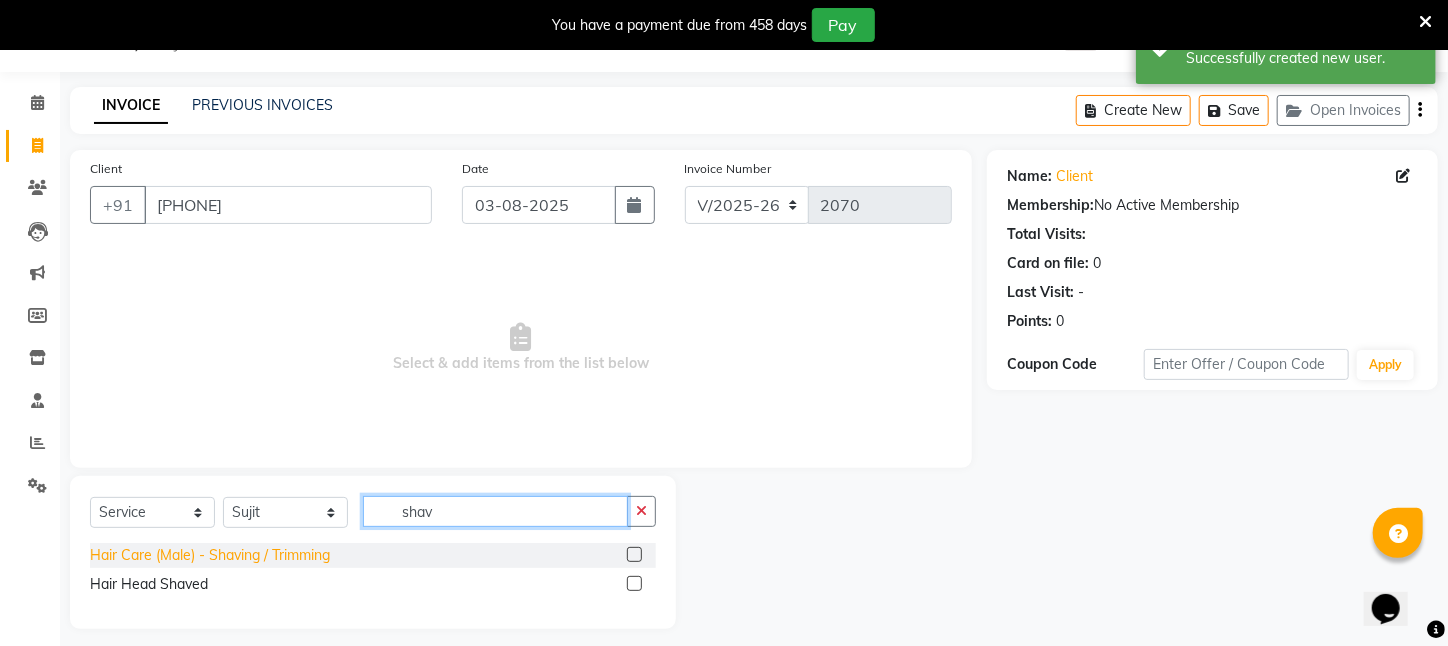 type on "shav" 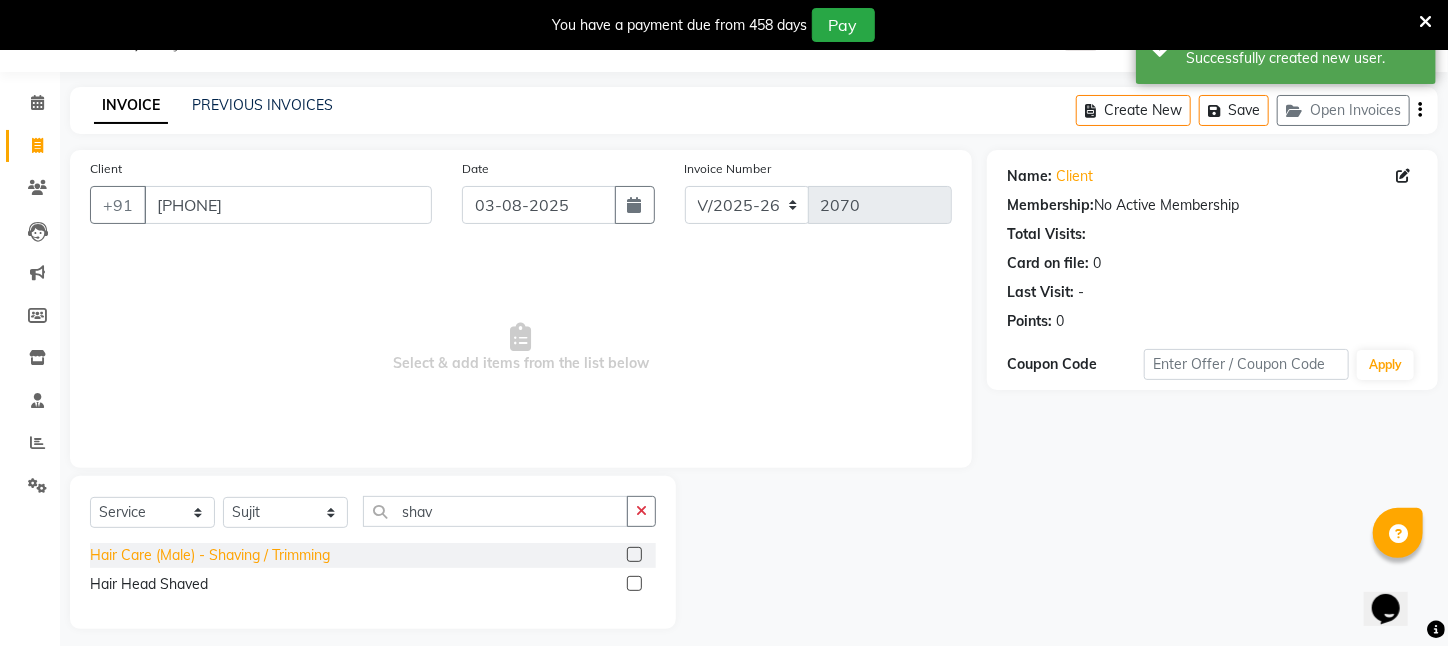 click on "Hair Care (Male)   -   Shaving / Trimming" 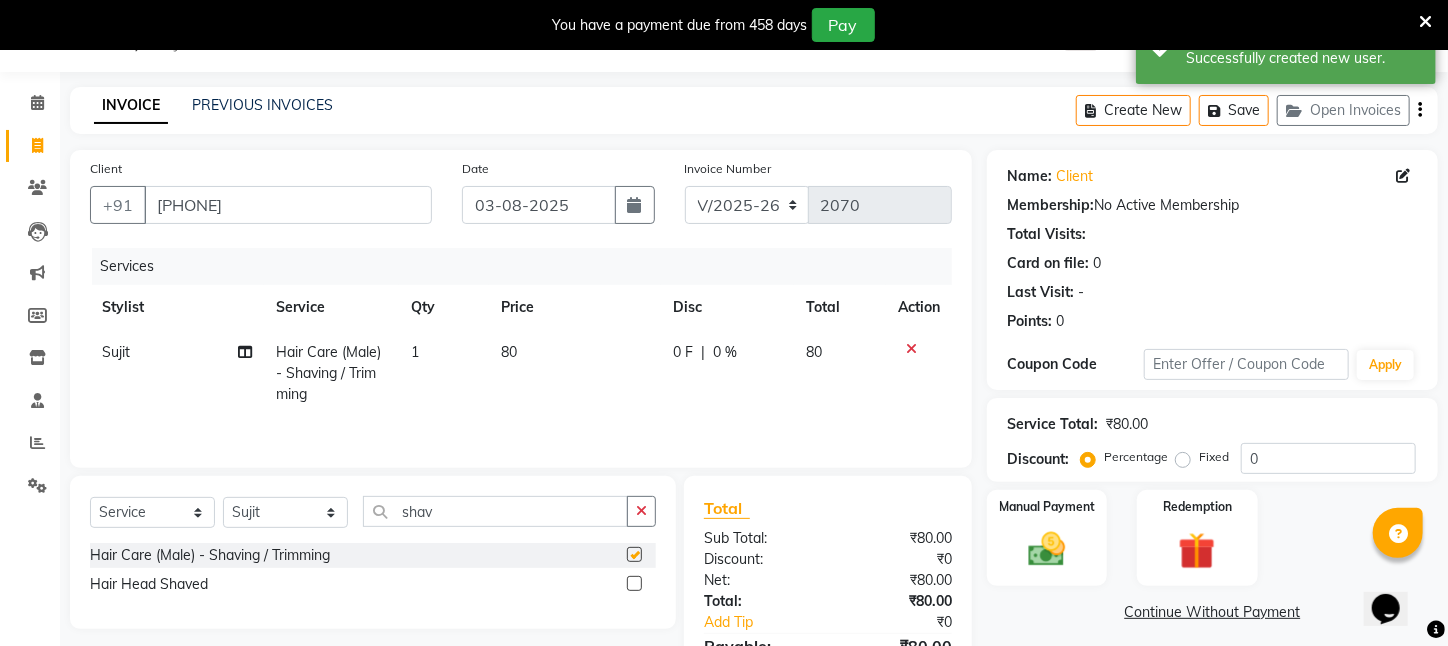 checkbox on "false" 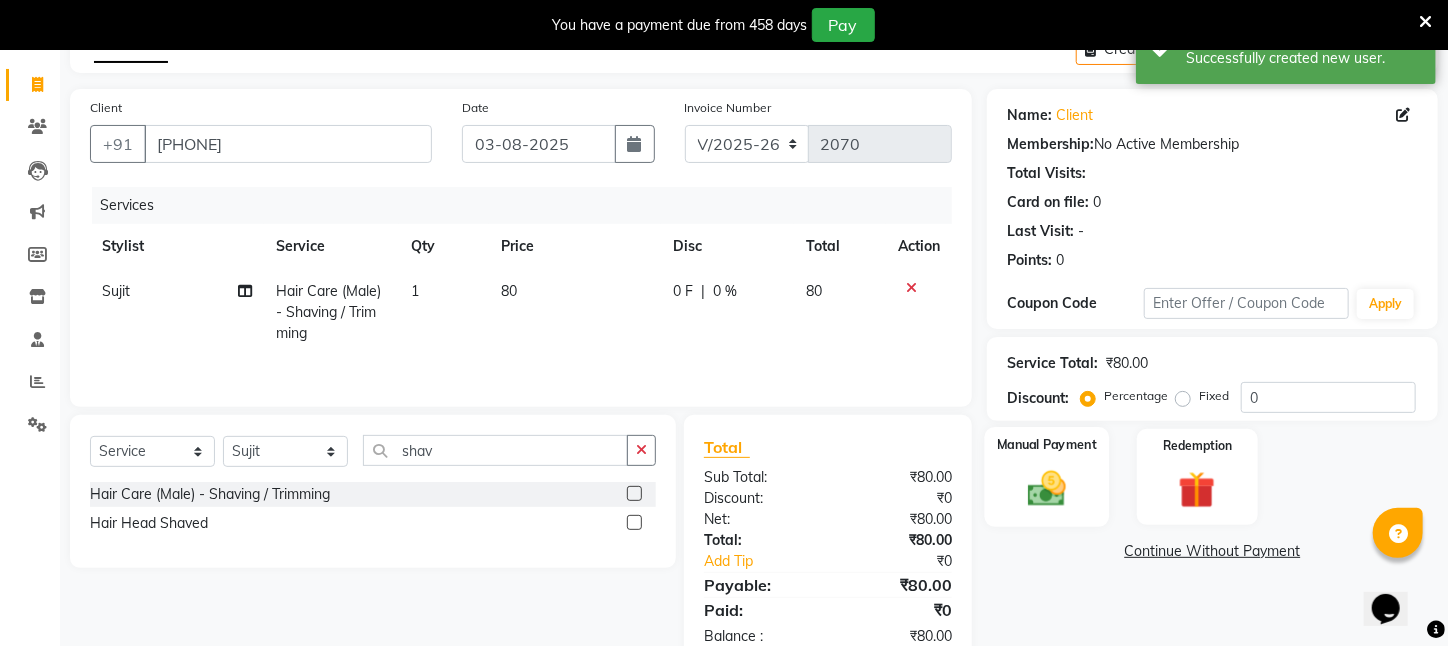 scroll, scrollTop: 161, scrollLeft: 0, axis: vertical 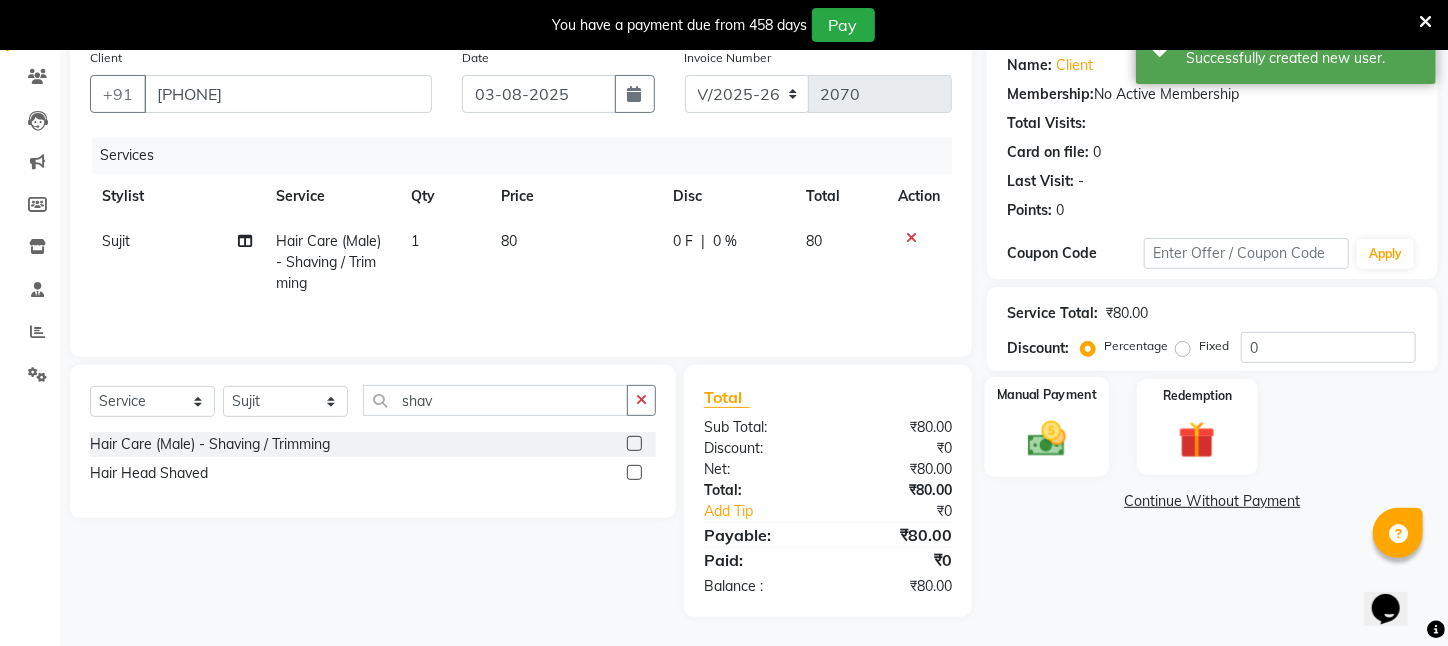 click 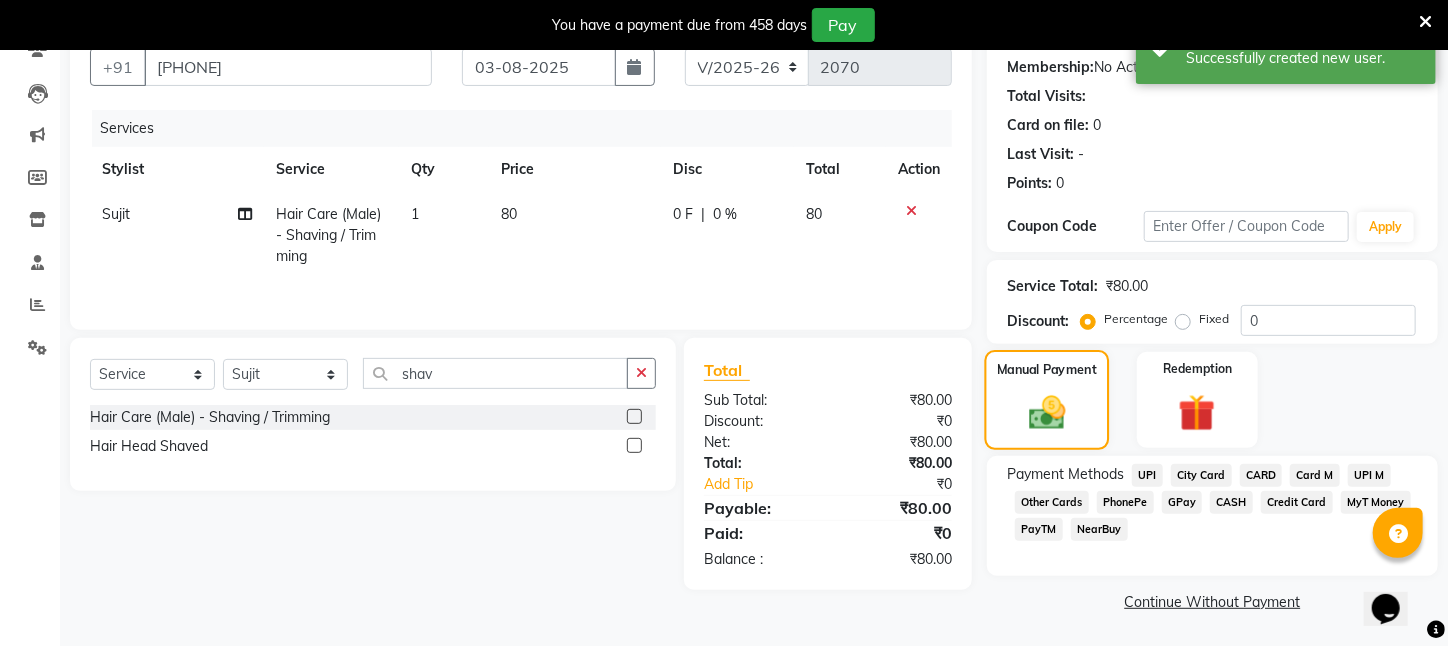 scroll, scrollTop: 211, scrollLeft: 0, axis: vertical 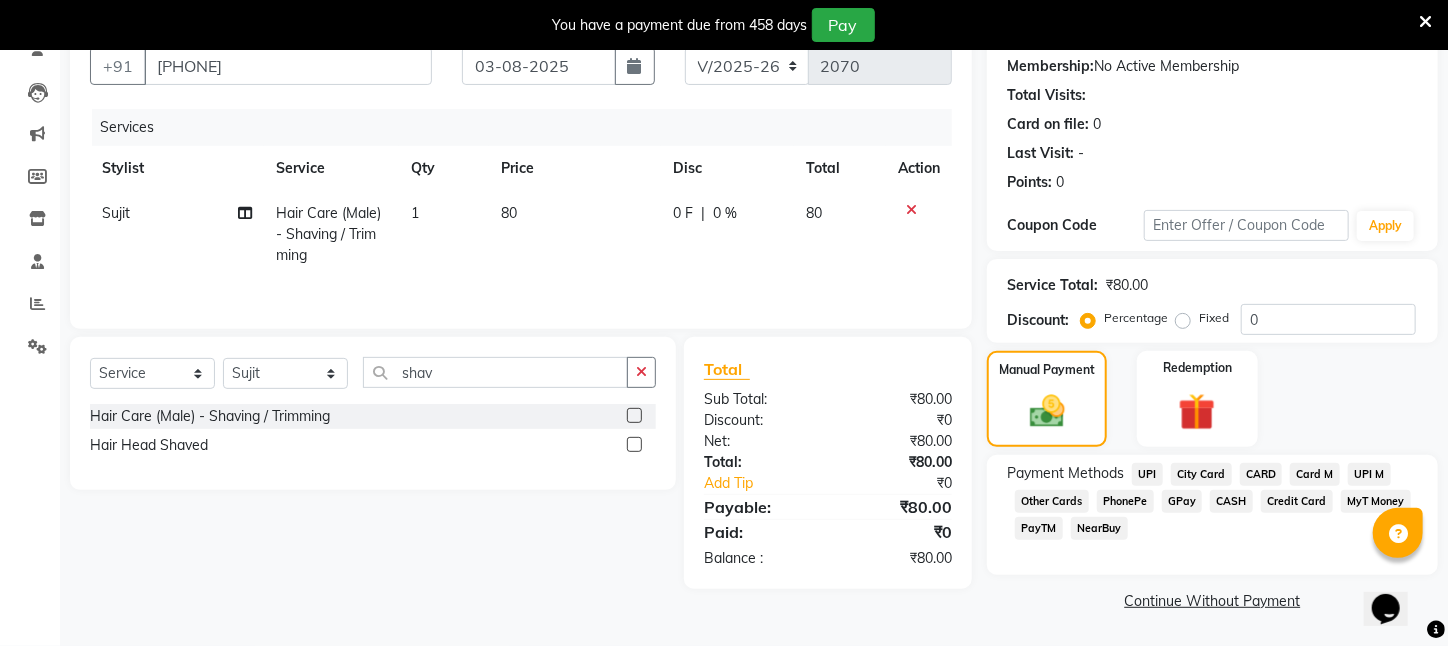 click on "PayTM" 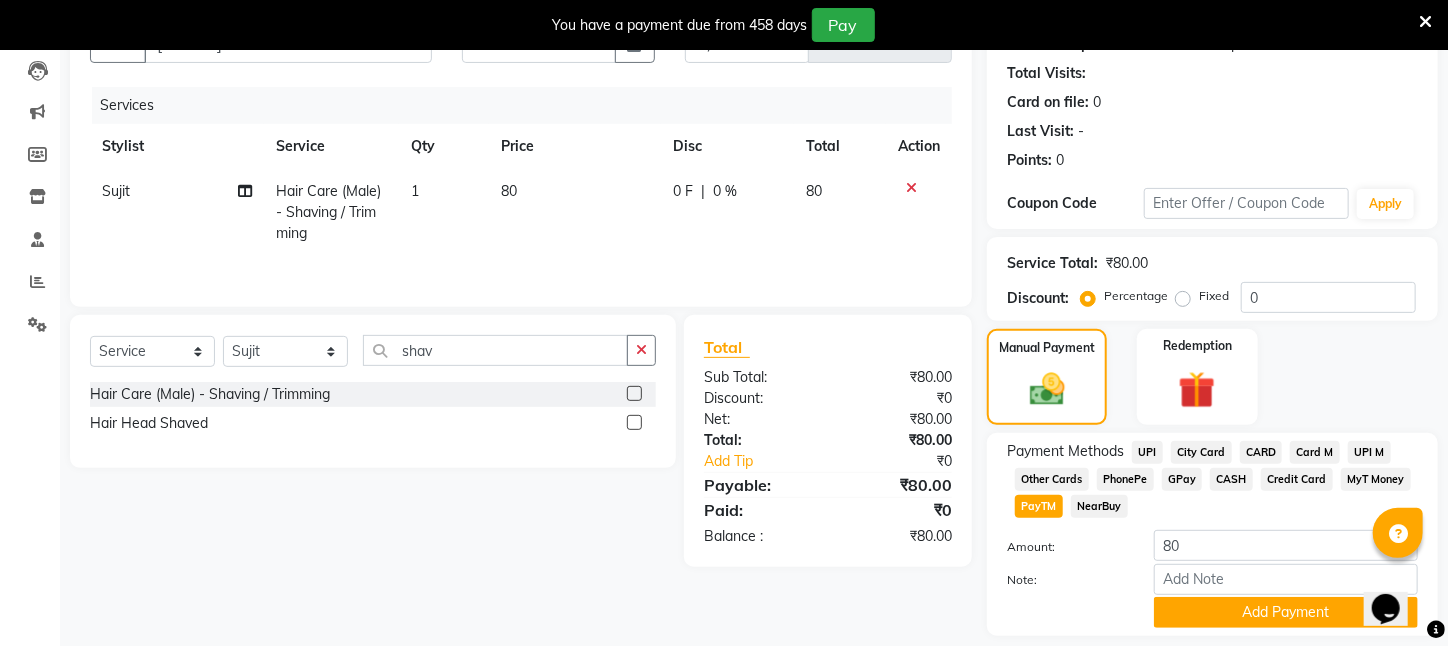 click on "UPI" 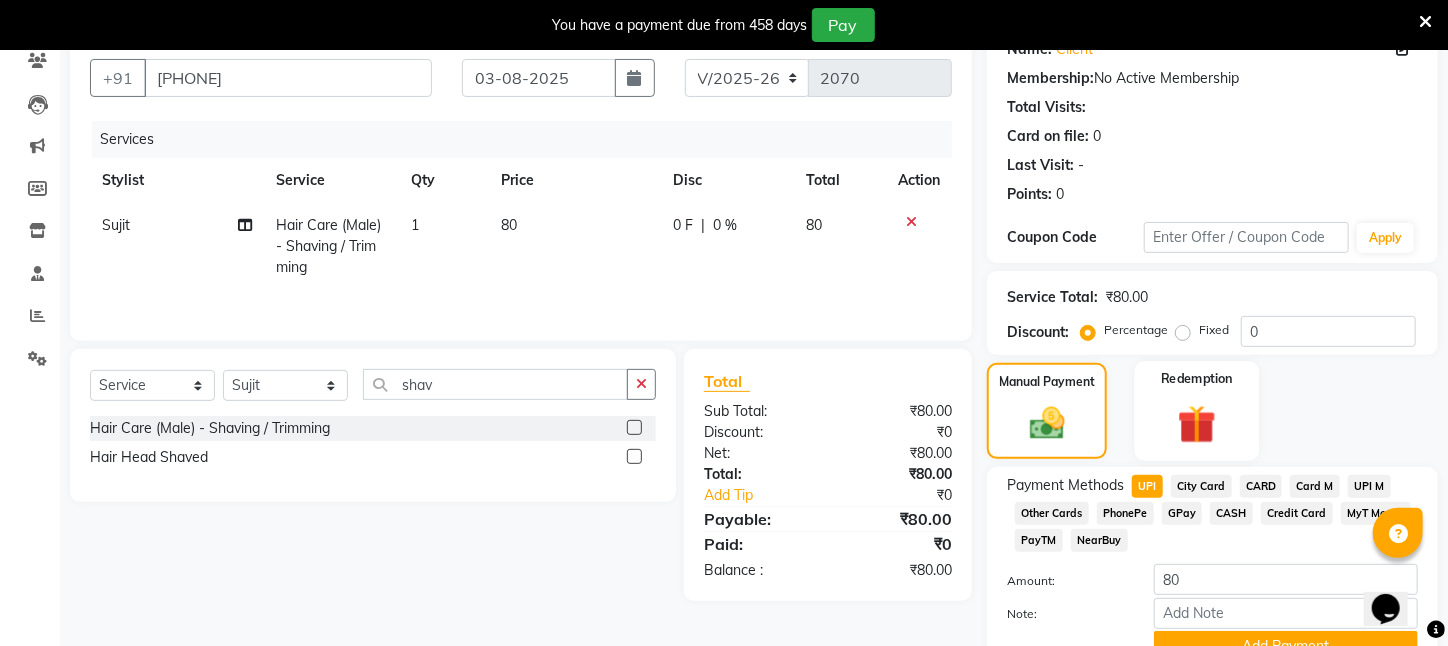scroll, scrollTop: 211, scrollLeft: 0, axis: vertical 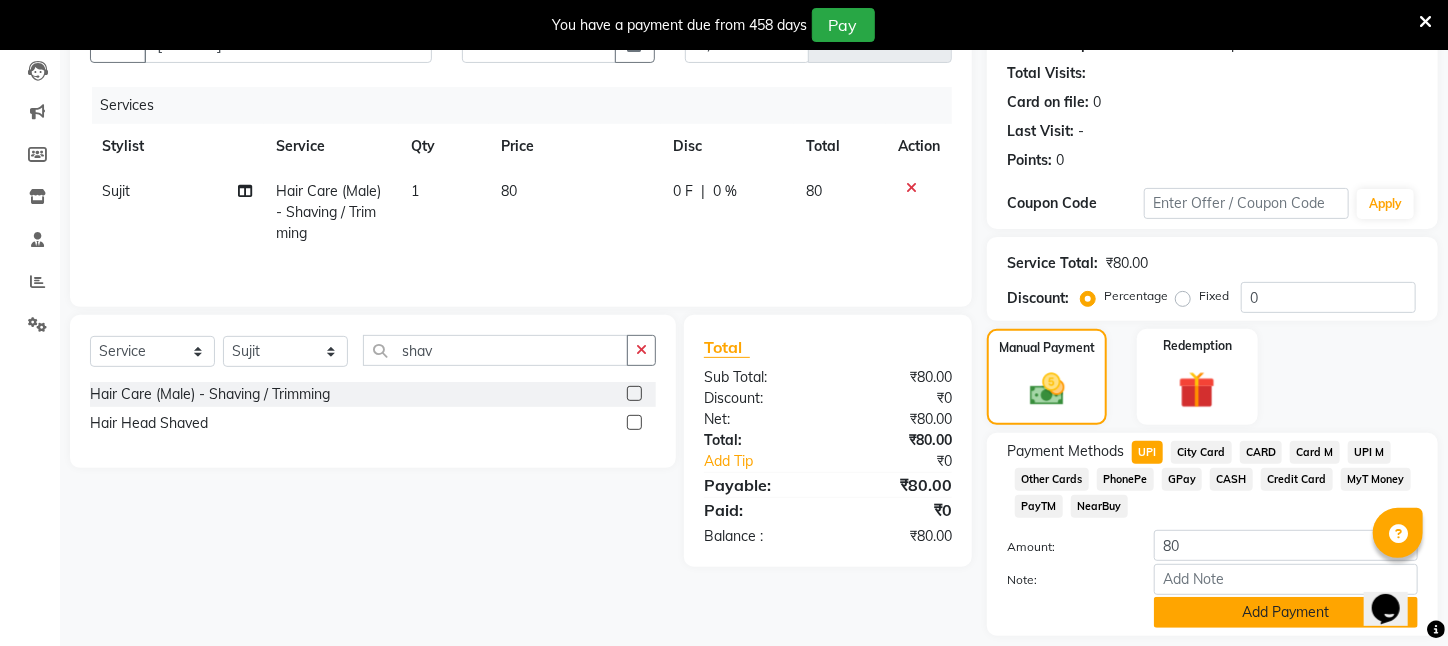 click on "Add Payment" 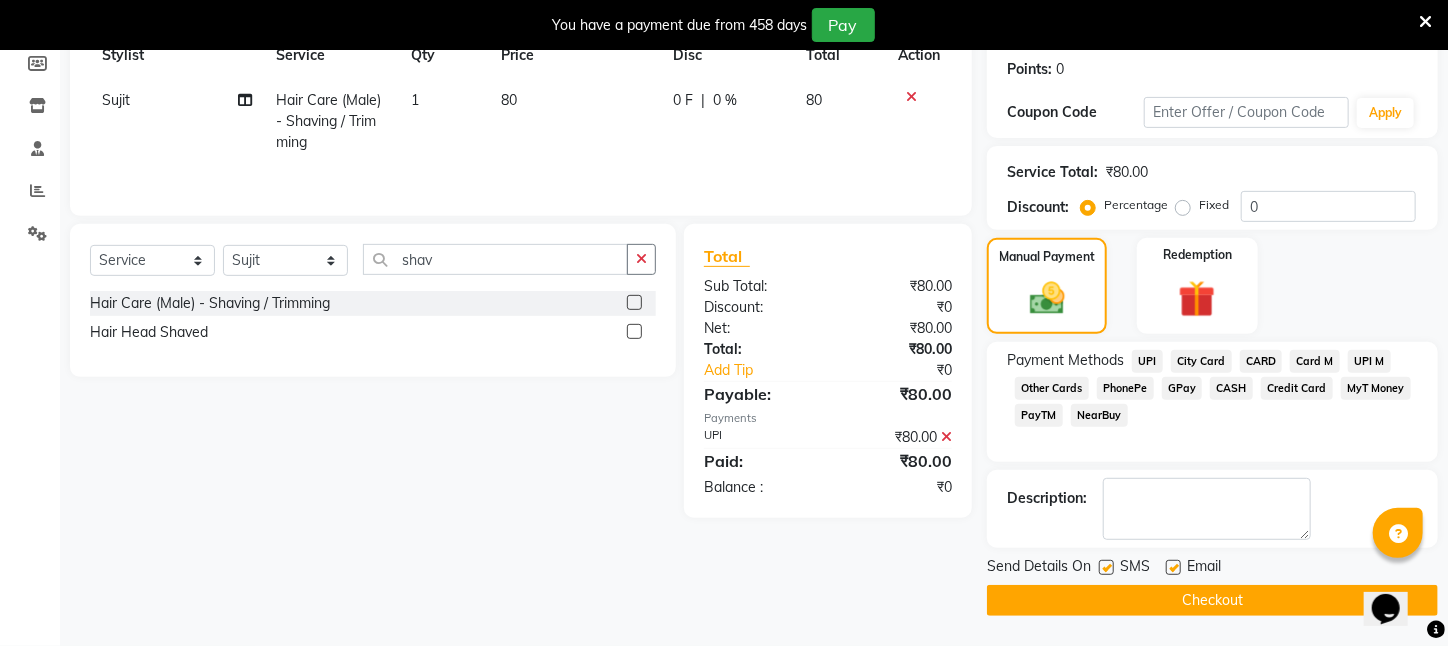 scroll, scrollTop: 323, scrollLeft: 0, axis: vertical 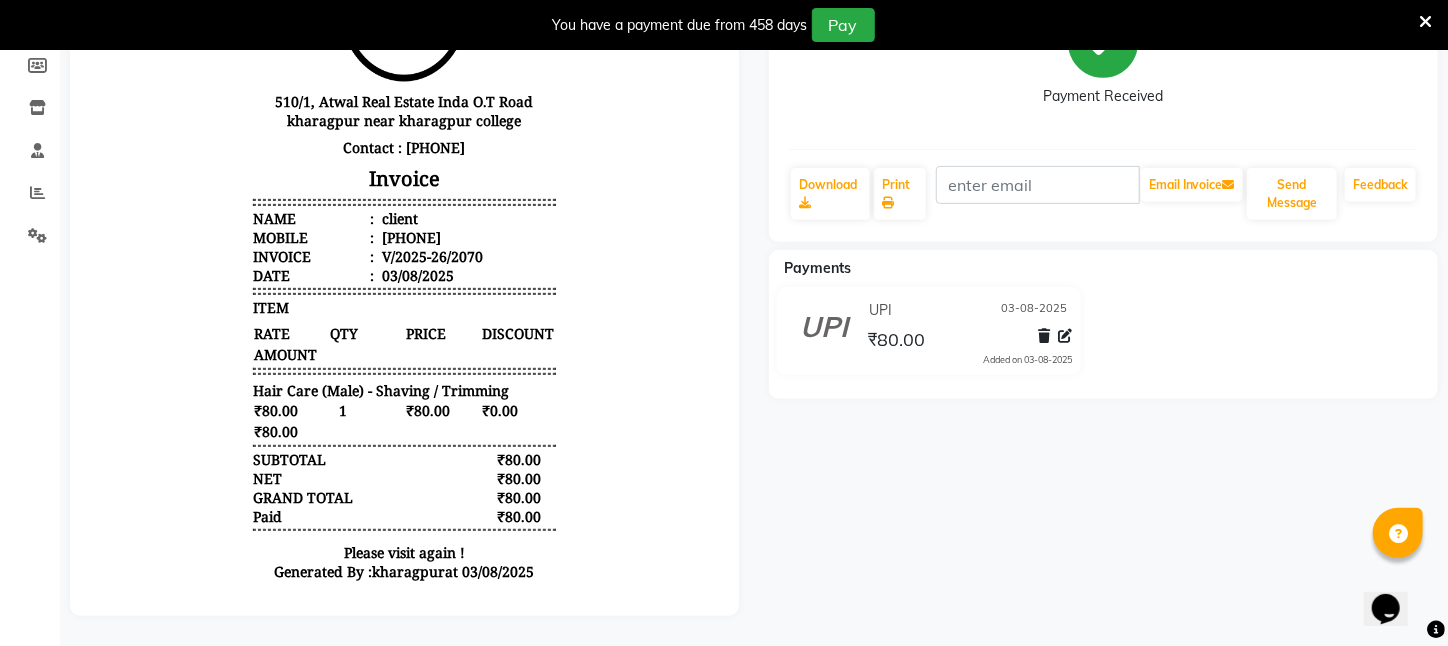 drag, startPoint x: 1232, startPoint y: 589, endPoint x: 1246, endPoint y: 555, distance: 36.769554 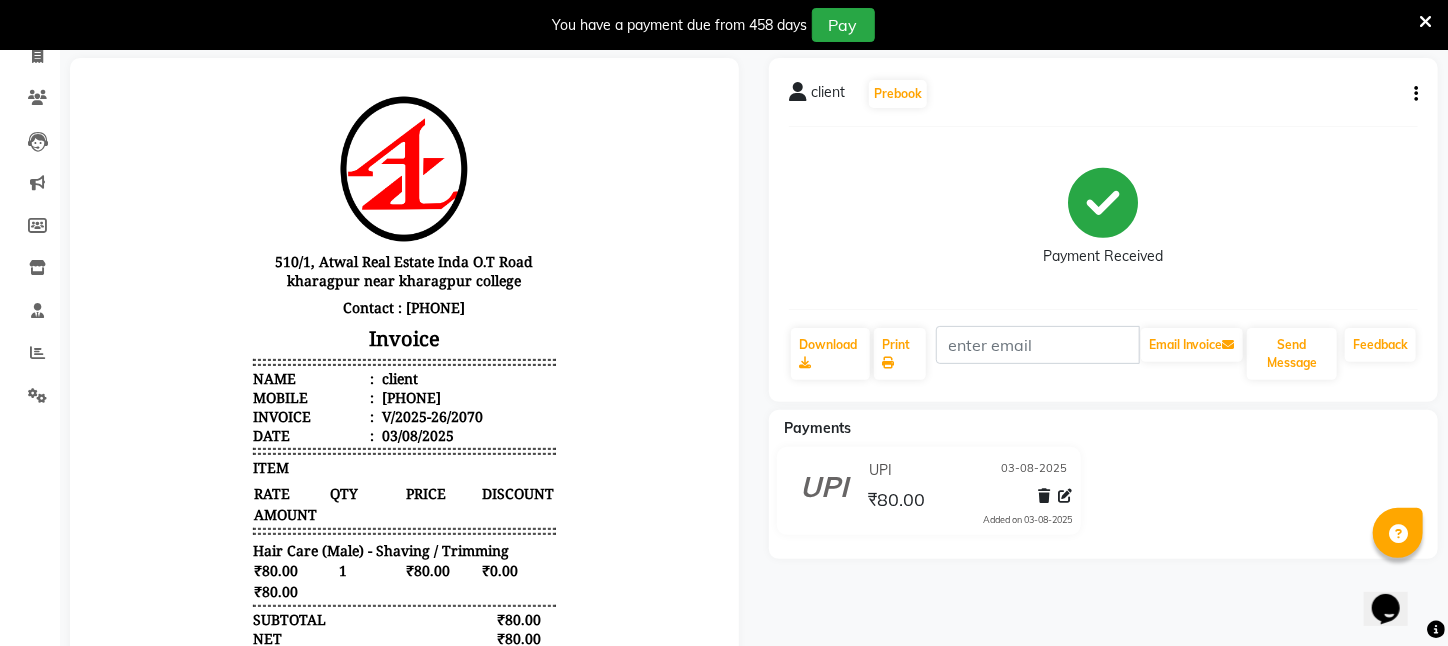 scroll, scrollTop: 0, scrollLeft: 0, axis: both 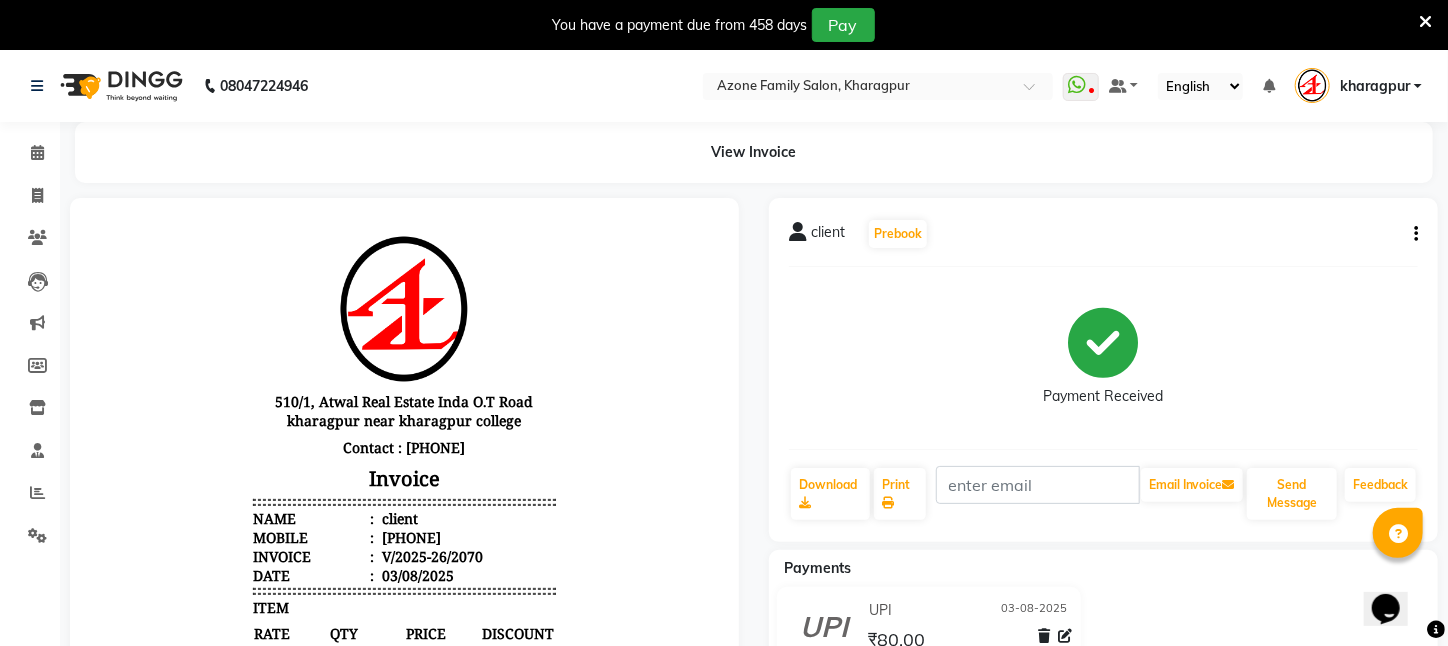 click on "Payments UPI 03-08-[YEAR] ₹80.00 Added on 03-08-[YEAR]" 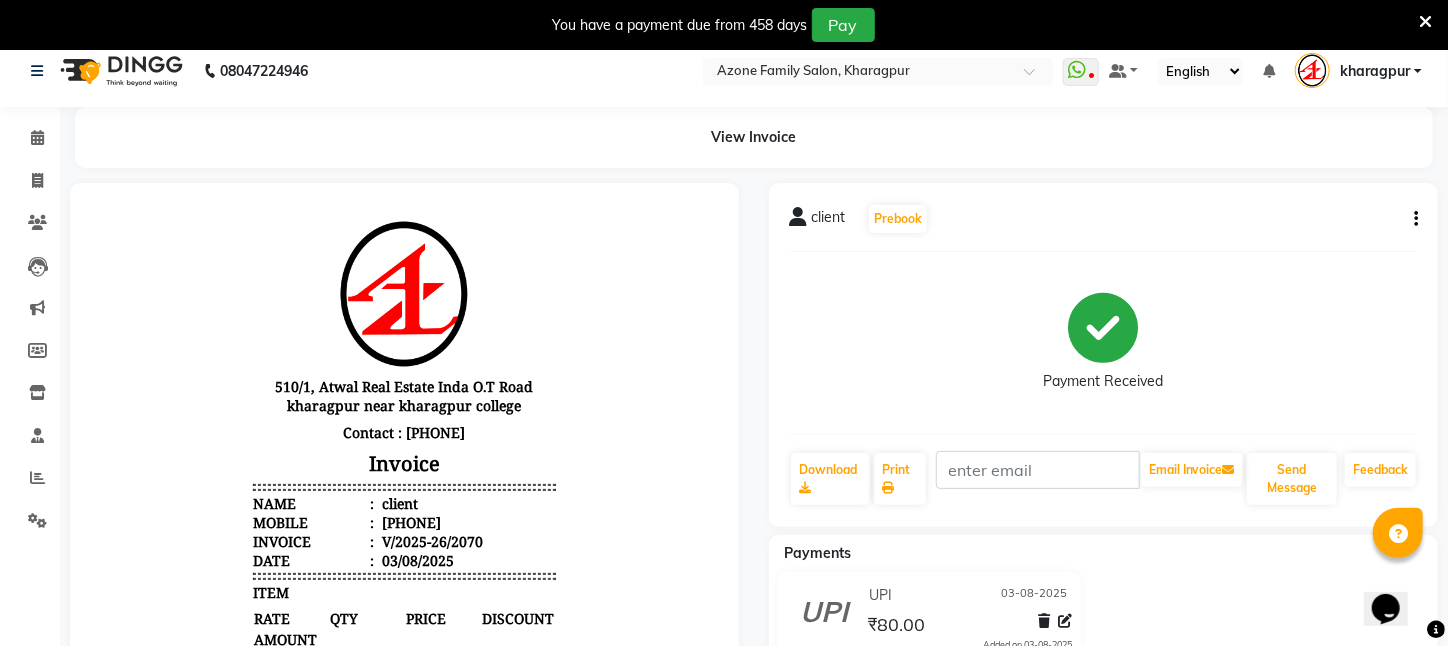 scroll, scrollTop: 0, scrollLeft: 0, axis: both 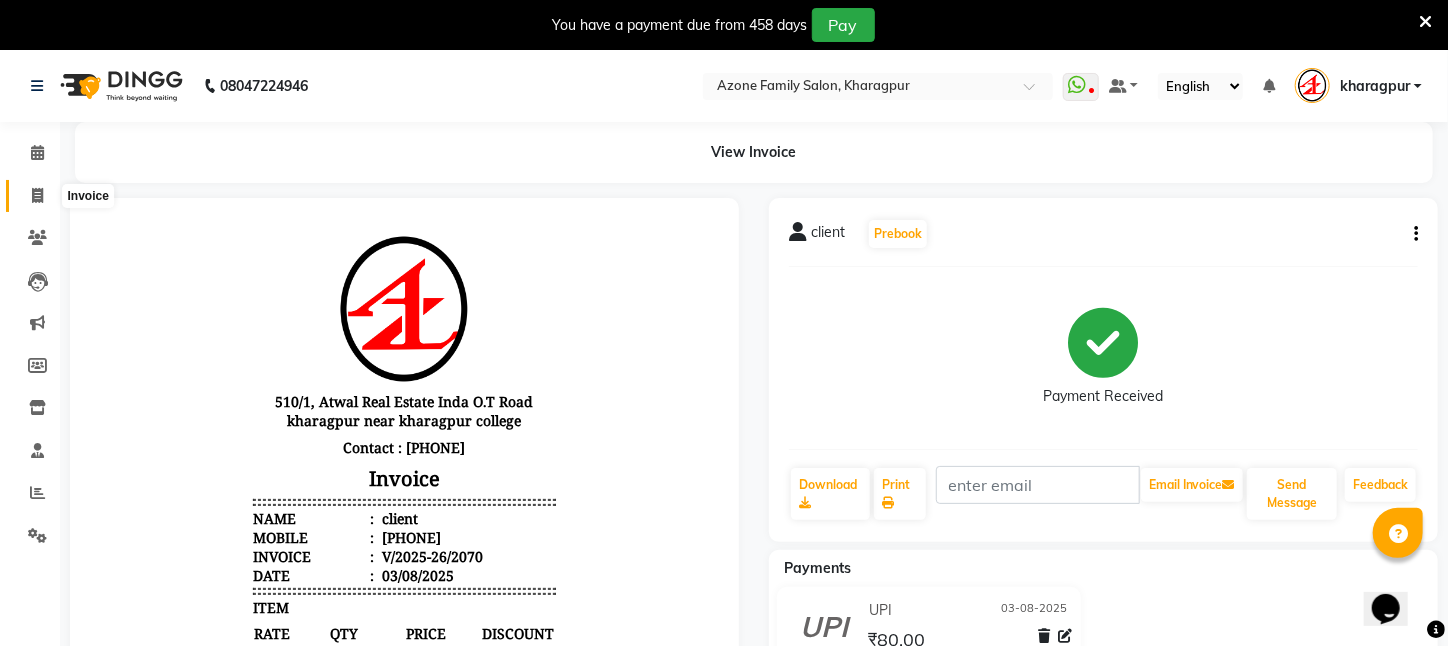 click 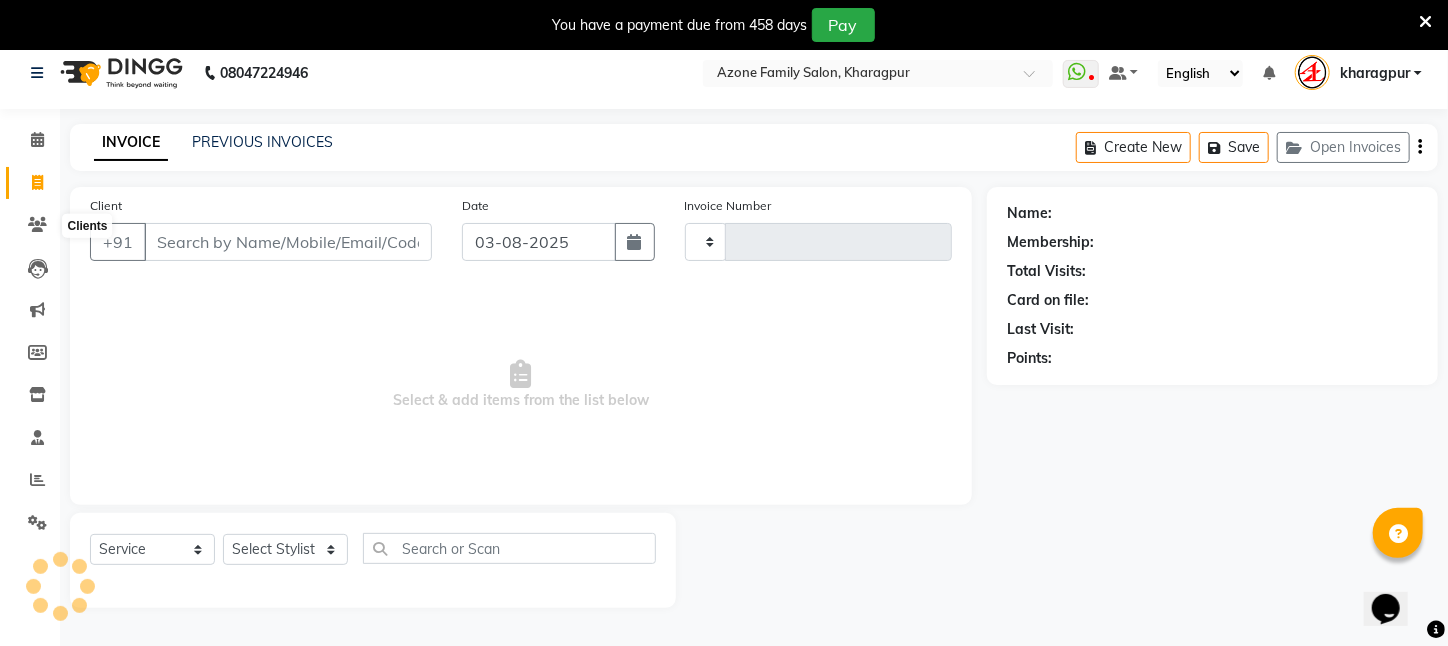 scroll, scrollTop: 50, scrollLeft: 0, axis: vertical 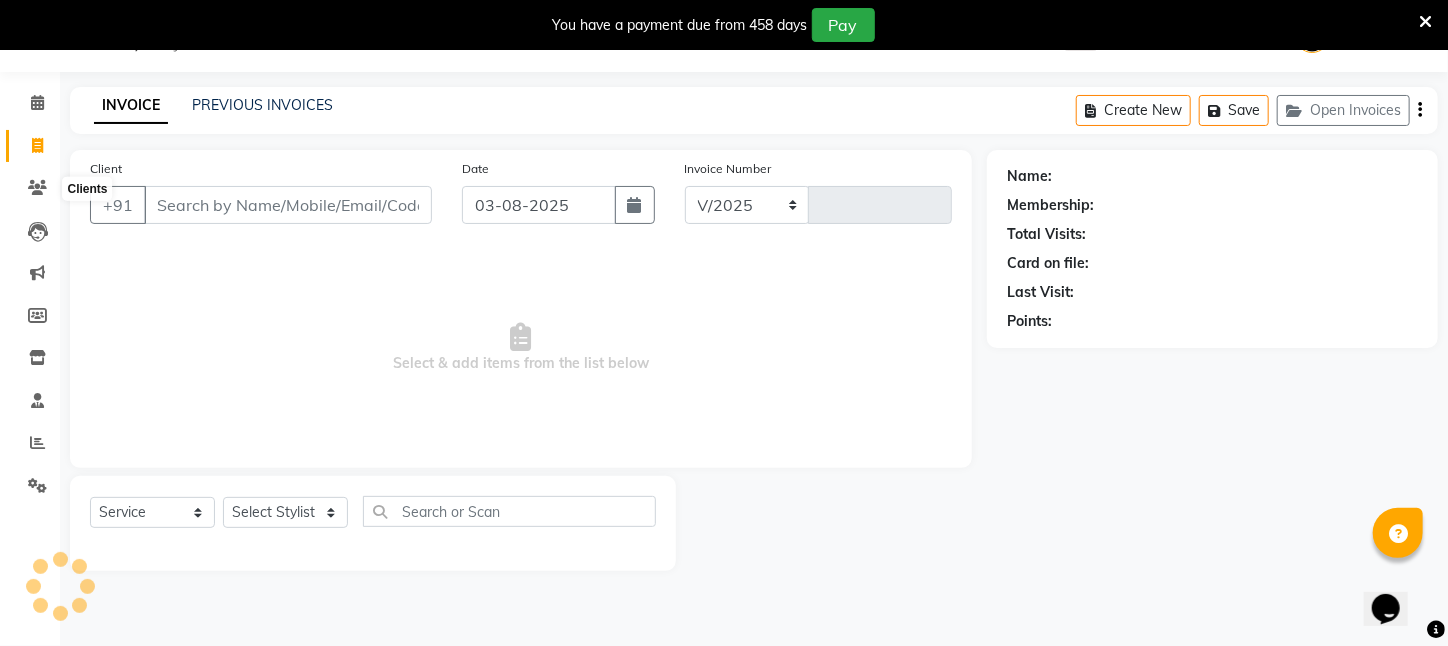 select on "4296" 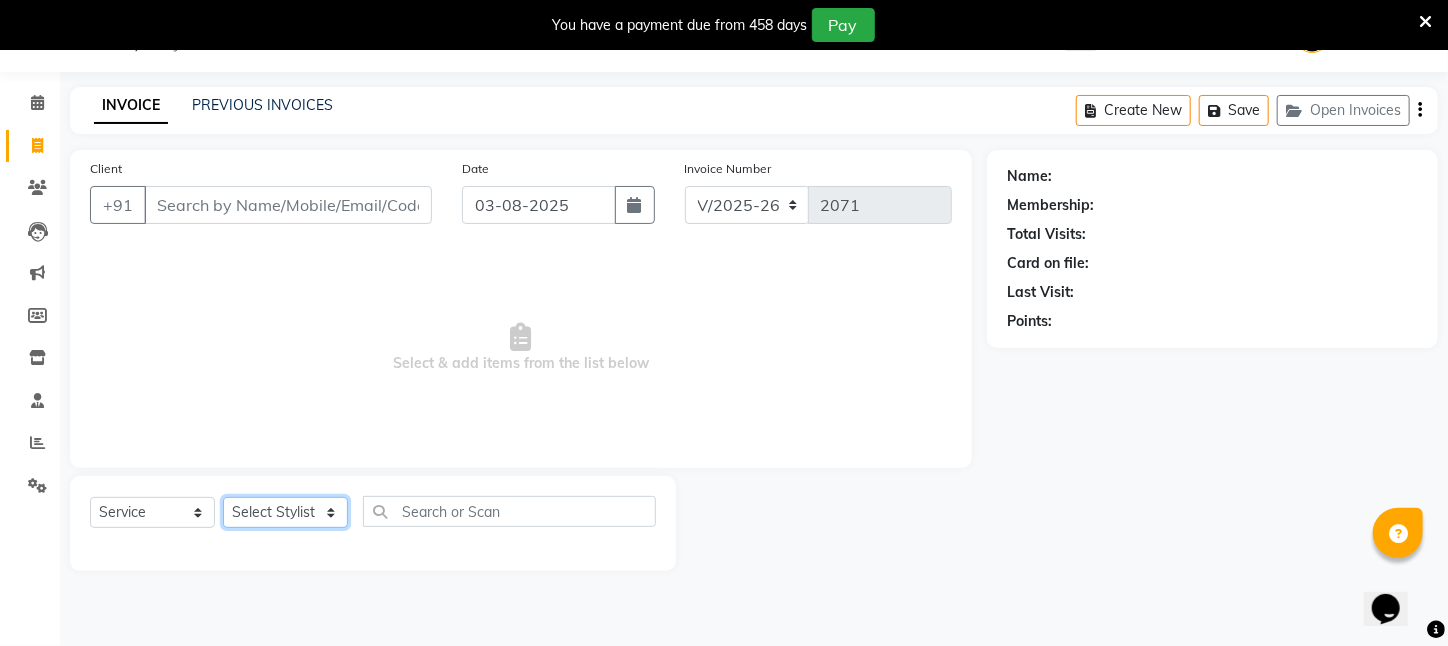 click on "Select Stylist [FIRST] [LAST] [FIRST] [LAST] [FIRST] [LAST] [FIRST] [LAST] [FIRST] [LAST] [LAST] [FIRST] [LAST] [FIRST] [LAST] [FIRST] [LAST] [FIRST] [LAST] [FIRST] [LAST] [FIRST] [LAST] [FIRST] [LAST] [FIRST] [LAST] [FIRST] [LAST] [FIRST] [LAST] [FIRST] [LAST]" 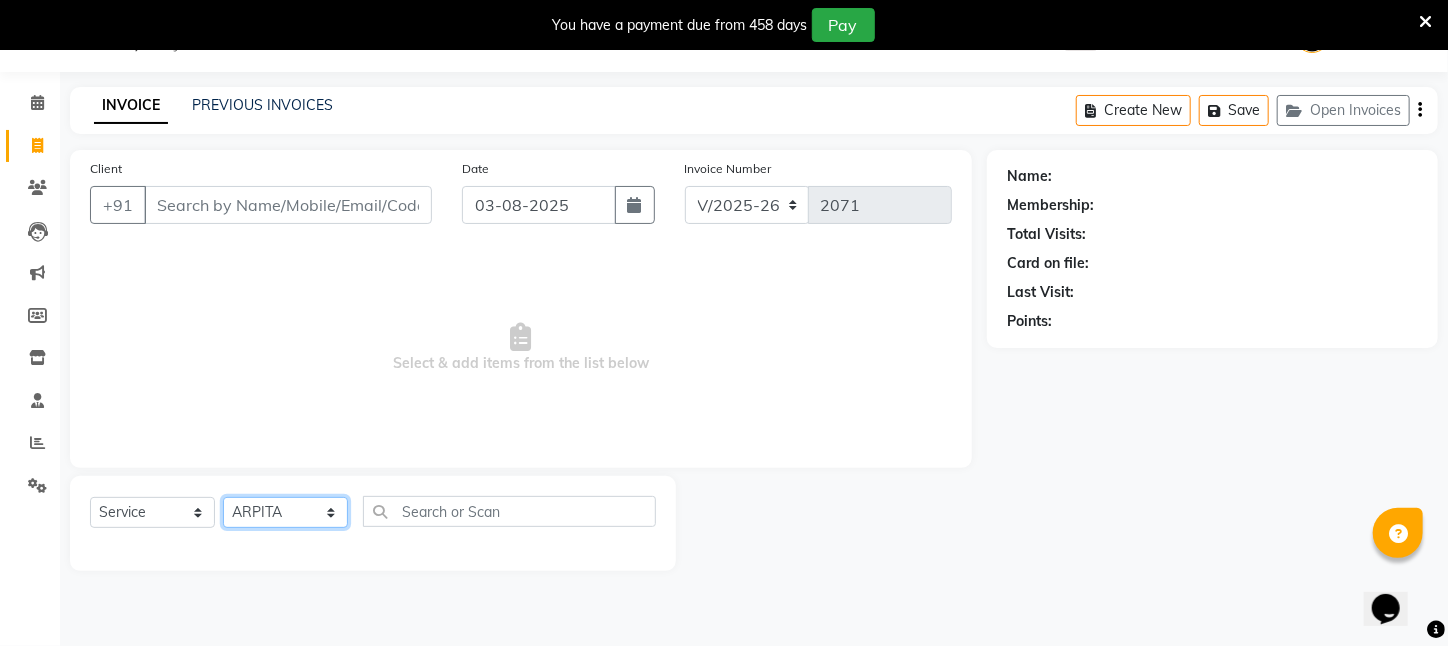 click on "Select Stylist [FIRST] [LAST] [FIRST] [LAST] [FIRST] [LAST] [FIRST] [LAST] [FIRST] [LAST] [LAST] [FIRST] [LAST] [FIRST] [LAST] [FIRST] [LAST] [FIRST] [LAST] [FIRST] [LAST] [FIRST] [LAST] [FIRST] [LAST] [FIRST] [LAST] [FIRST] [LAST] [FIRST] [LAST] [FIRST] [LAST]" 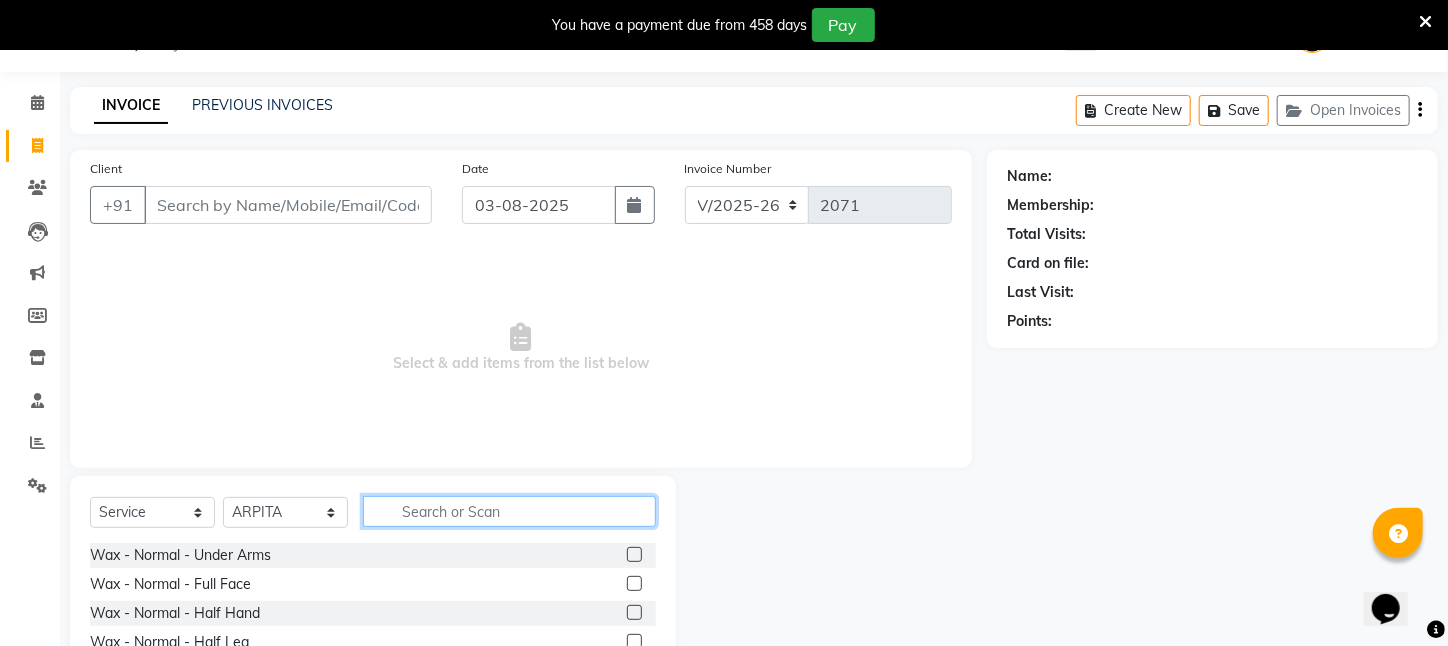 click 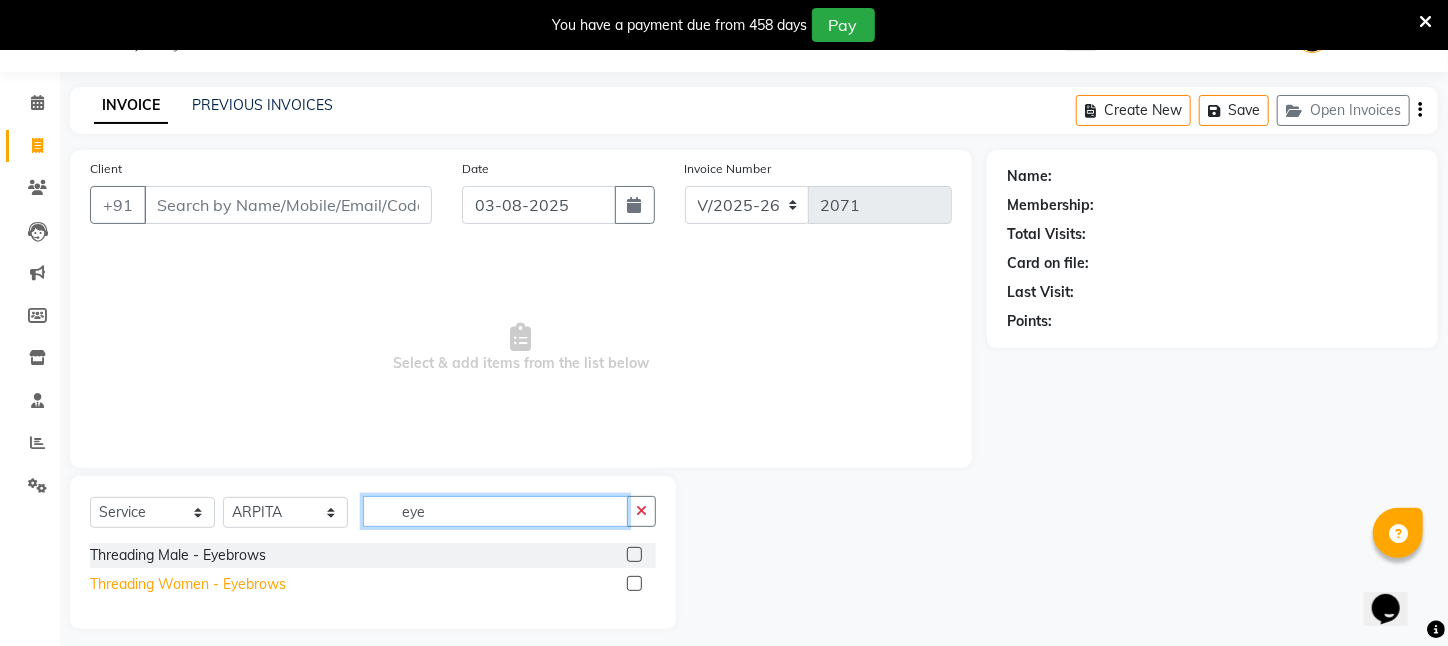 type on "eye" 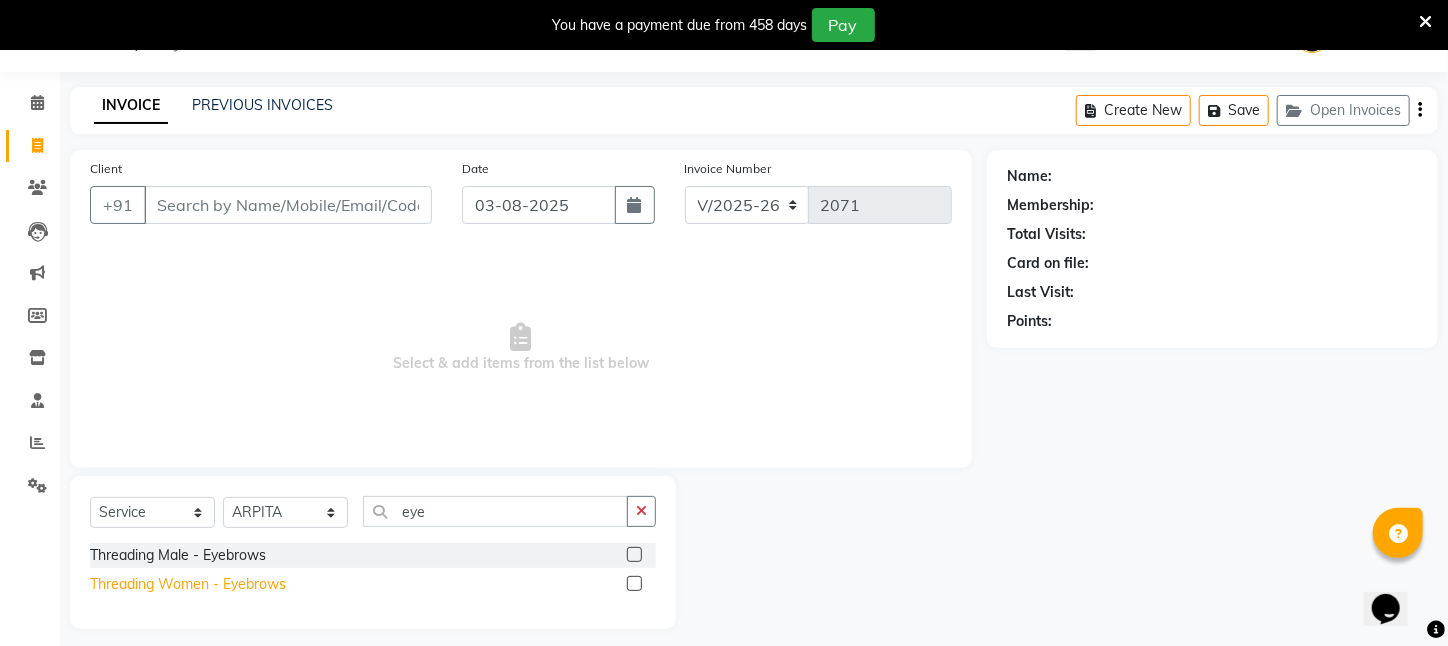 click on "Threading Women    -   Eyebrows" 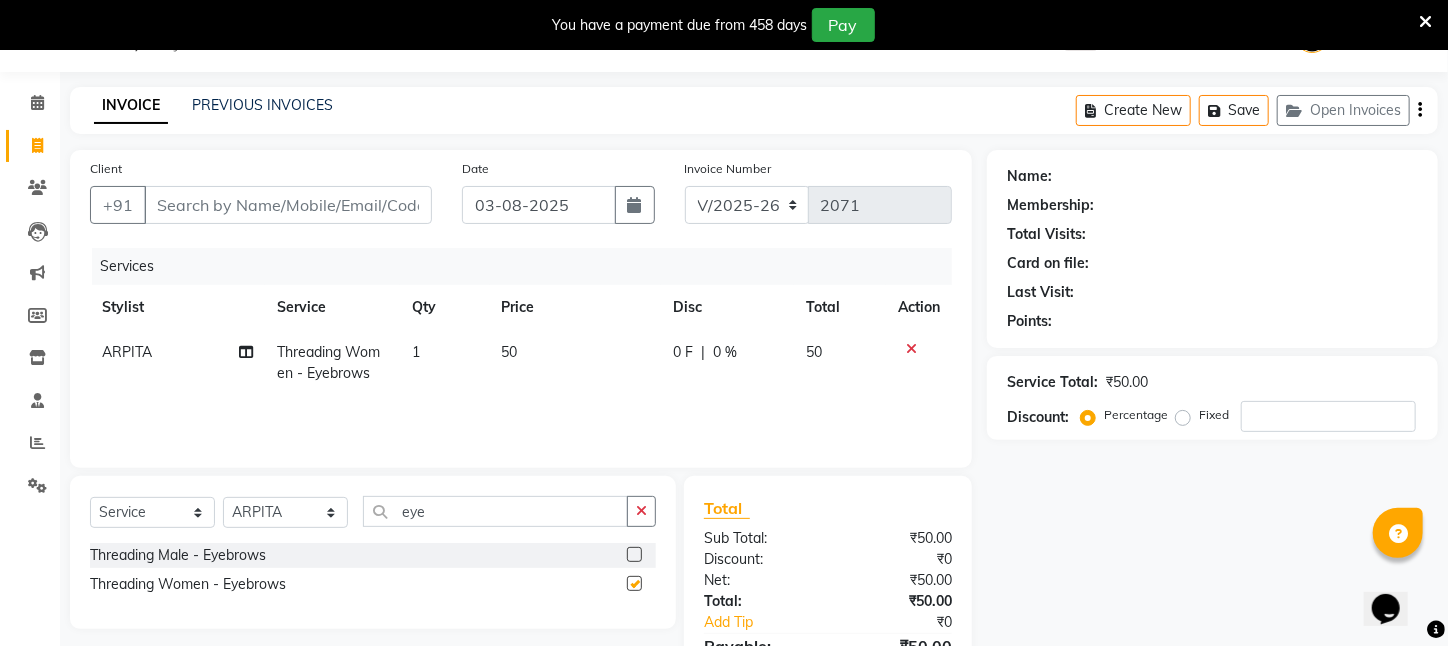 checkbox on "false" 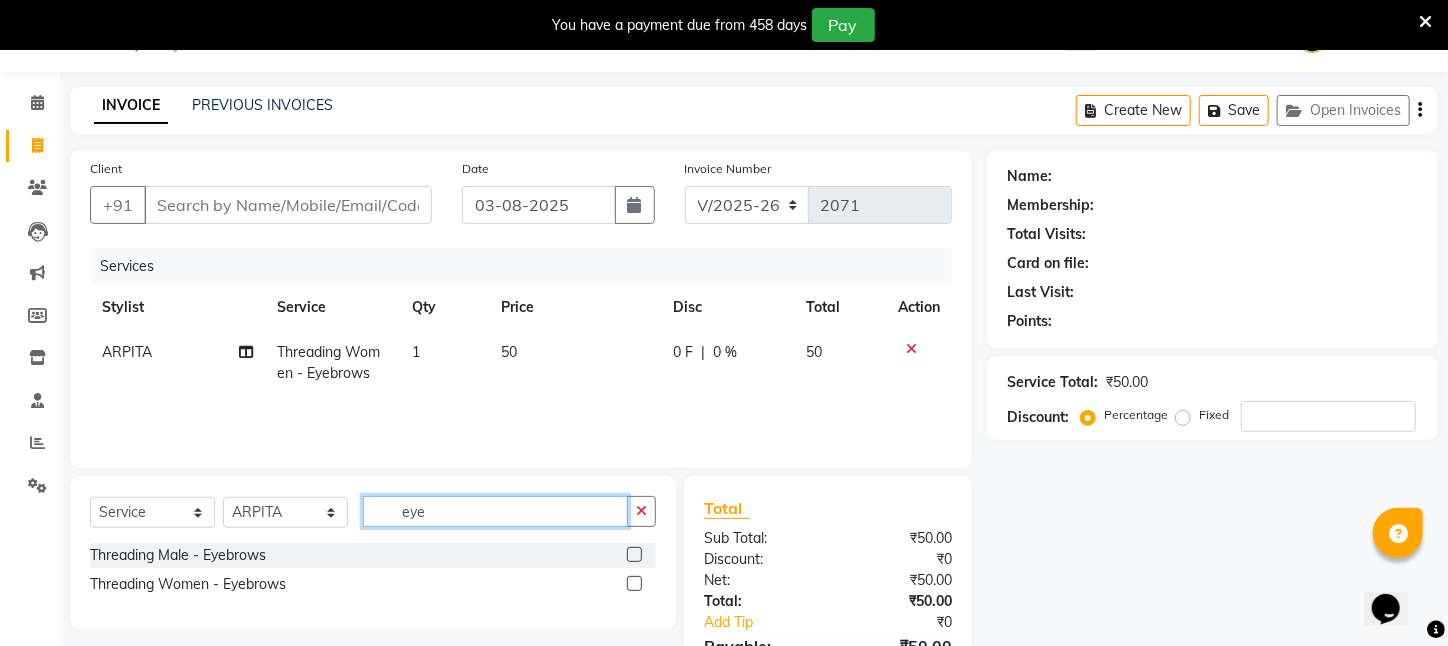 drag, startPoint x: 437, startPoint y: 513, endPoint x: 341, endPoint y: 512, distance: 96.00521 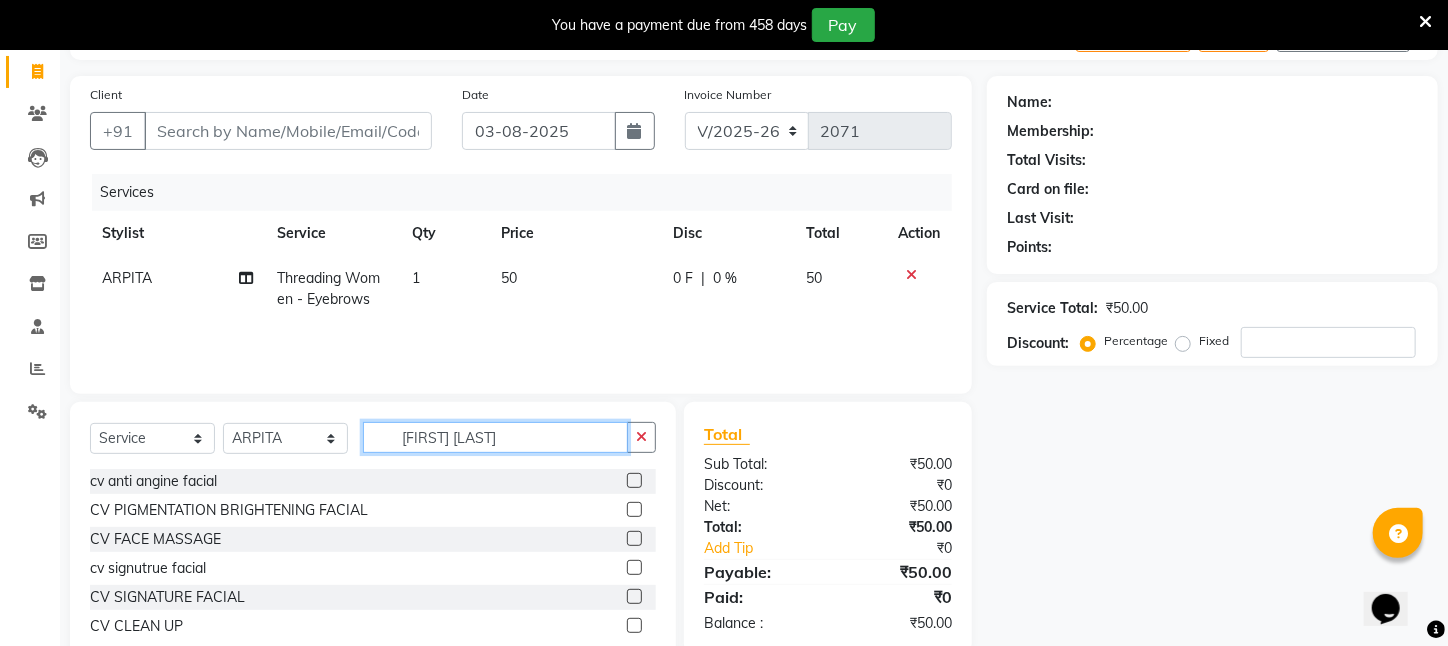 scroll, scrollTop: 179, scrollLeft: 0, axis: vertical 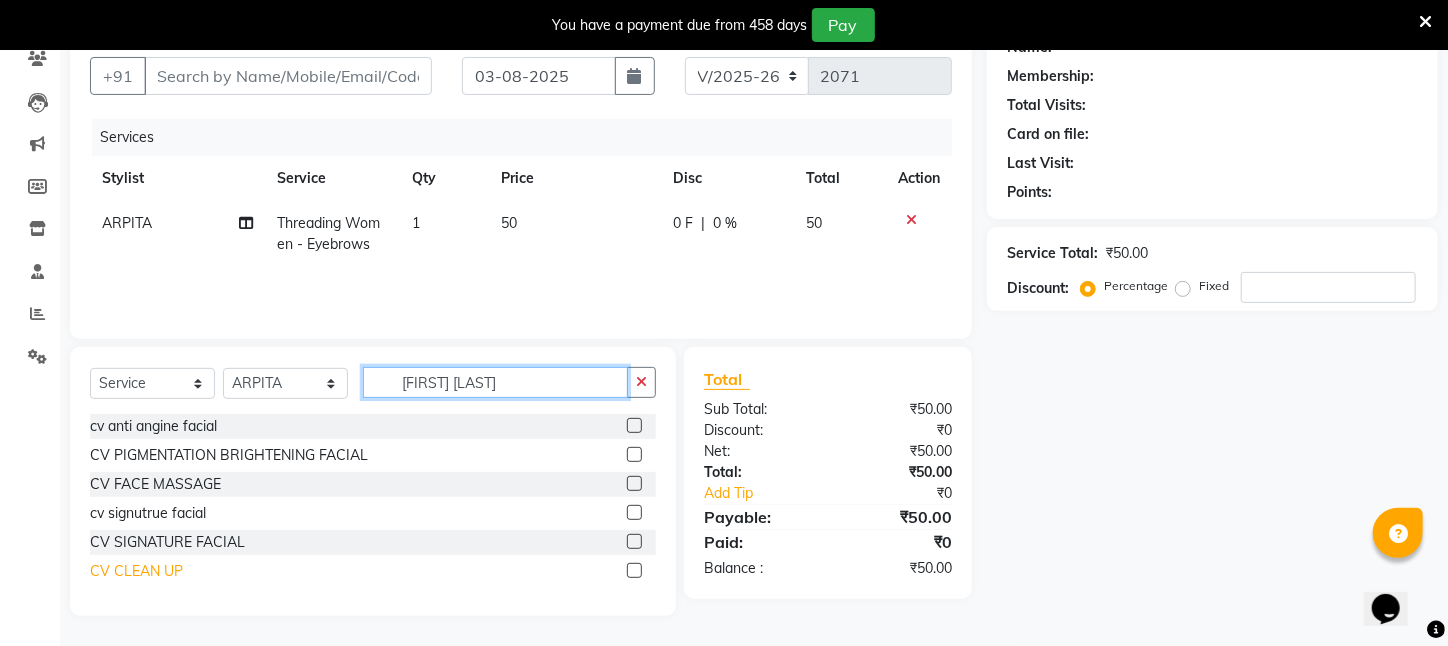 type on "[FIRST] [LAST]" 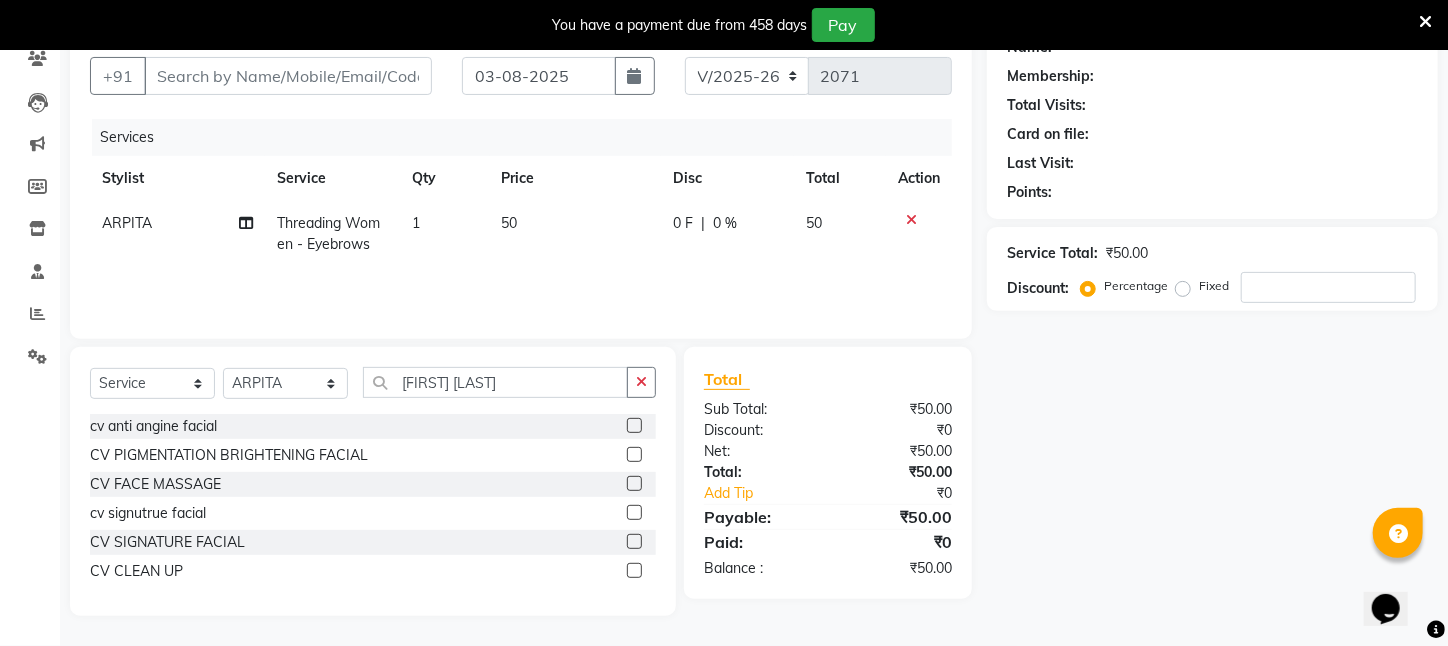 drag, startPoint x: 121, startPoint y: 570, endPoint x: 357, endPoint y: 320, distance: 343.79645 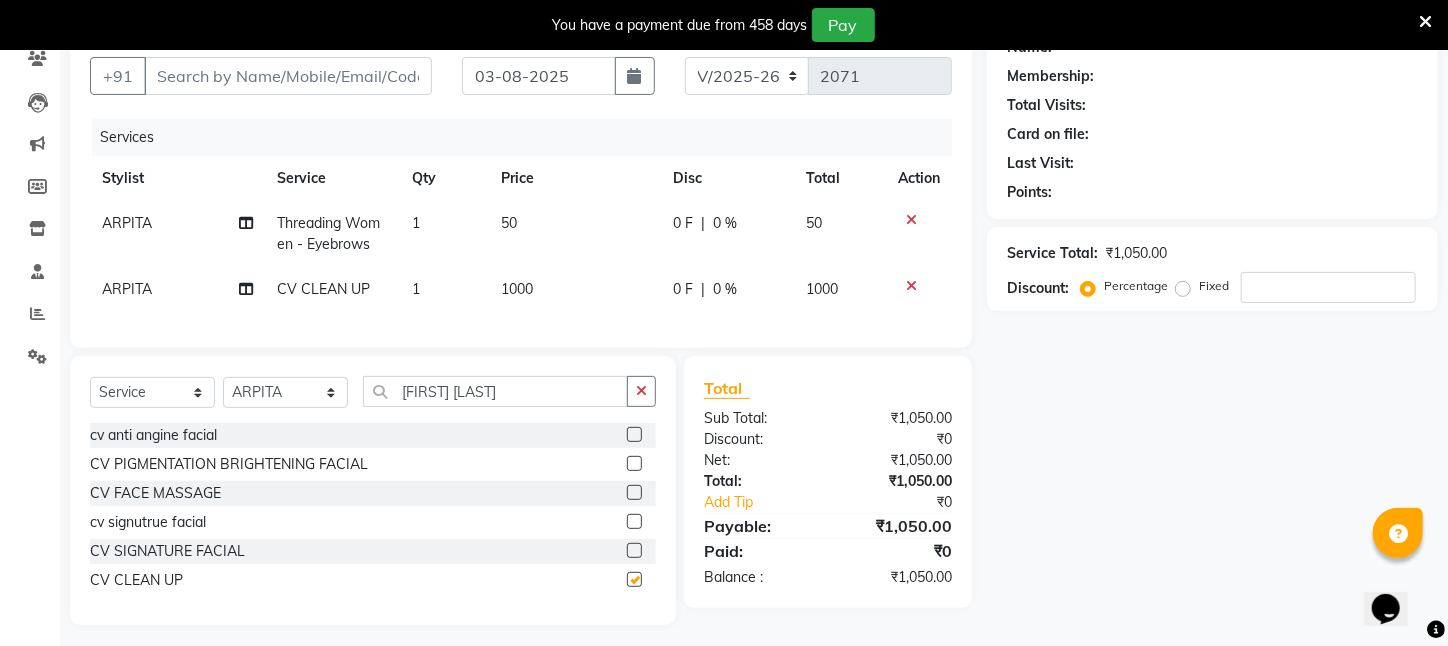 checkbox on "false" 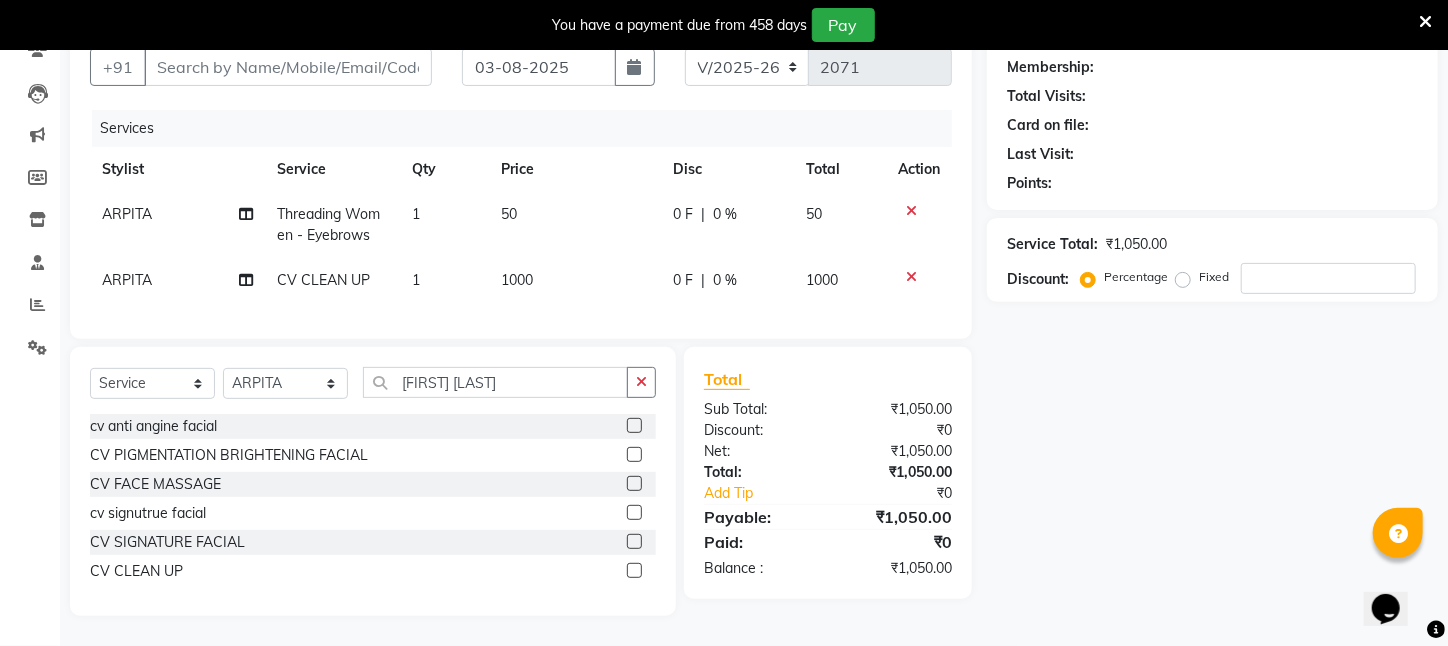 scroll, scrollTop: 202, scrollLeft: 0, axis: vertical 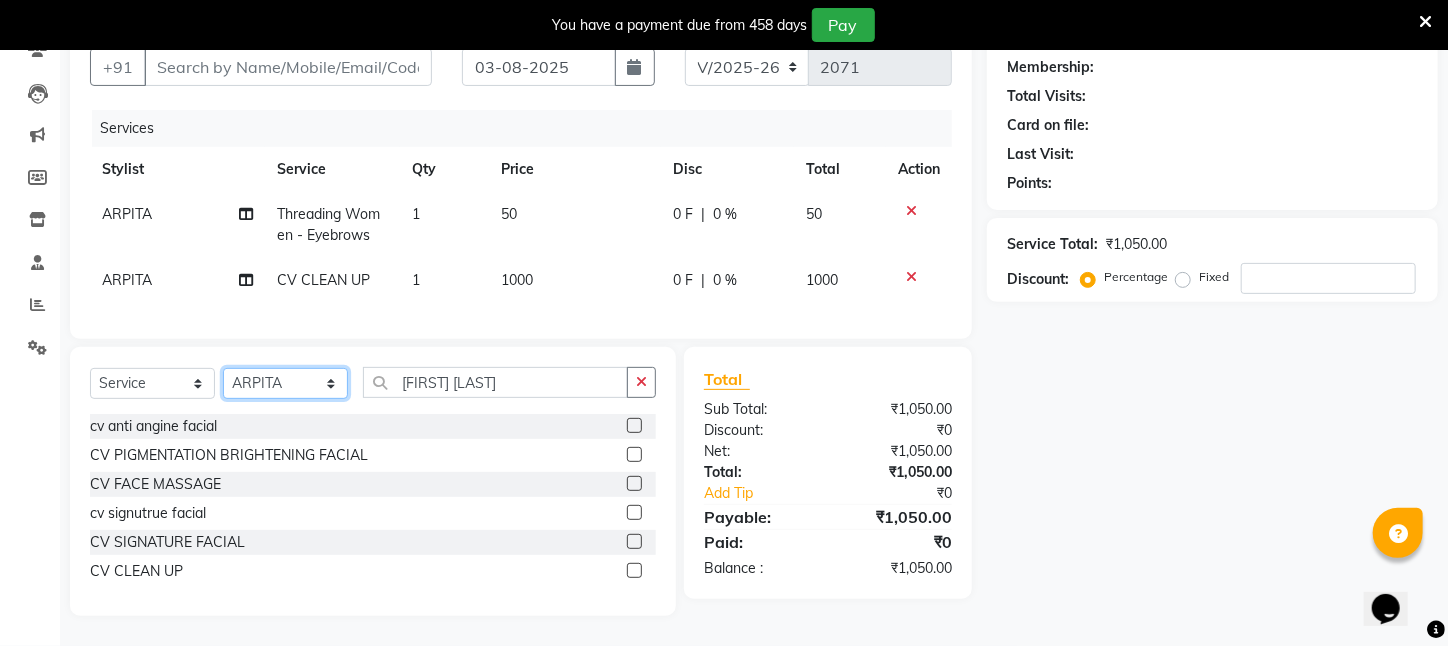 click on "Select Stylist [FIRST] [LAST] [FIRST] [LAST] [FIRST] [LAST] [FIRST] [LAST] [FIRST] [LAST] [LAST] [FIRST] [LAST] [FIRST] [LAST] [FIRST] [LAST] [FIRST] [LAST] [FIRST] [LAST] [FIRST] [LAST] [FIRST] [LAST] [FIRST] [LAST] [FIRST] [LAST] [FIRST] [LAST] [FIRST] [LAST]" 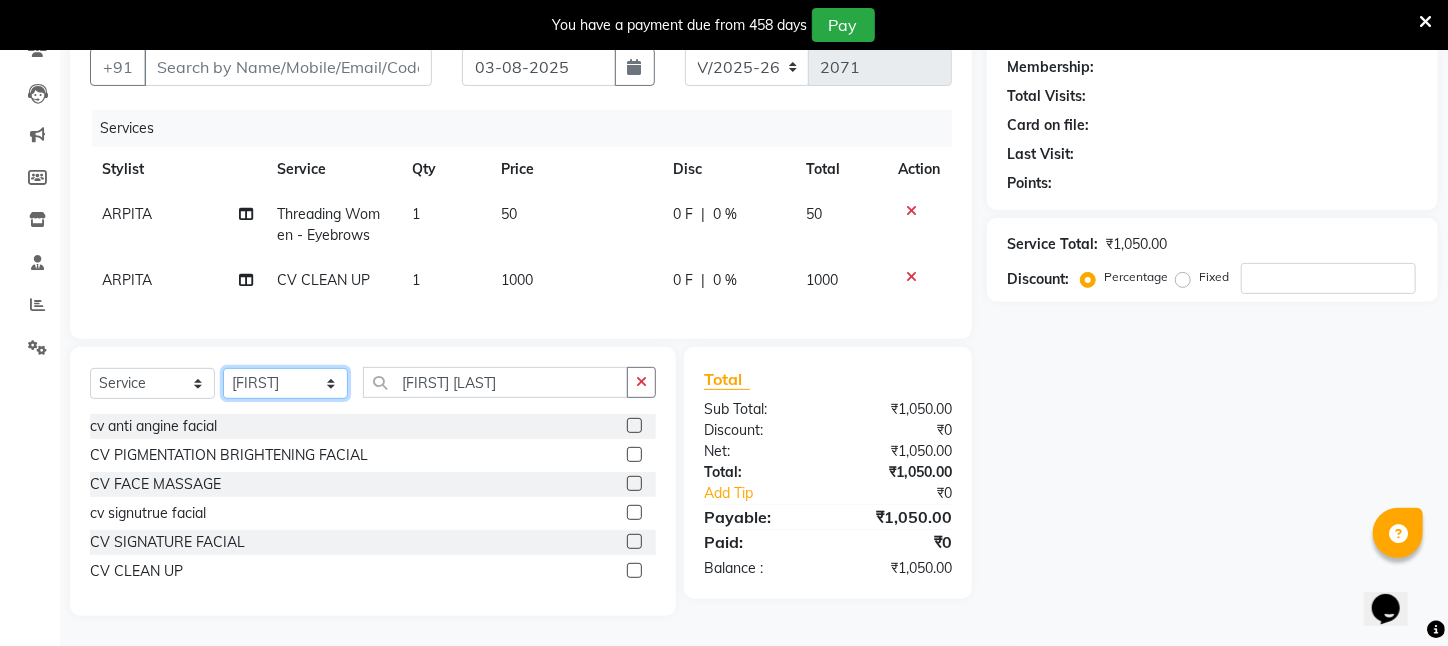 click on "Select Stylist [FIRST] [LAST] [FIRST] [LAST] [FIRST] [LAST] [FIRST] [LAST] [FIRST] [LAST] [LAST] [FIRST] [LAST] [FIRST] [LAST] [FIRST] [LAST] [FIRST] [LAST] [FIRST] [LAST] [FIRST] [LAST] [FIRST] [LAST] [FIRST] [LAST] [FIRST] [LAST] [FIRST] [LAST] [FIRST] [LAST]" 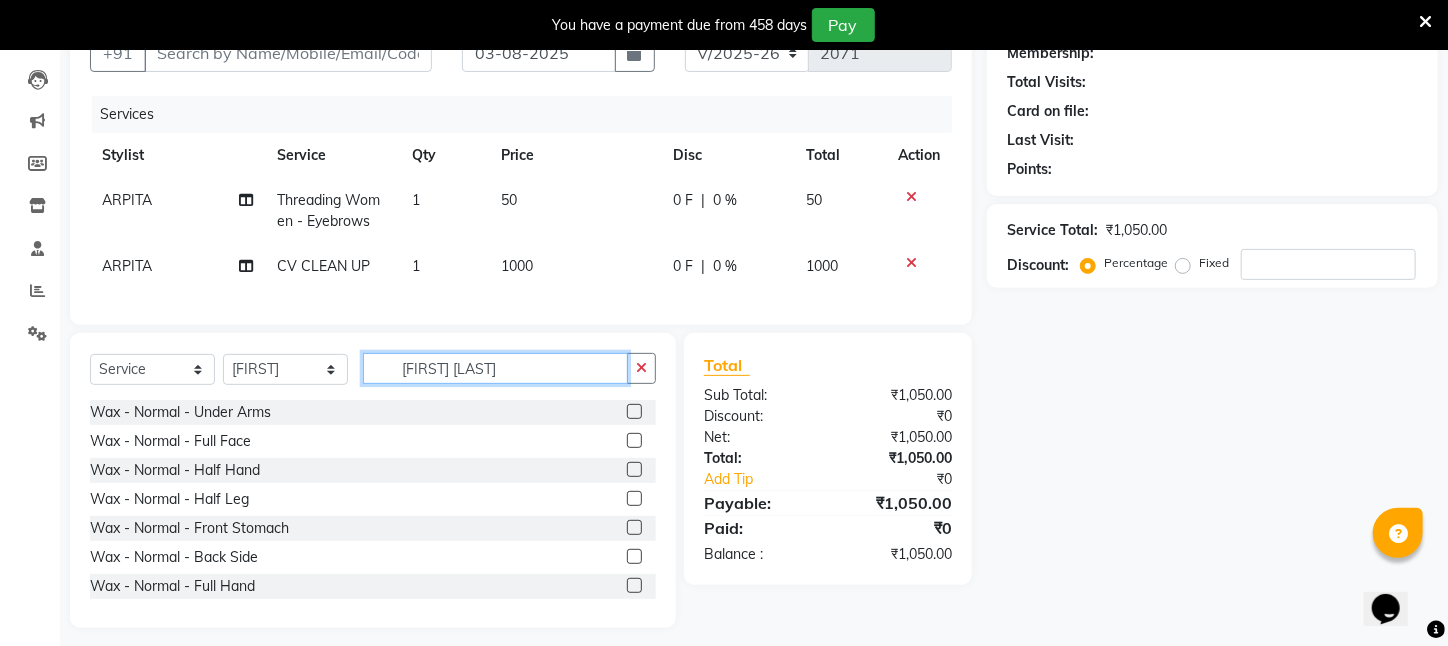drag, startPoint x: 444, startPoint y: 381, endPoint x: 336, endPoint y: 389, distance: 108.29589 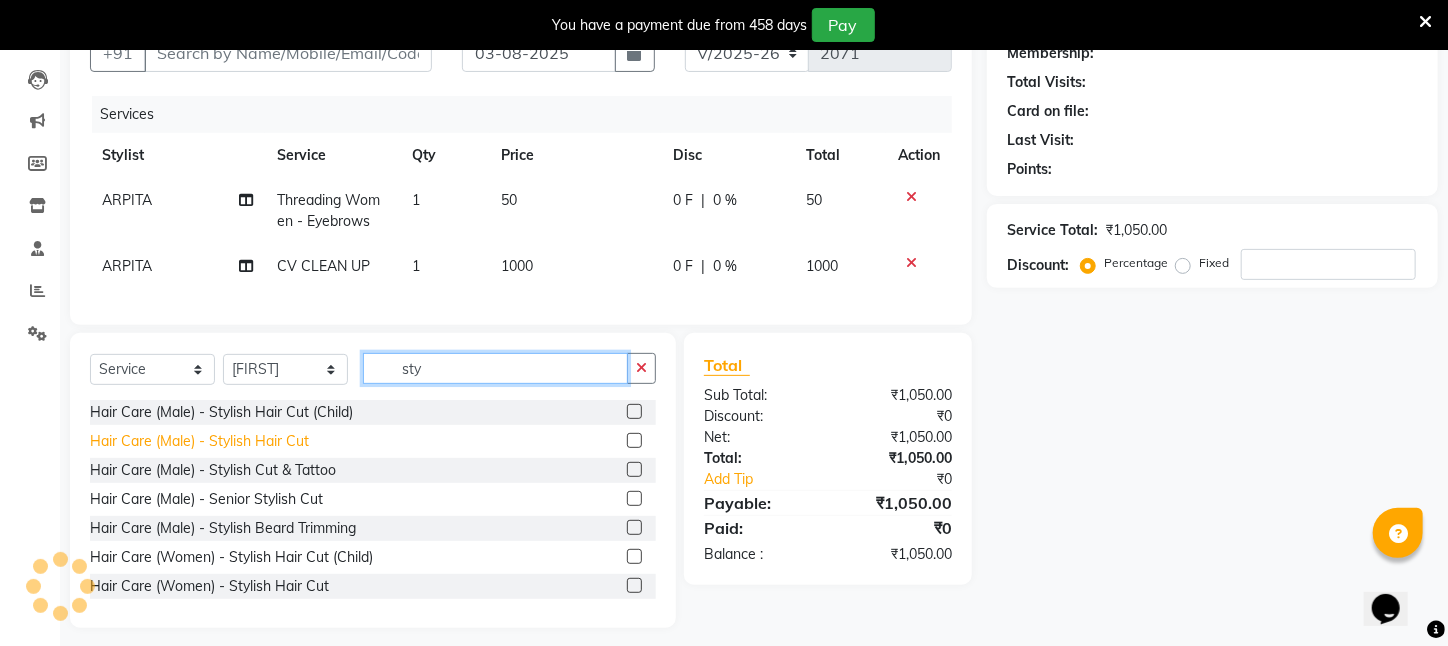 type on "sty" 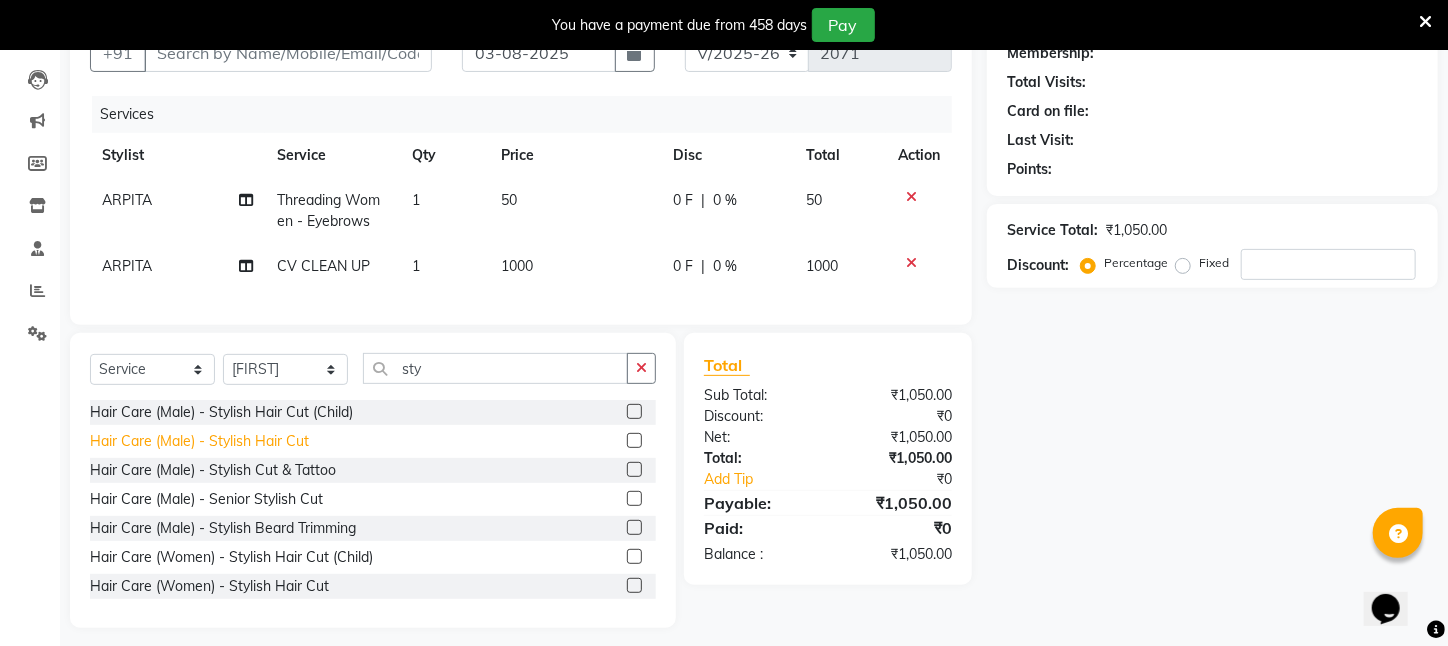 click on "Hair Care (Male)   -   Stylish Hair Cut" 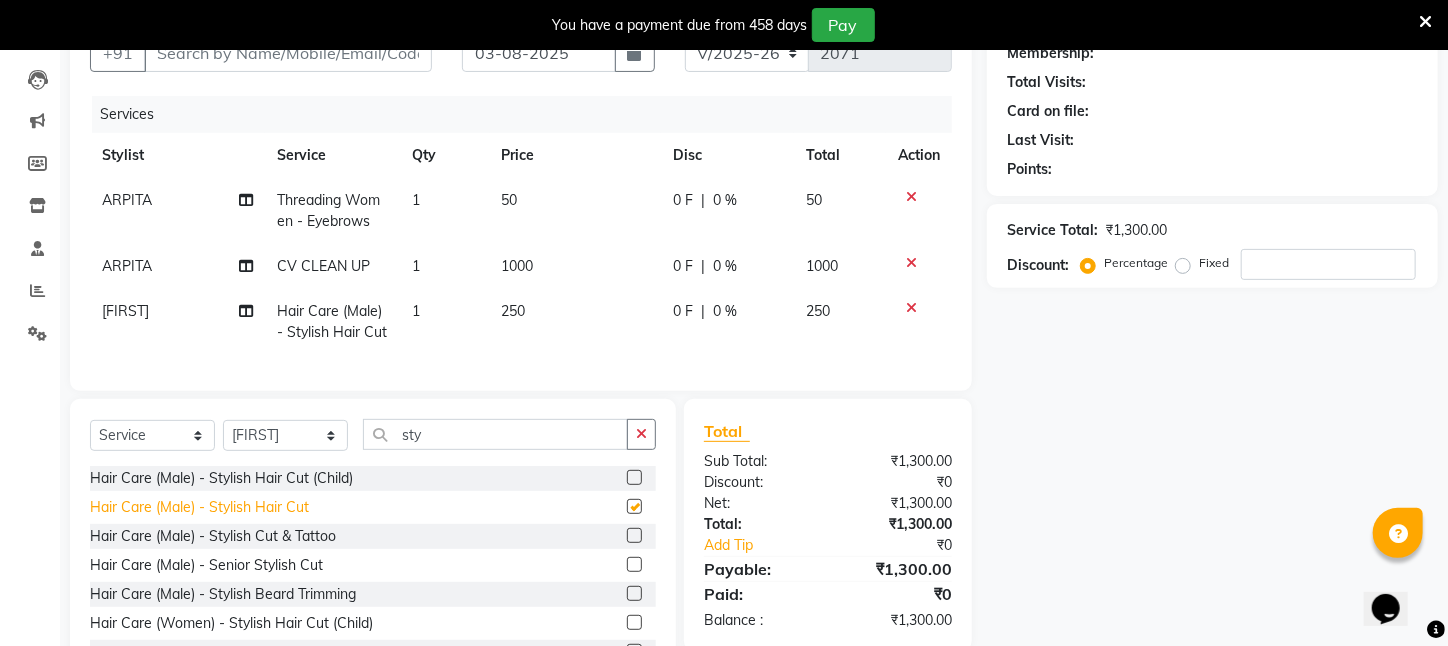 checkbox on "false" 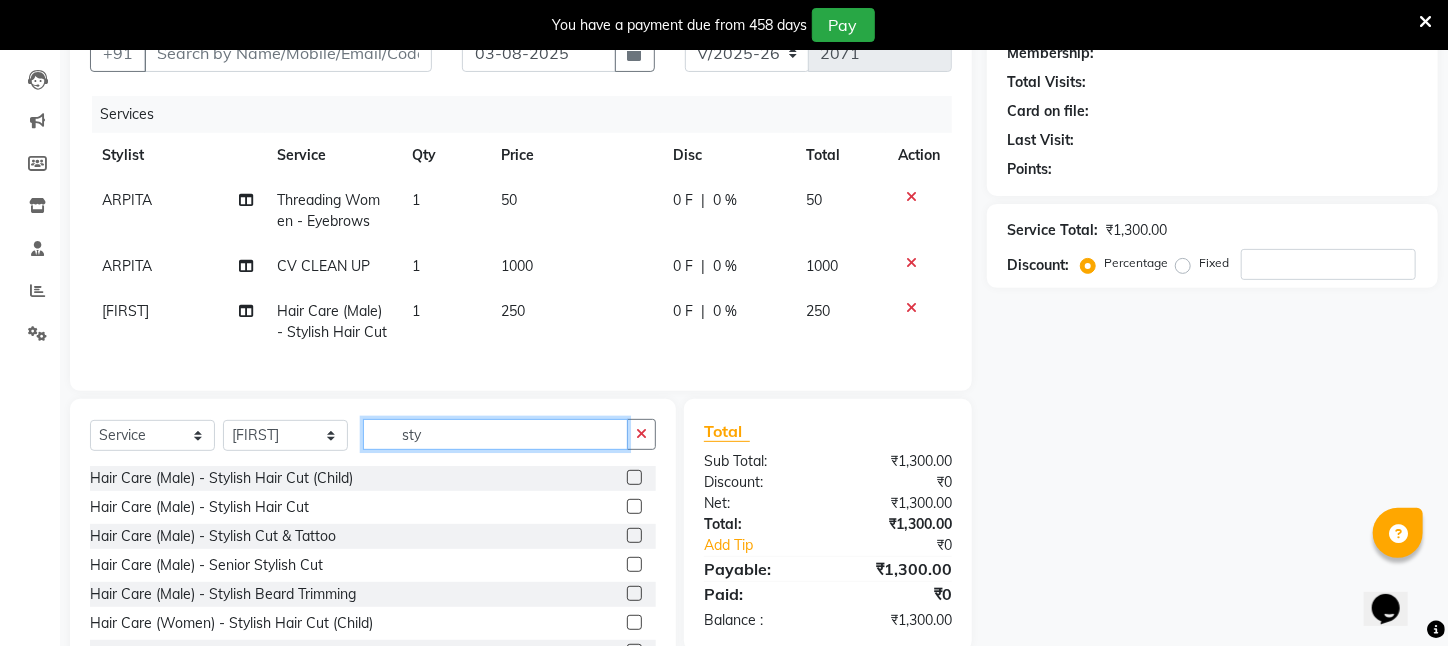 drag, startPoint x: 454, startPoint y: 459, endPoint x: 277, endPoint y: 478, distance: 178.01685 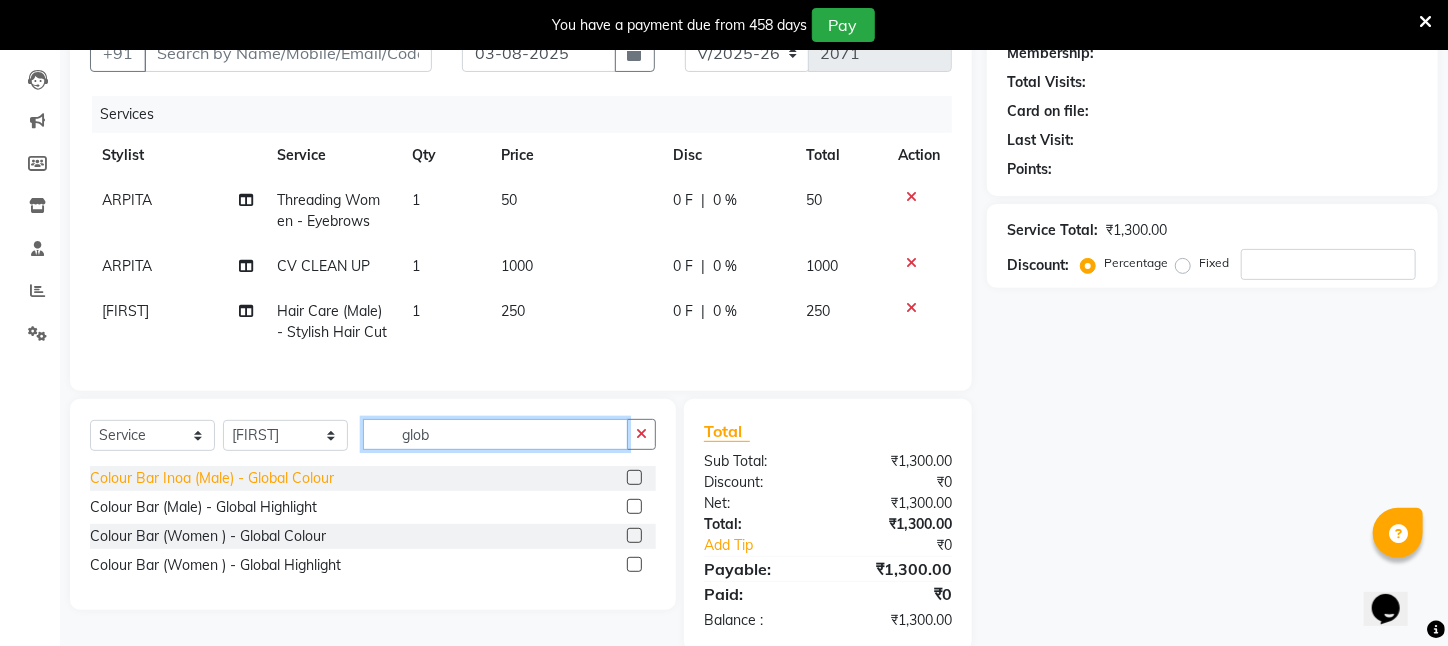 type on "glob" 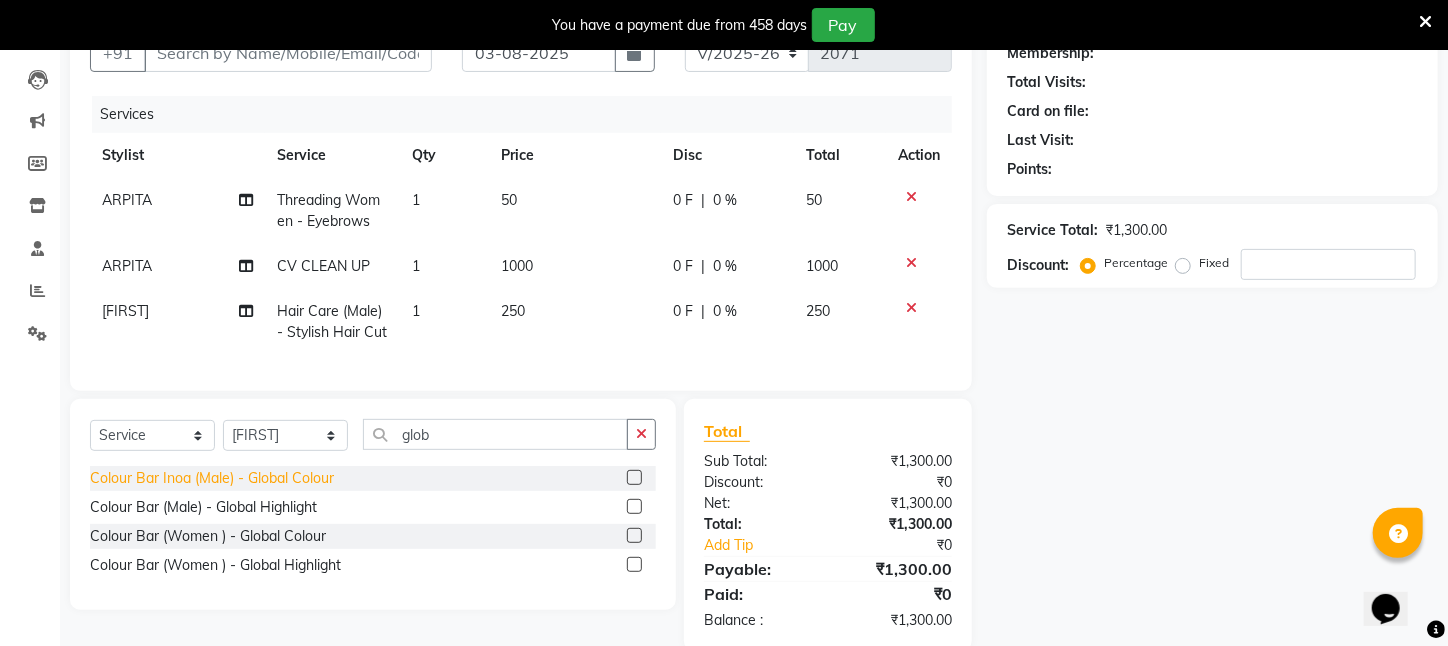 click on "Colour Bar Inoa (Male)   -   Global Colour" 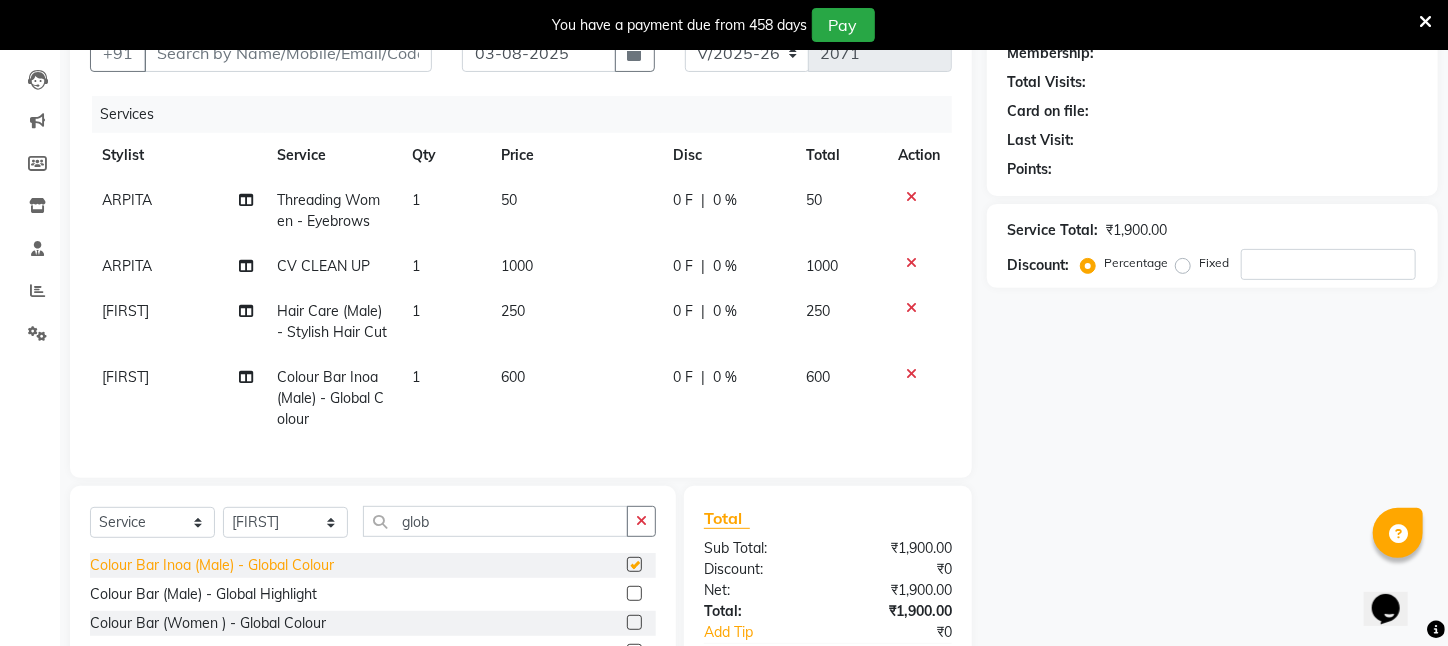 checkbox on "false" 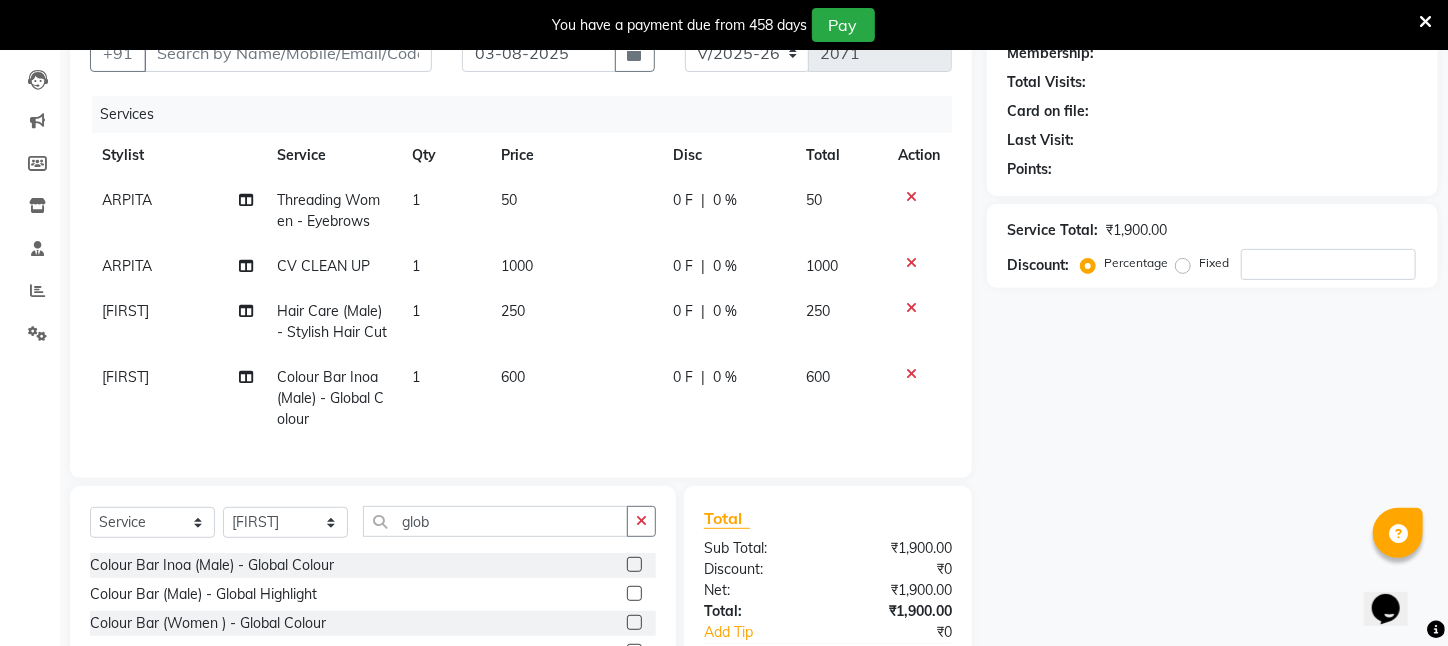 click on "600" 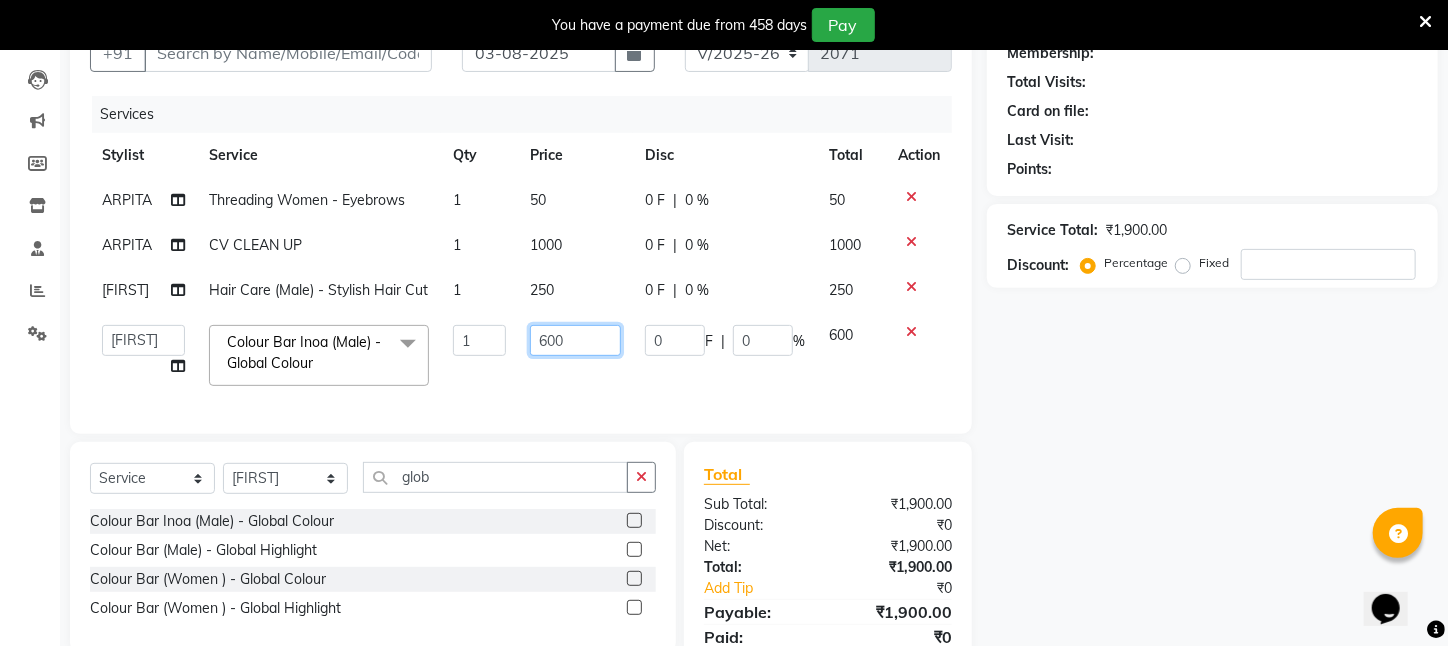 drag, startPoint x: 598, startPoint y: 344, endPoint x: 508, endPoint y: 344, distance: 90 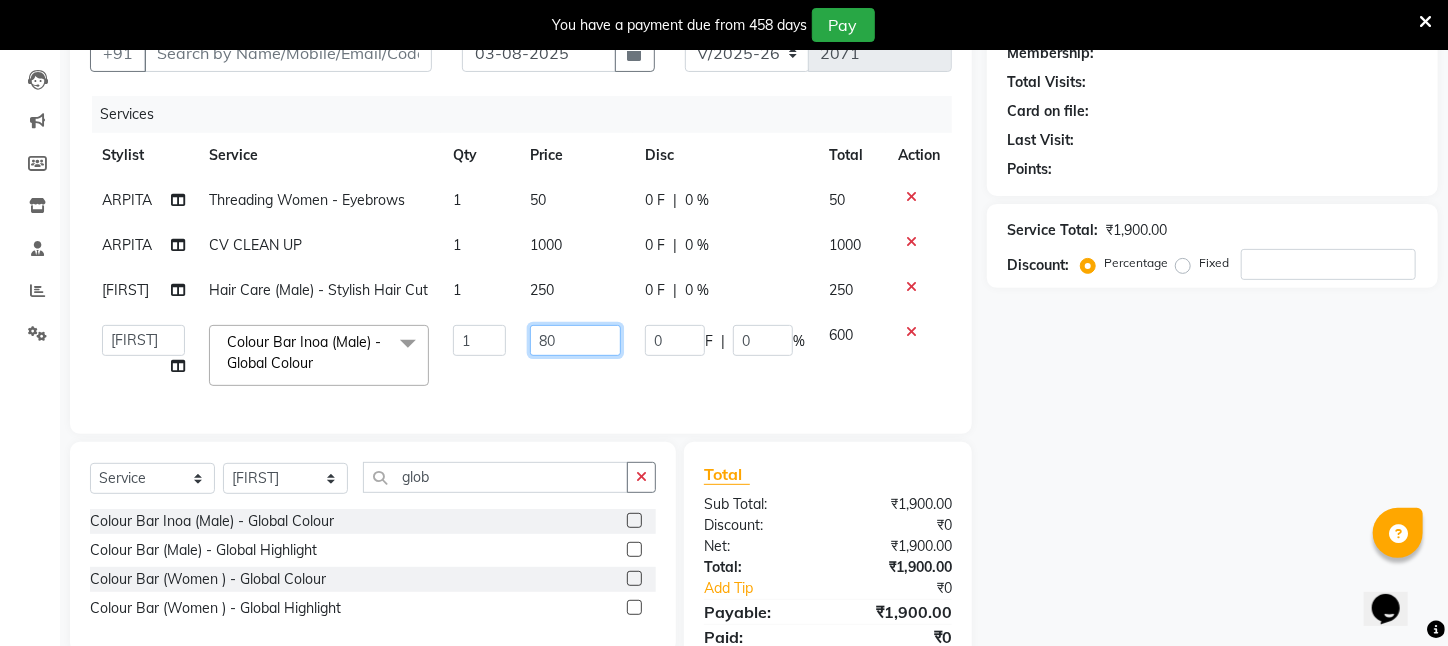 type on "800" 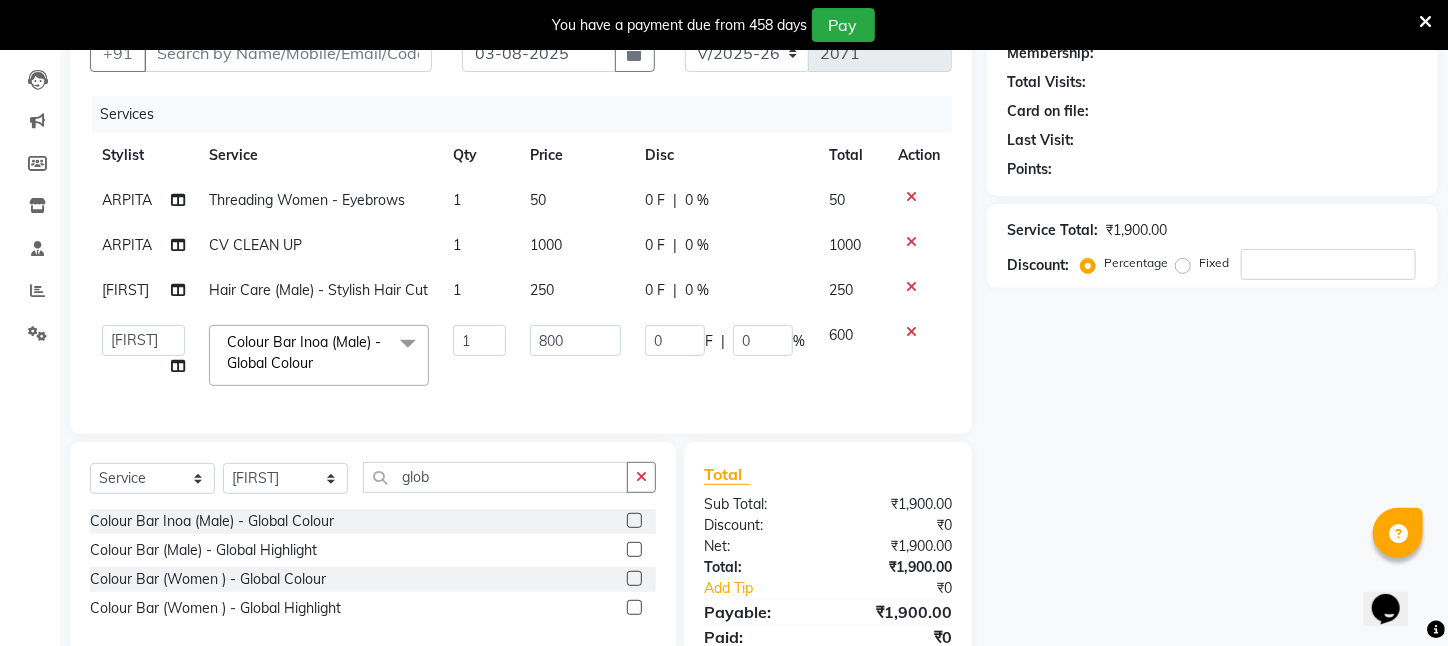 click on "800" 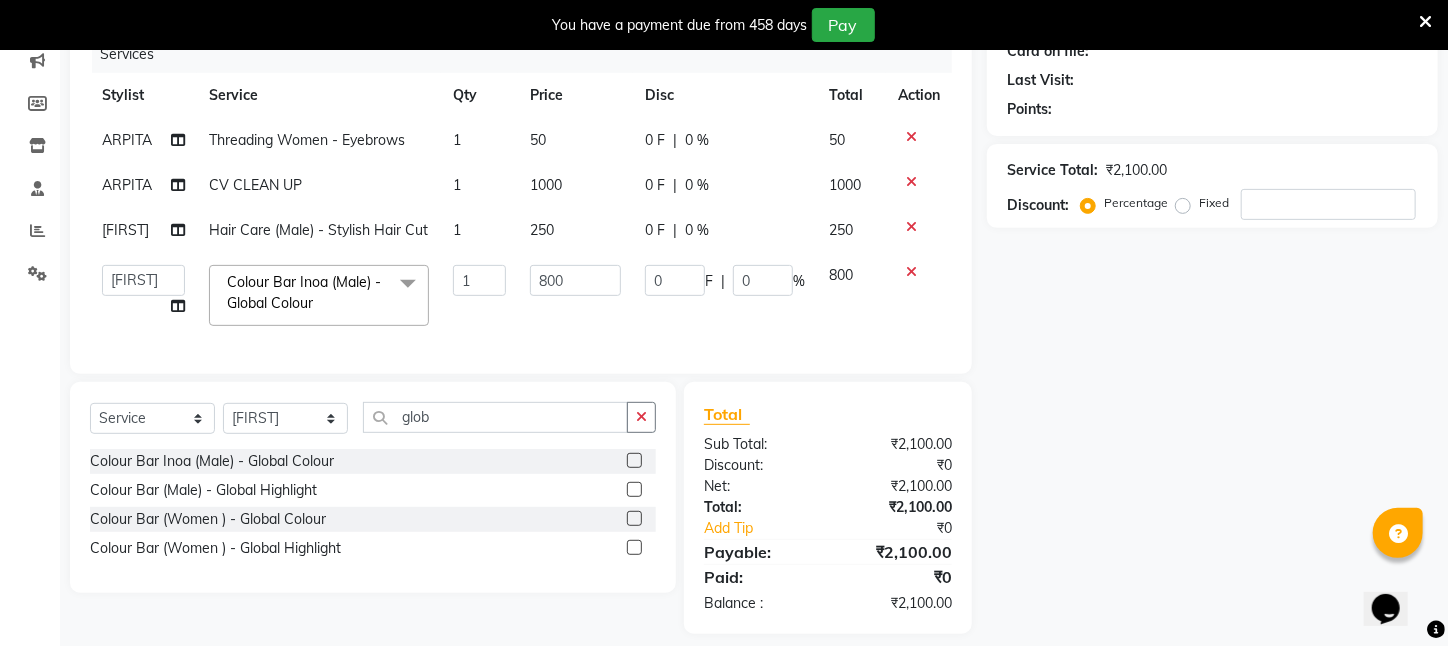 scroll, scrollTop: 294, scrollLeft: 0, axis: vertical 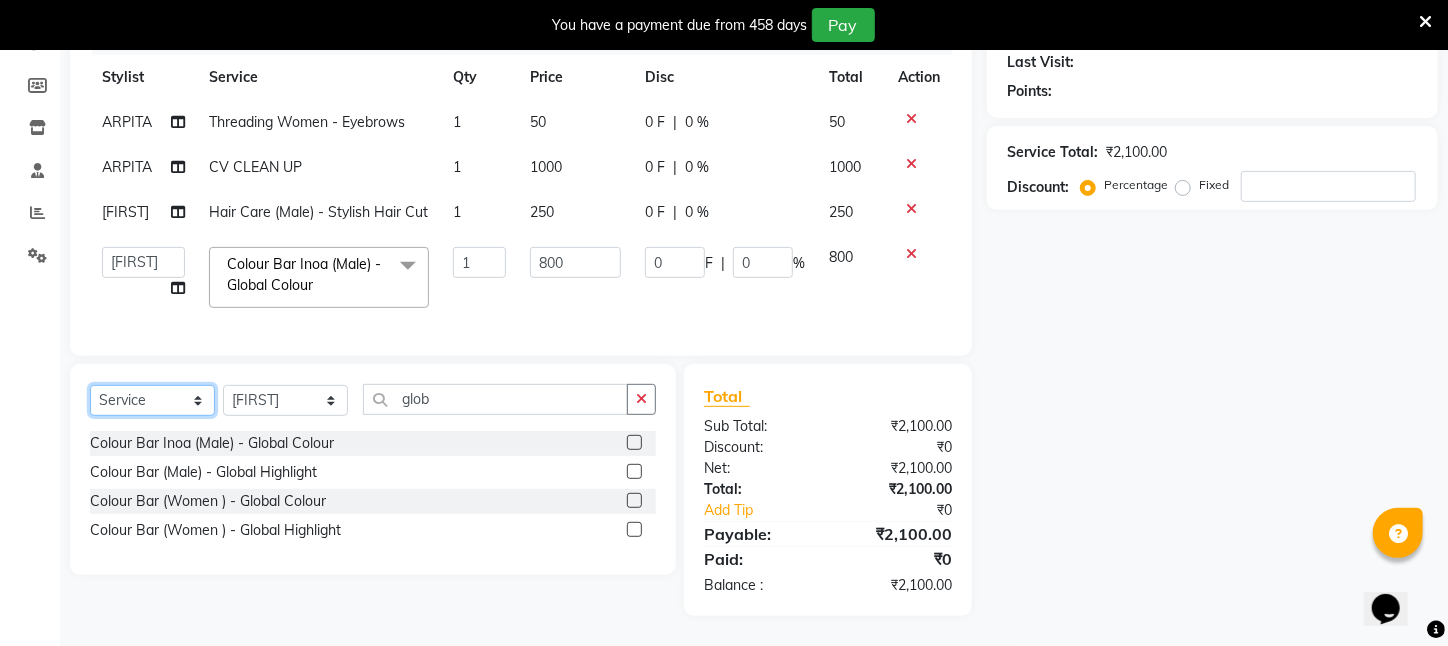 click on "Select  Service  Product  Membership  Package Voucher Prepaid Gift Card" 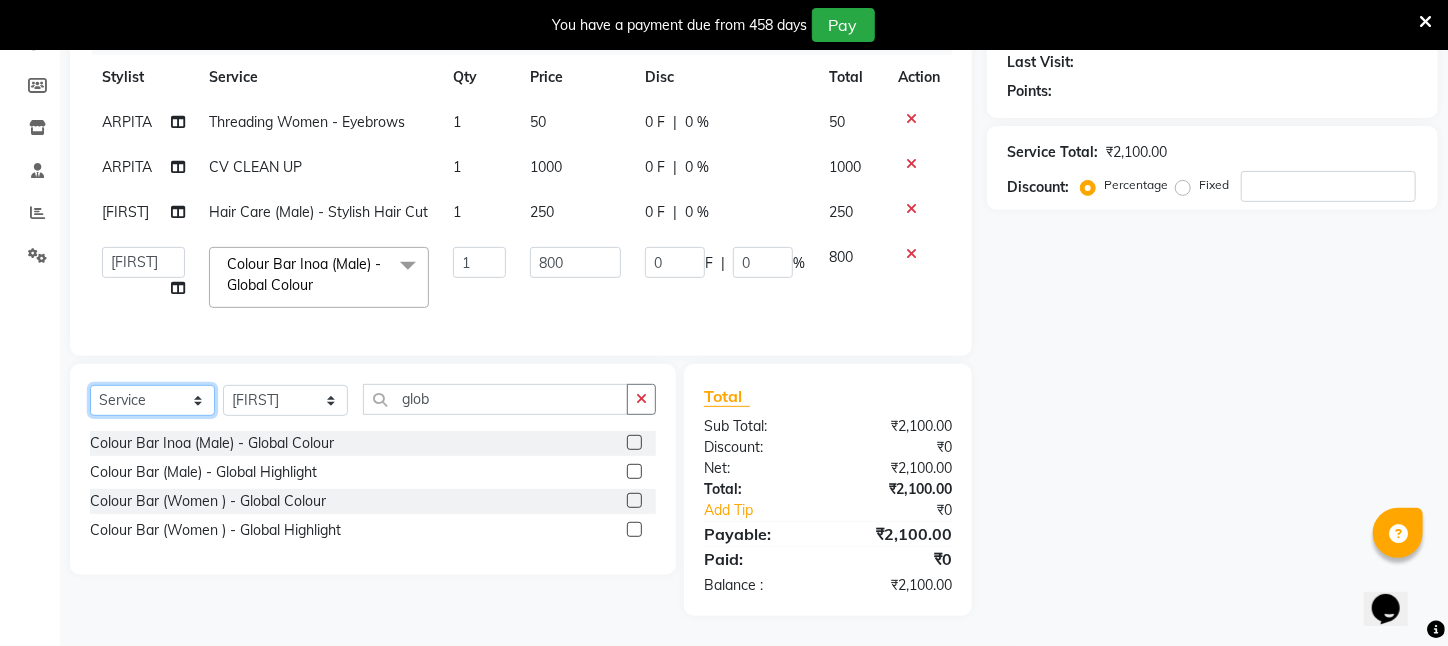 select on "product" 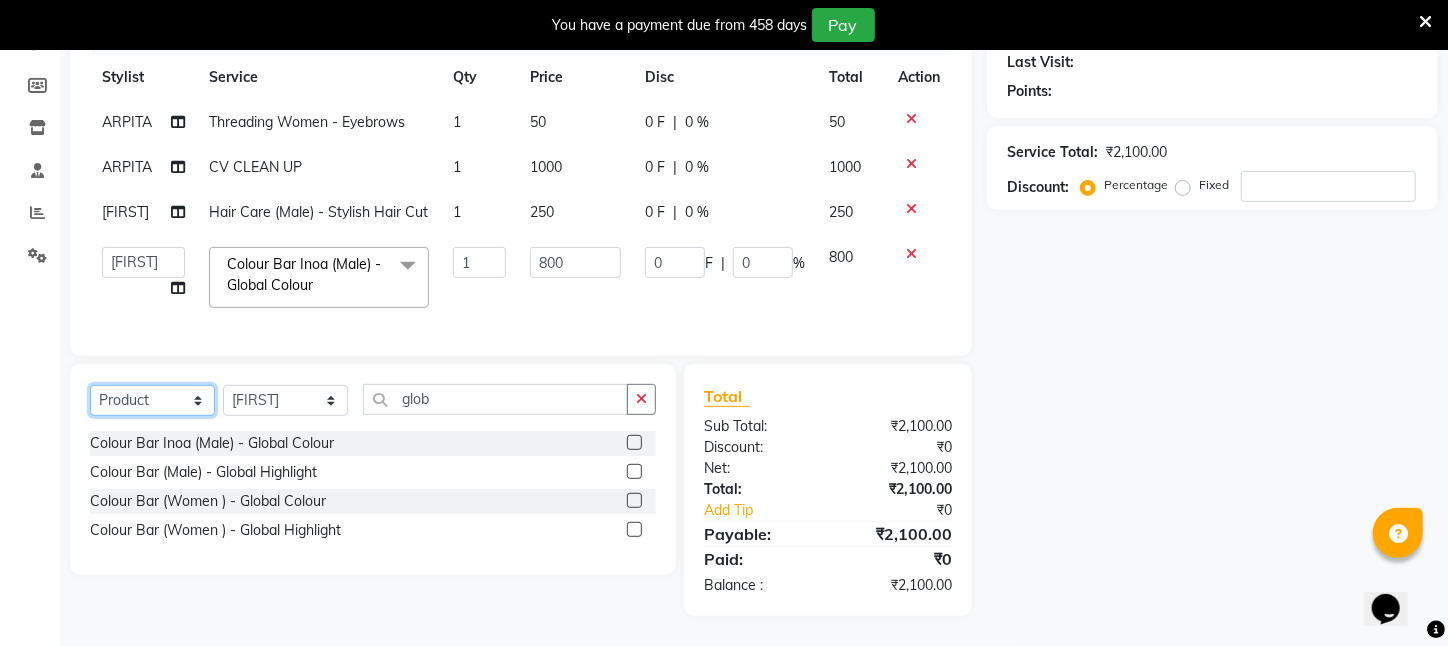 click on "Select  Service  Product  Membership  Package Voucher Prepaid Gift Card" 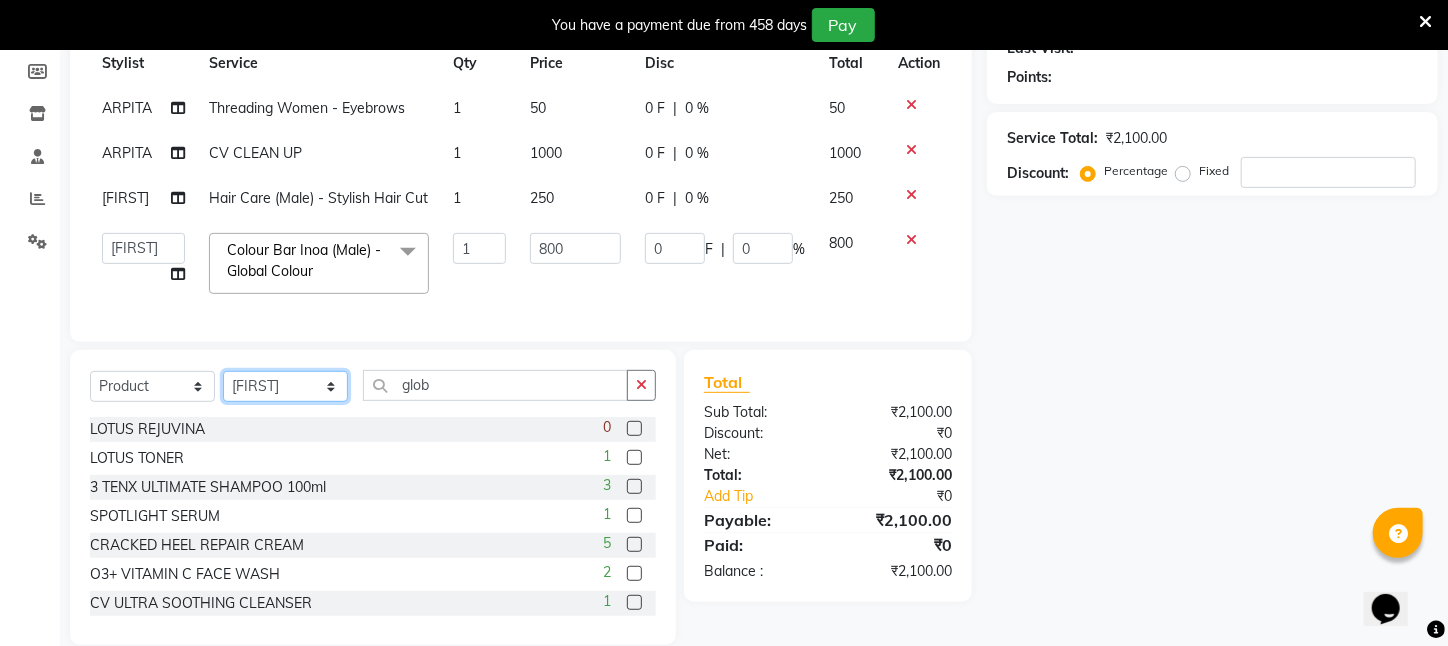 click on "Select Stylist [FIRST] [LAST] [FIRST] [LAST] [FIRST] [LAST] [FIRST] [LAST] [FIRST] [LAST] [LAST] [FIRST] [LAST] [FIRST] [LAST] [FIRST] [LAST] [FIRST] [LAST] [FIRST] [LAST] [FIRST] [LAST] [FIRST] [LAST] [FIRST] [LAST] [FIRST] [LAST] [FIRST] [LAST] [FIRST] [LAST]" 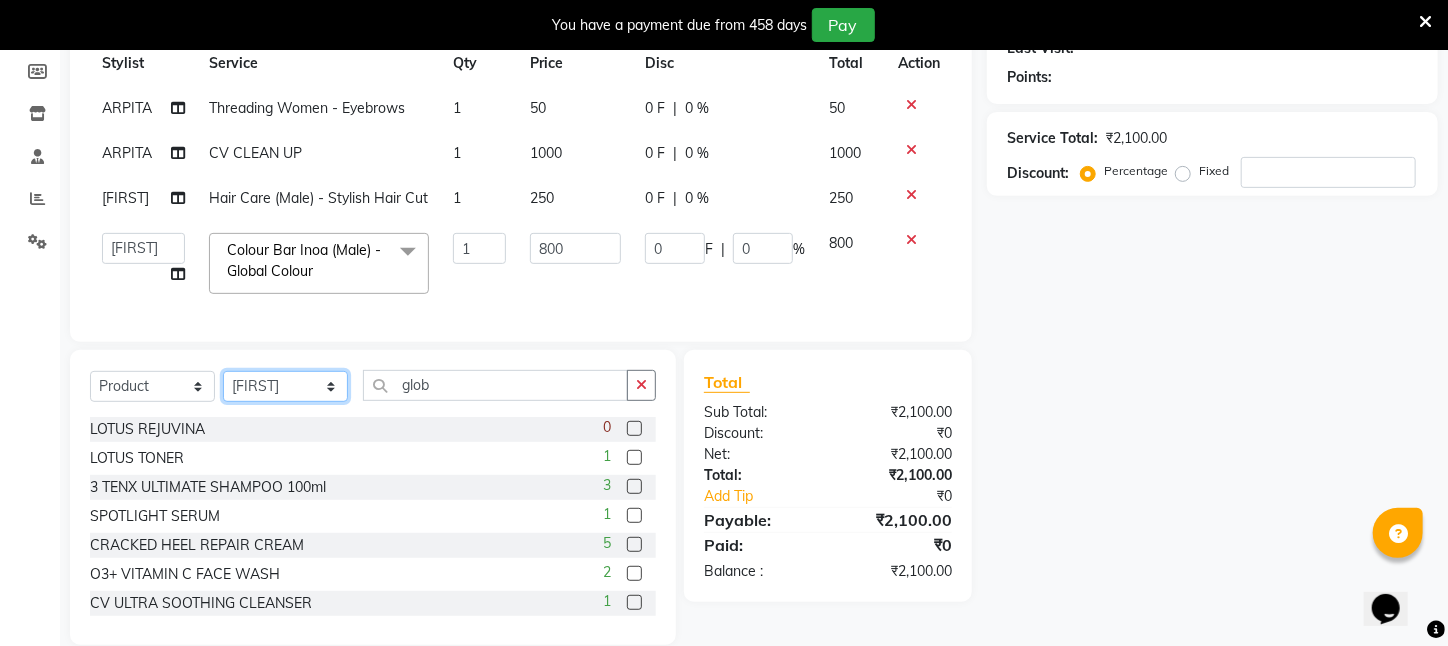 select on "28698" 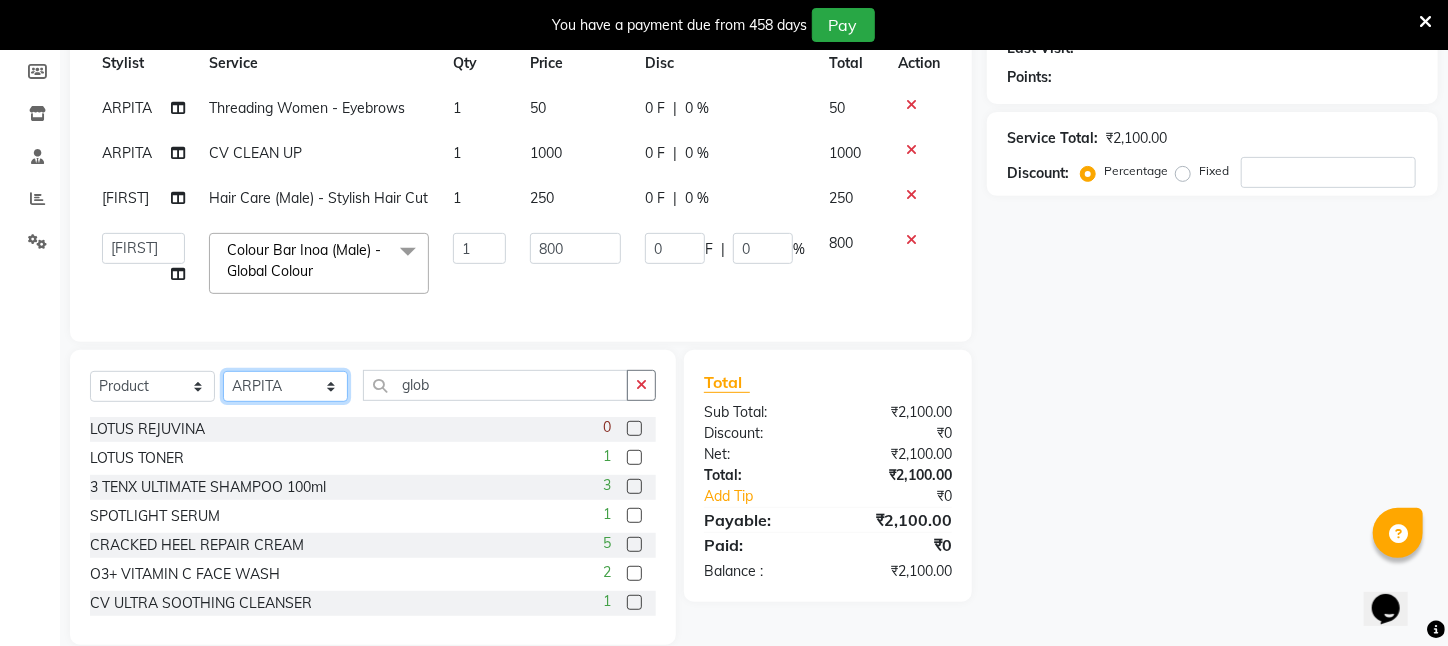 click on "Select Stylist [FIRST] [LAST] [FIRST] [LAST] [FIRST] [LAST] [FIRST] [LAST] [FIRST] [LAST] [LAST] [FIRST] [LAST] [FIRST] [LAST] [FIRST] [LAST] [FIRST] [LAST] [FIRST] [LAST] [FIRST] [LAST] [FIRST] [LAST] [FIRST] [LAST] [FIRST] [LAST] [FIRST] [LAST] [FIRST] [LAST]" 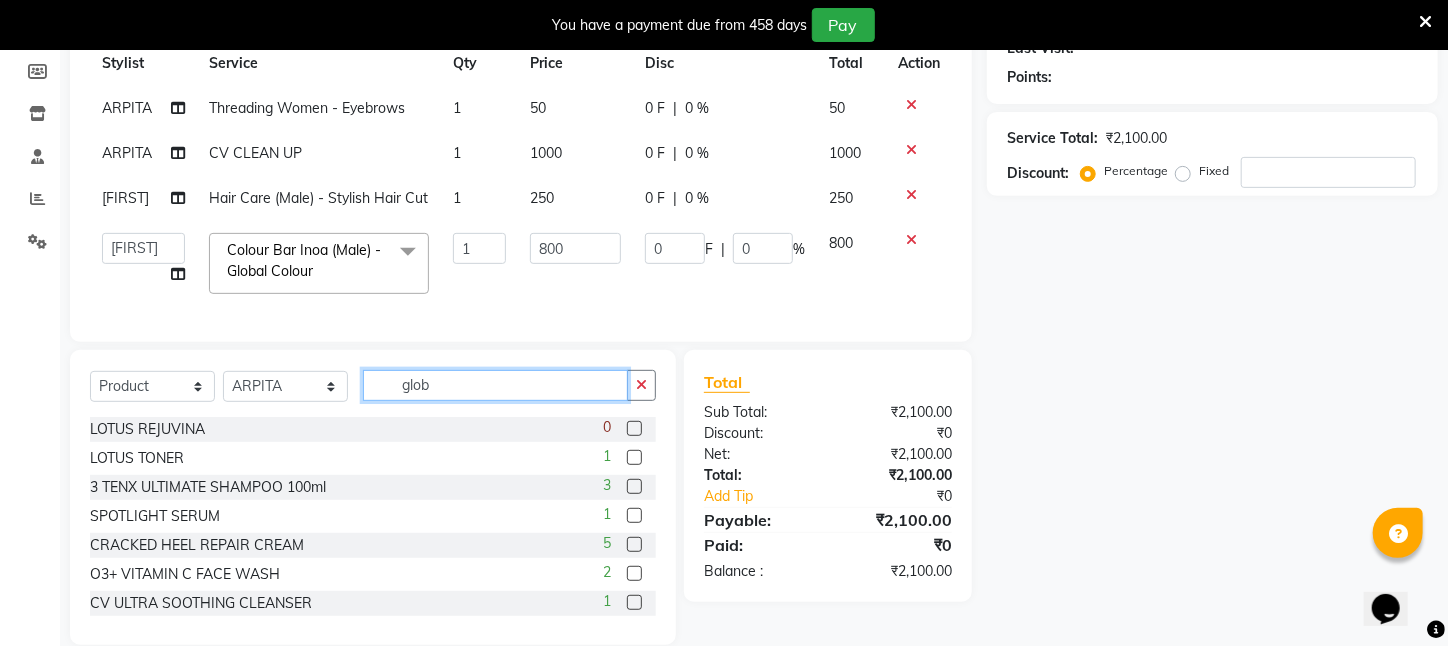 drag, startPoint x: 491, startPoint y: 389, endPoint x: 150, endPoint y: 385, distance: 341.02347 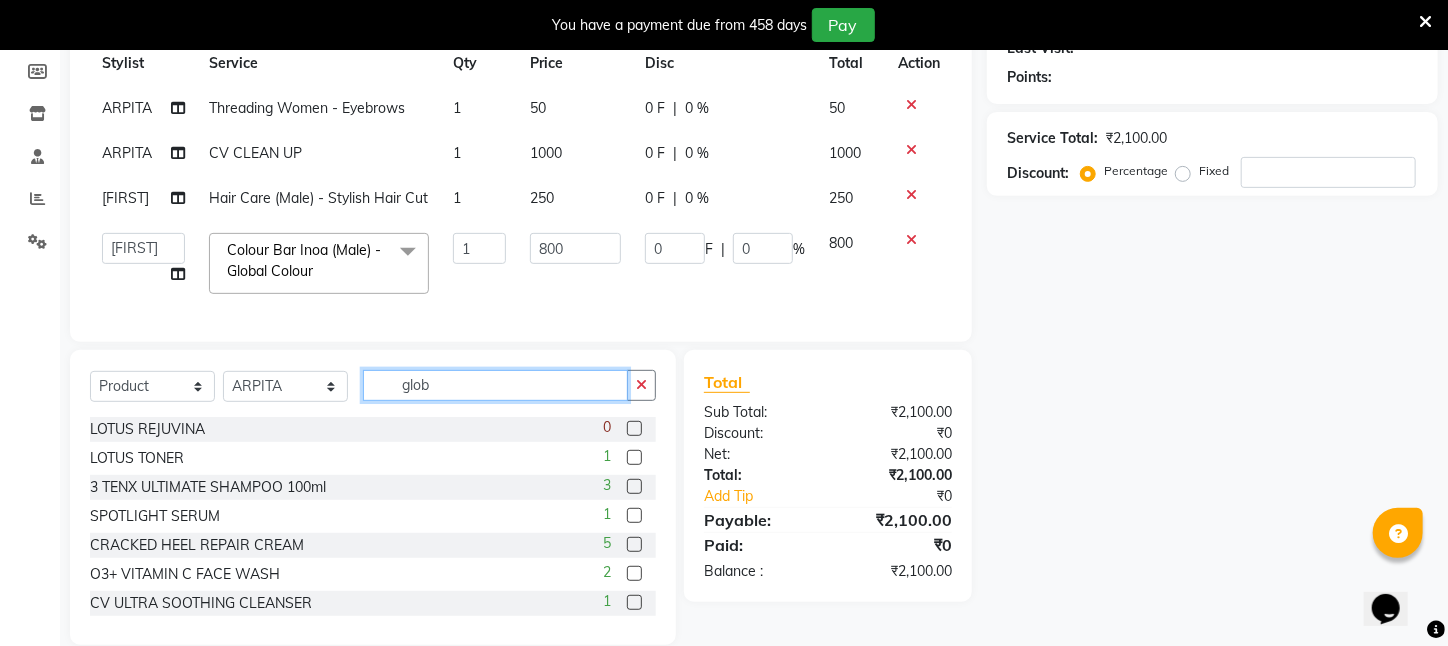 click on "Select Service Product Membership Package Voucher Prepaid Gift Card Select Stylist [FIRST] [LAST] ARPITA DEEPIKA IMRAAN Injamam KESHAV [CITY] Mahadev Pal Manisha MOUMITA NEHA Rahim Ruma SAIMA Shibani Sujit Suman TINKU Venu glob" 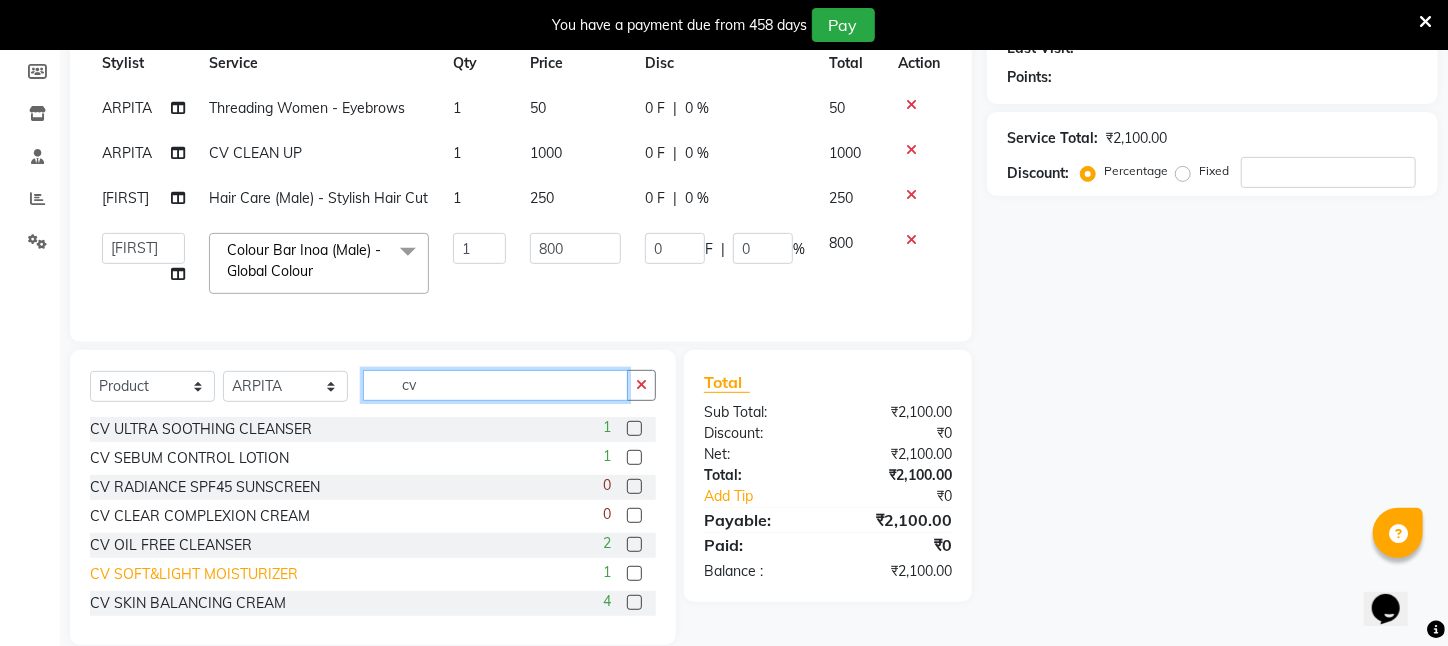 type on "cv" 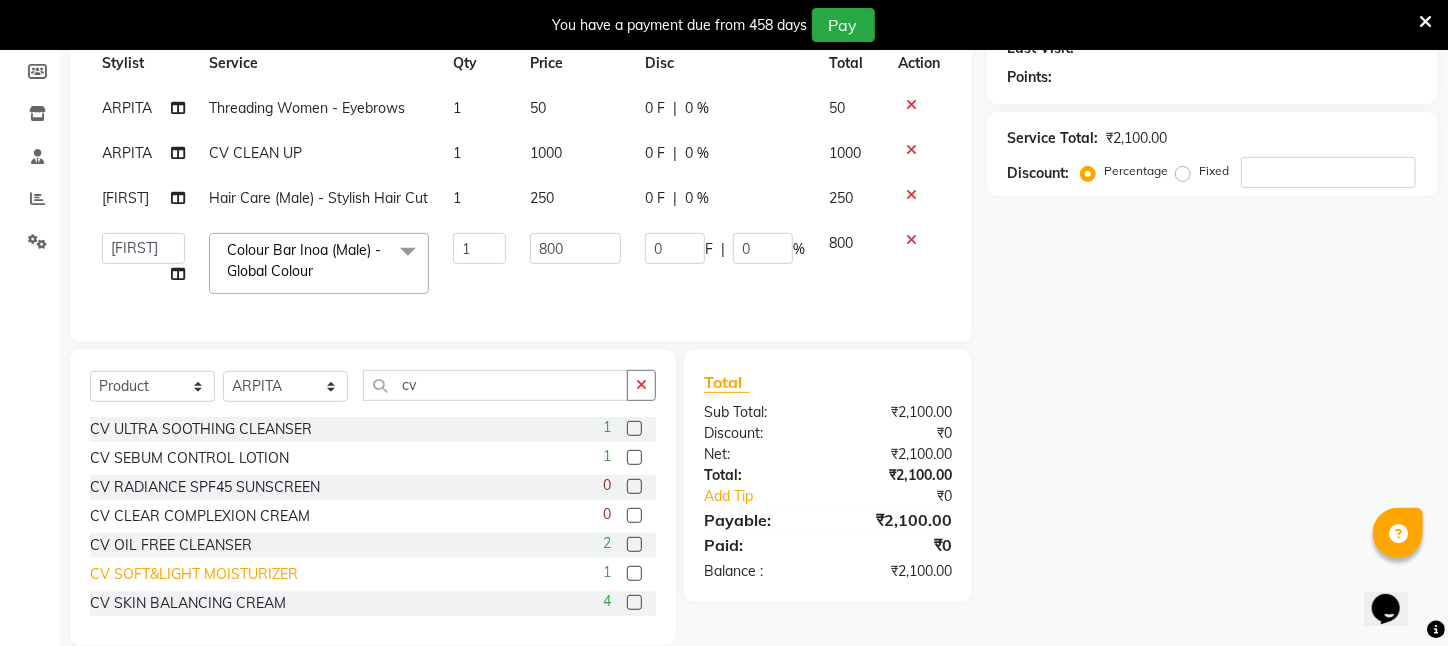 click on "CV SOFT&LIGHT MOISTURIZER" 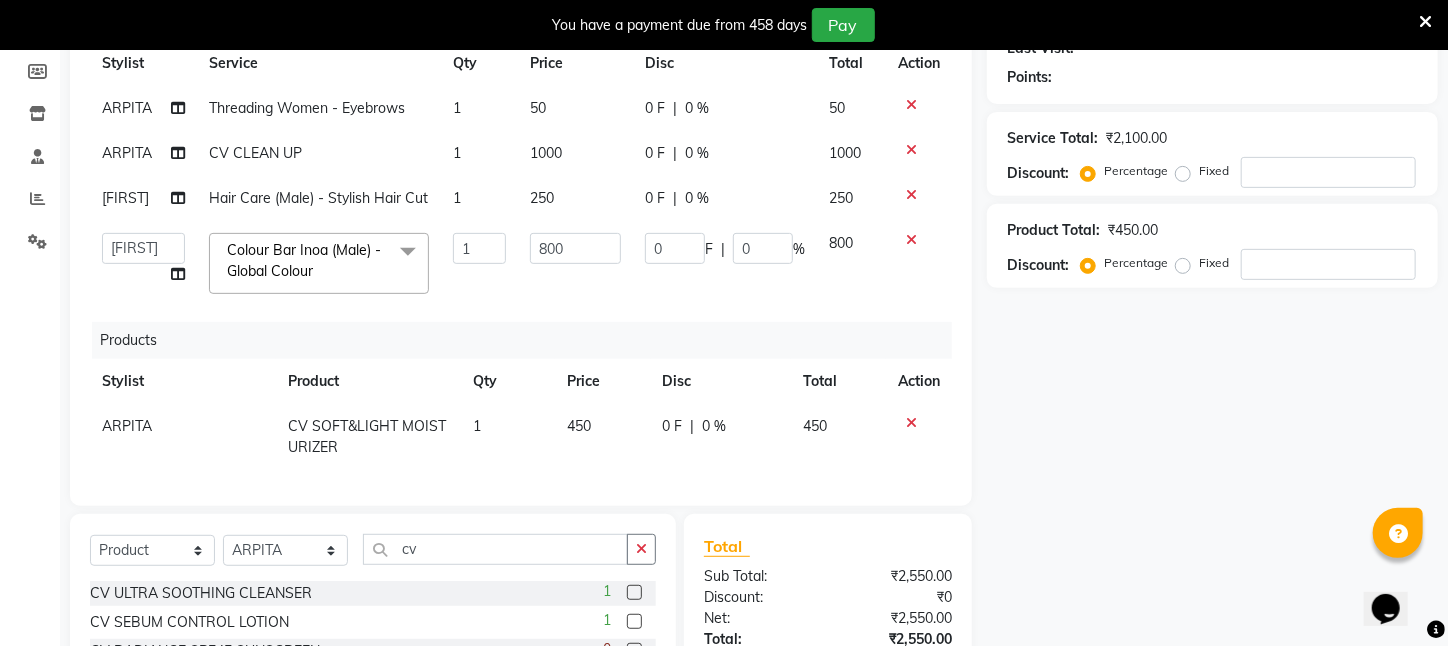 checkbox on "false" 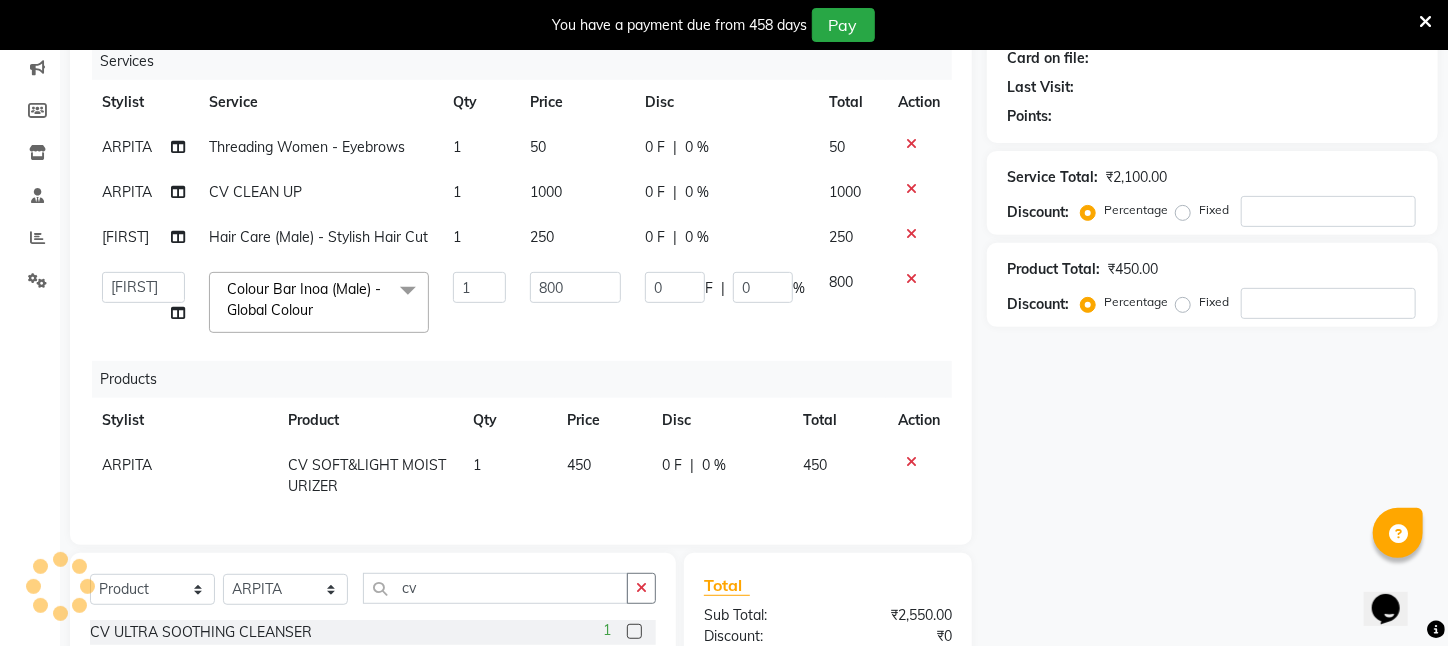 scroll, scrollTop: 94, scrollLeft: 0, axis: vertical 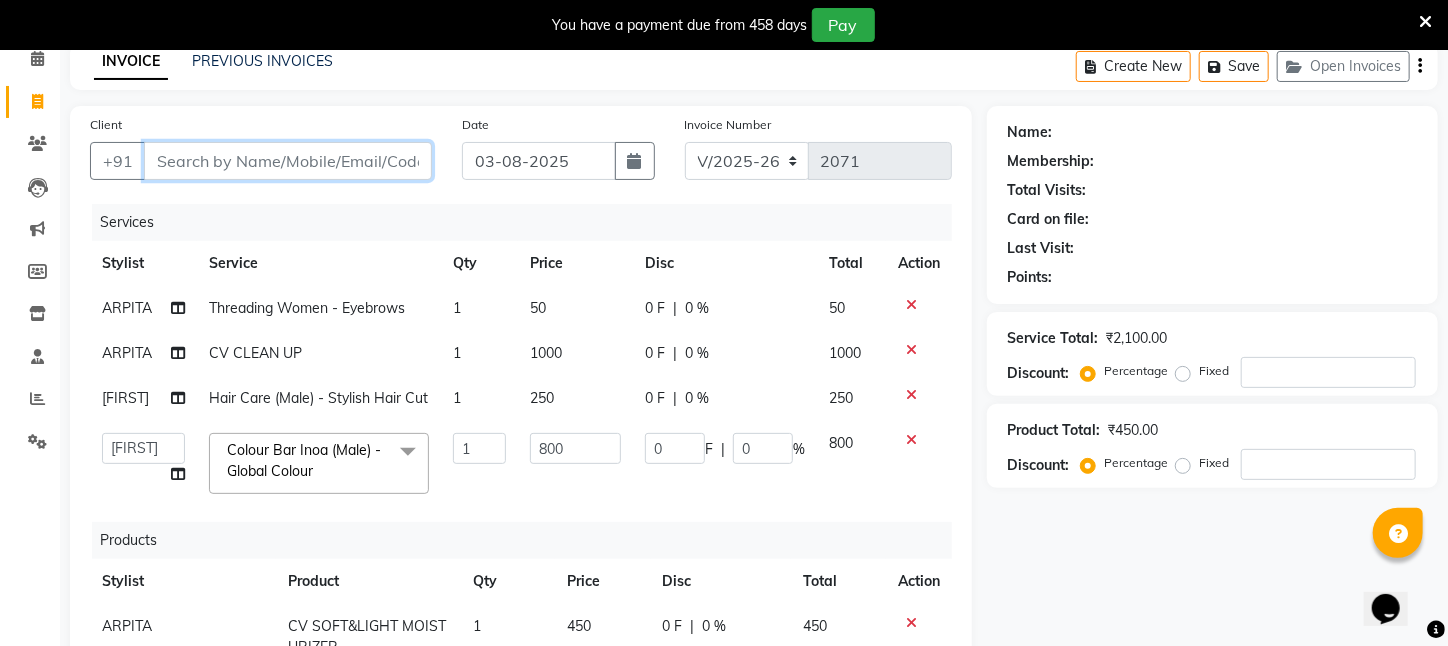 click on "Client" at bounding box center [288, 161] 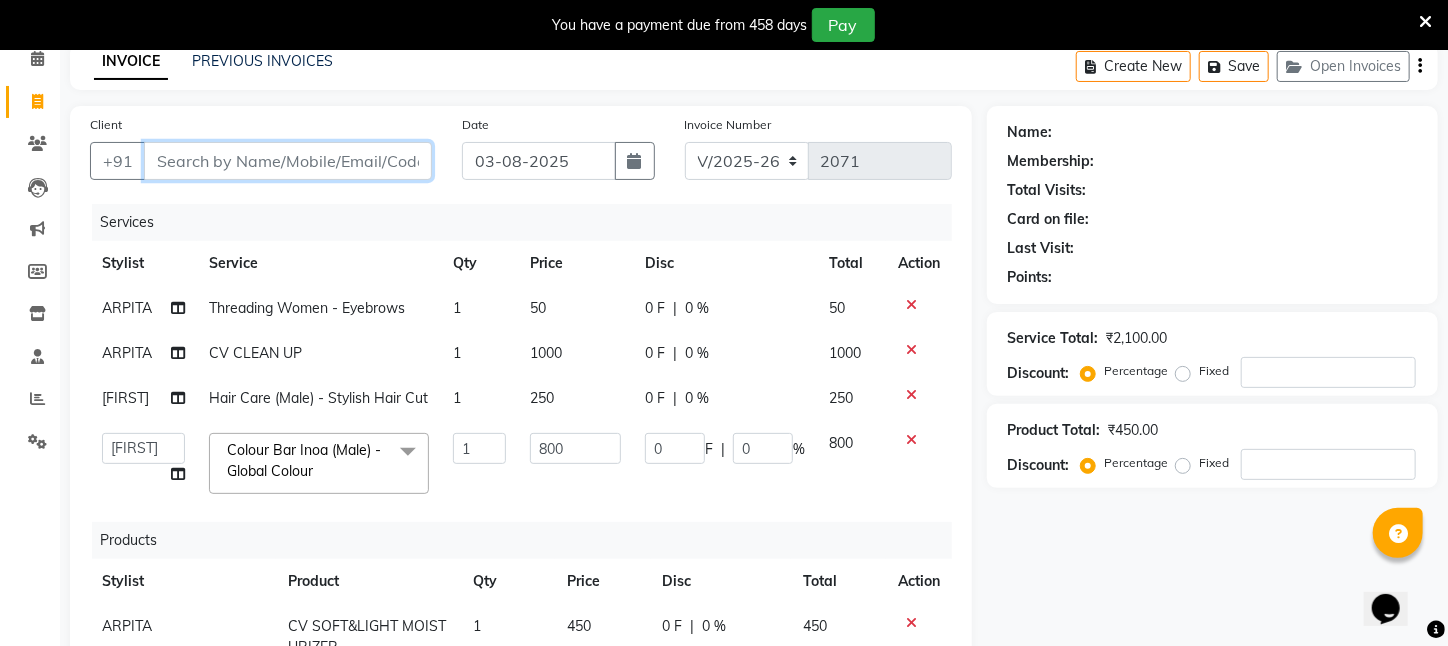 type on "1" 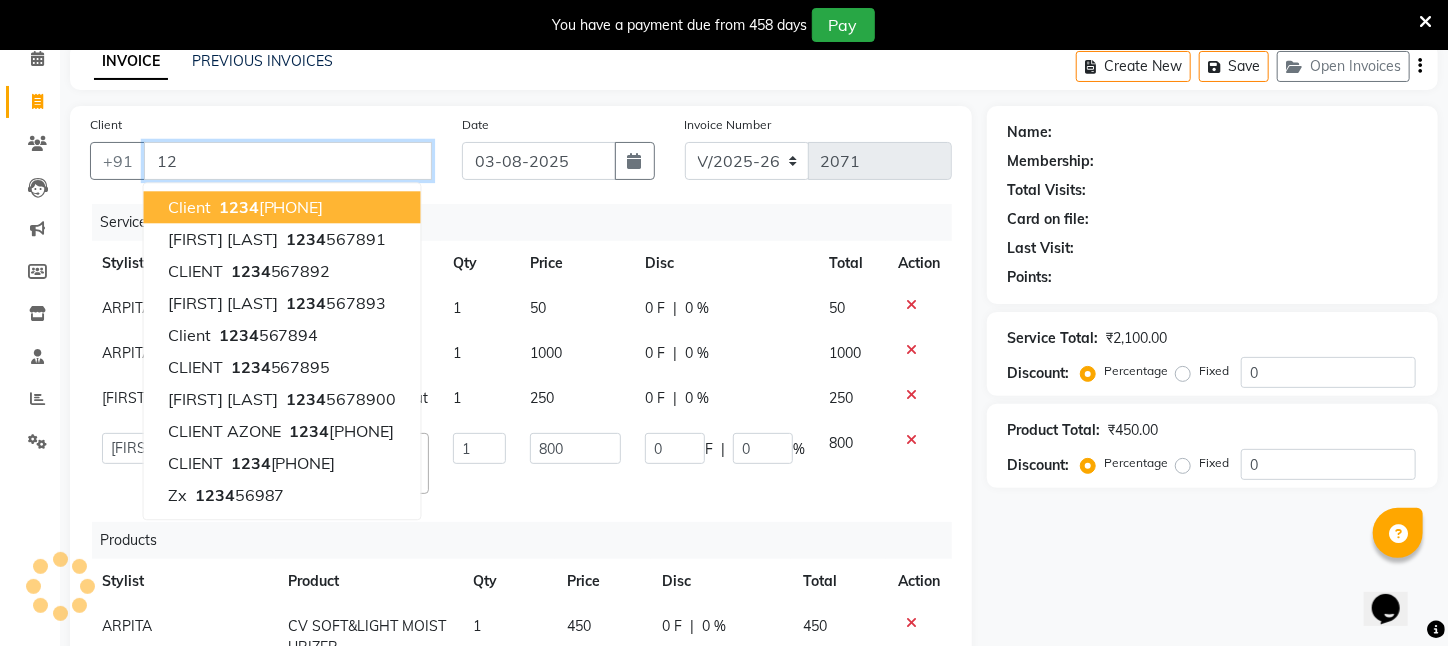type on "1" 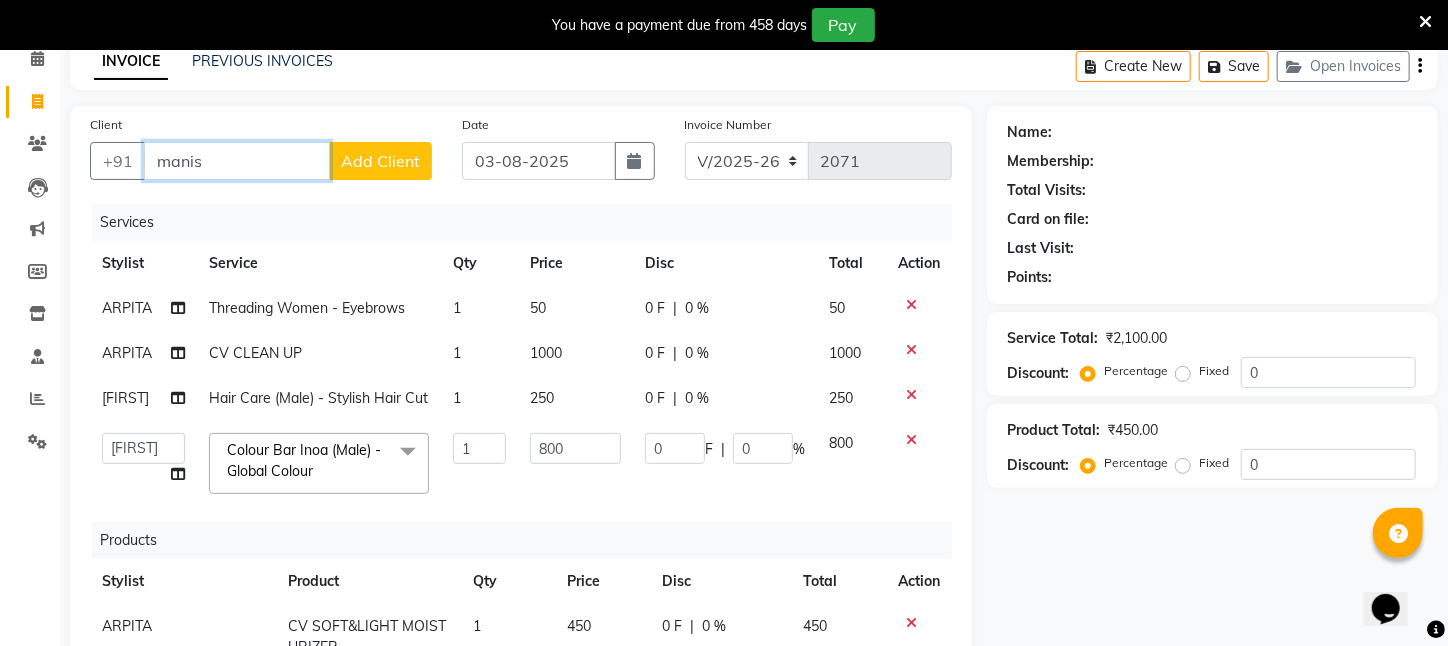 type on "manish" 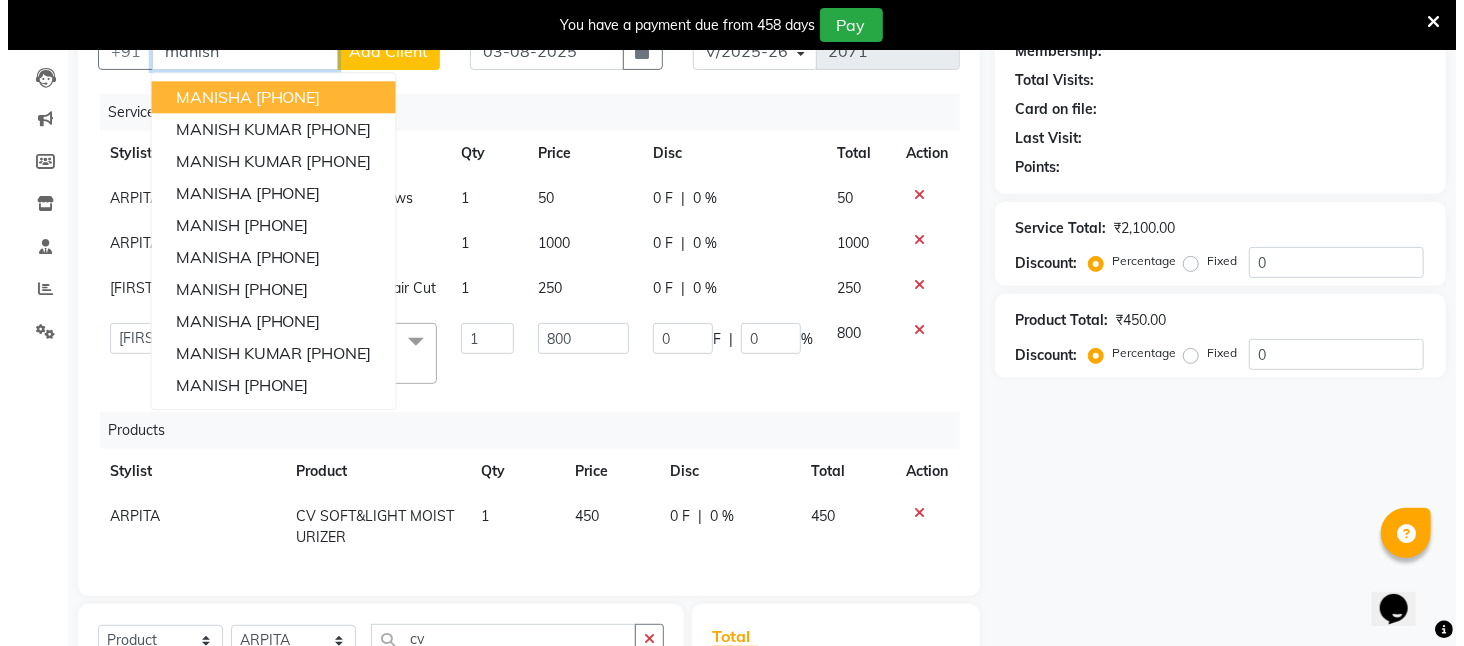 scroll, scrollTop: 0, scrollLeft: 0, axis: both 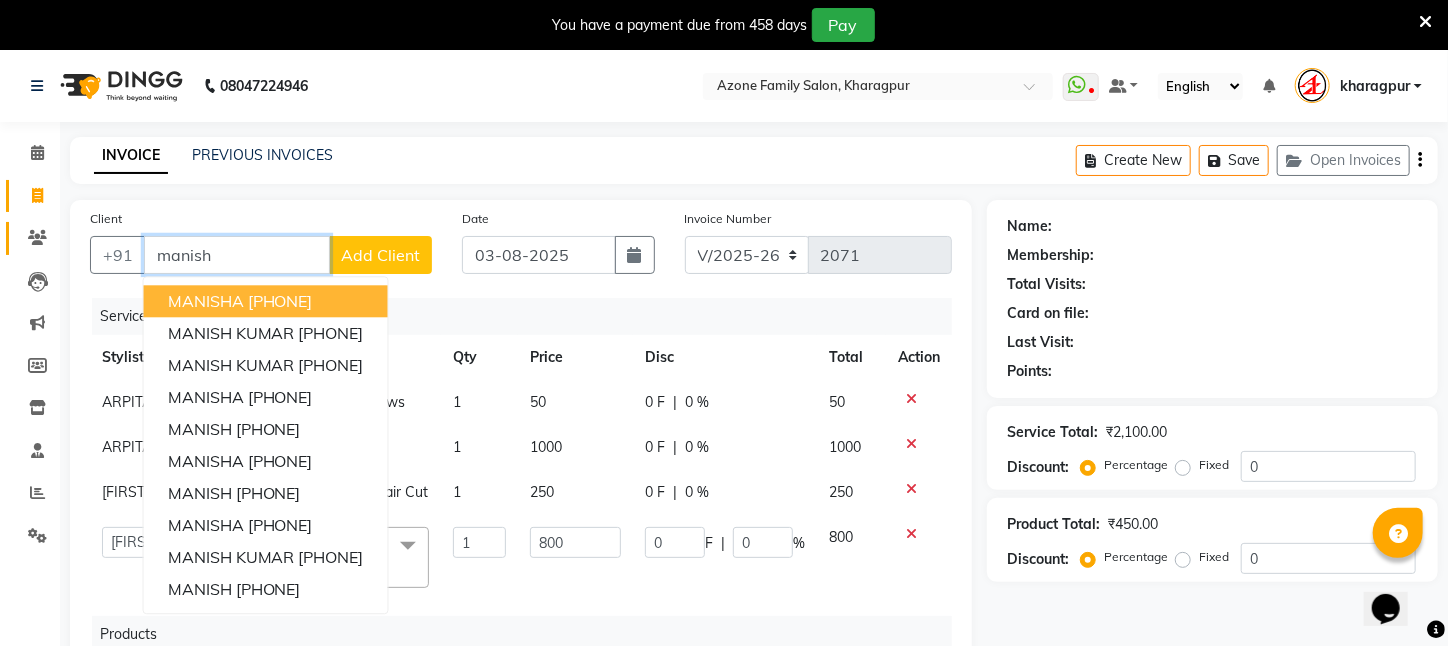 drag, startPoint x: 265, startPoint y: 238, endPoint x: 22, endPoint y: 231, distance: 243.1008 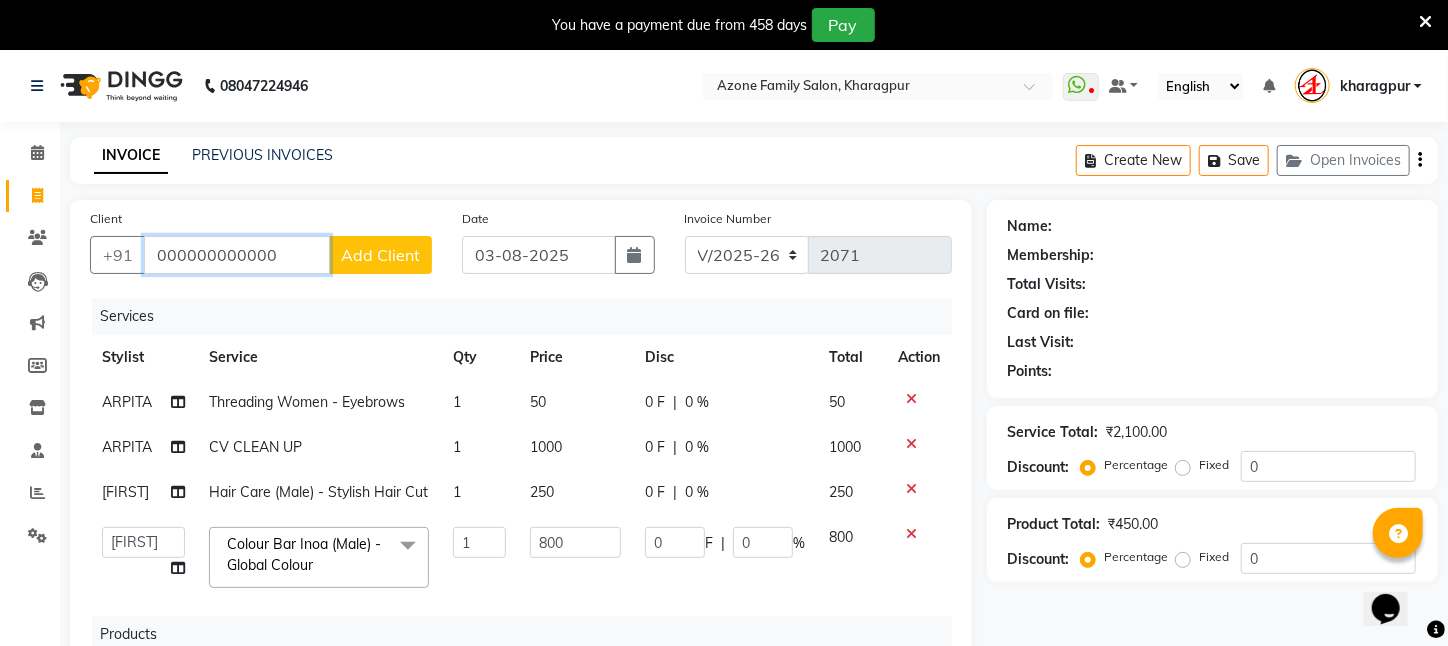 type on "000000000000" 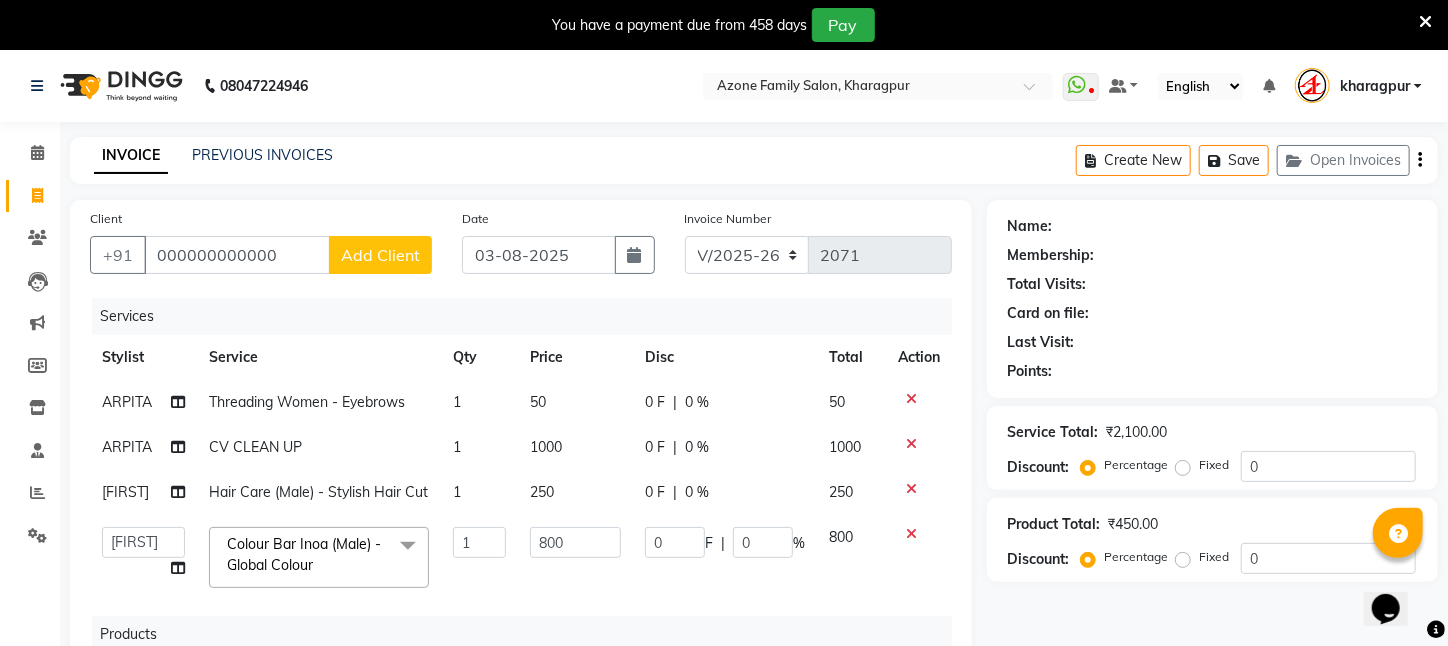 click on "Add Client" 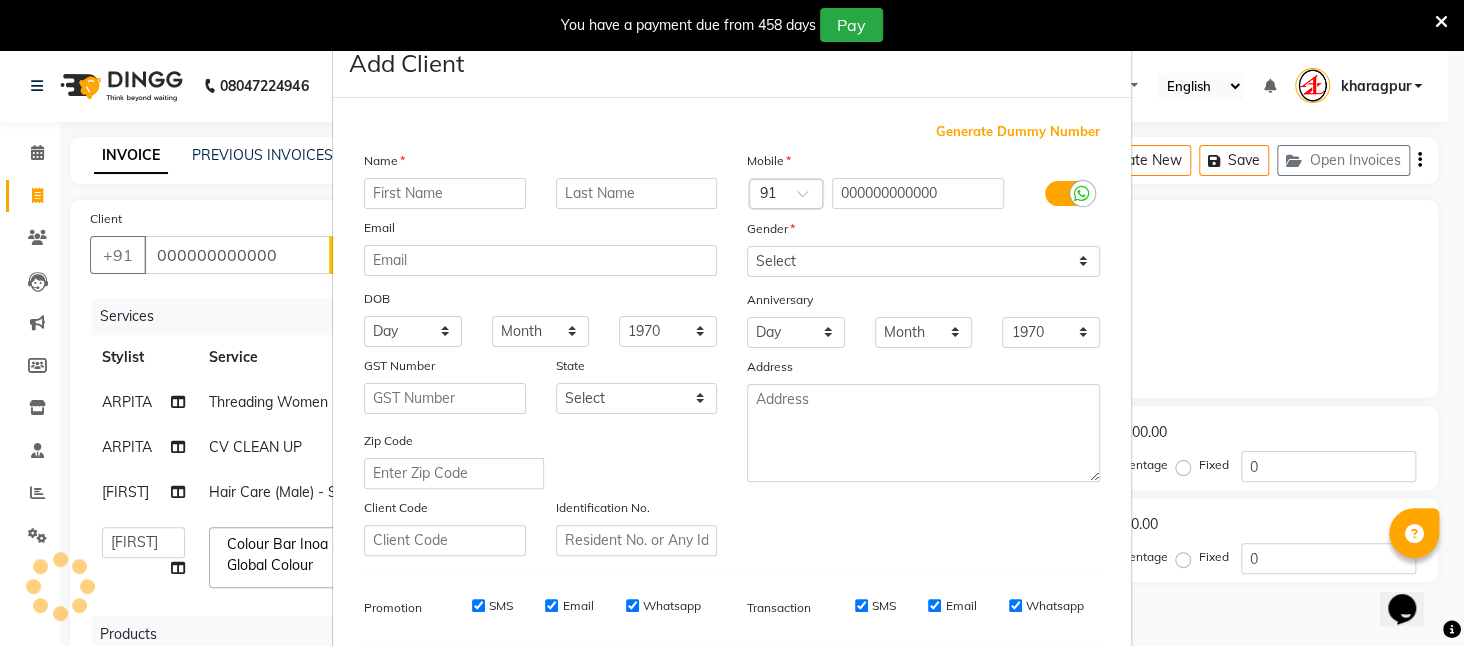 click at bounding box center (445, 193) 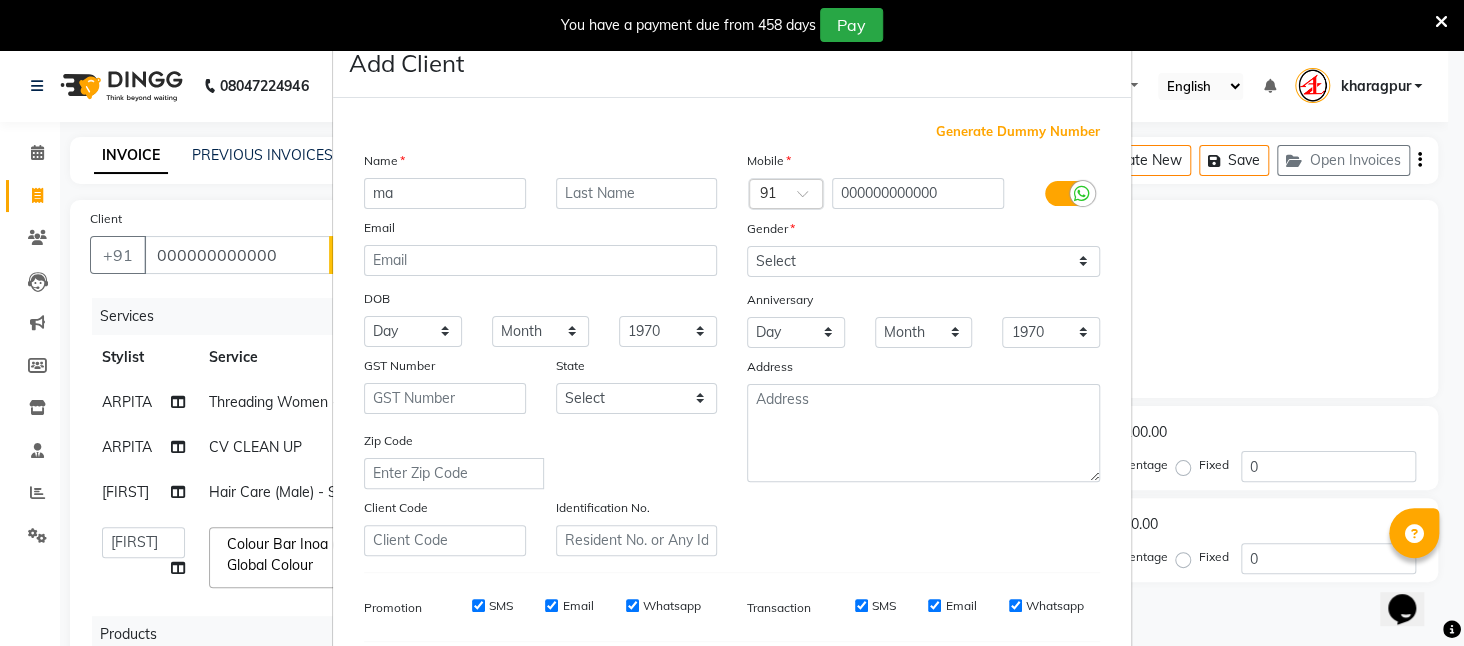type on "m" 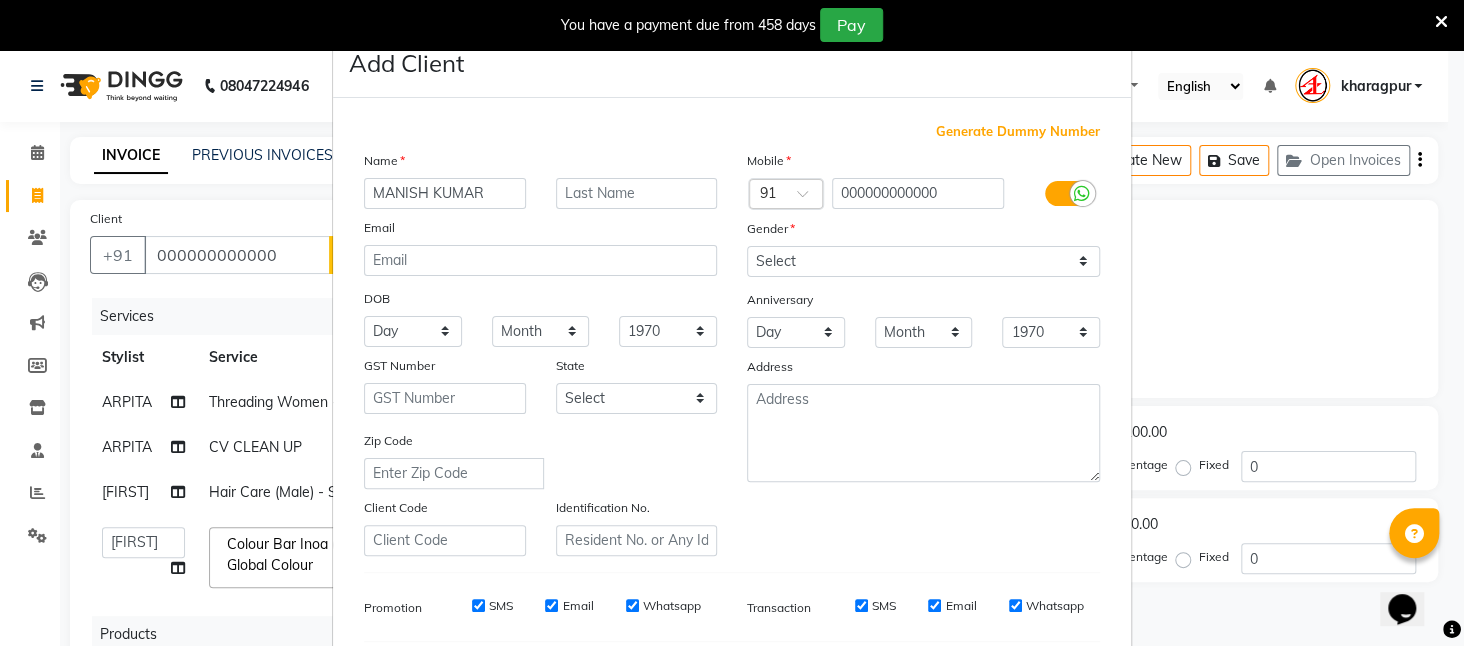 type on "MANISH KUMAR" 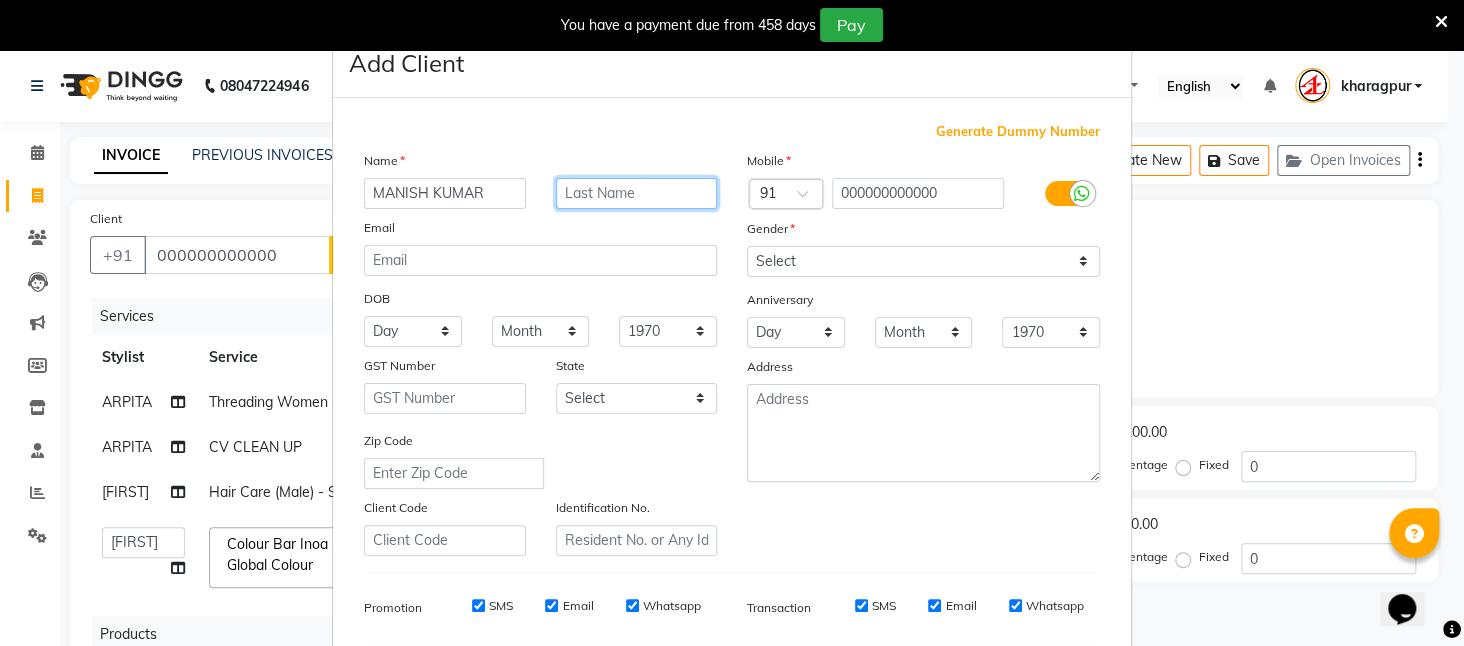 click at bounding box center [637, 193] 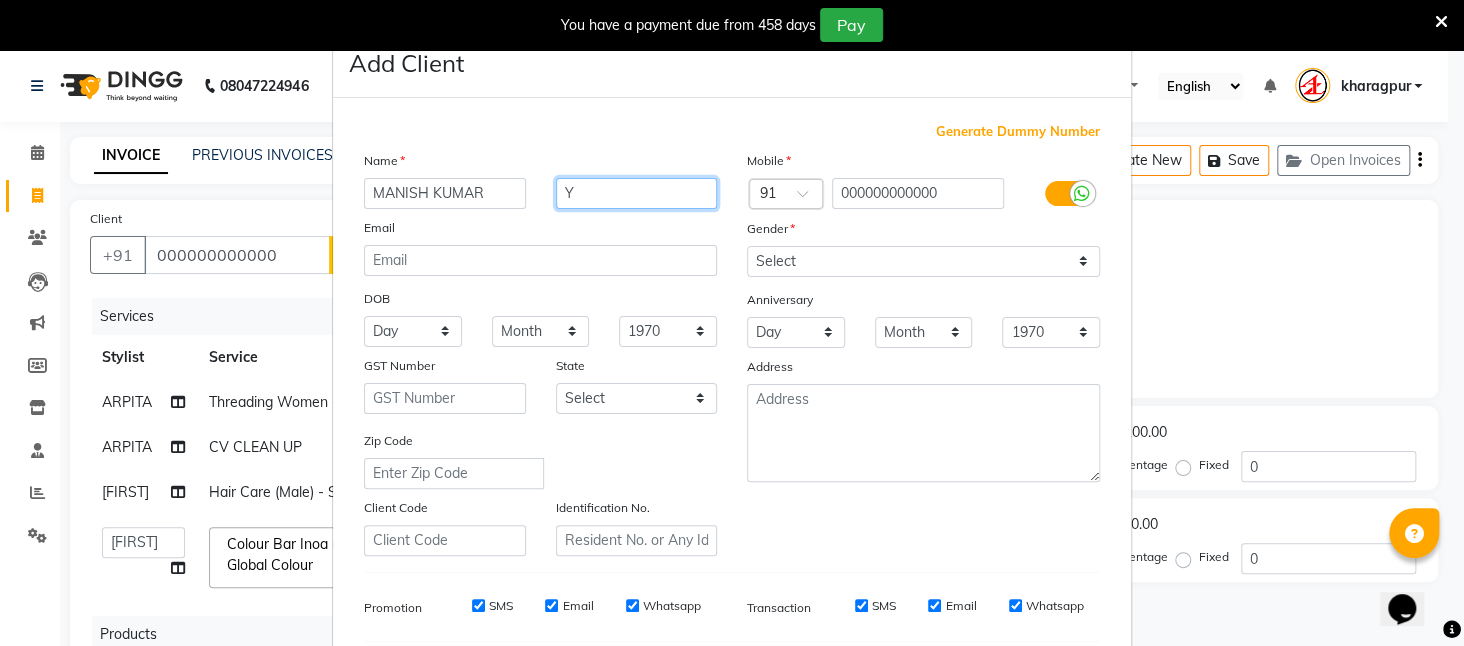 type 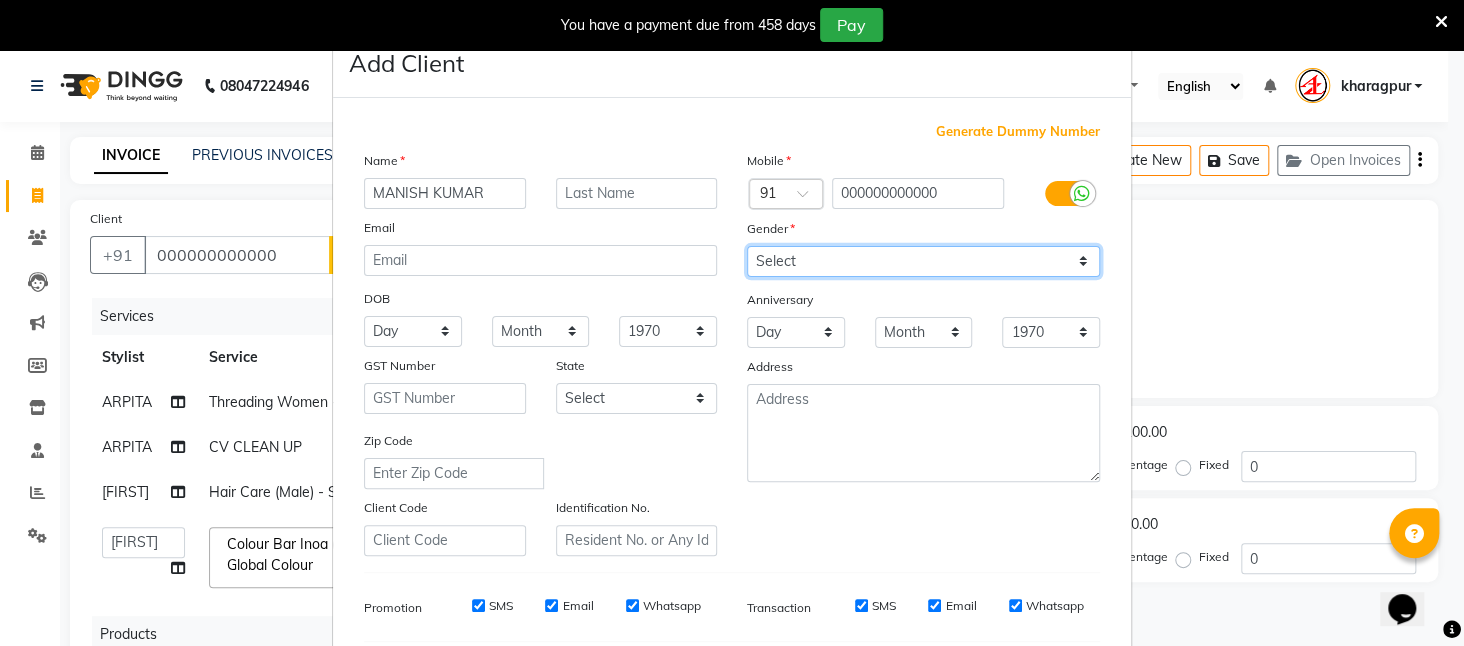 drag, startPoint x: 852, startPoint y: 248, endPoint x: 831, endPoint y: 252, distance: 21.377558 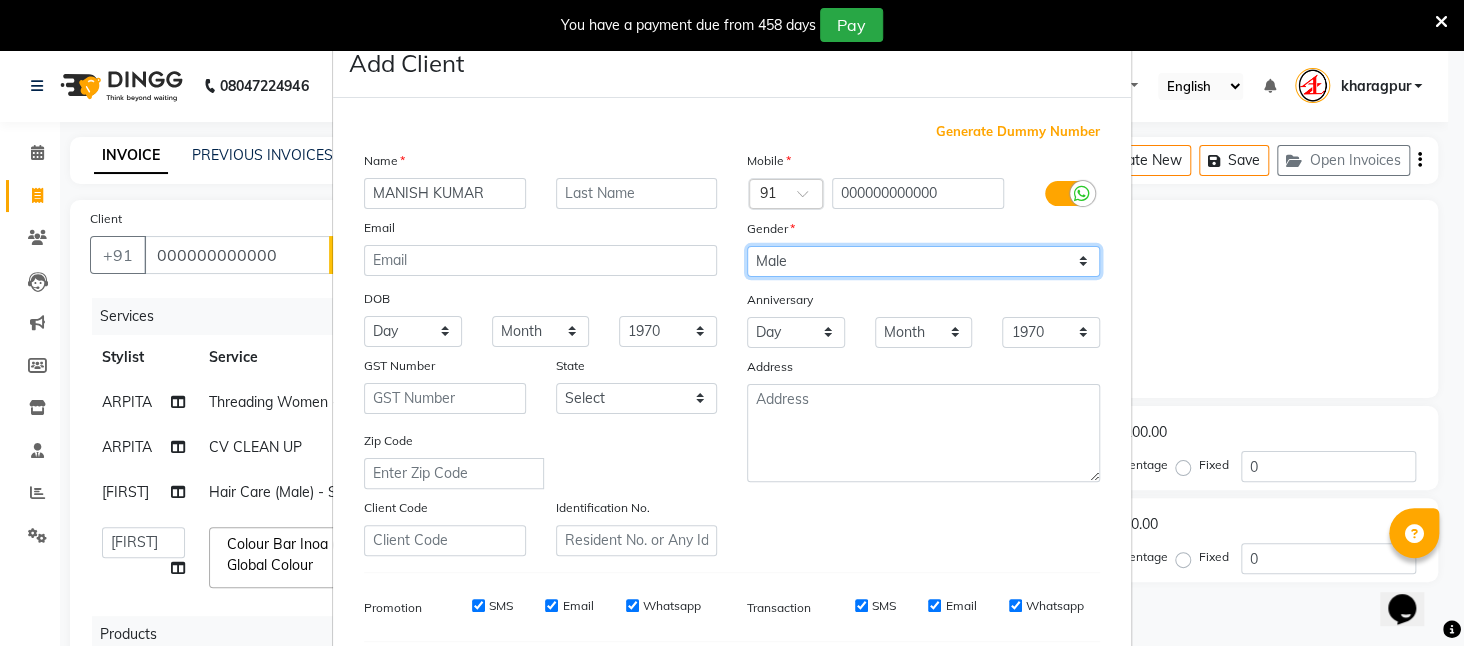 click on "Select Male Female Other Prefer Not To Say" at bounding box center (923, 261) 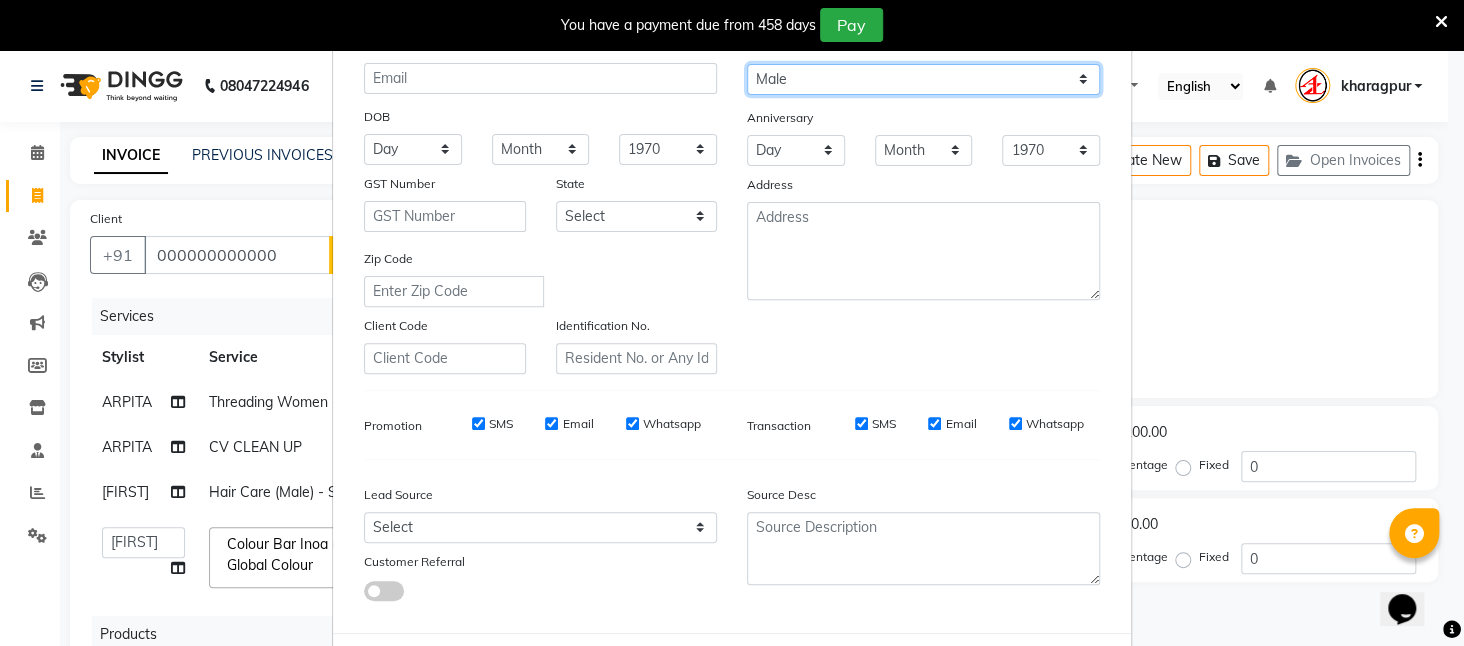 scroll, scrollTop: 277, scrollLeft: 0, axis: vertical 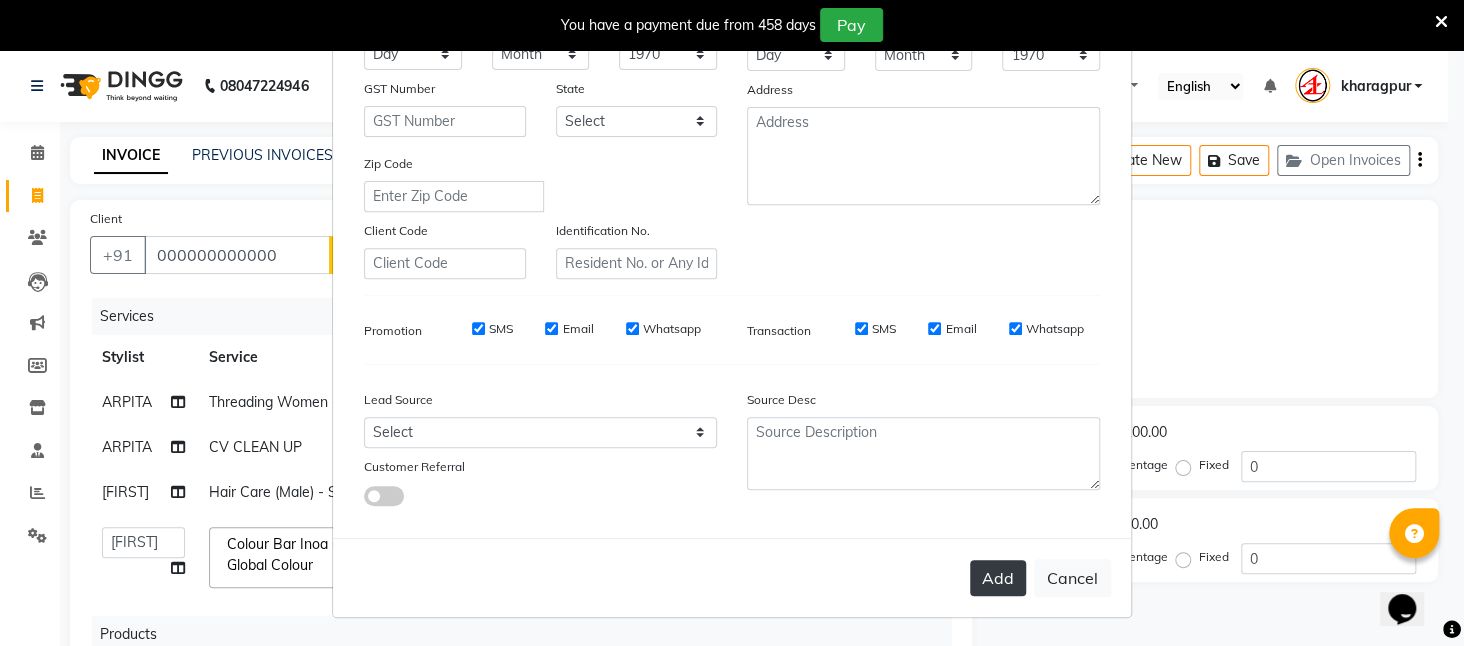 click on "Add" at bounding box center (998, 578) 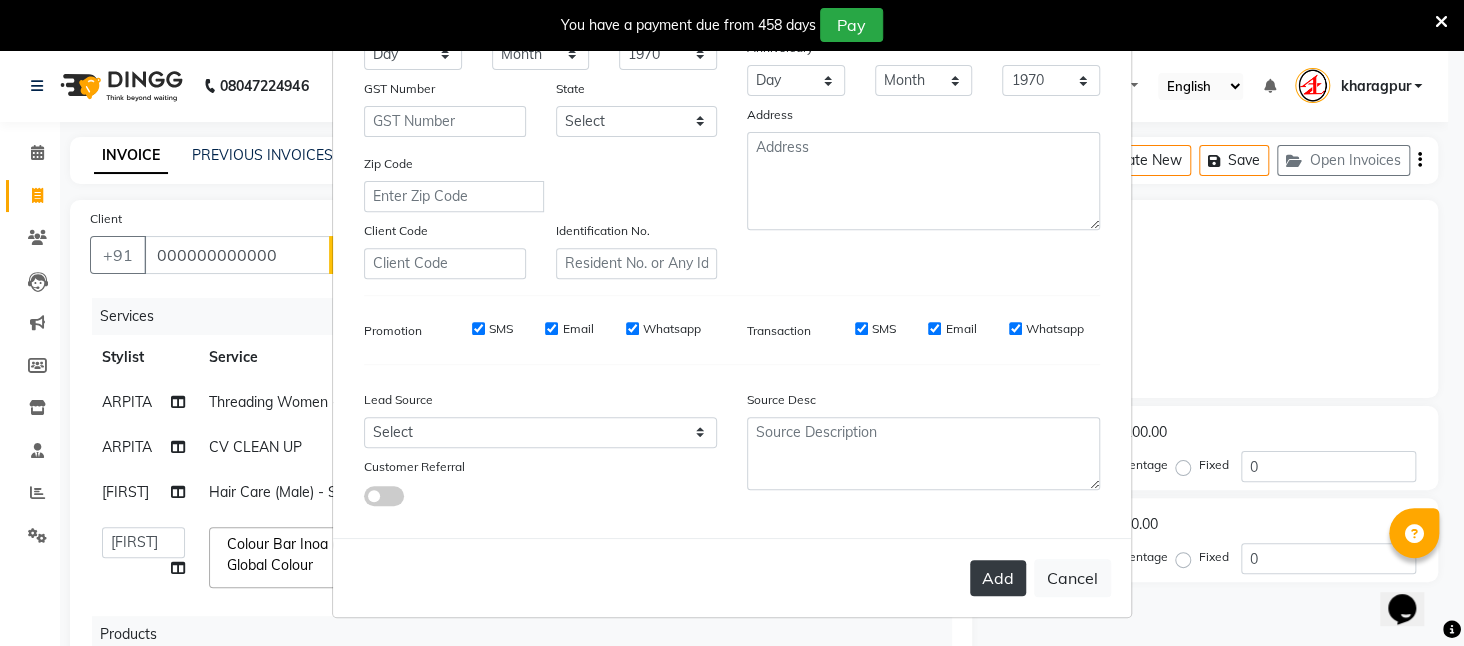 click on "Add" at bounding box center (998, 578) 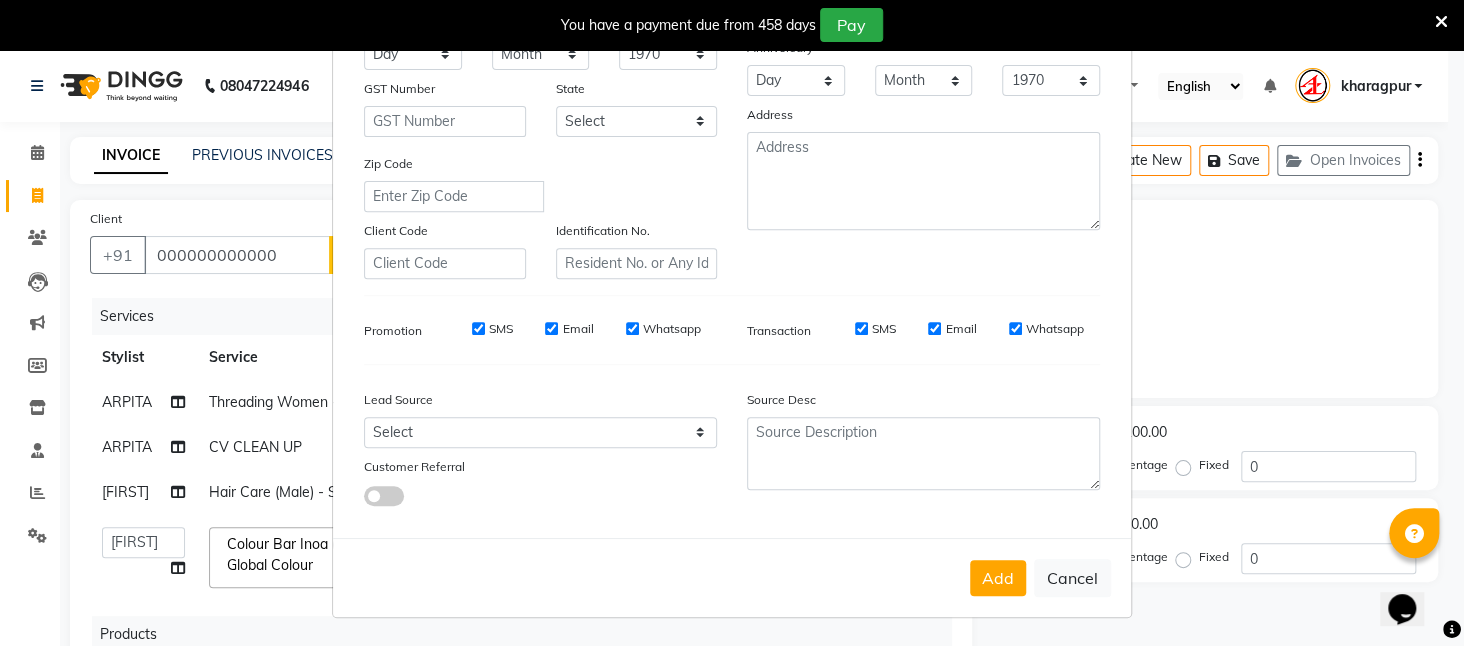 scroll, scrollTop: 0, scrollLeft: 0, axis: both 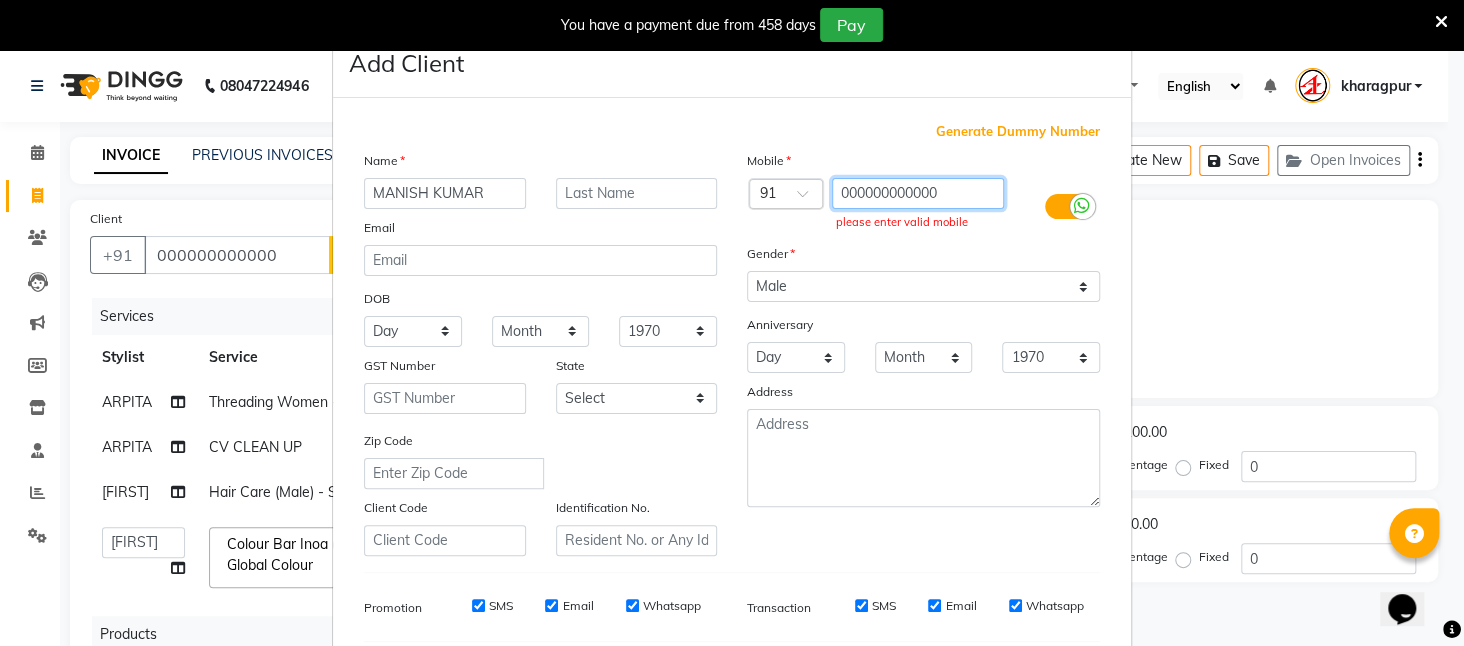 click on "000000000000" at bounding box center [918, 193] 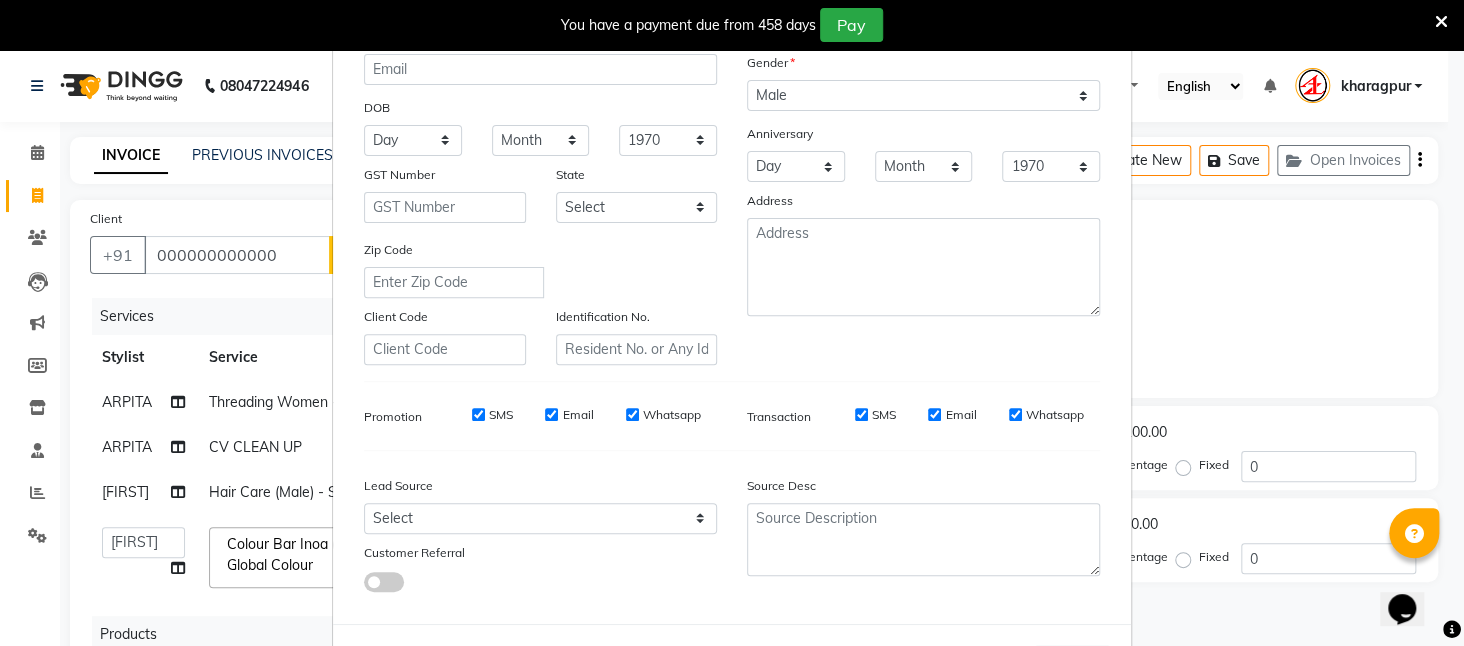 scroll, scrollTop: 277, scrollLeft: 0, axis: vertical 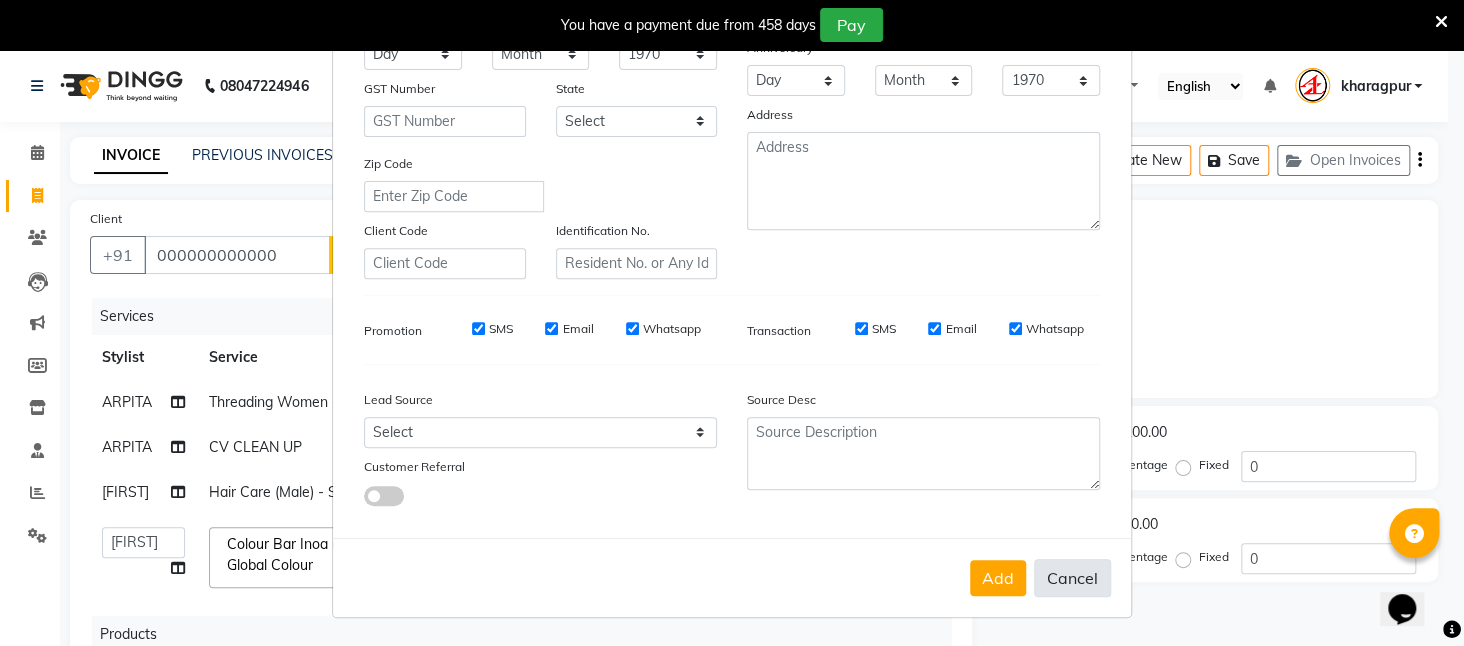 click on "Cancel" at bounding box center (1072, 578) 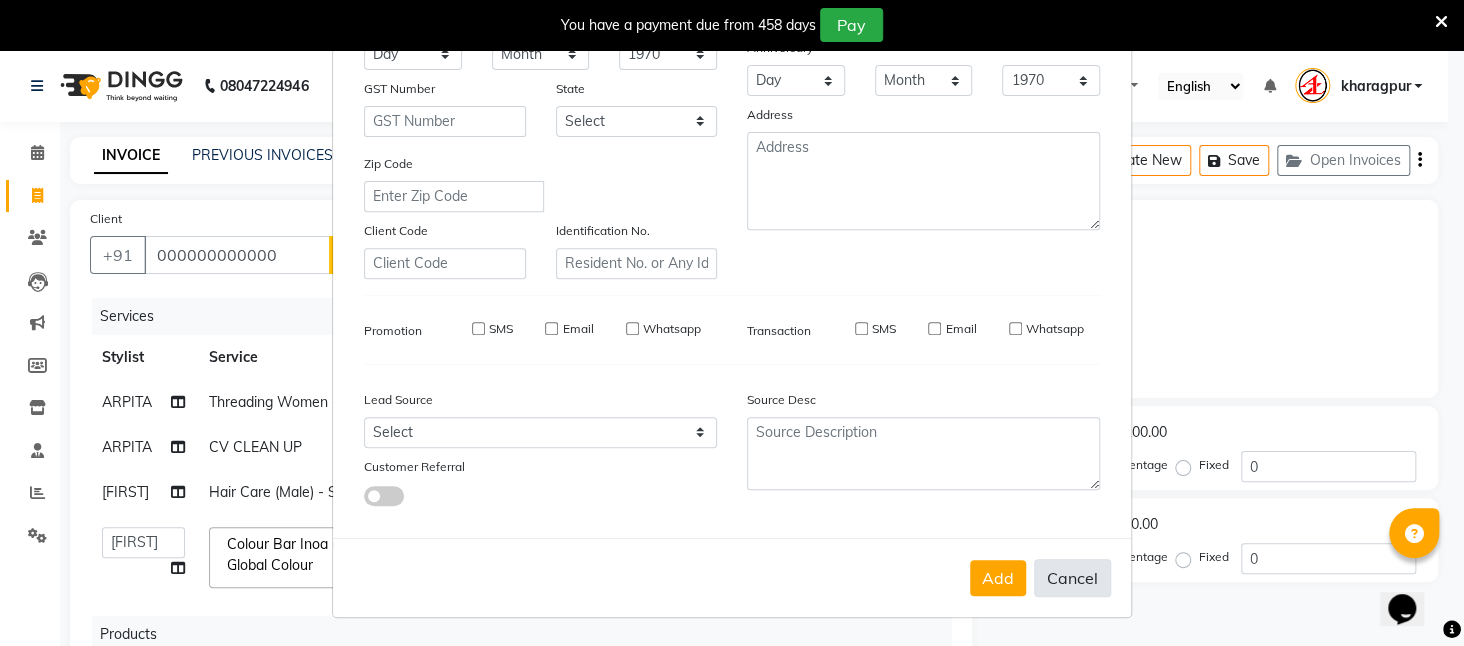 type 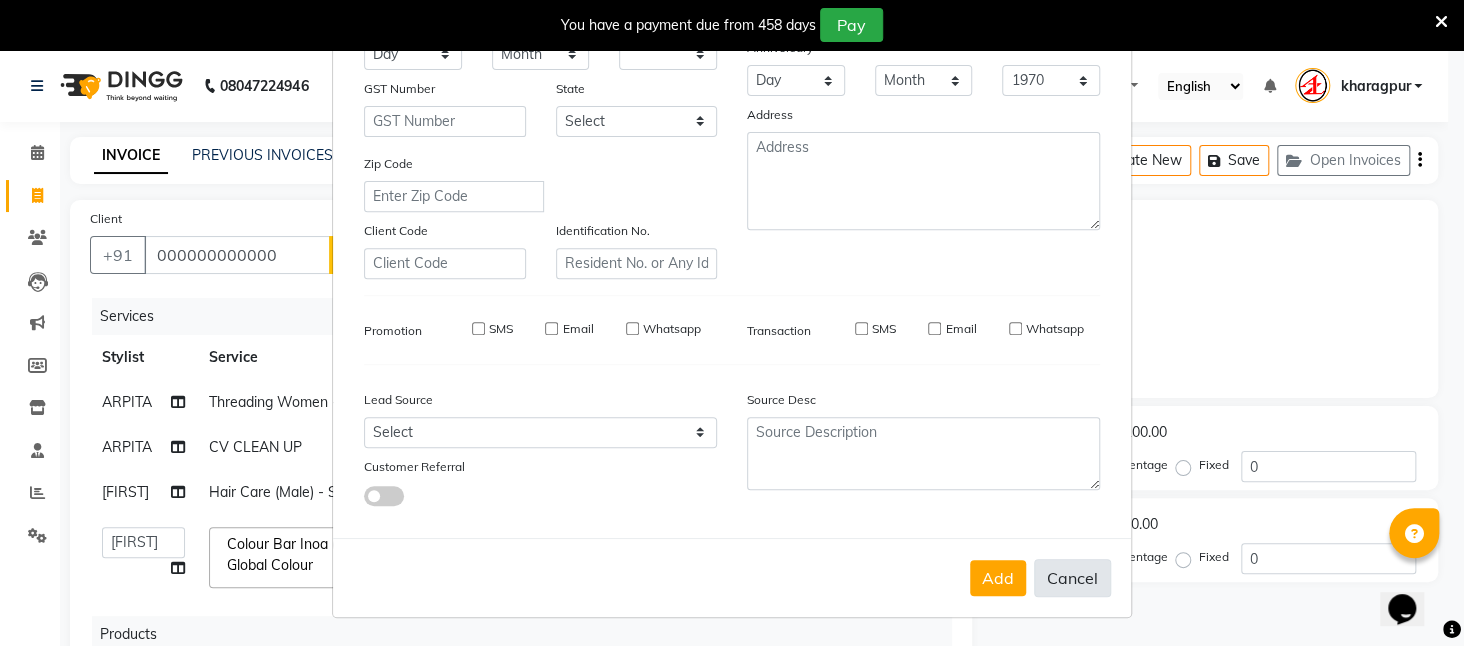 select 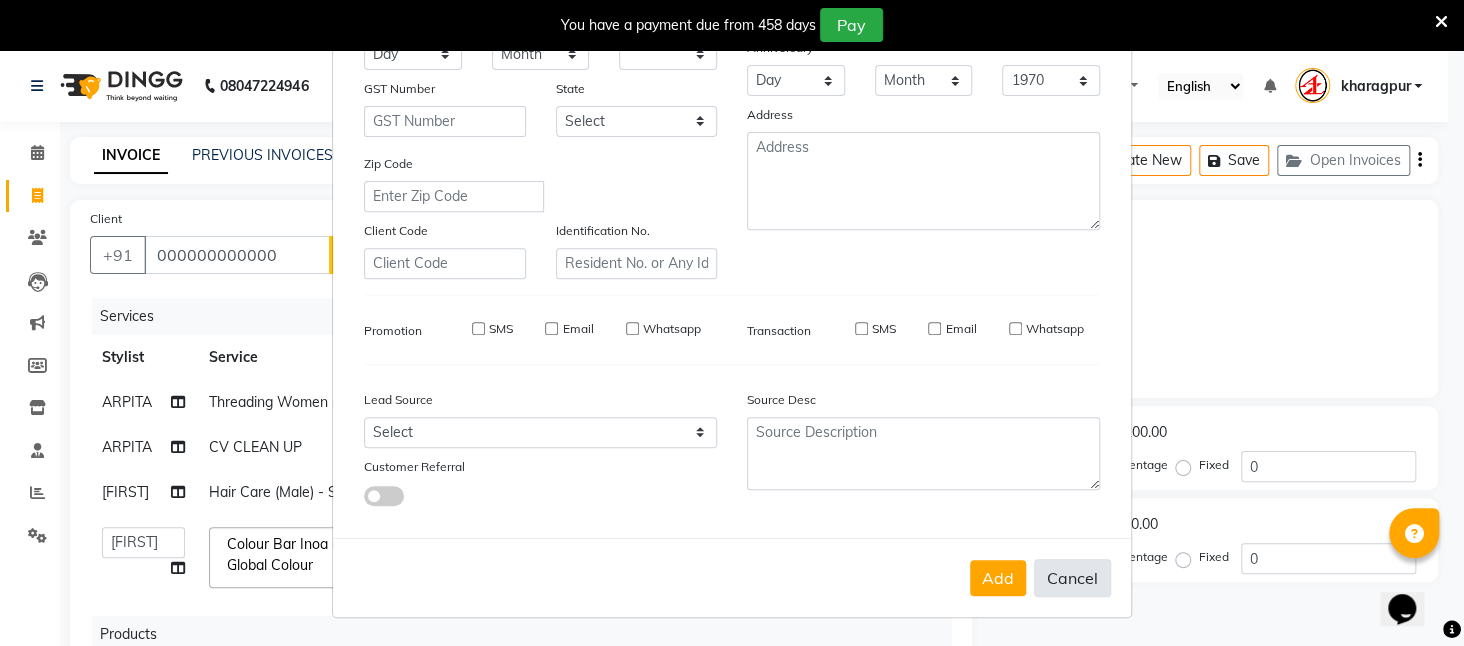 select 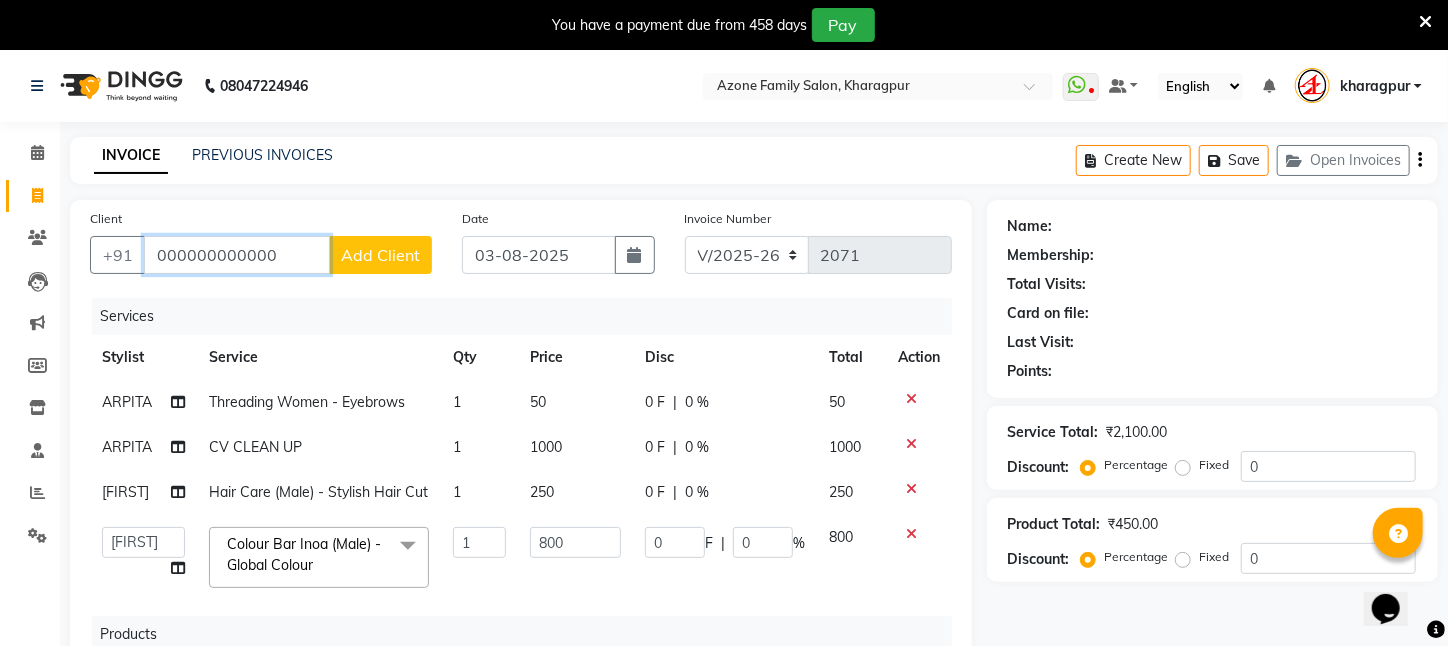 drag, startPoint x: 293, startPoint y: 257, endPoint x: 249, endPoint y: 257, distance: 44 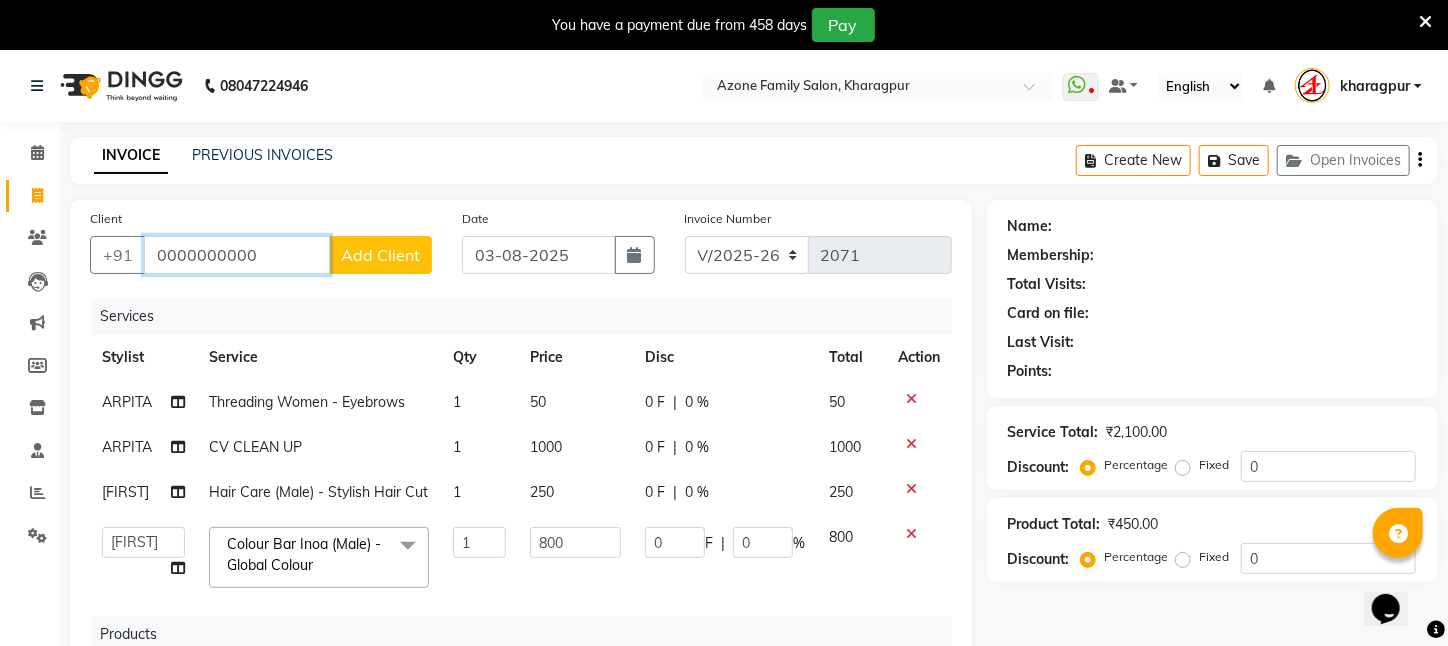 type on "0000000000" 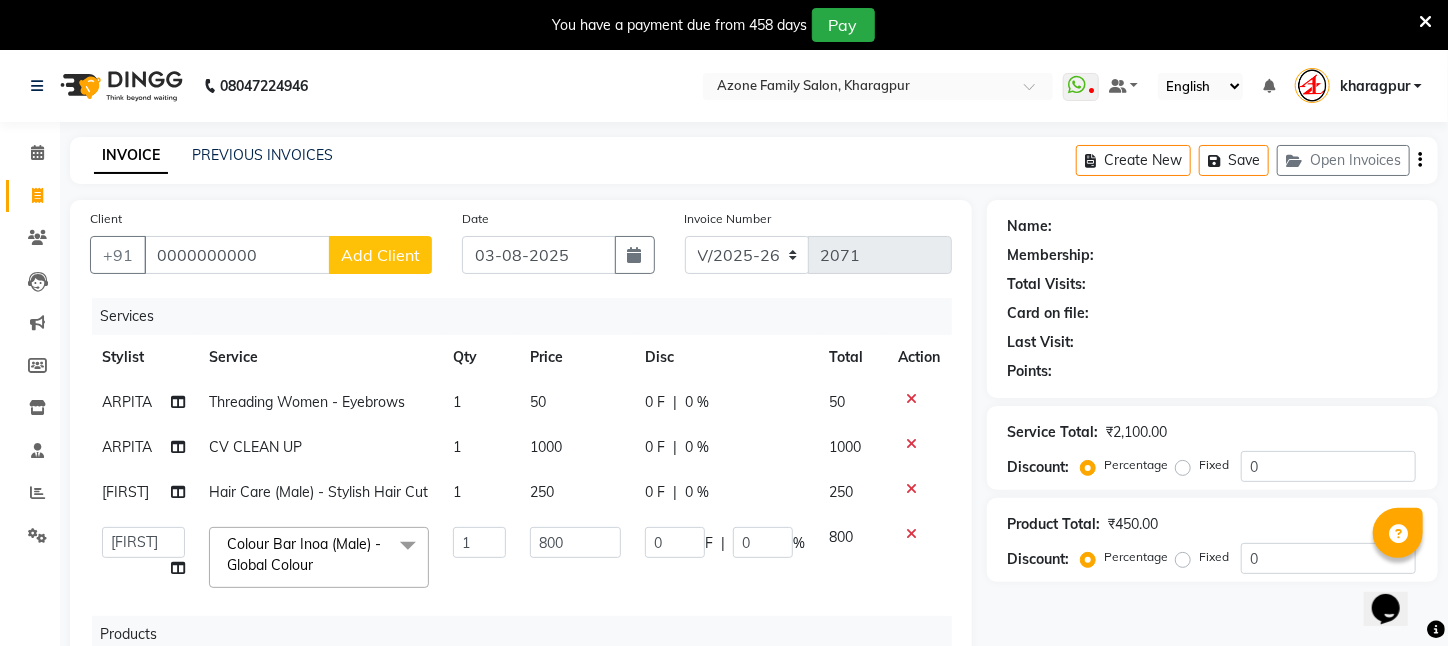 click on "Add Client" 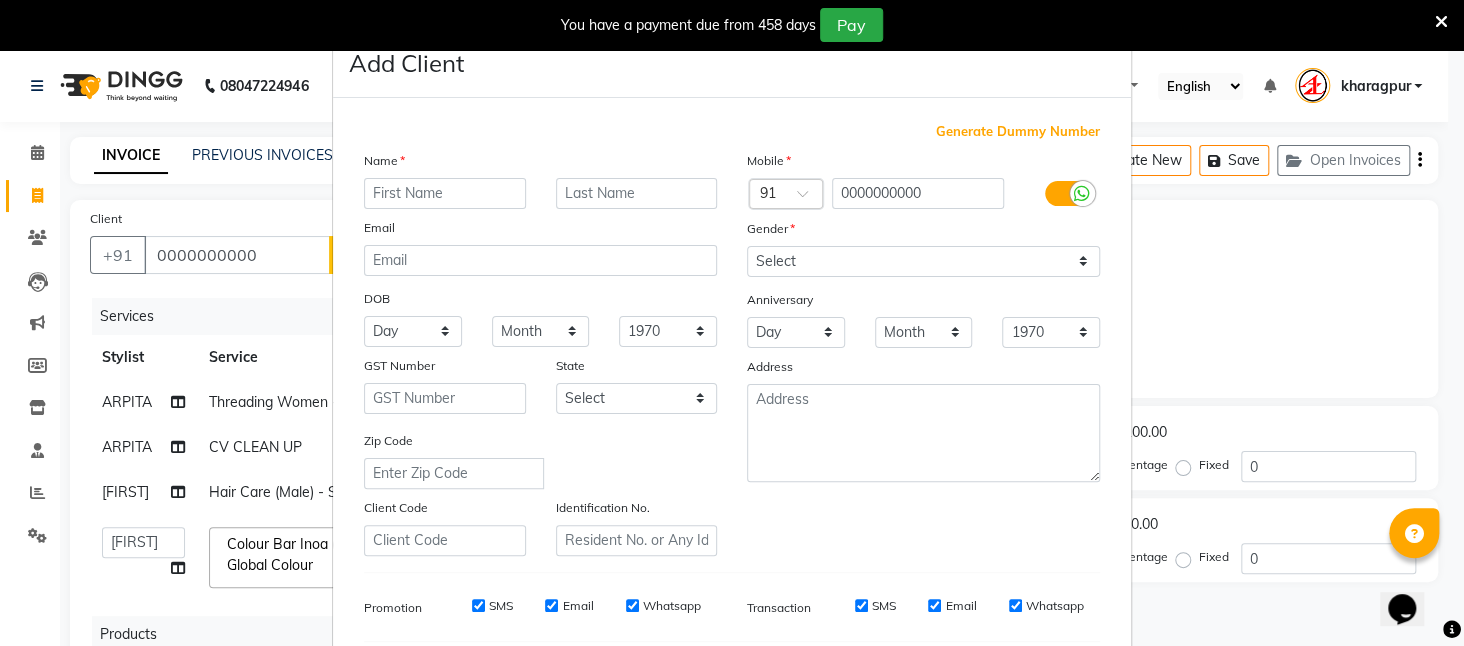 click at bounding box center [445, 193] 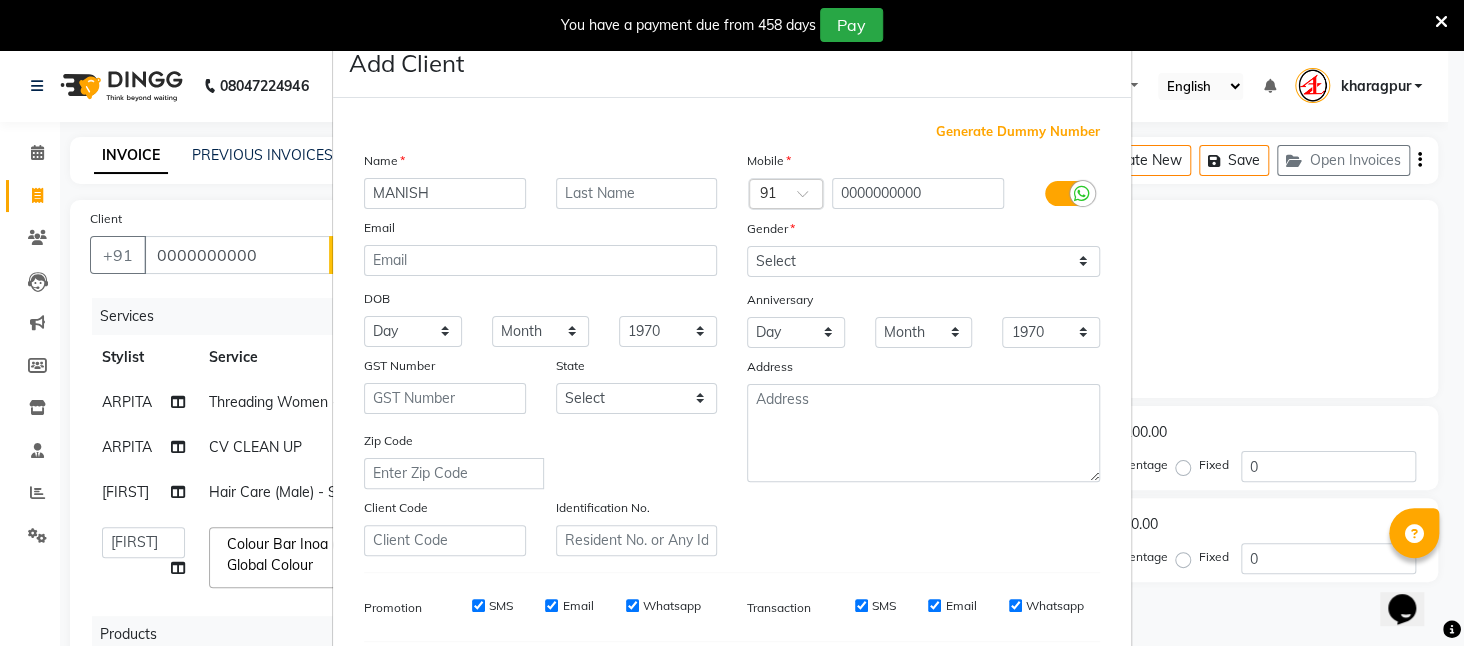 type on "MANISH" 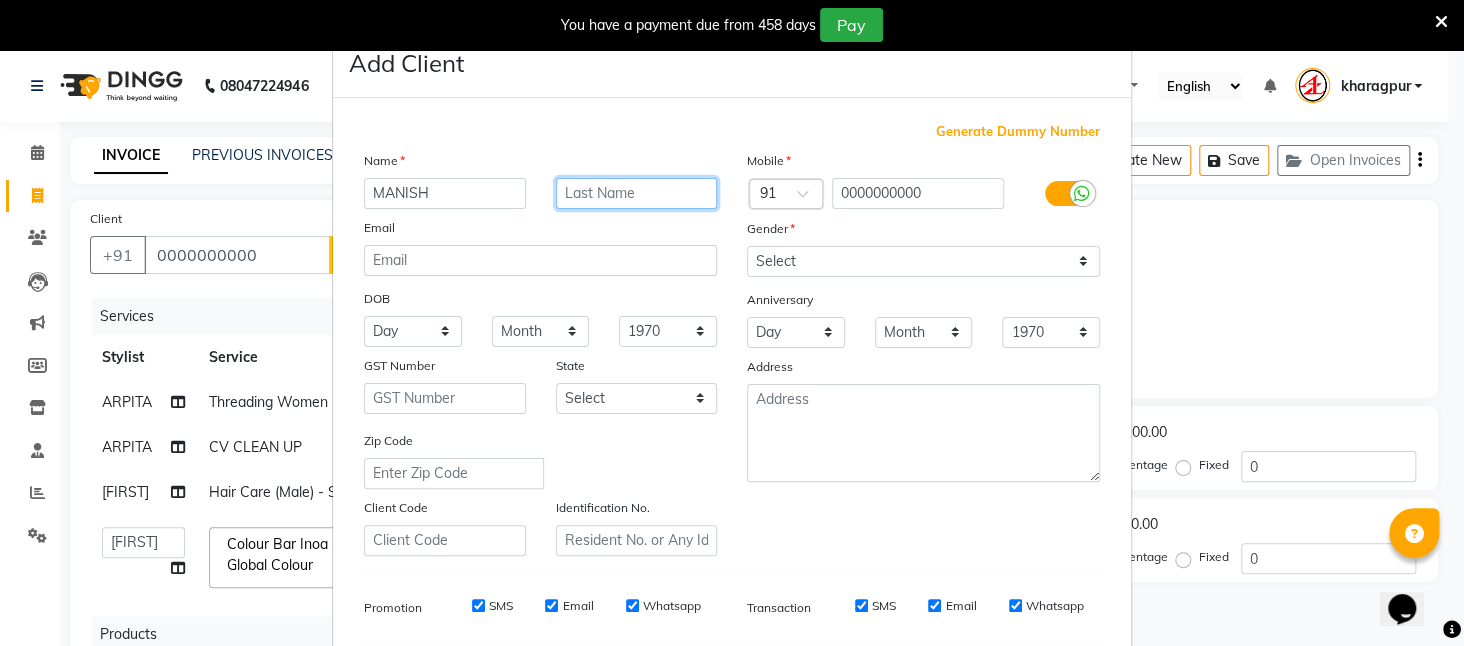 click at bounding box center [637, 193] 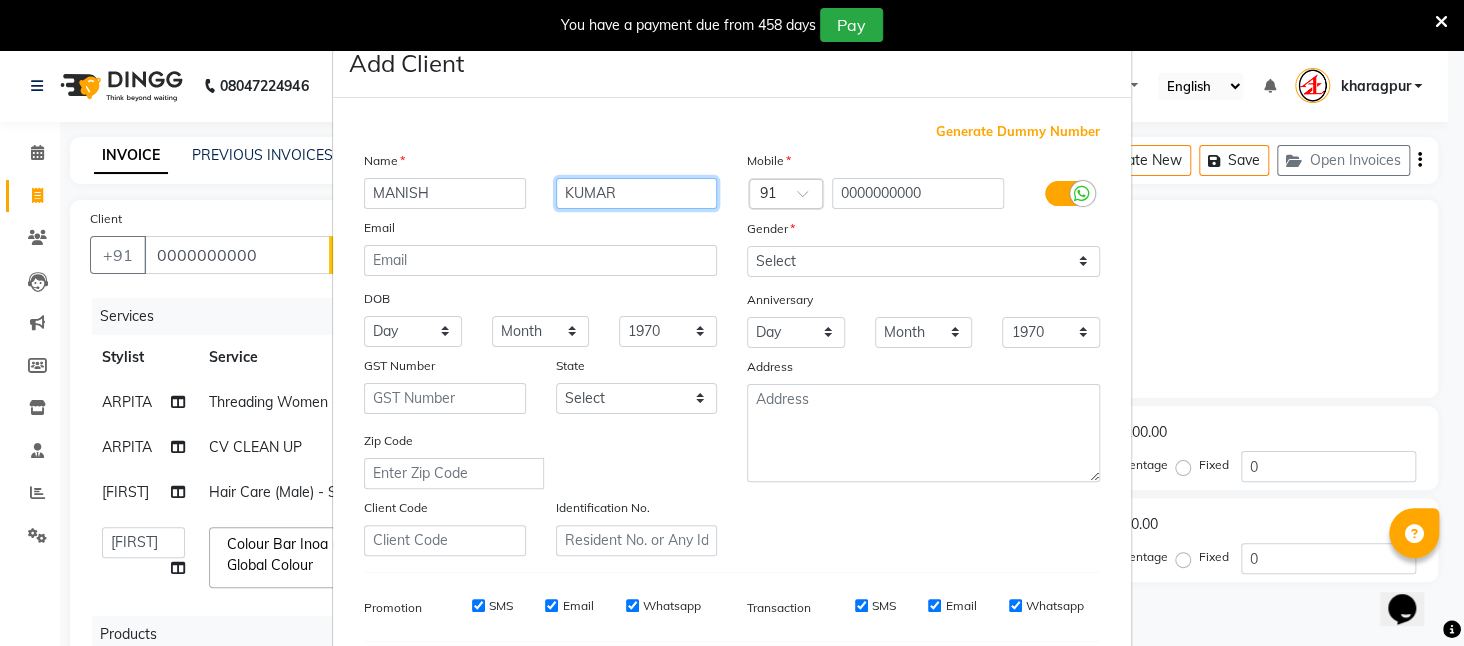 type on "KUMAR" 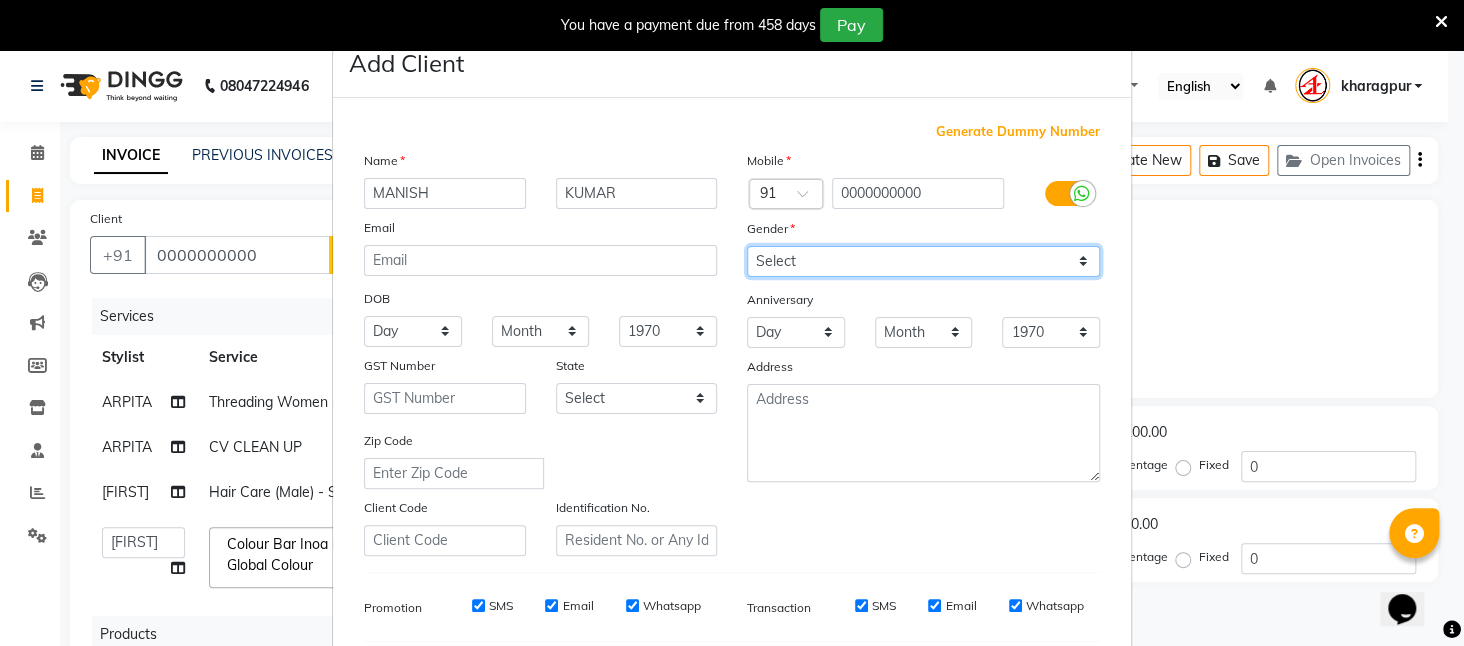 click on "Select Male Female Other Prefer Not To Say" at bounding box center [923, 261] 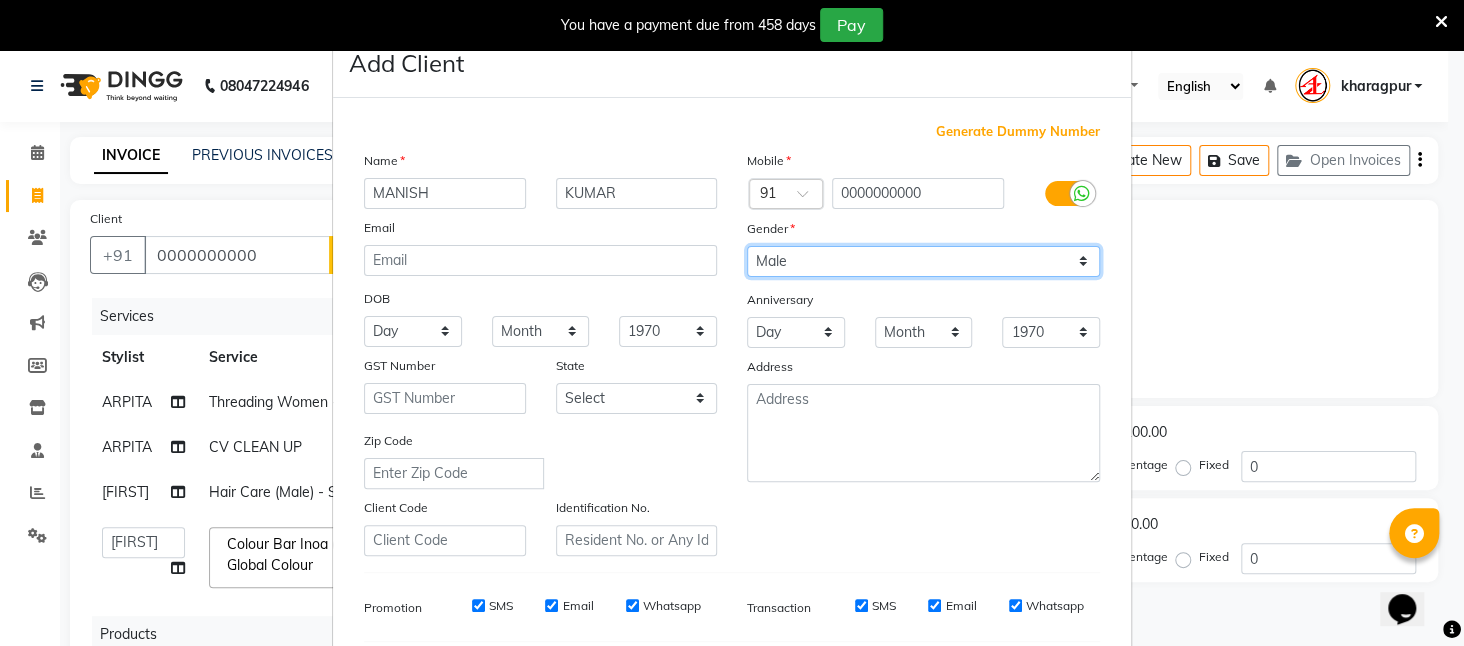 click on "Select Male Female Other Prefer Not To Say" at bounding box center [923, 261] 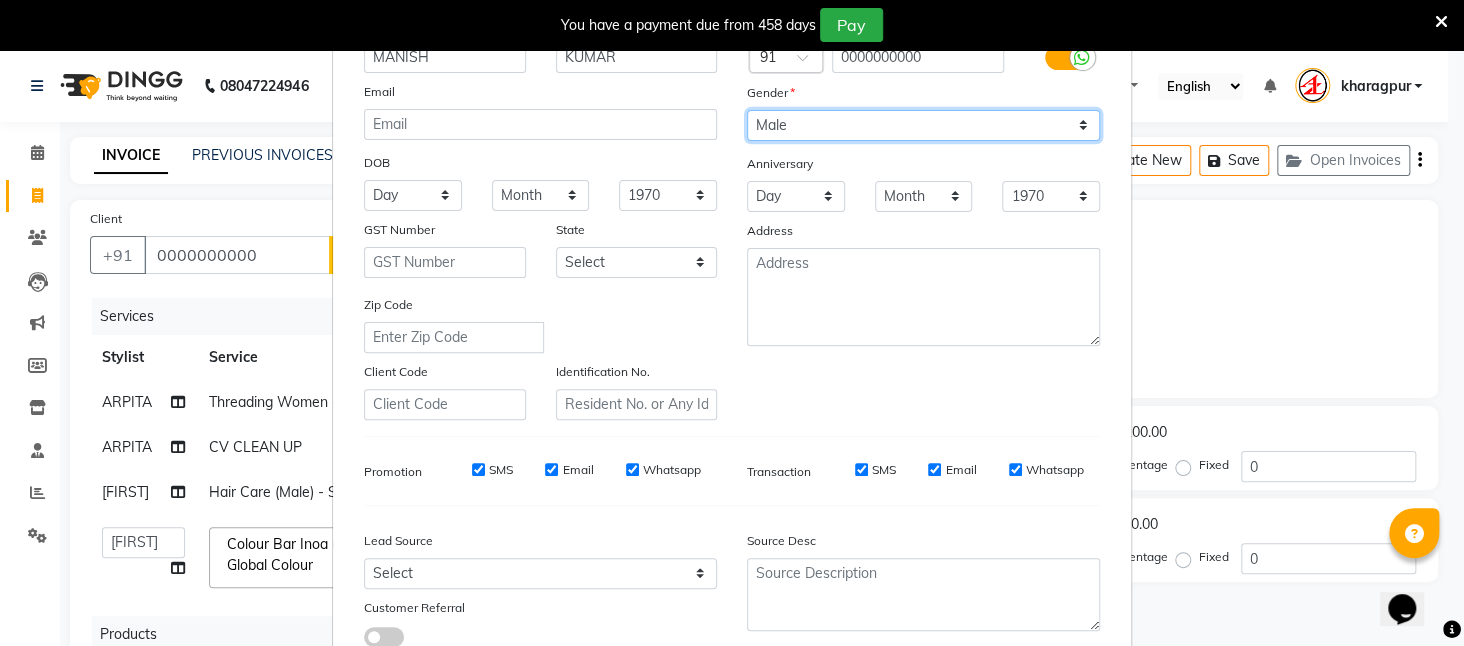 scroll, scrollTop: 277, scrollLeft: 0, axis: vertical 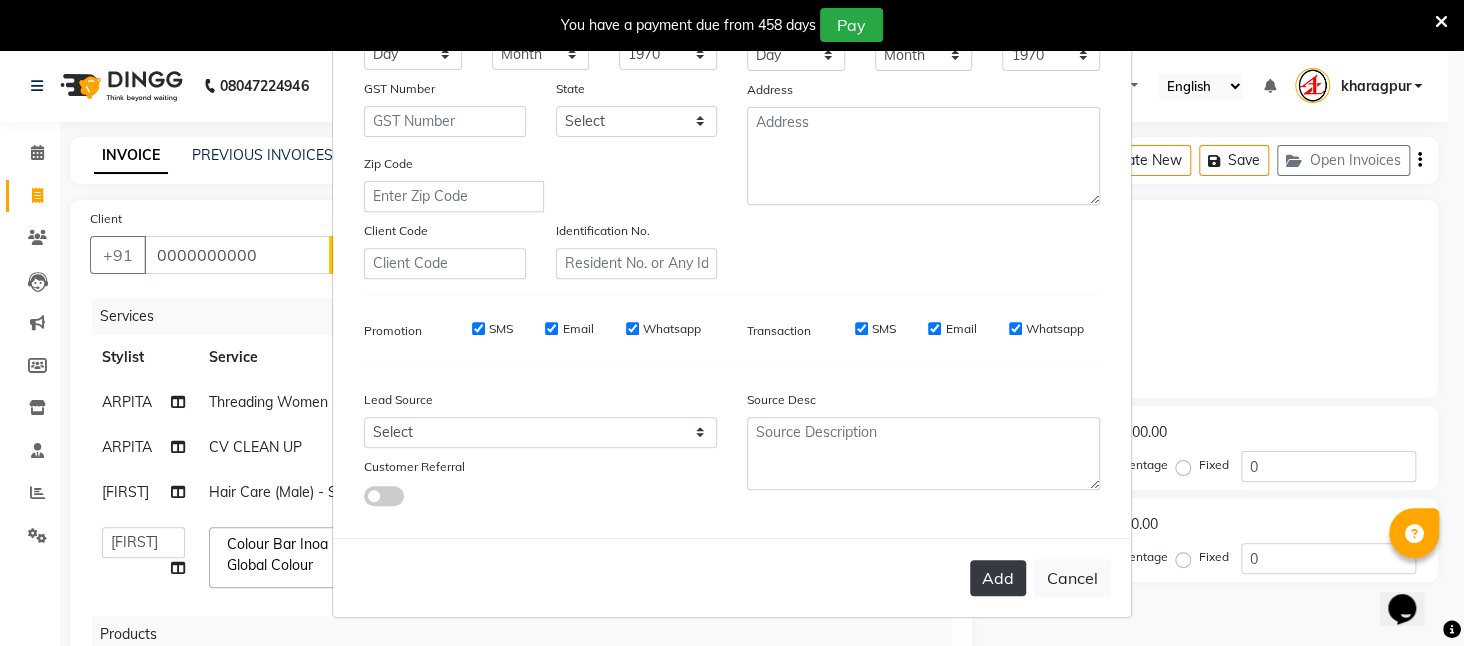 click on "Add" at bounding box center [998, 578] 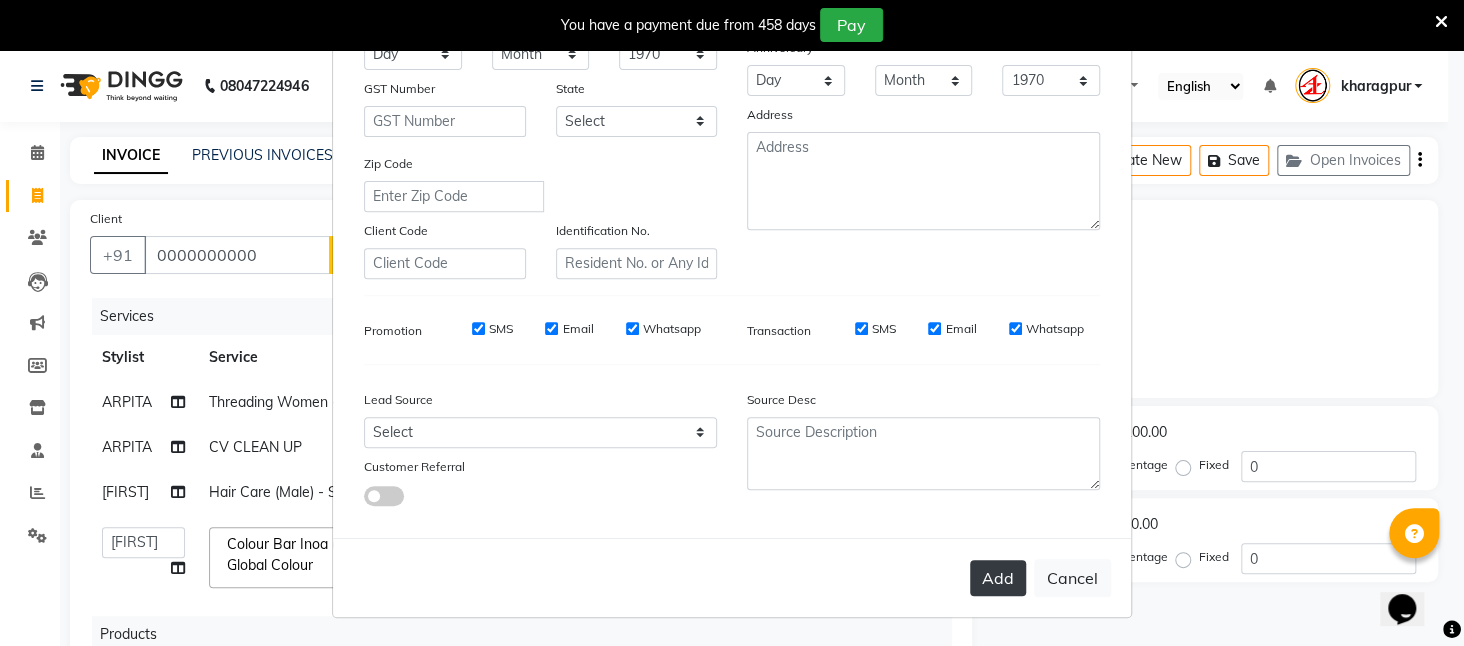 click on "Add" at bounding box center [998, 578] 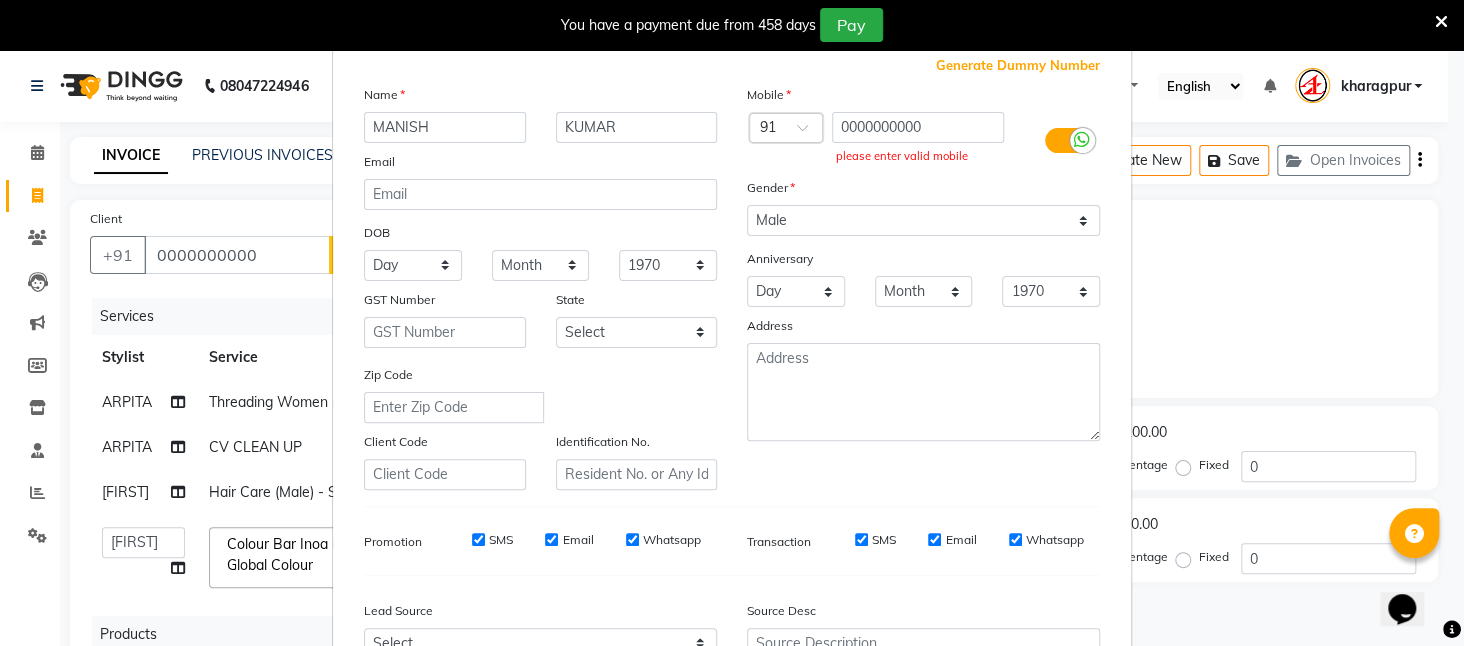 scroll, scrollTop: 0, scrollLeft: 0, axis: both 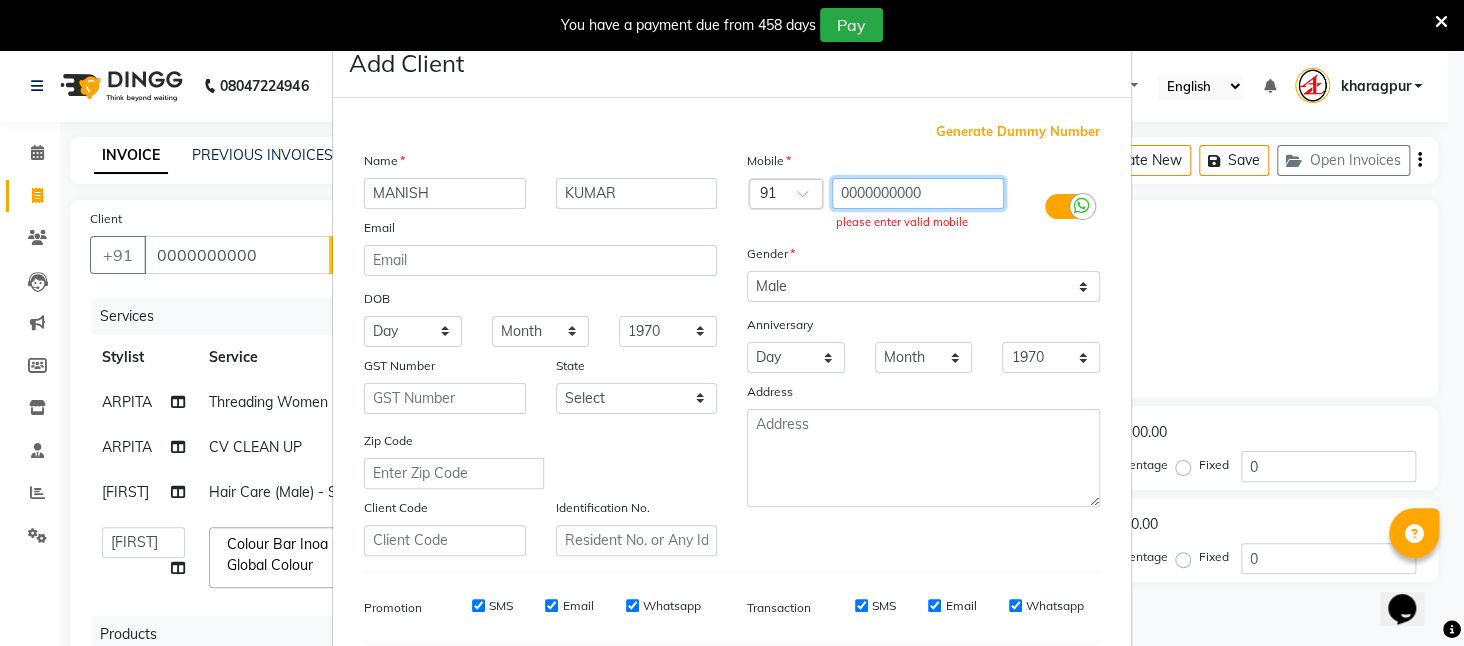 drag, startPoint x: 834, startPoint y: 188, endPoint x: 870, endPoint y: 193, distance: 36.345562 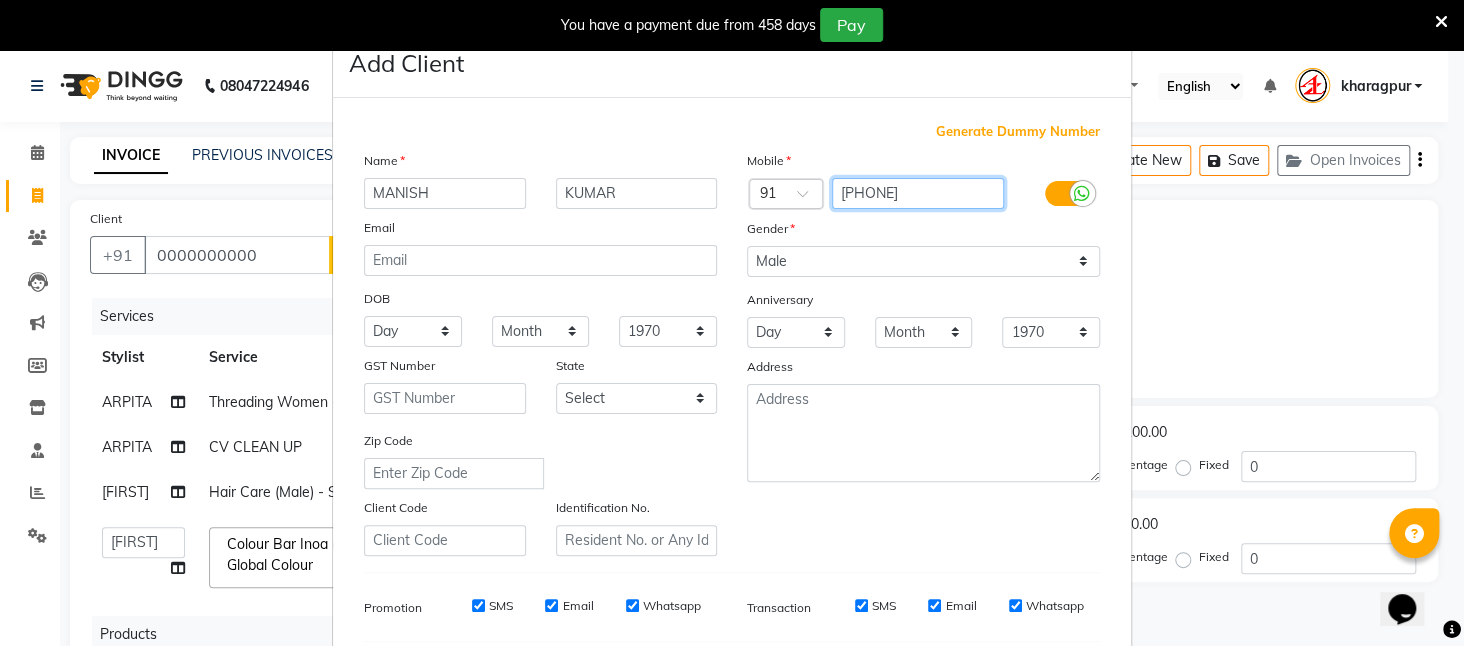 drag, startPoint x: 930, startPoint y: 179, endPoint x: 908, endPoint y: 194, distance: 26.627054 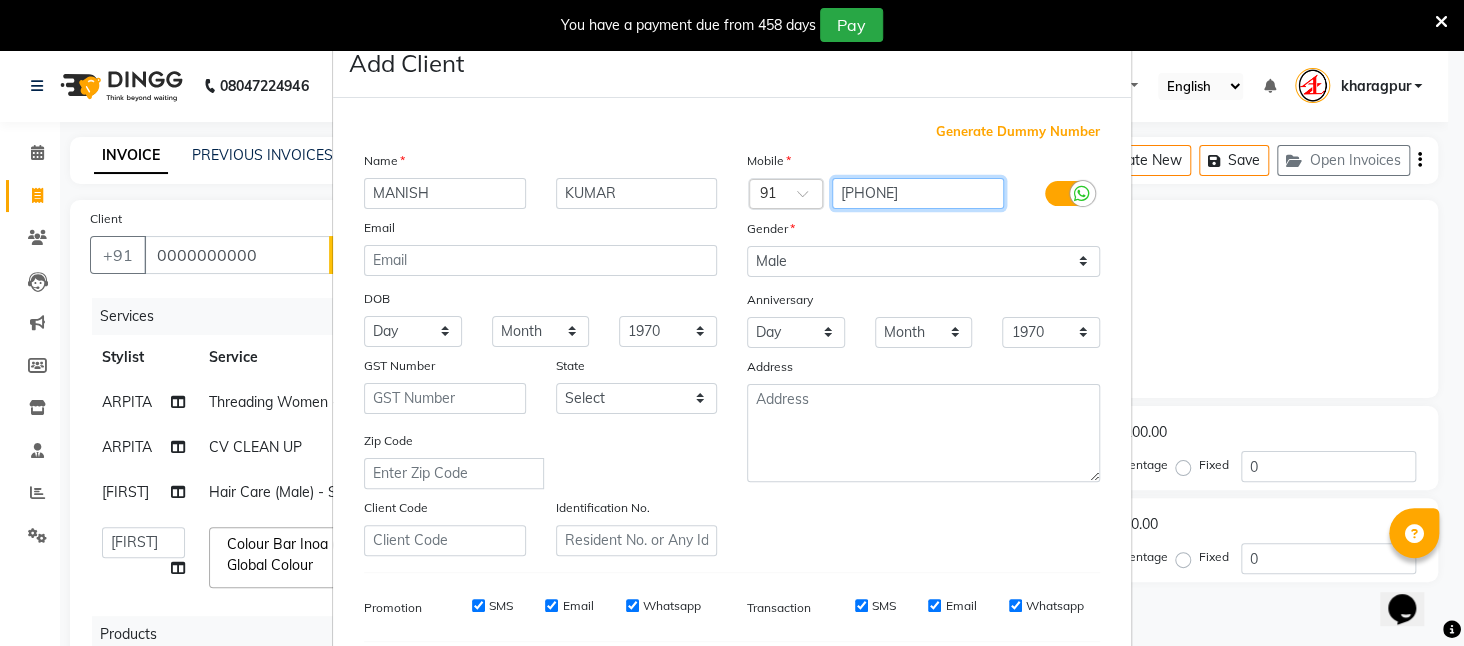 click on "[PHONE]" at bounding box center (918, 193) 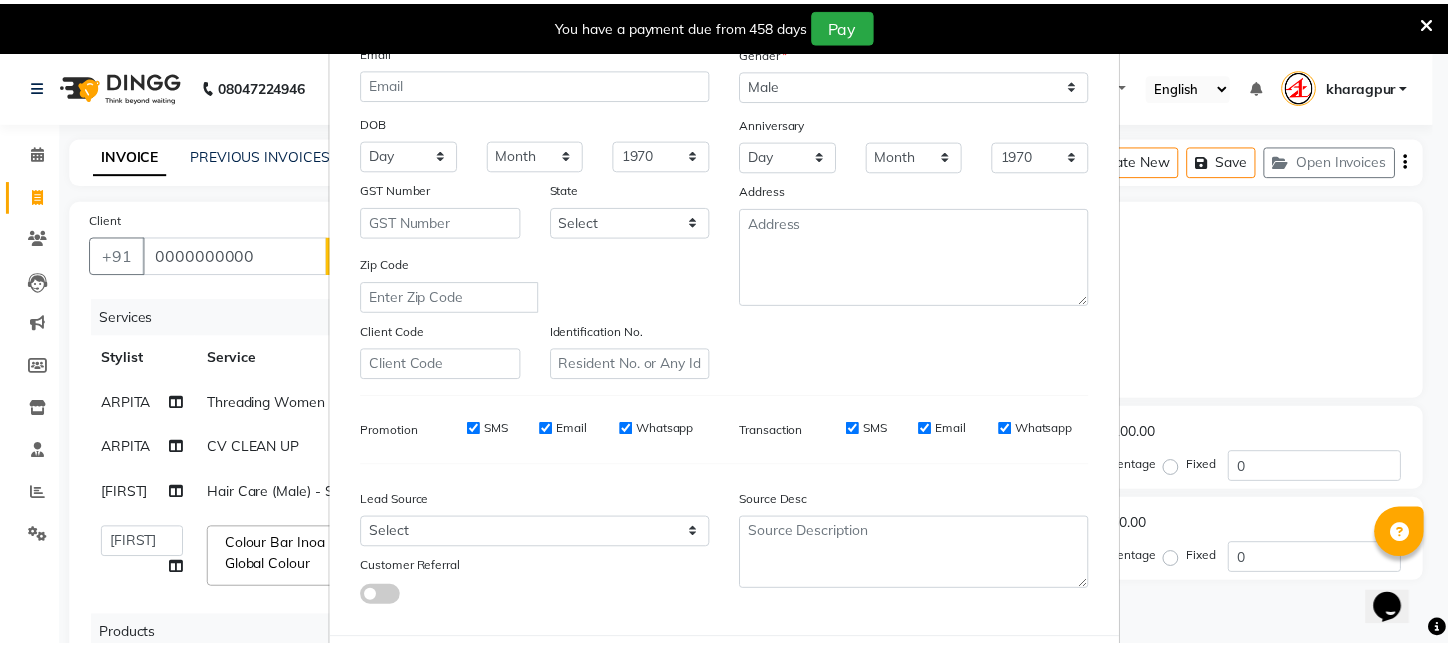 scroll, scrollTop: 277, scrollLeft: 0, axis: vertical 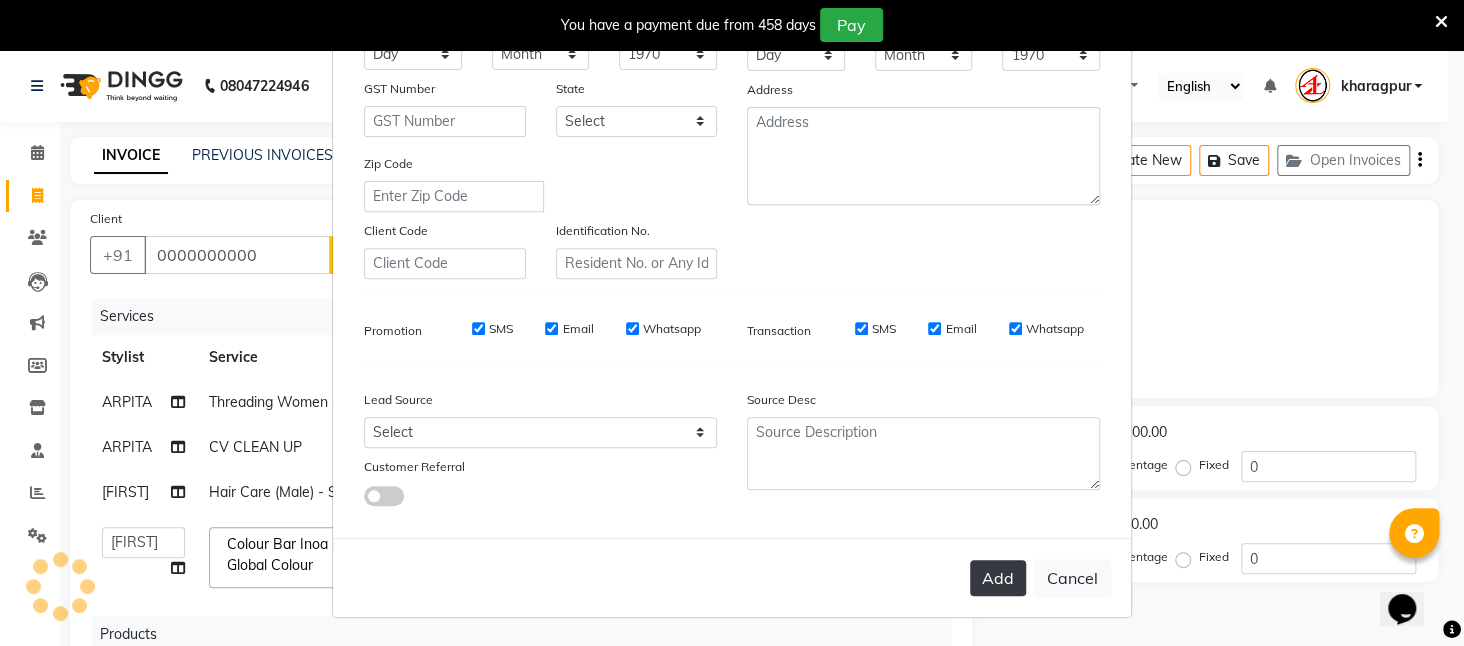 type on "[PHONE]" 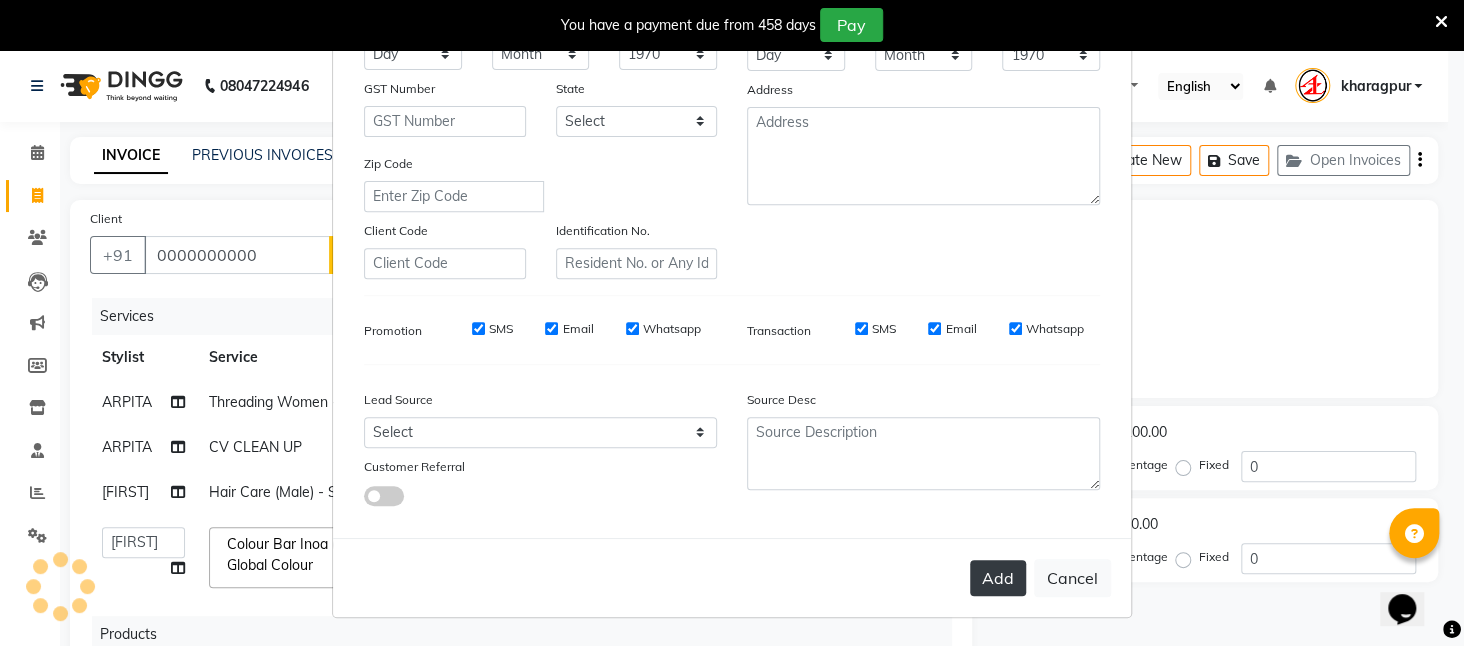 click on "Add" at bounding box center [998, 578] 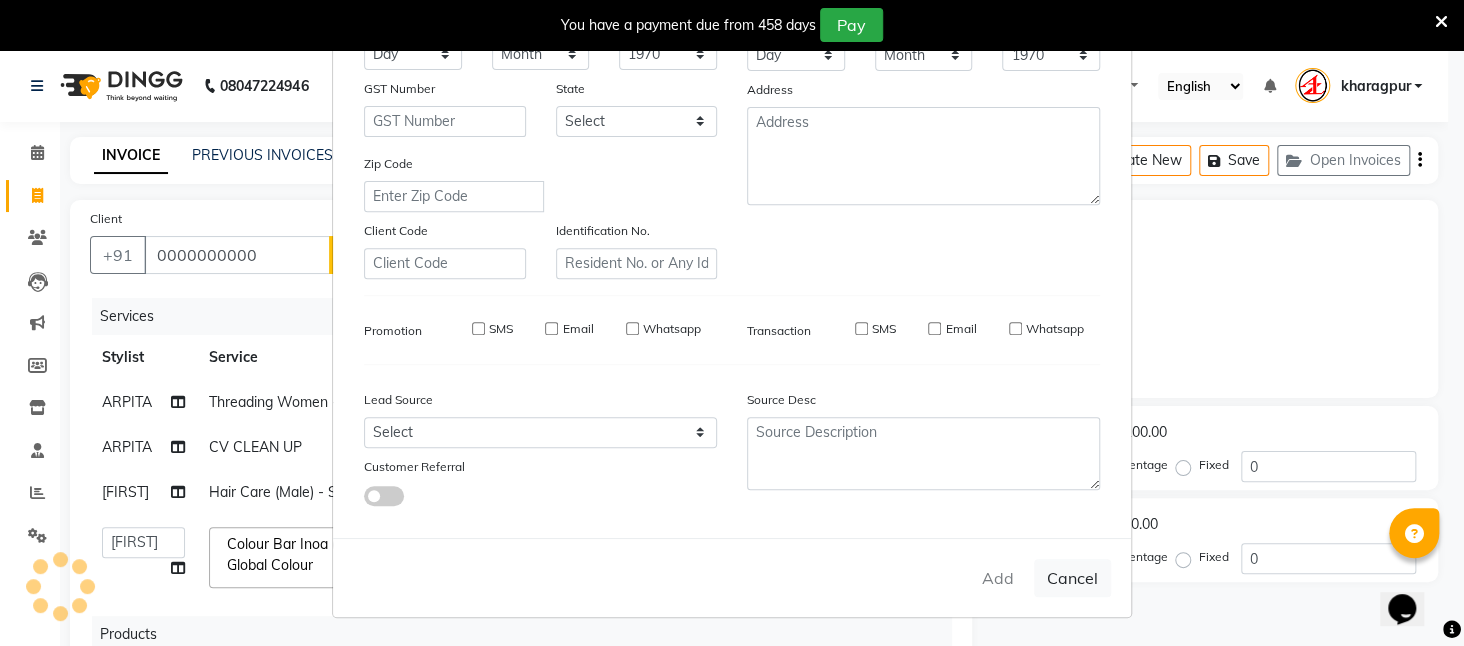 type on "[PHONE]" 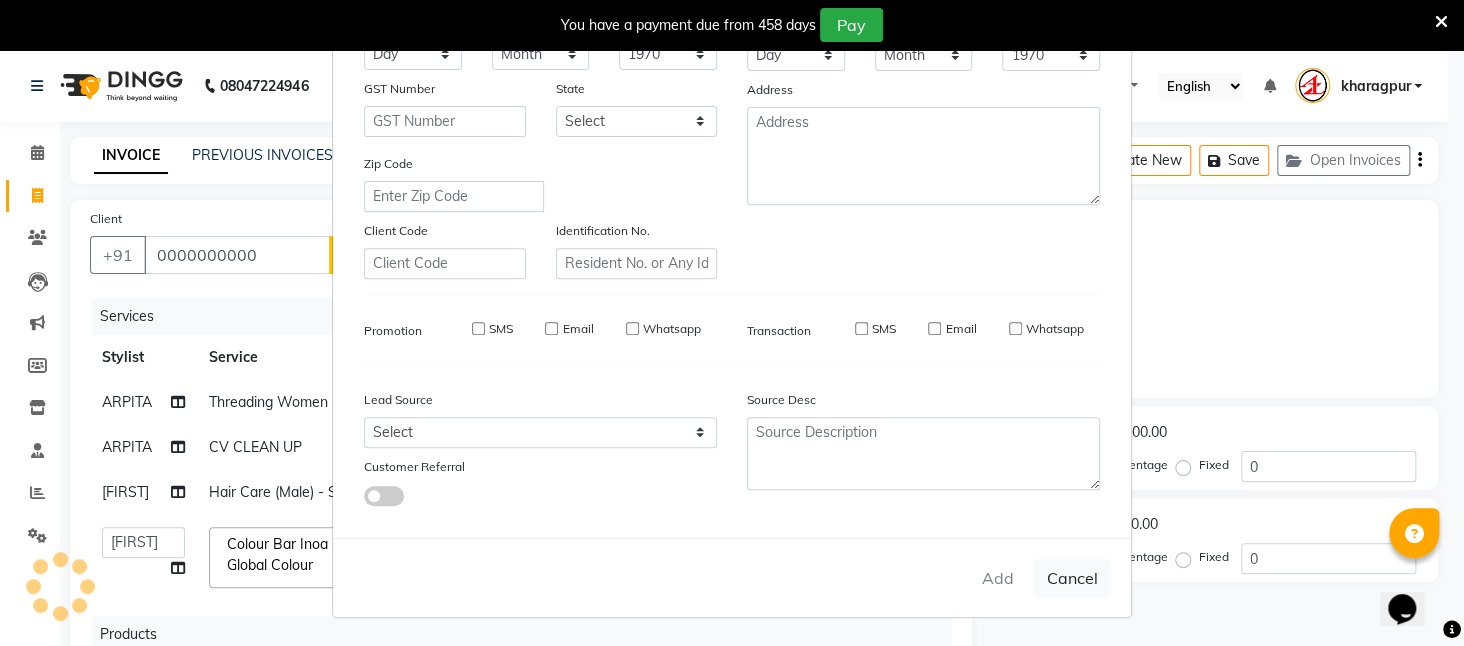 type 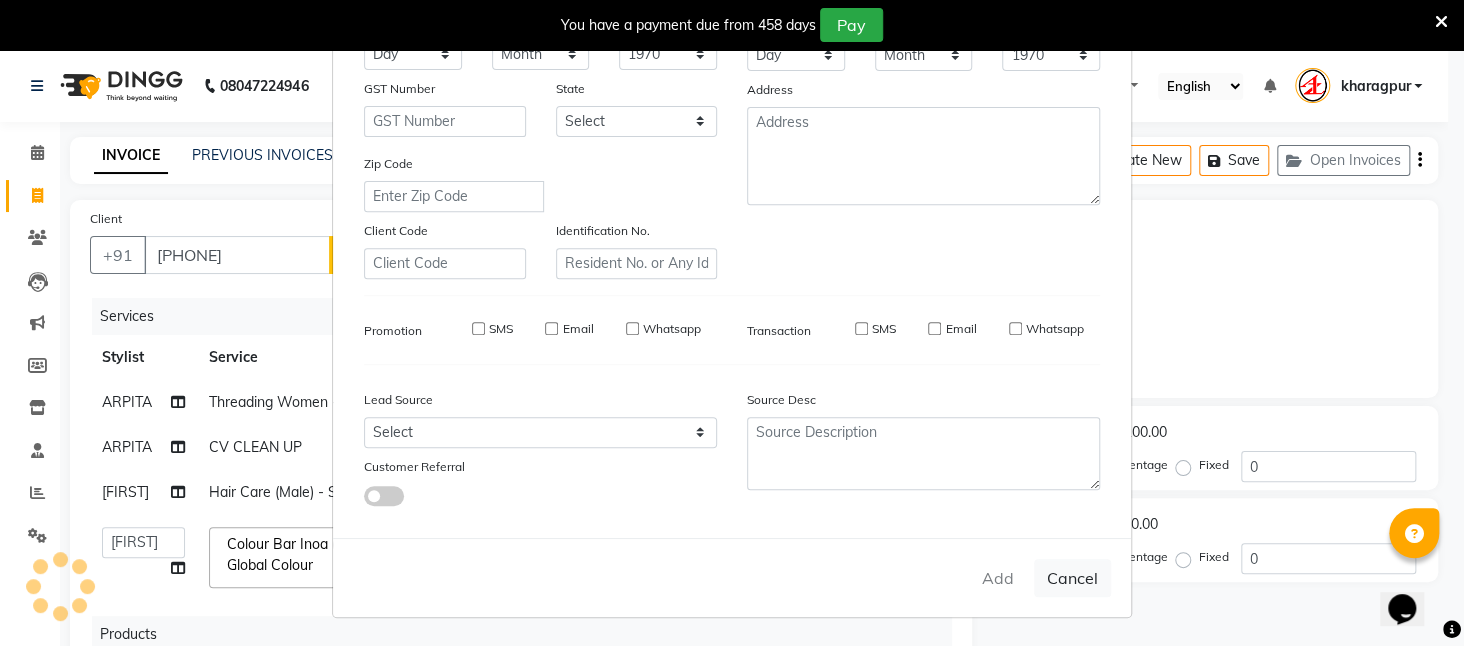 select 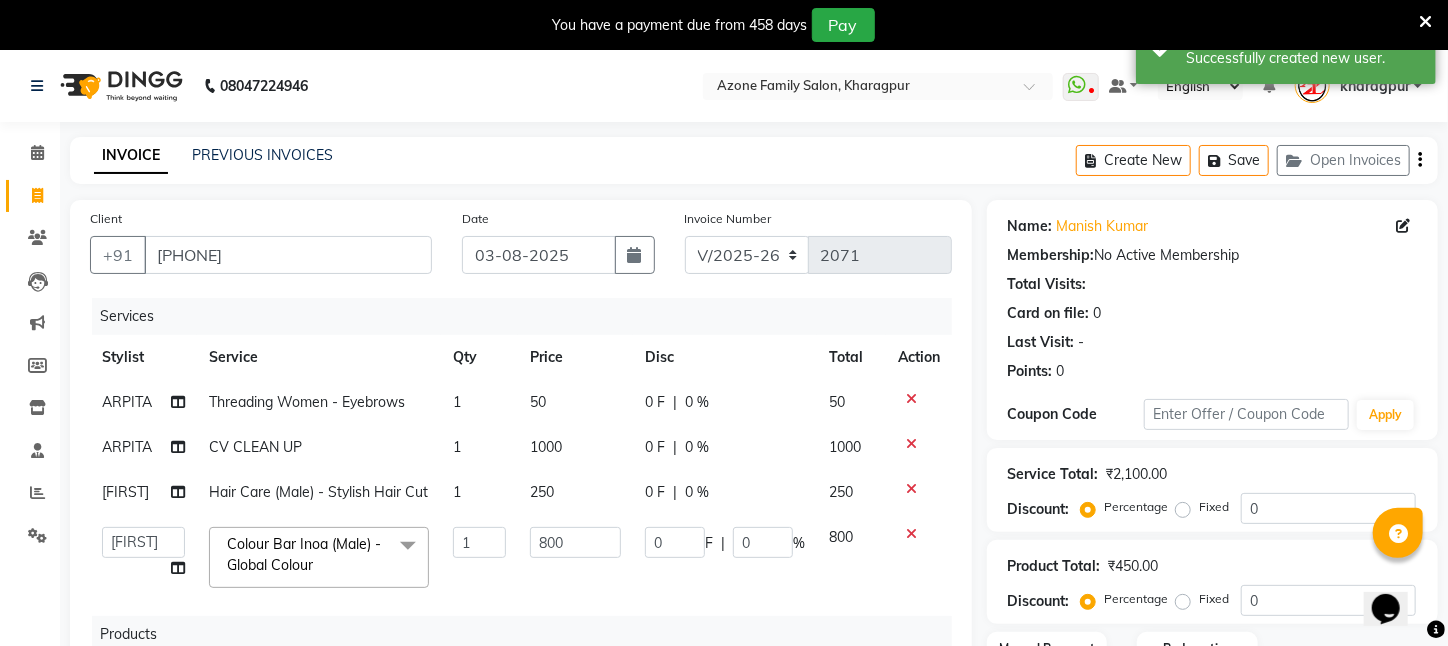 scroll, scrollTop: 300, scrollLeft: 0, axis: vertical 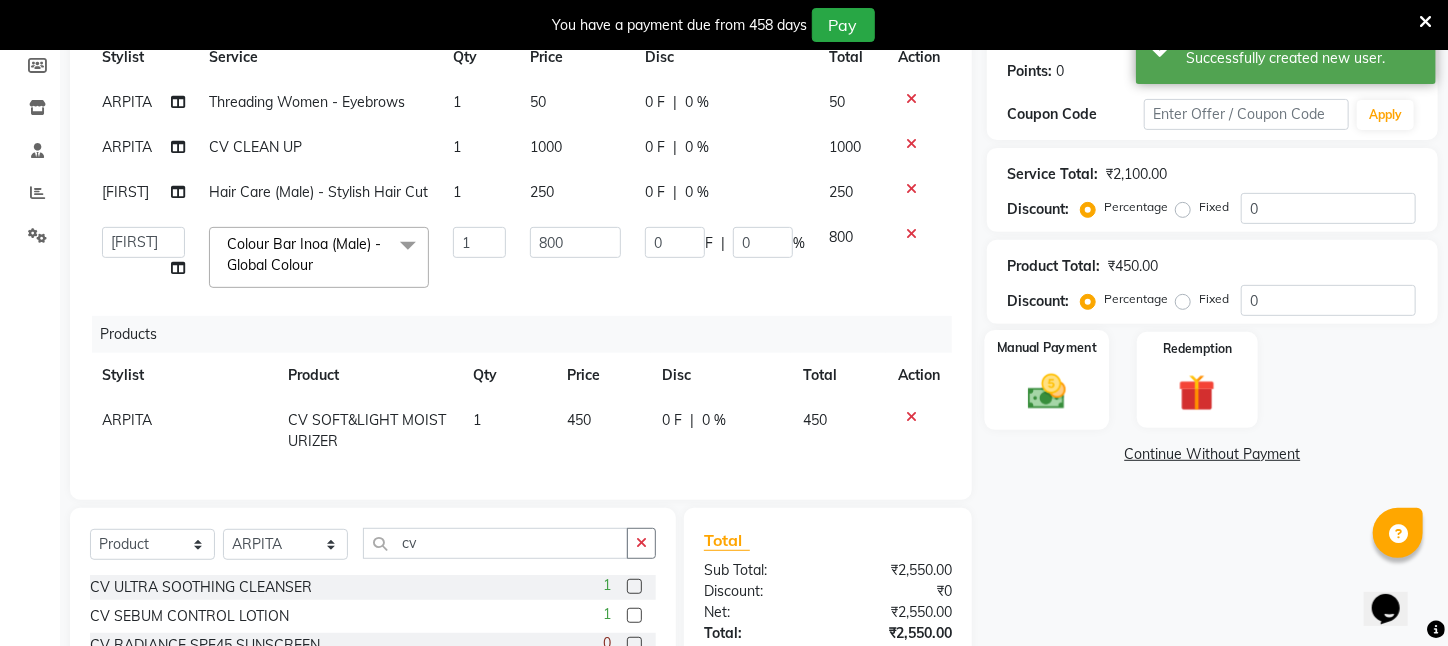 click on "Manual Payment" 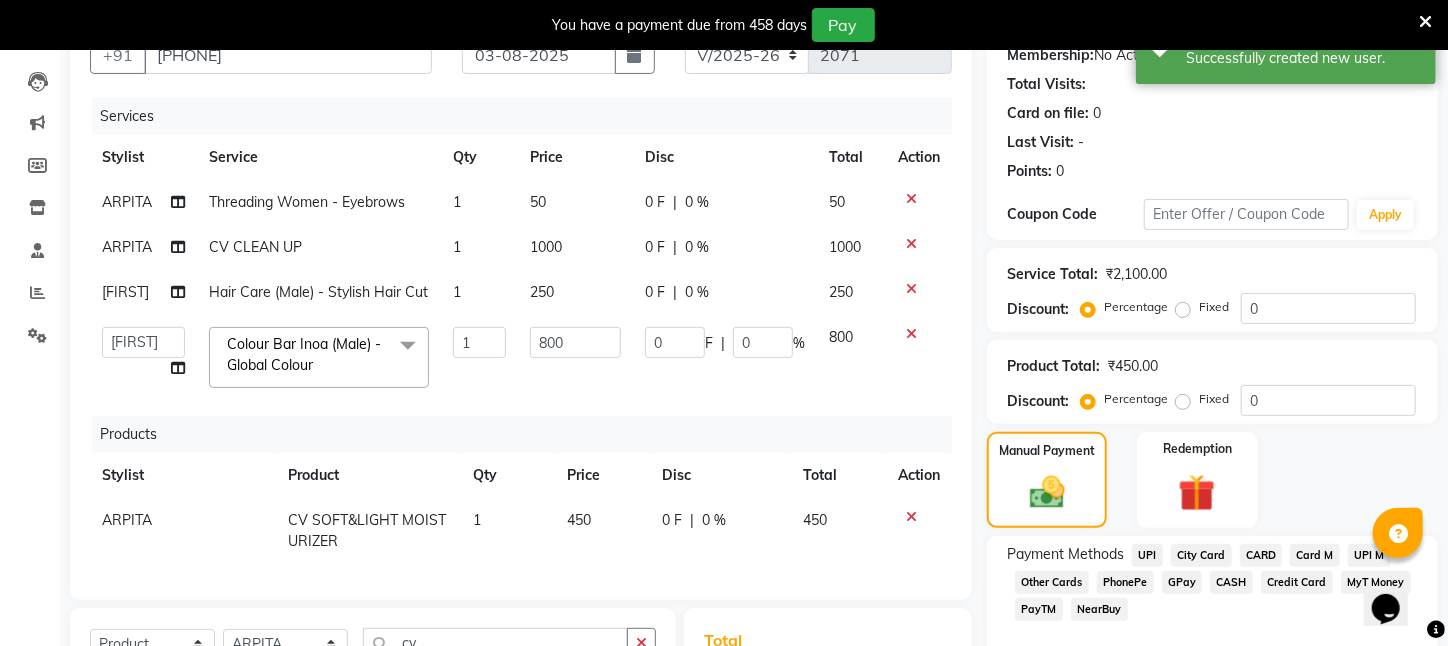 scroll, scrollTop: 400, scrollLeft: 0, axis: vertical 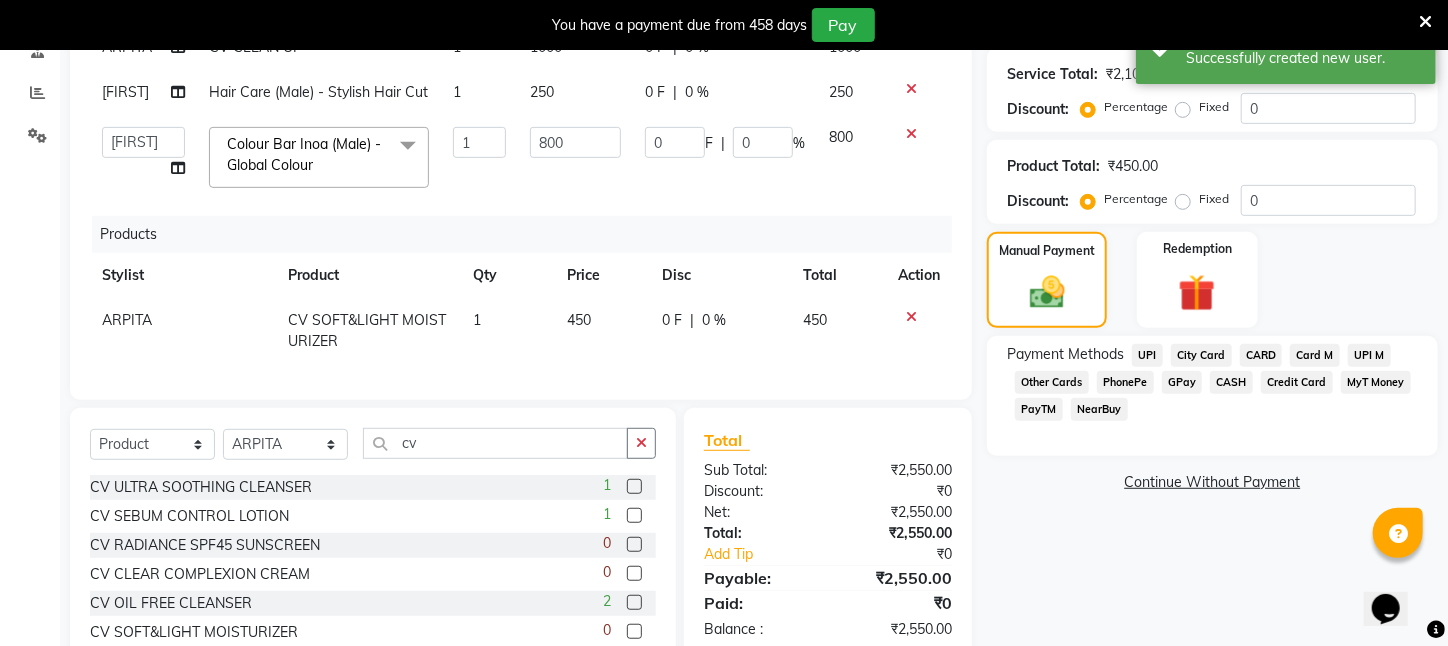 click on "CASH" 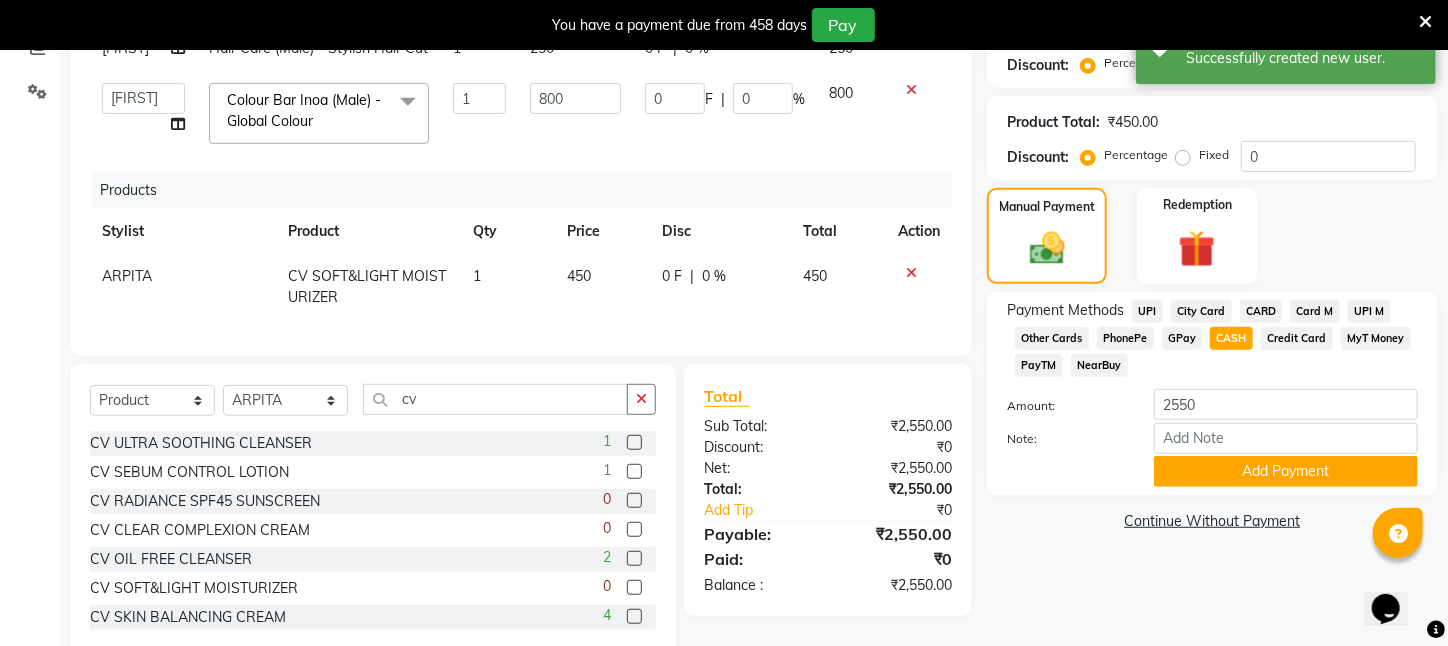 scroll, scrollTop: 501, scrollLeft: 0, axis: vertical 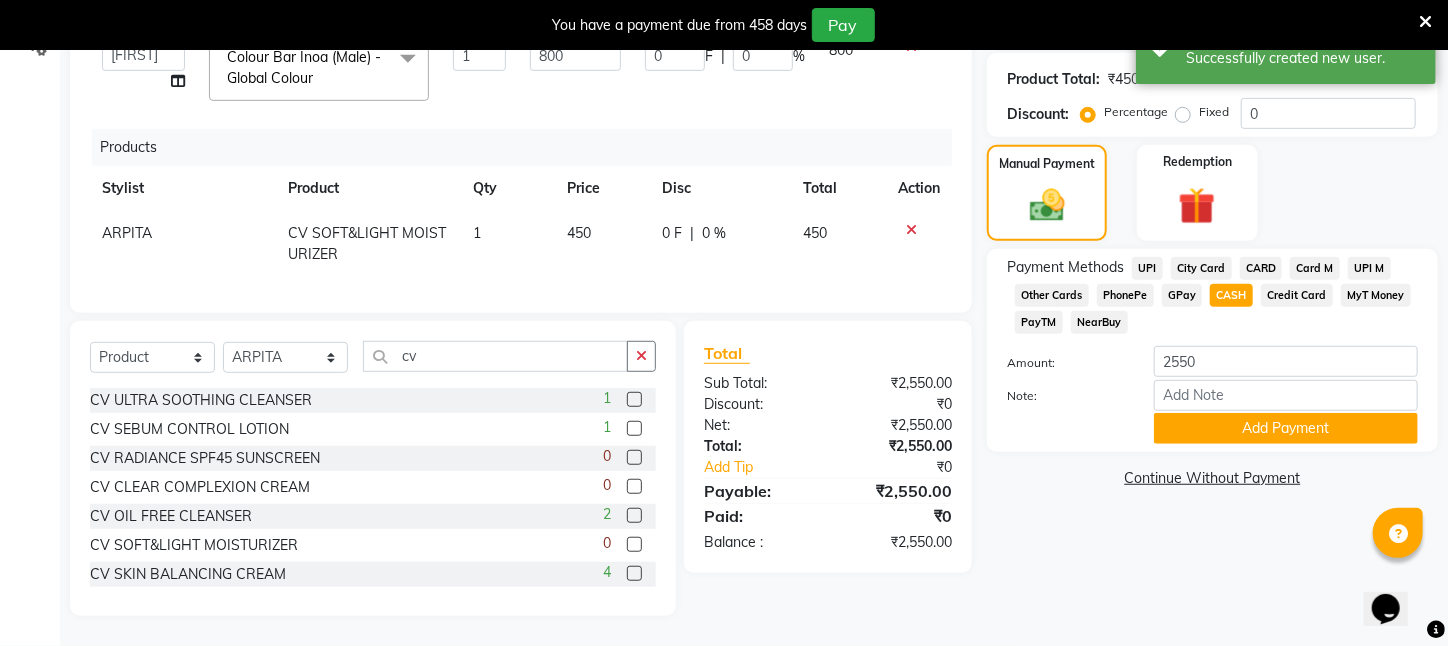 click on "Name: [FIRST] [LAST] Membership: No Active Membership Total Visits: Card on file: 0 Last Visit: - Points: 0 Coupon Code Apply Service Total: ₹2,100.00 Discount: Percentage Fixed 0 Product Total: ₹450.00 Discount: Percentage Fixed 0 Manual Payment Redemption Payment Methods UPI City Card CARD Card M UPI M Other Cards PhonePe GPay CASH Credit Card MyT Money PayTM NearBuy Amount: 2550 Note: Add Payment Continue Without Payment" 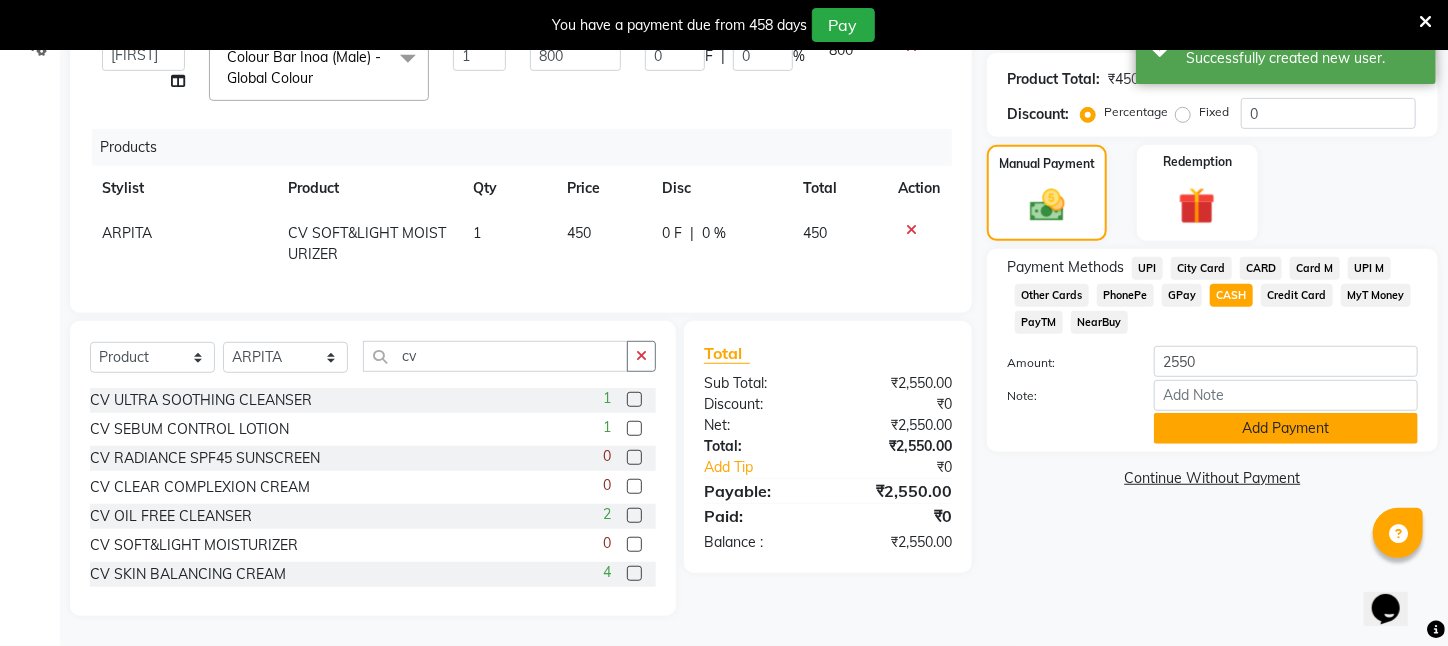 click on "Add Payment" 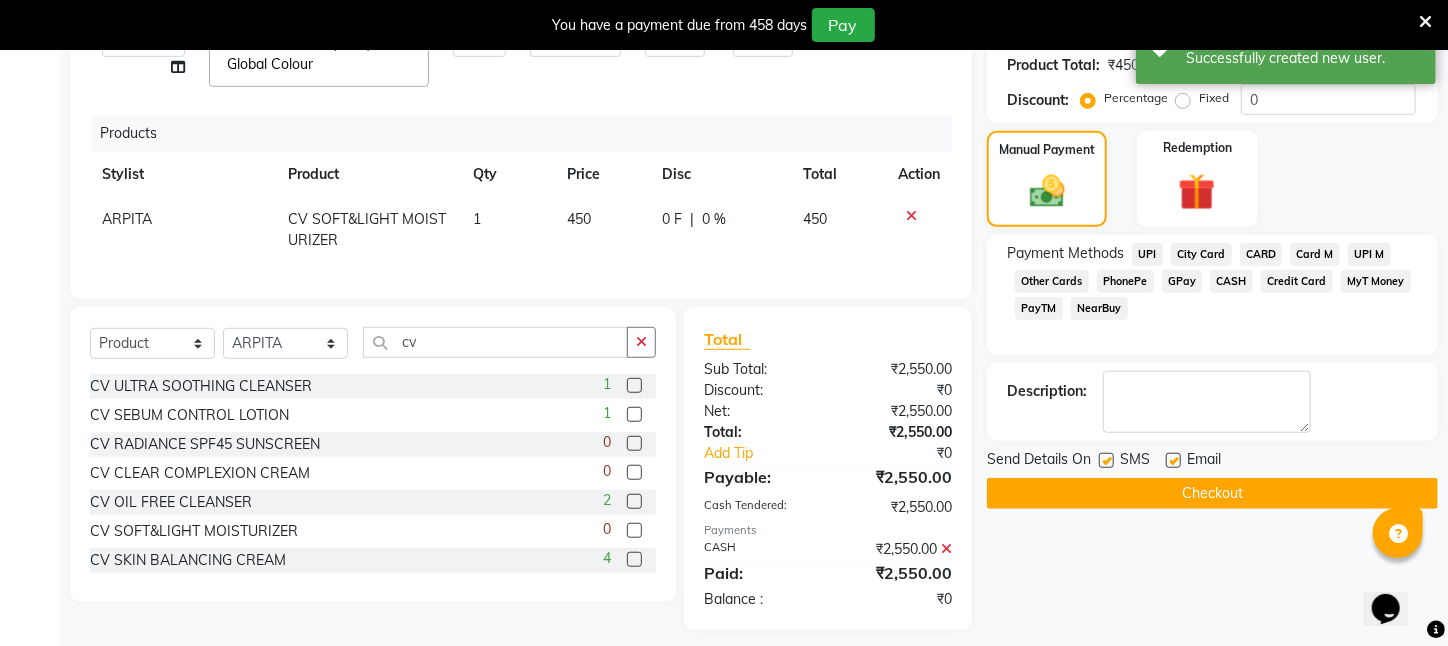 click on "Checkout" 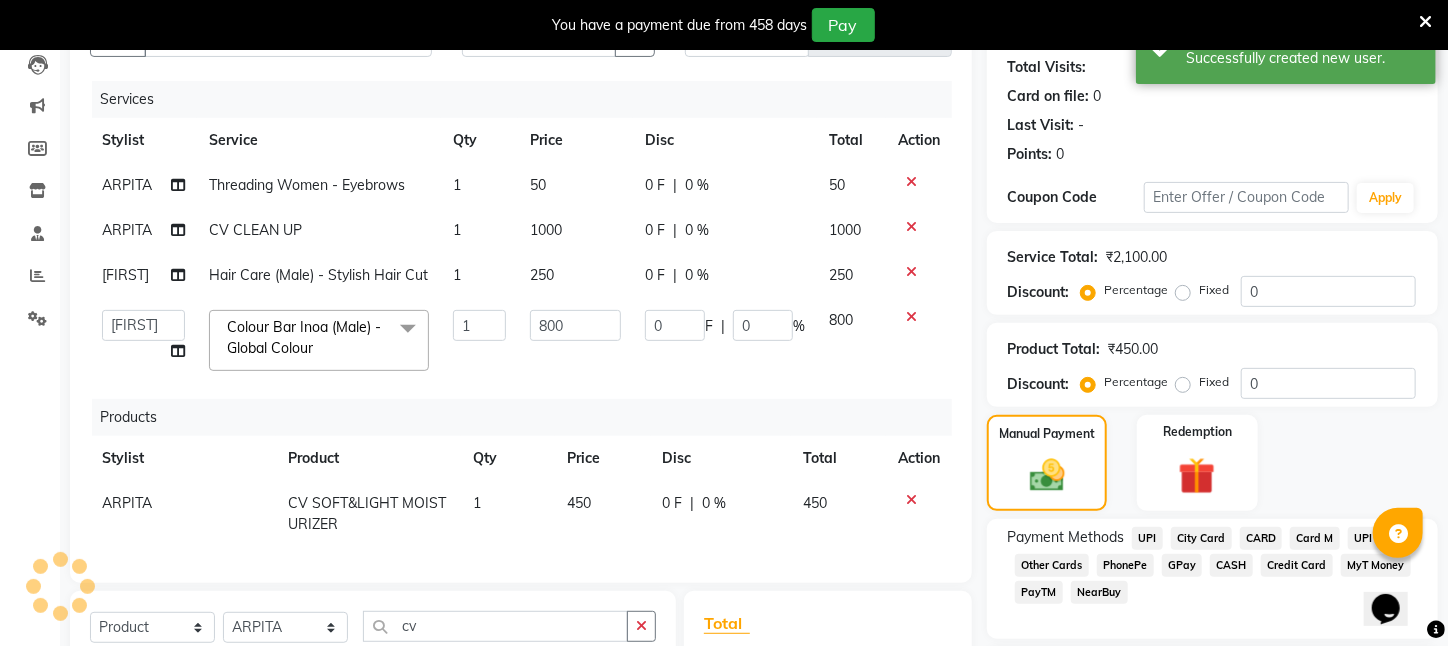 scroll, scrollTop: 0, scrollLeft: 0, axis: both 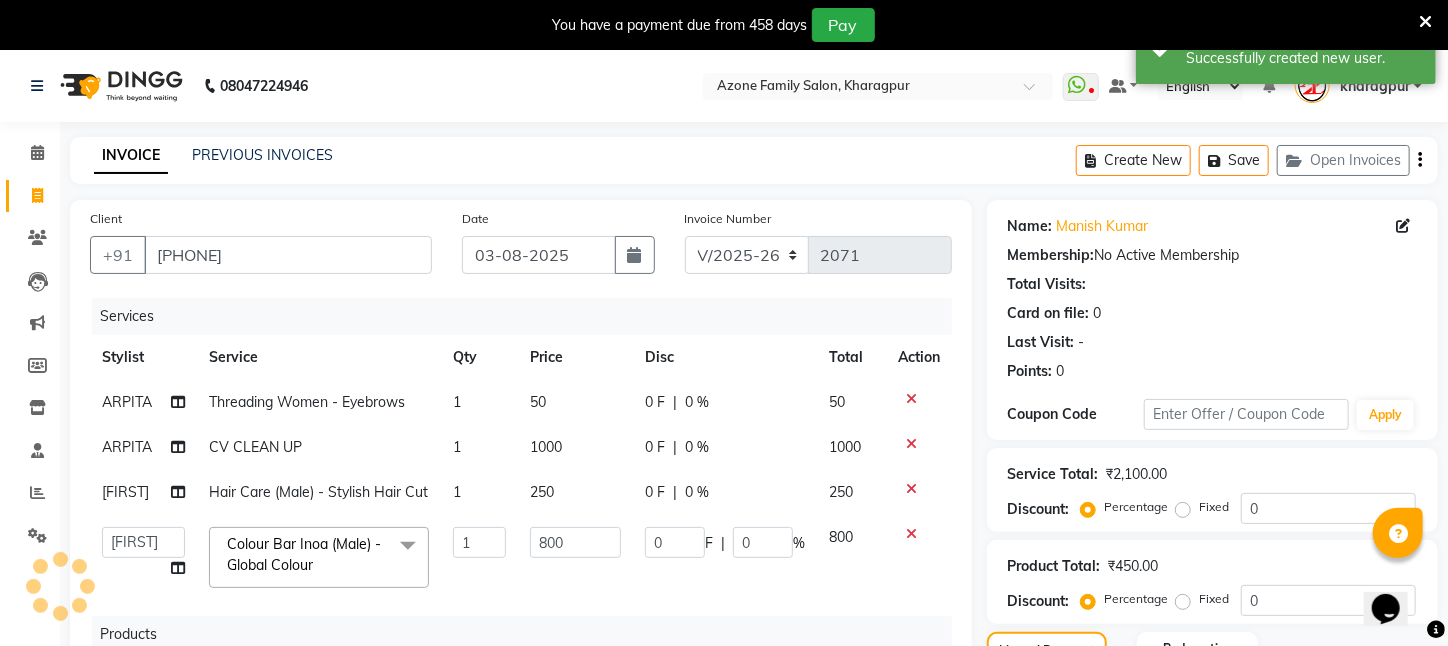 click on "Coupon Code" 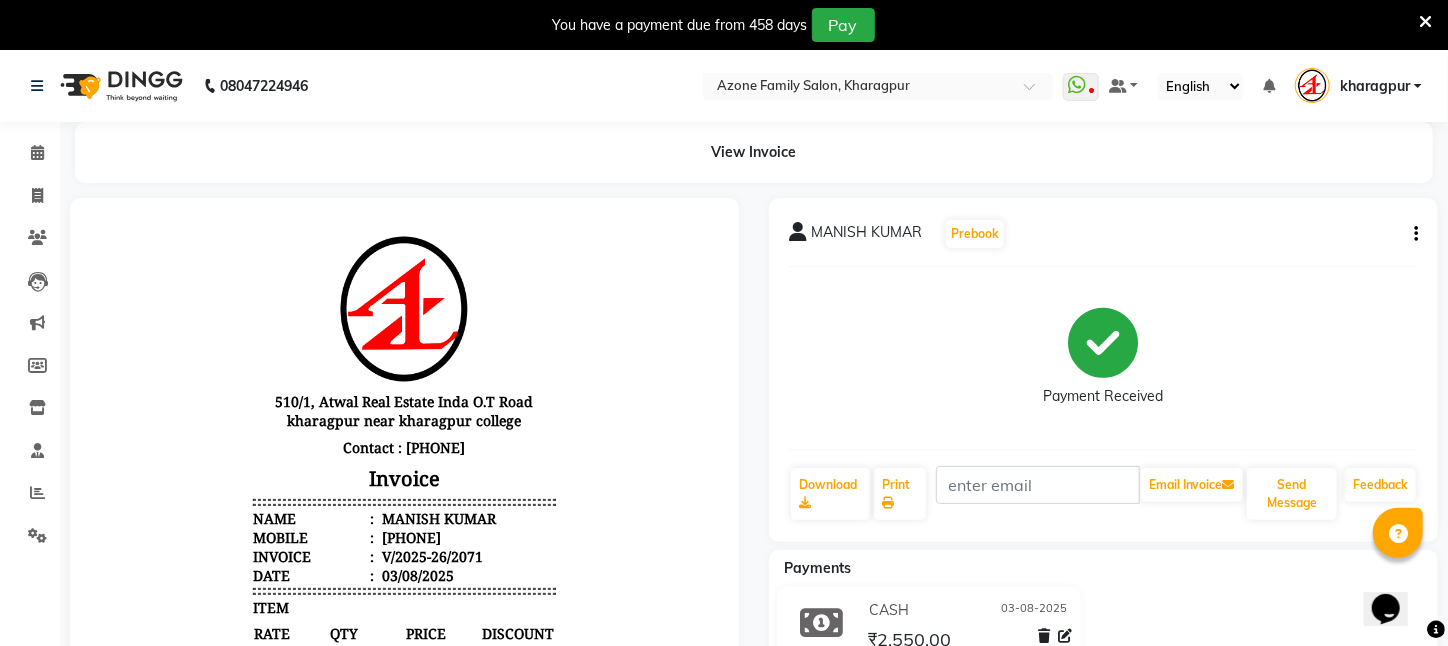 scroll, scrollTop: 583, scrollLeft: 0, axis: vertical 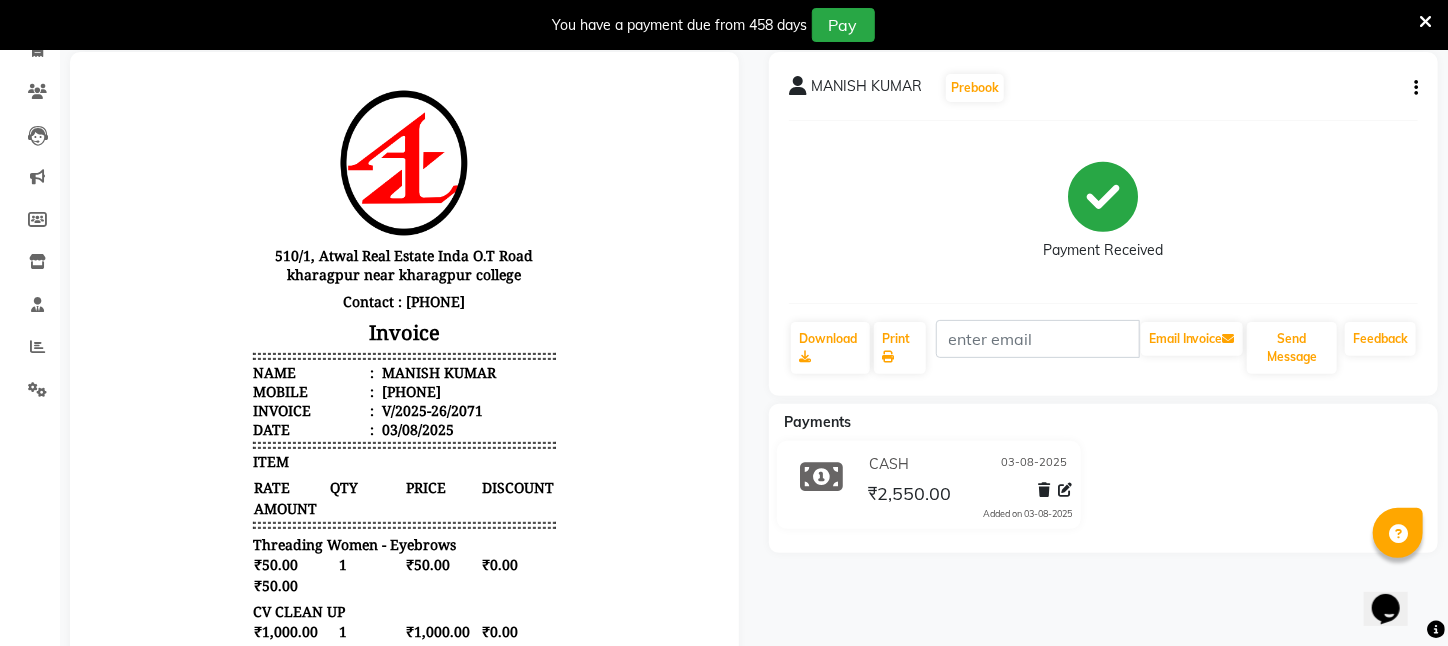 click on "Payments CASH 03-08-[YEAR] ₹2,550.00 Added on 03-08-[YEAR]" 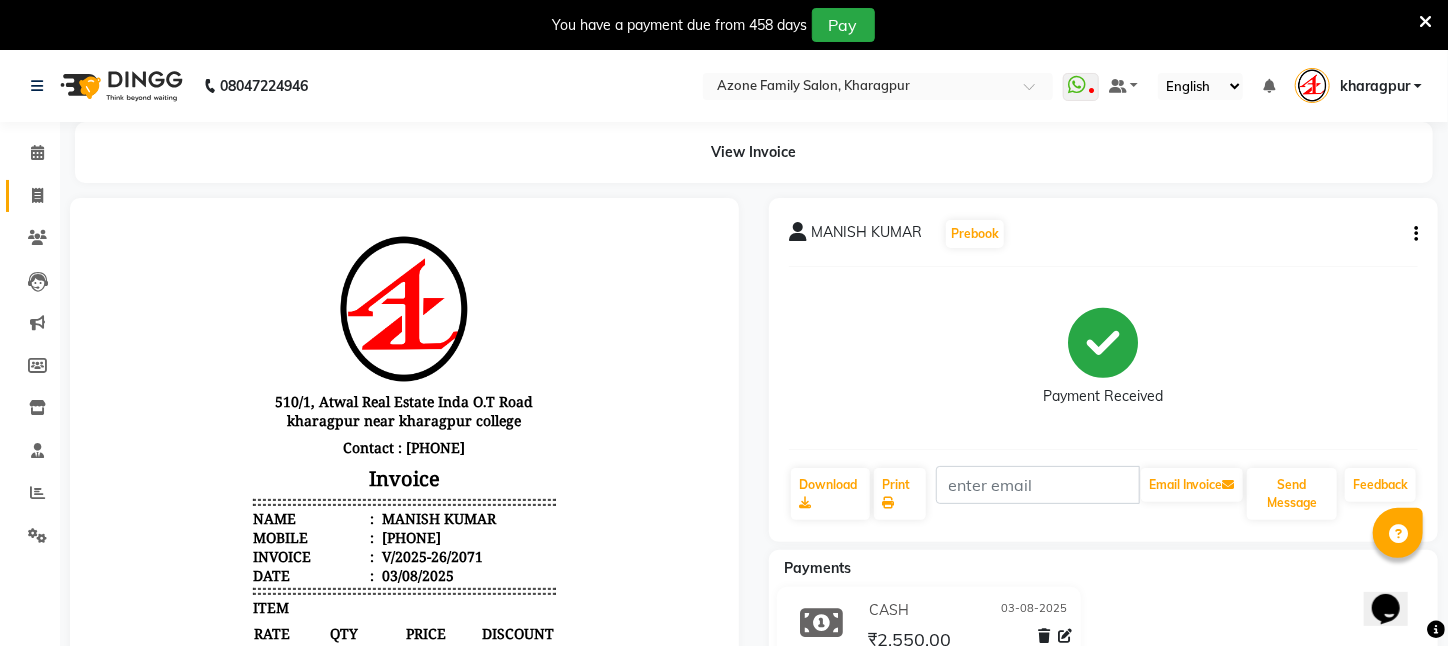 drag, startPoint x: 1017, startPoint y: 414, endPoint x: 32, endPoint y: 194, distance: 1009.26953 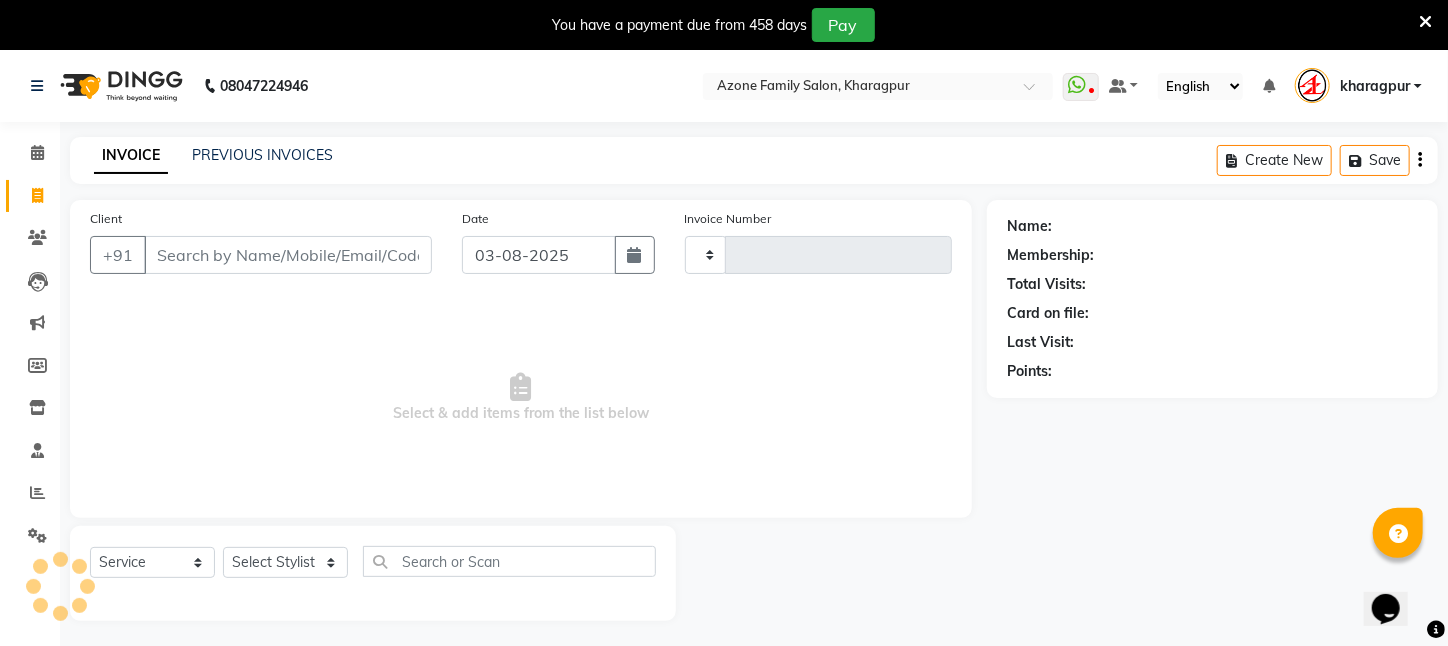 scroll, scrollTop: 50, scrollLeft: 0, axis: vertical 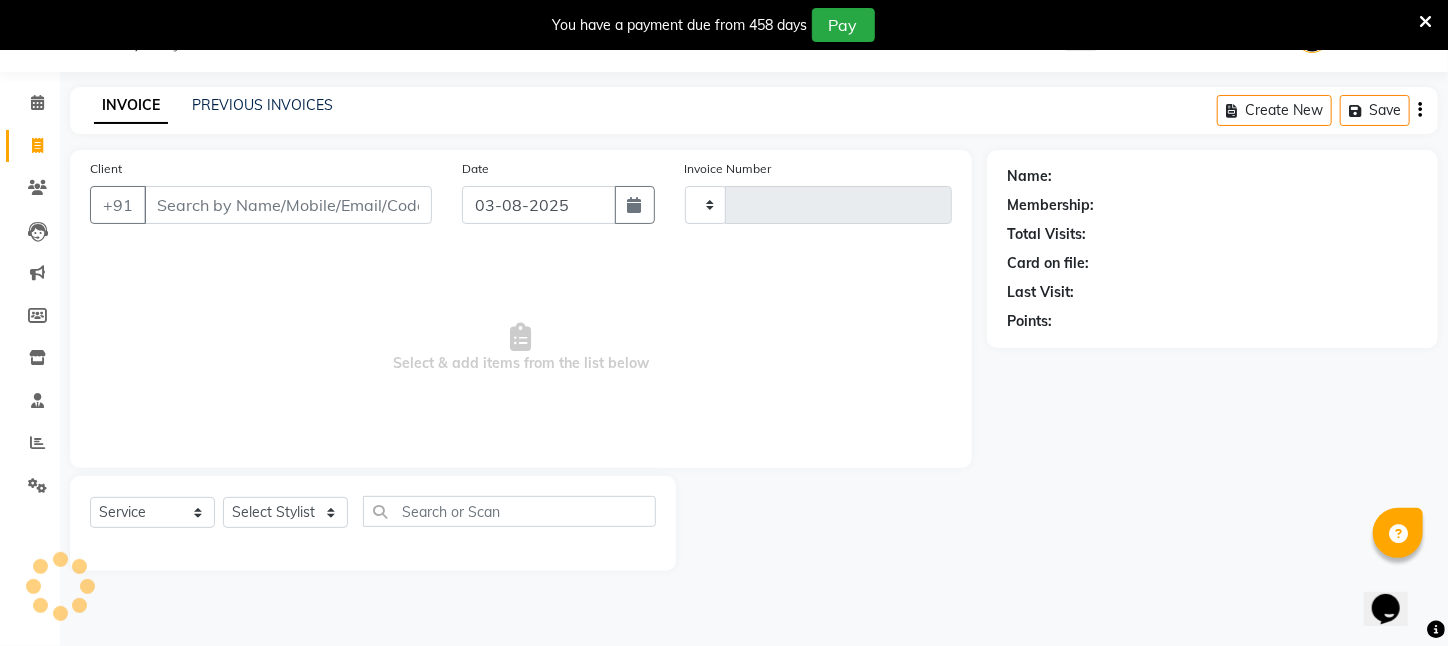 type on "2072" 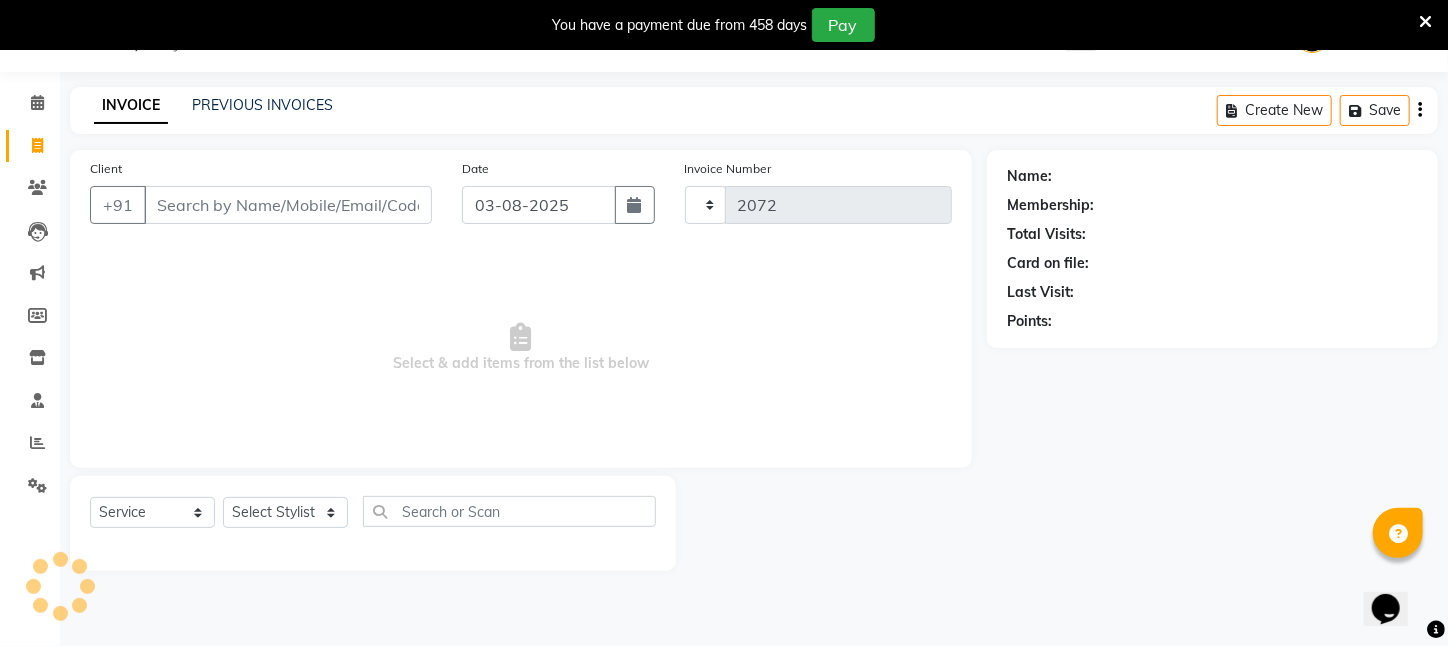 select on "4296" 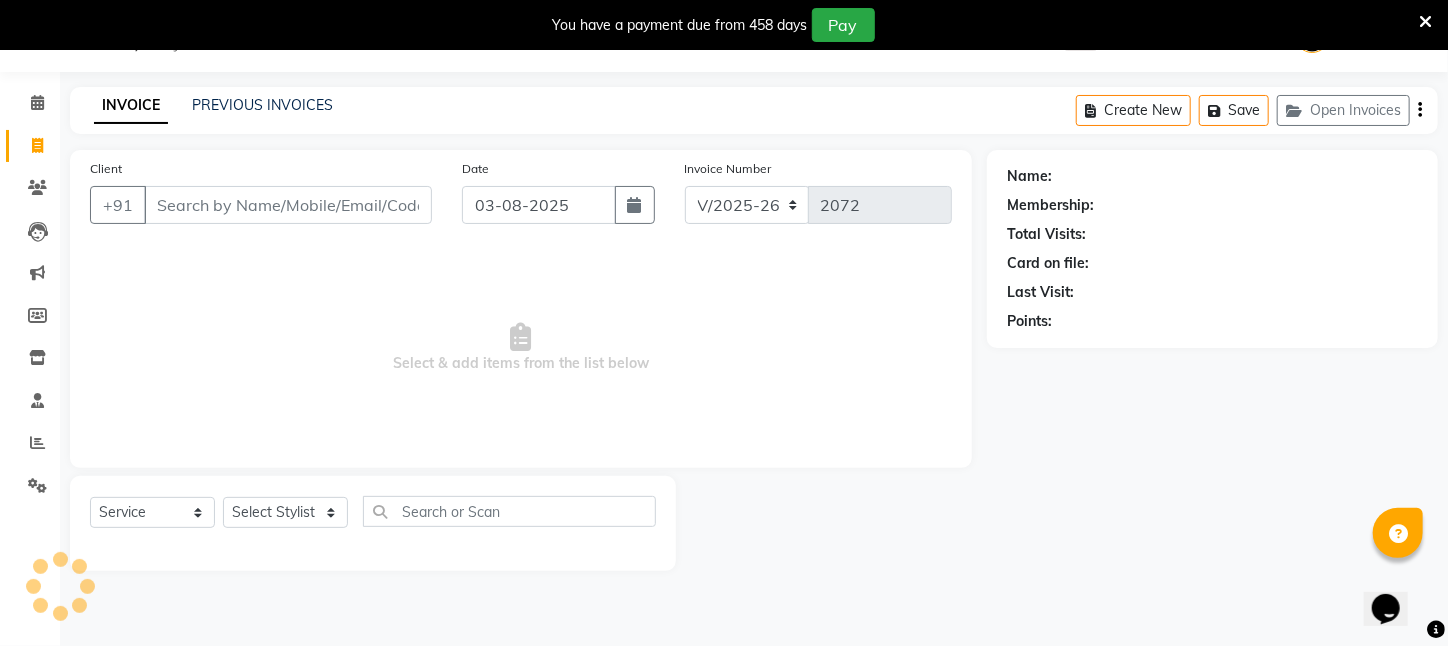 click on "Client" at bounding box center (288, 205) 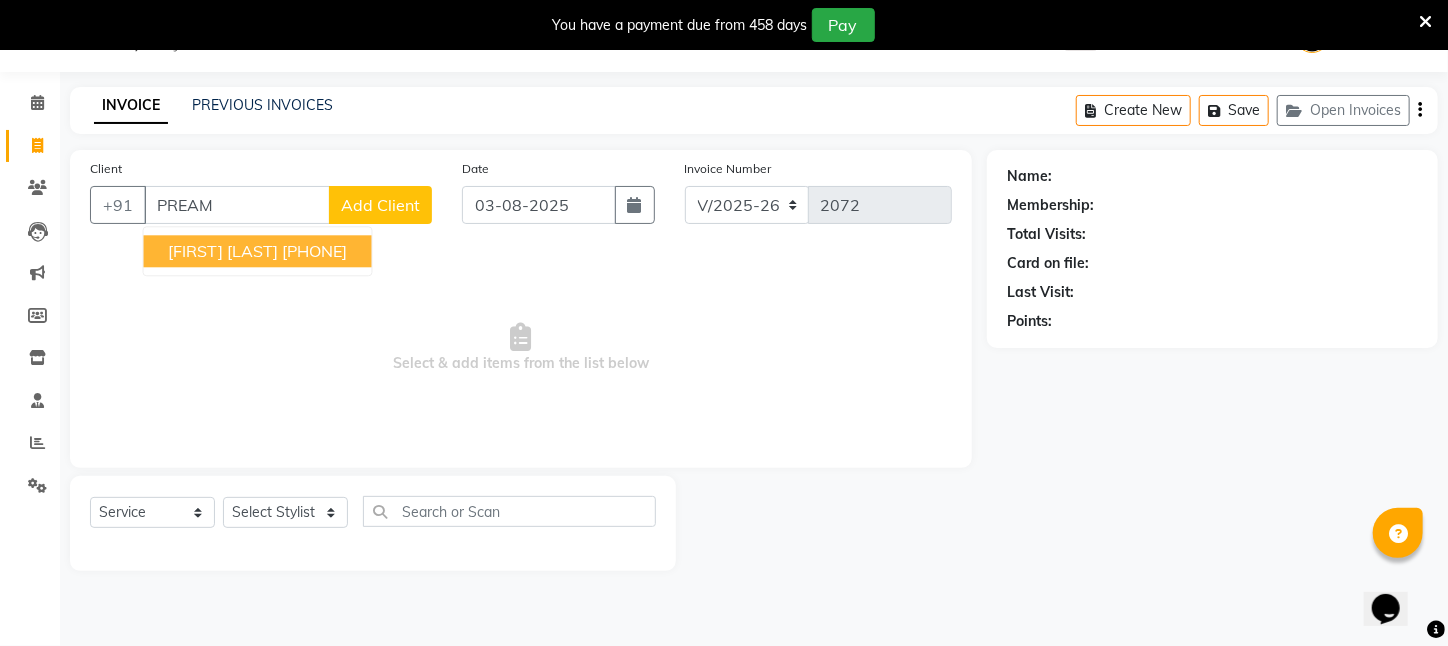 click on "[FIRST] [LAST]" at bounding box center (223, 251) 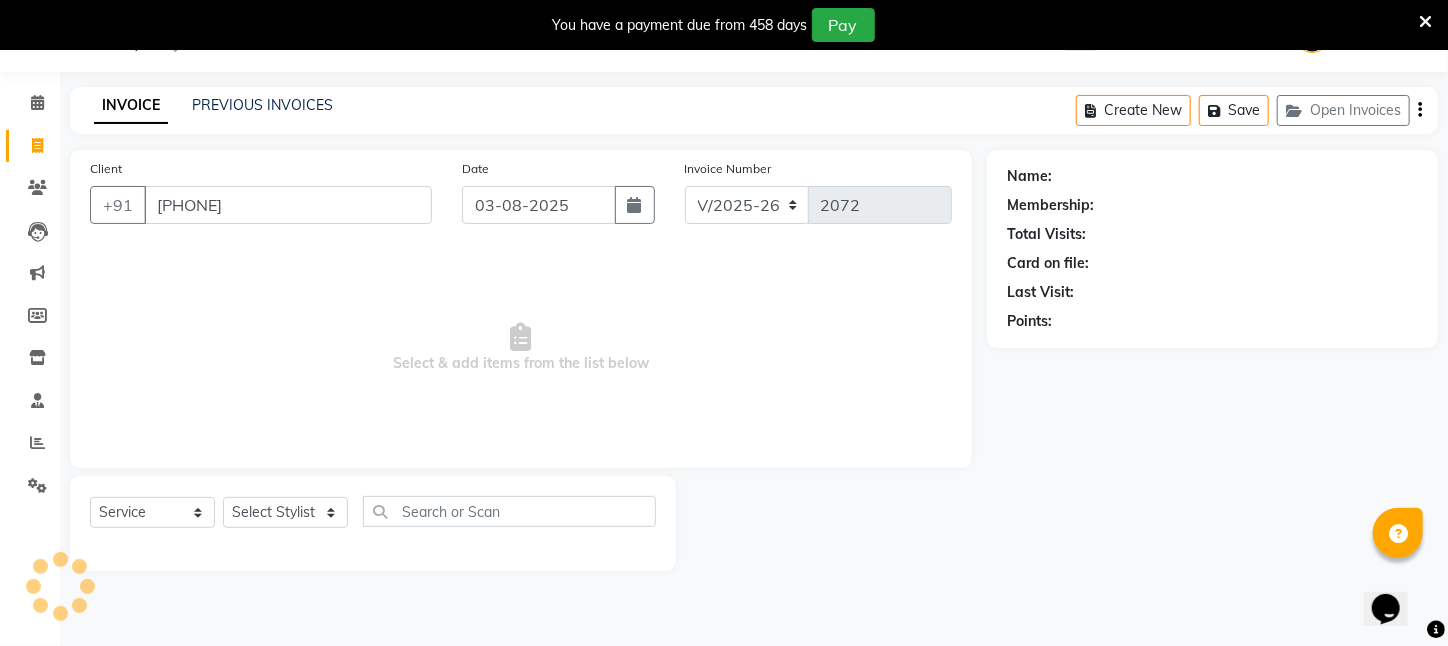 type on "[PHONE]" 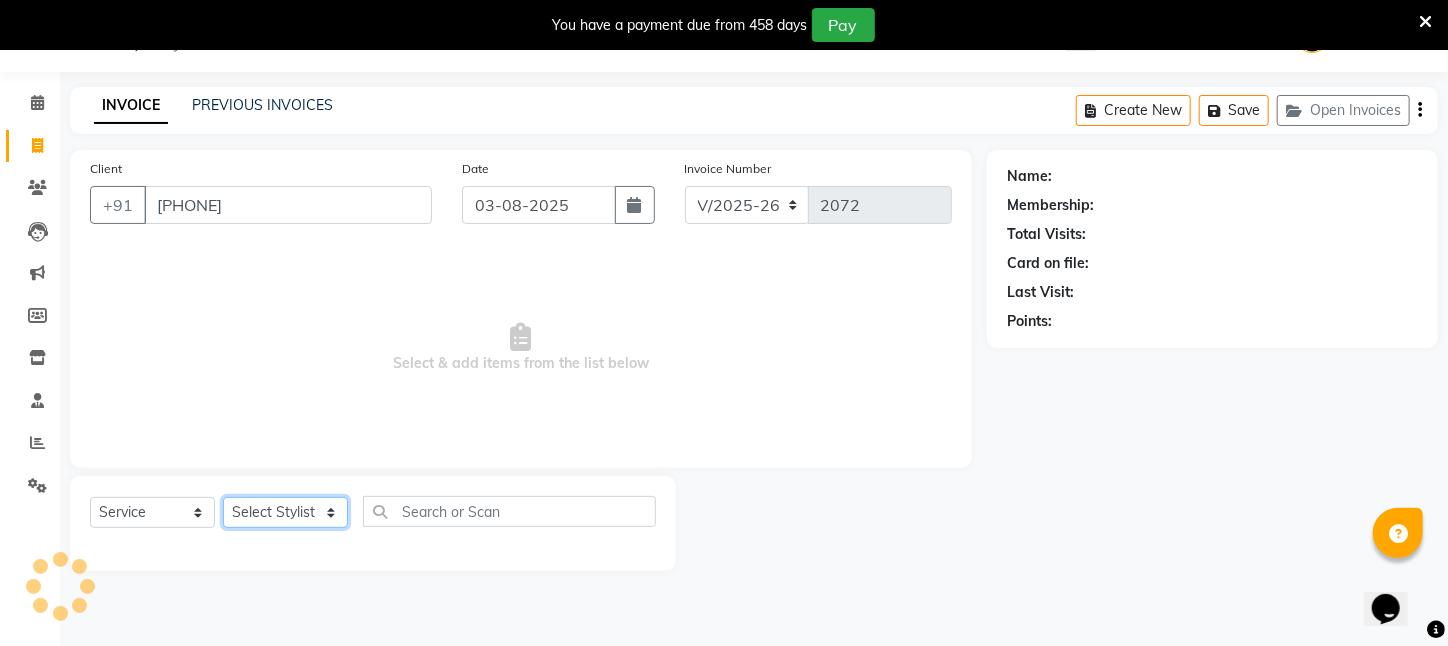 click on "Select Stylist [FIRST] [LAST] [FIRST] [LAST] [FIRST] [LAST] [FIRST] [LAST] [FIRST] [LAST] [LAST] [FIRST] [LAST] [FIRST] [LAST] [FIRST] [LAST] [FIRST] [LAST] [FIRST] [LAST] [FIRST] [LAST] [FIRST] [LAST] [FIRST] [LAST] [FIRST] [LAST] [FIRST] [LAST] [FIRST] [LAST]" 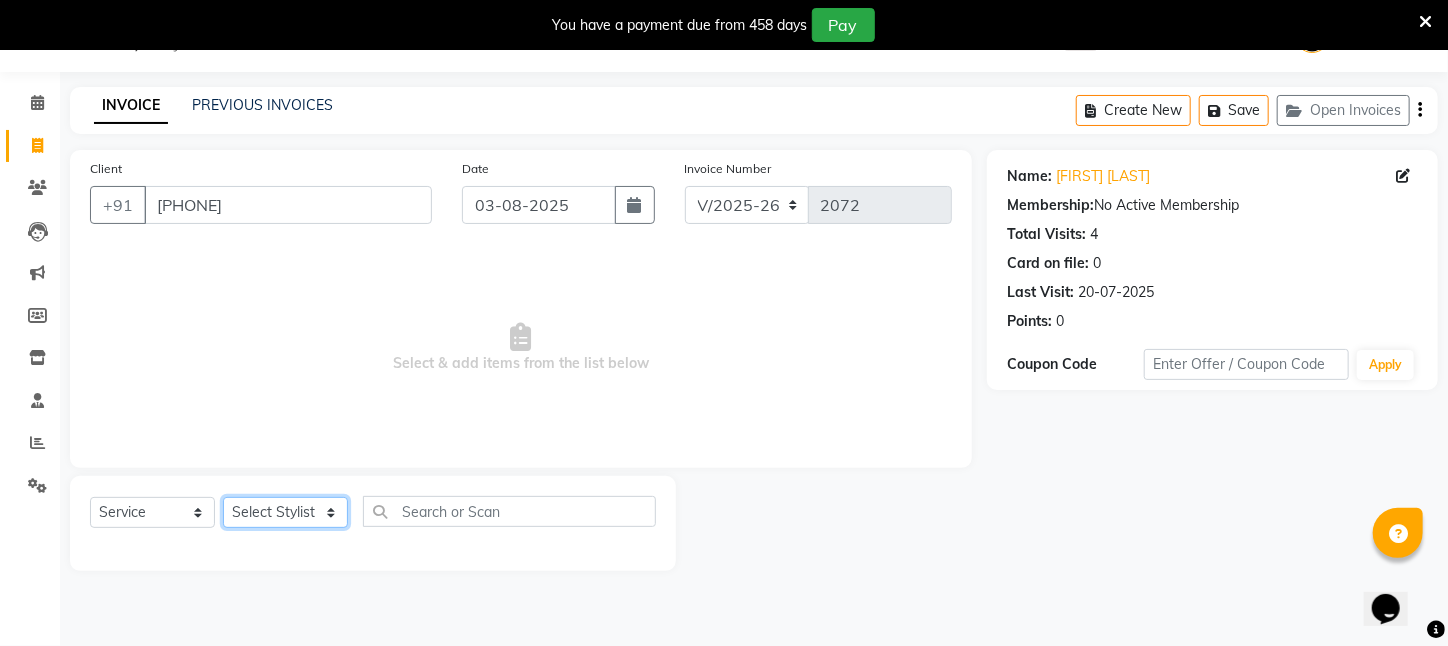 select on "25302" 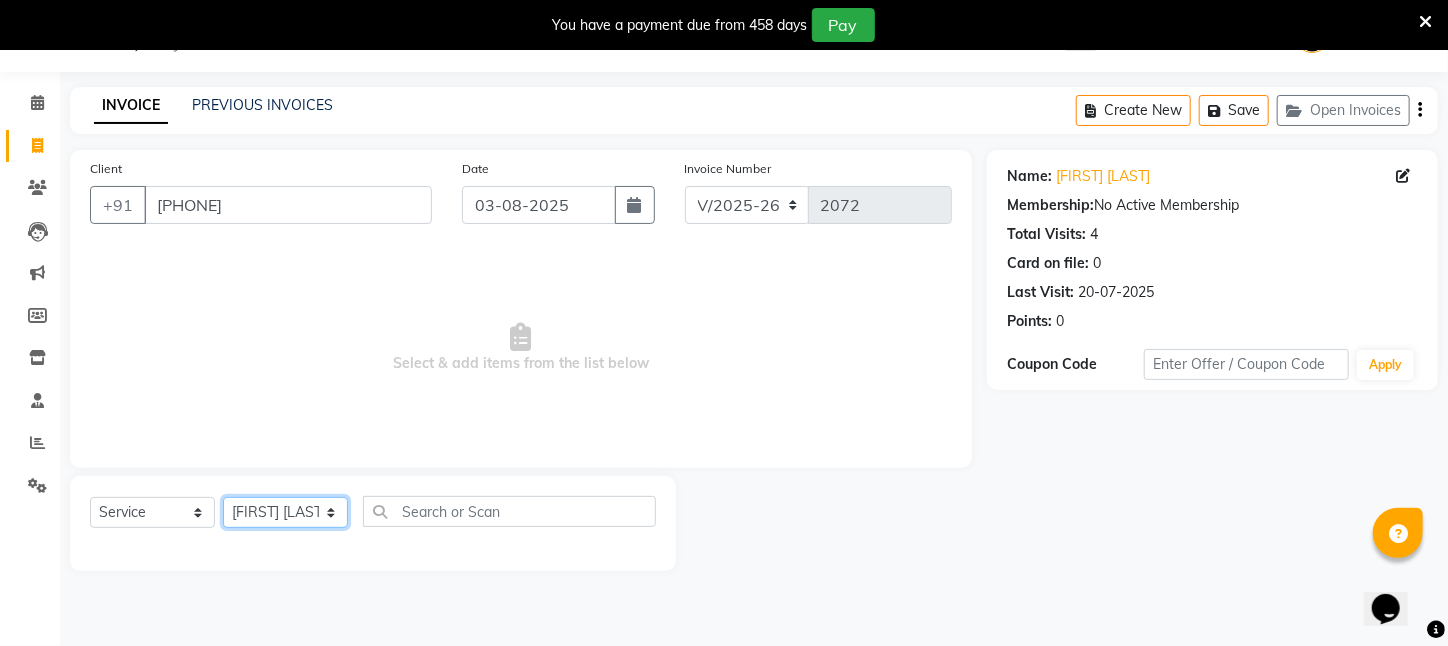 click on "Select Stylist [FIRST] [LAST] [FIRST] [LAST] [FIRST] [LAST] [FIRST] [LAST] [FIRST] [LAST] [LAST] [FIRST] [LAST] [FIRST] [LAST] [FIRST] [LAST] [FIRST] [LAST] [FIRST] [LAST] [FIRST] [LAST] [FIRST] [LAST] [FIRST] [LAST] [FIRST] [LAST] [FIRST] [LAST] [FIRST] [LAST]" 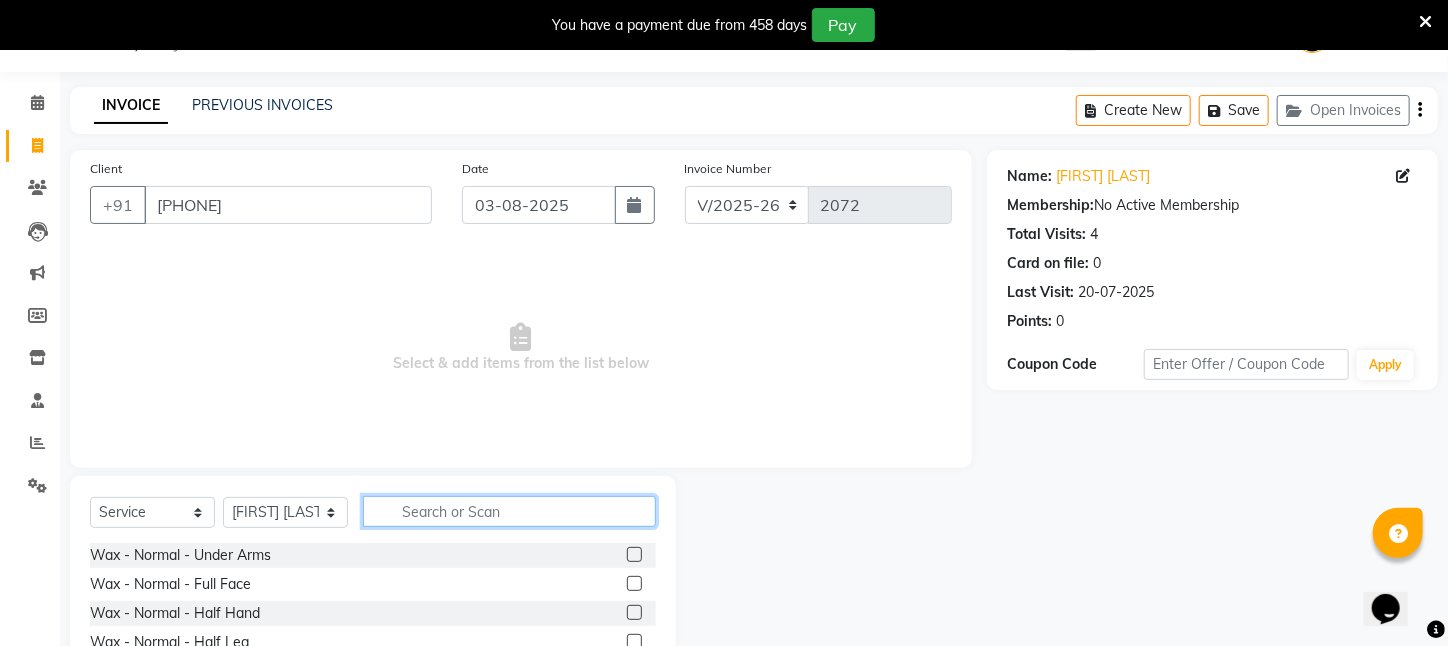 click 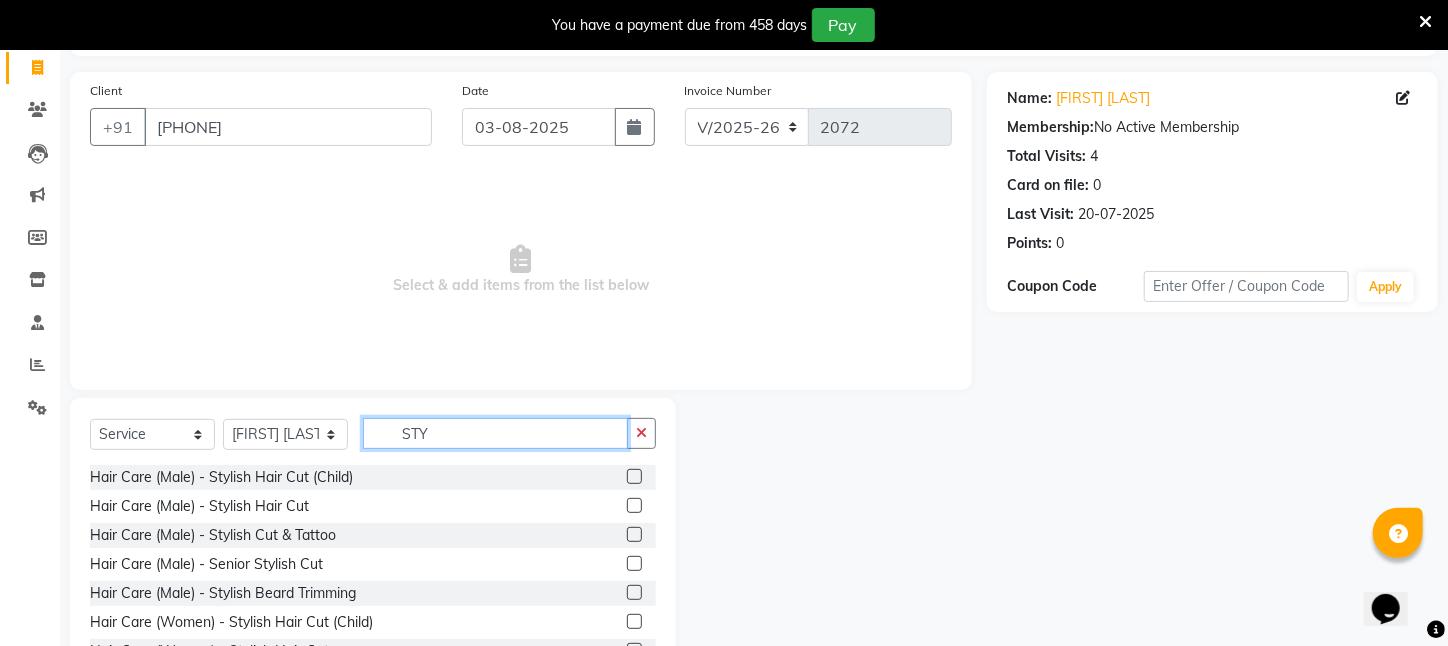 scroll, scrollTop: 204, scrollLeft: 0, axis: vertical 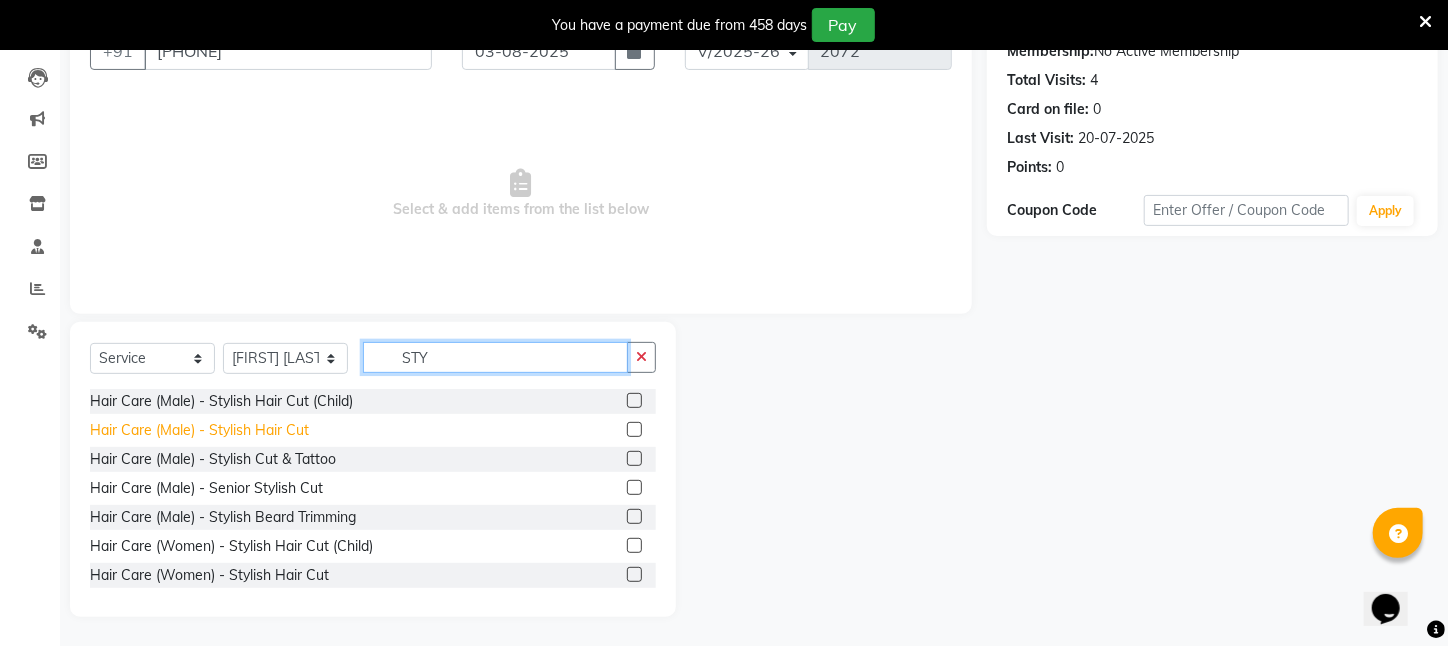 type on "STY" 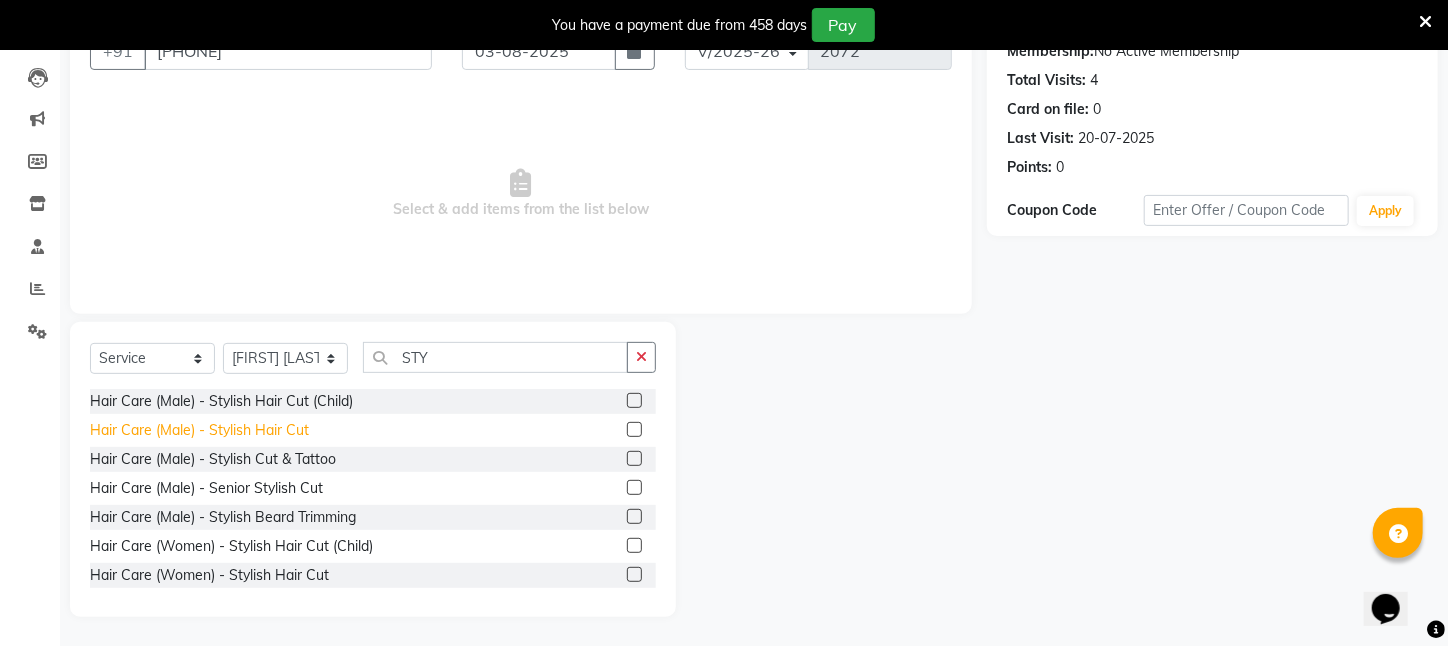 click on "Hair Care (Male)   -   Stylish Hair Cut" 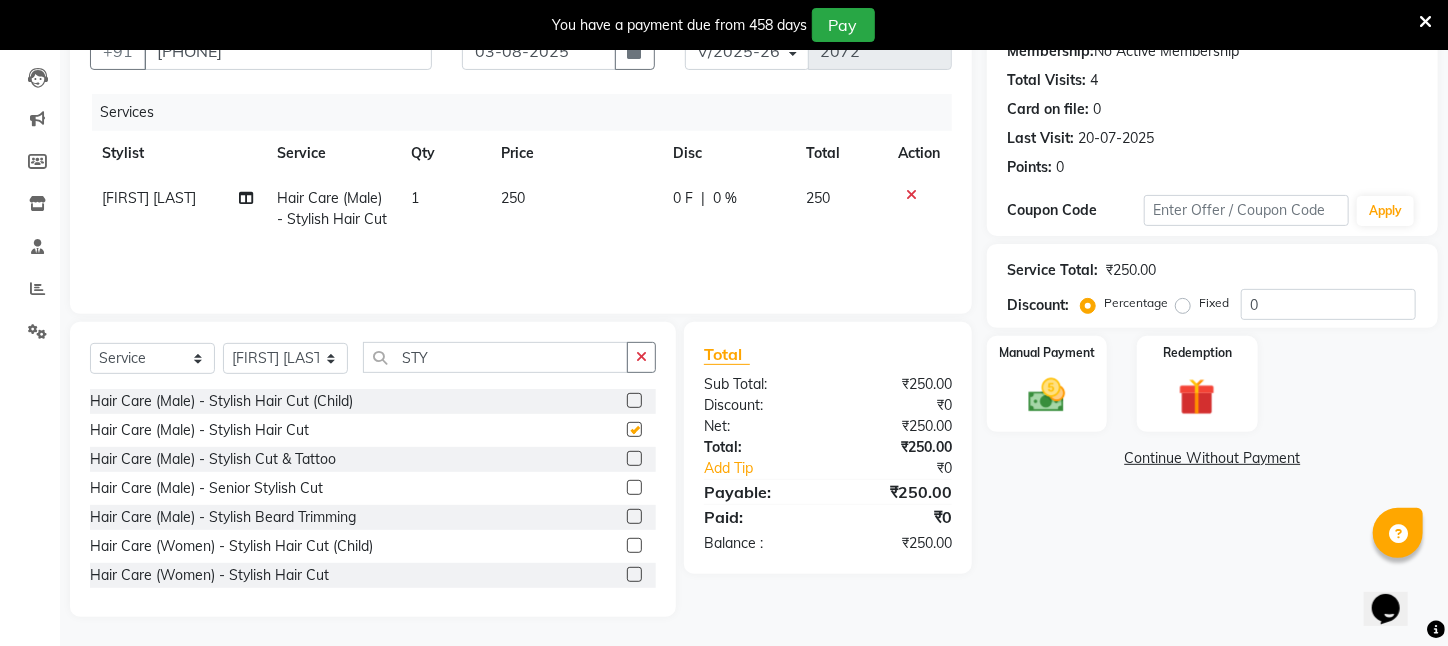 checkbox on "false" 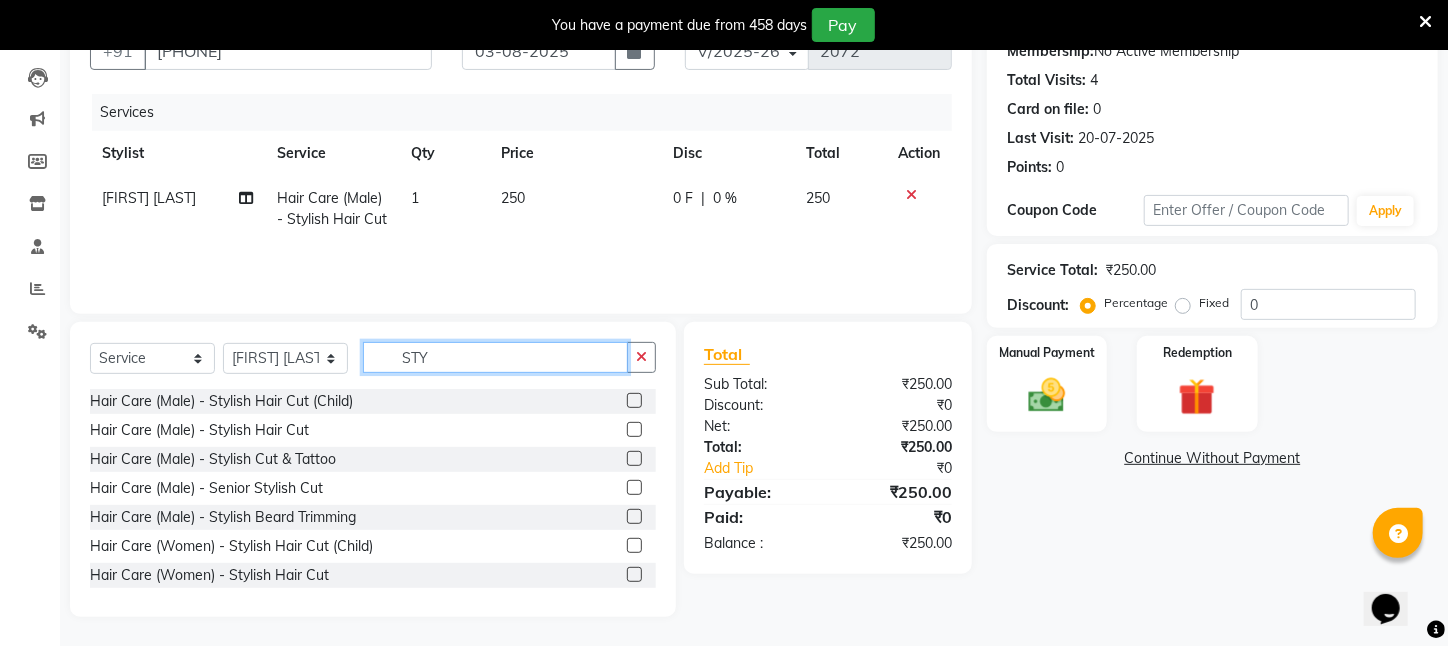 click on "STY" 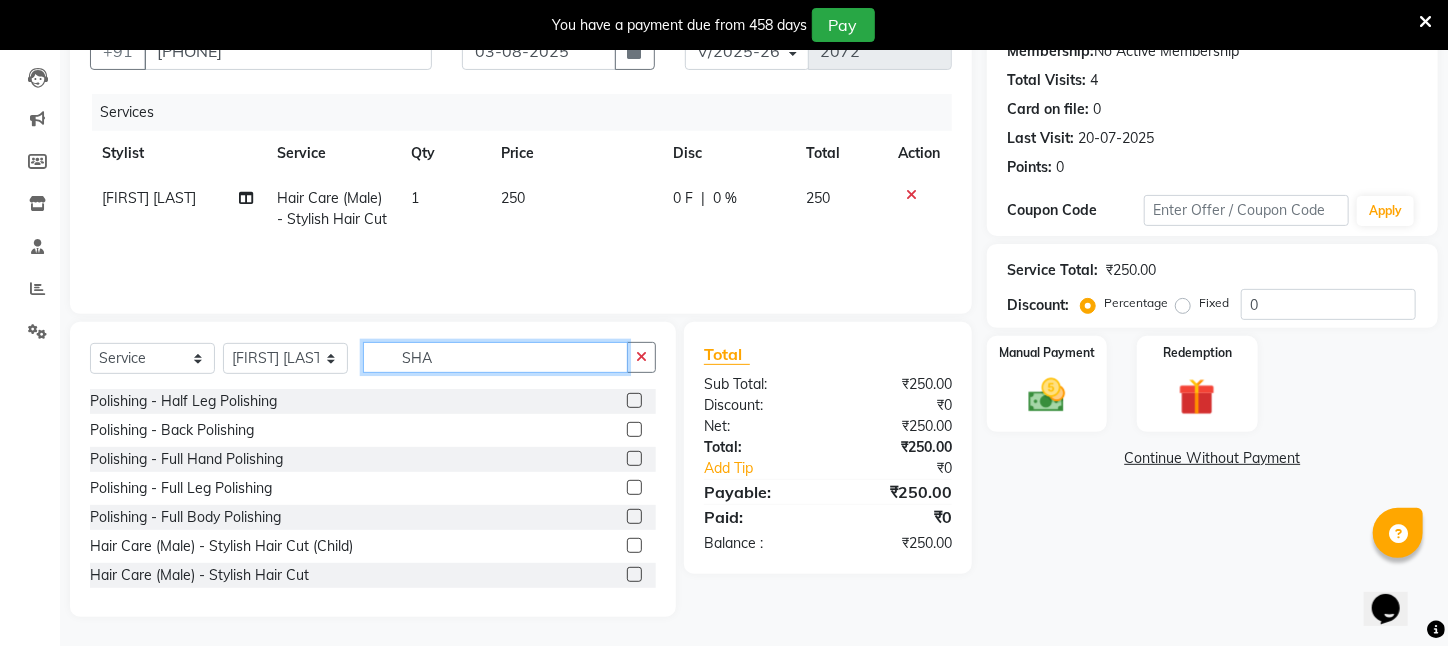 scroll, scrollTop: 161, scrollLeft: 0, axis: vertical 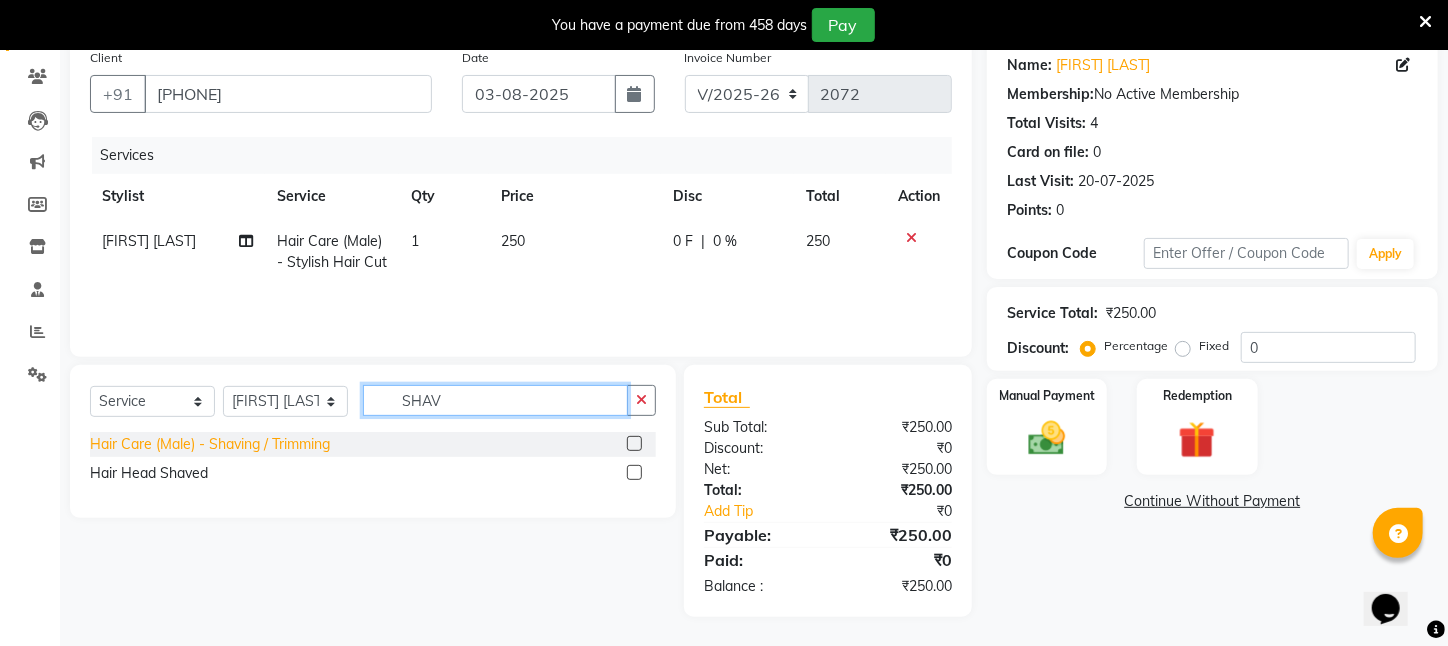 type on "SHAV" 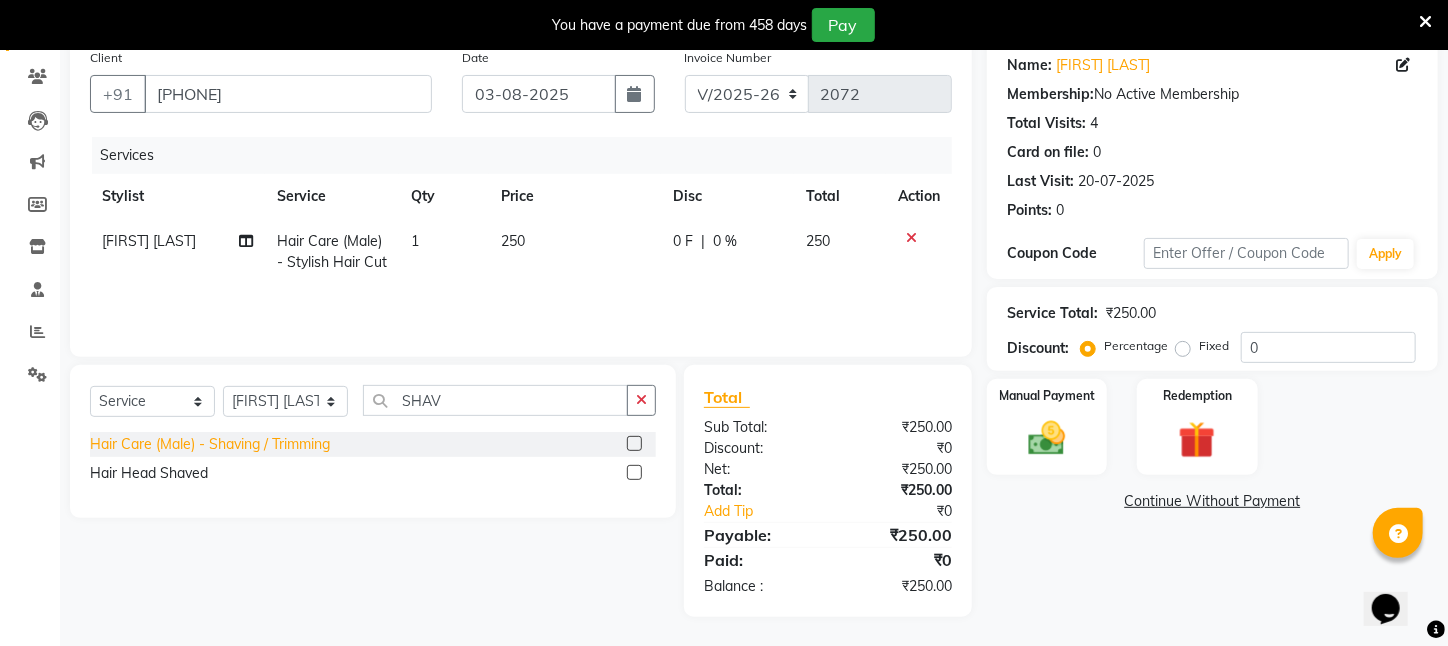 click on "Hair Care (Male)   -   Shaving / Trimming" 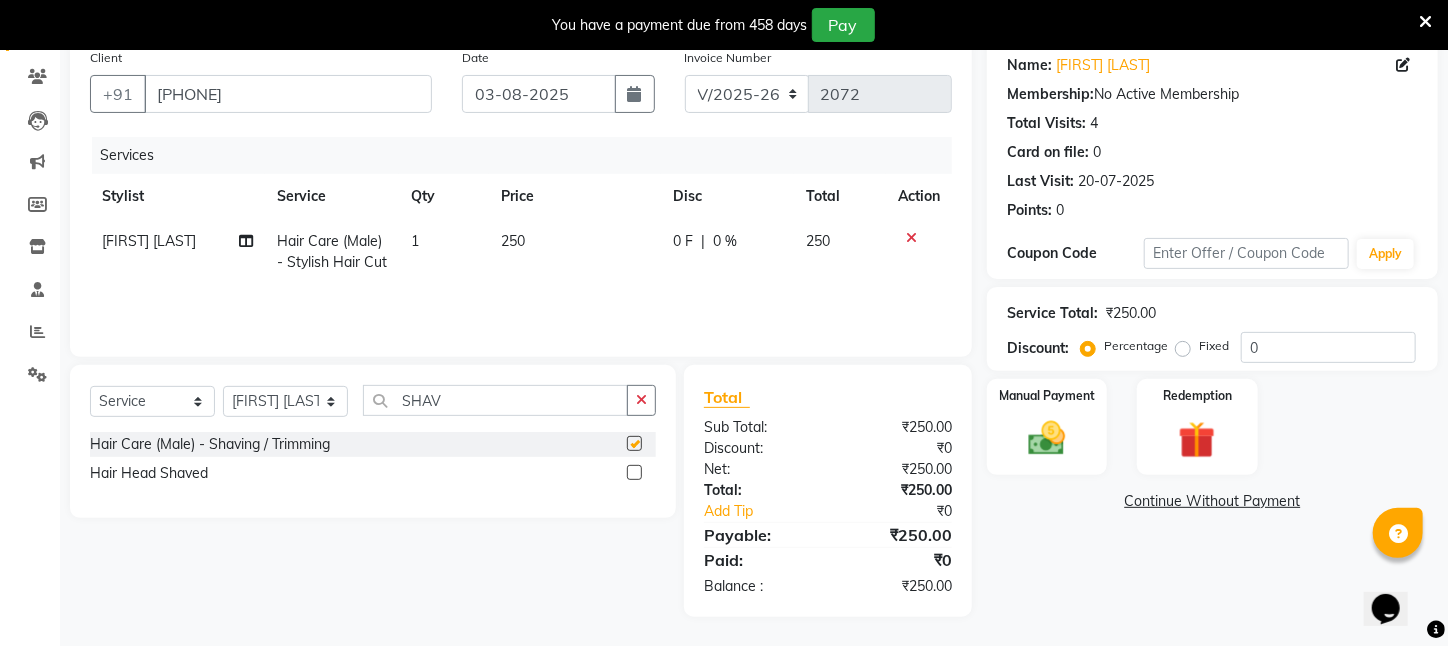 checkbox on "false" 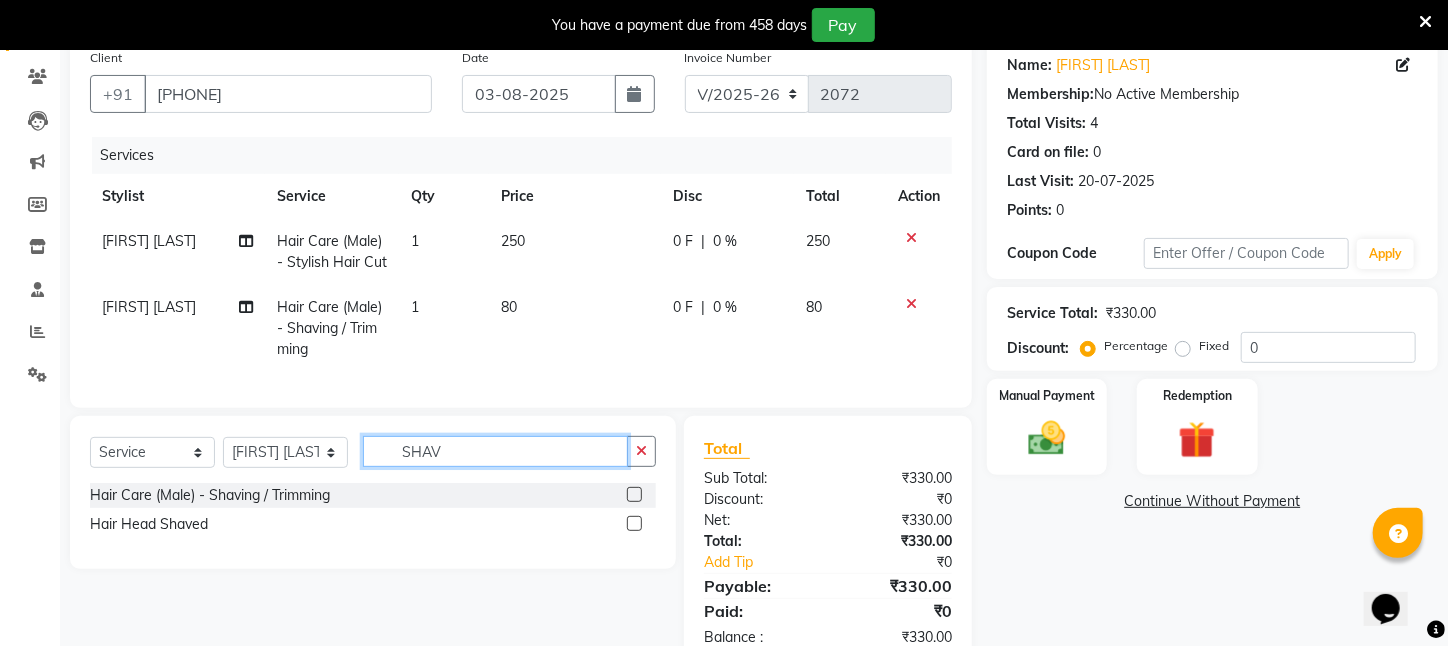 drag, startPoint x: 446, startPoint y: 458, endPoint x: 348, endPoint y: 452, distance: 98.1835 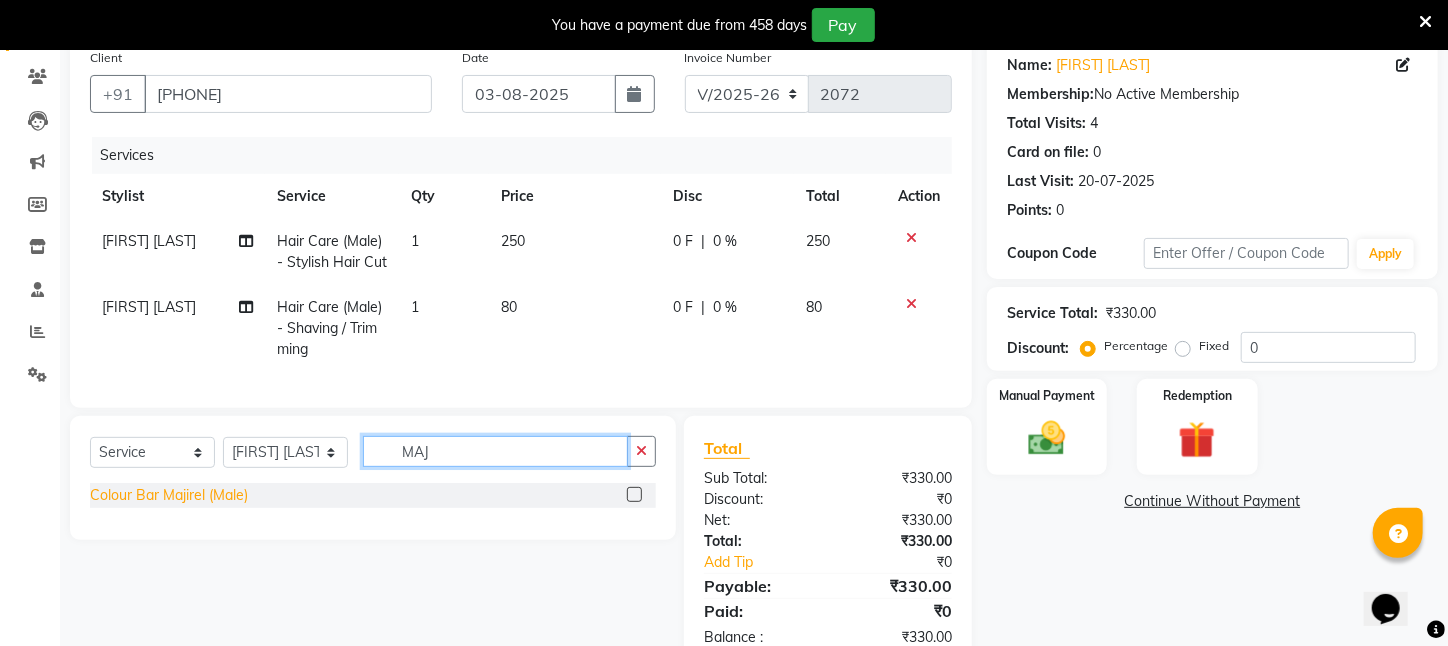 type on "MAJ" 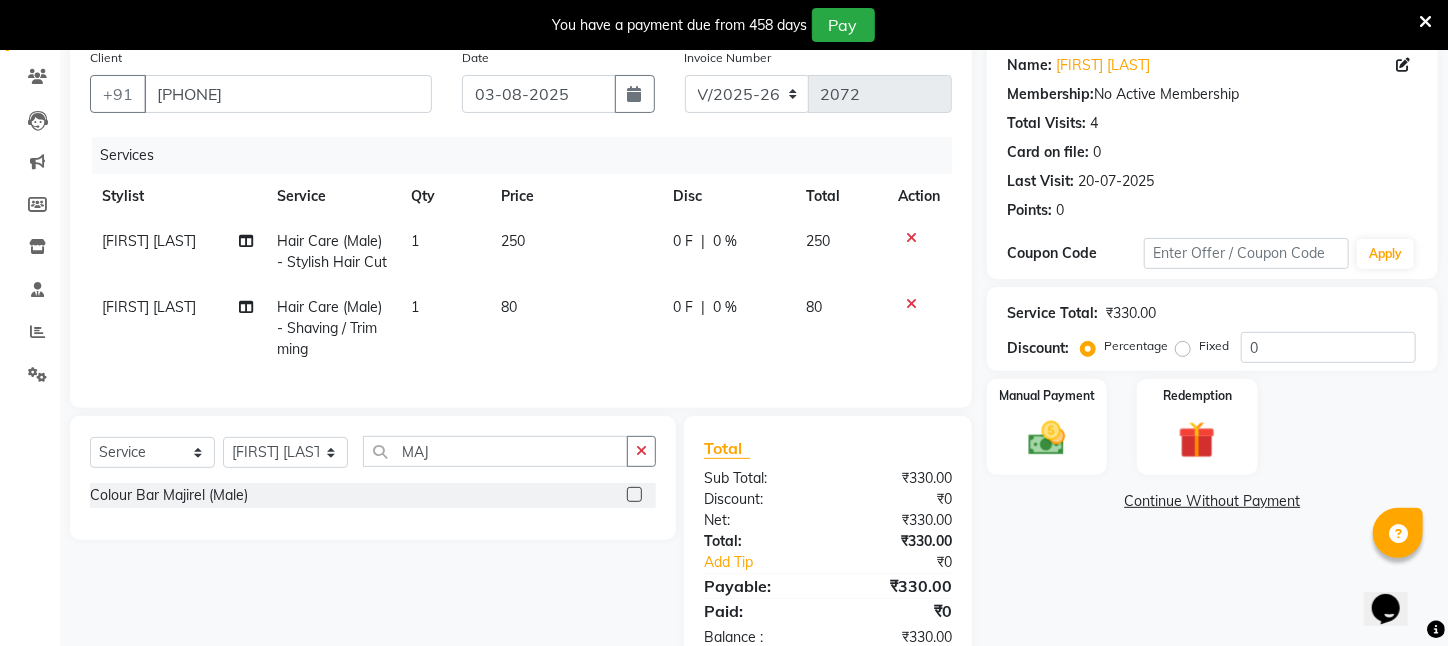 drag, startPoint x: 181, startPoint y: 508, endPoint x: 264, endPoint y: 447, distance: 103.00485 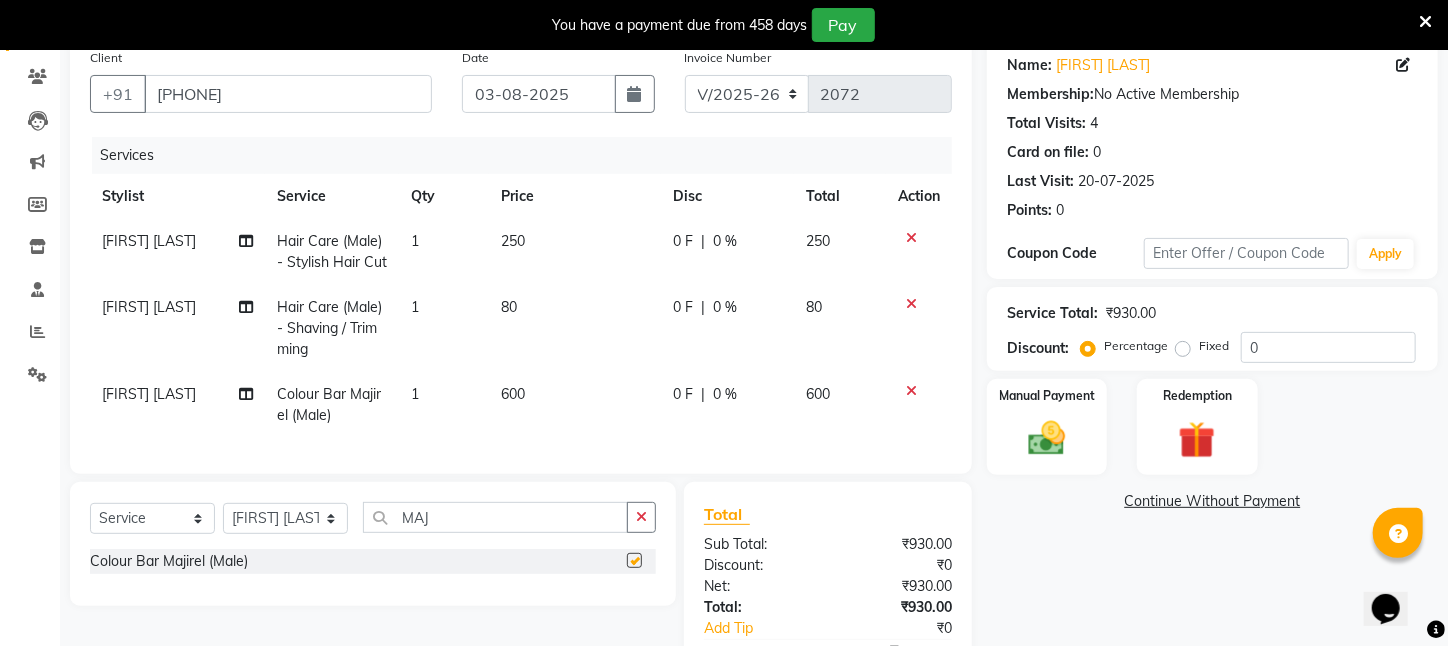 type 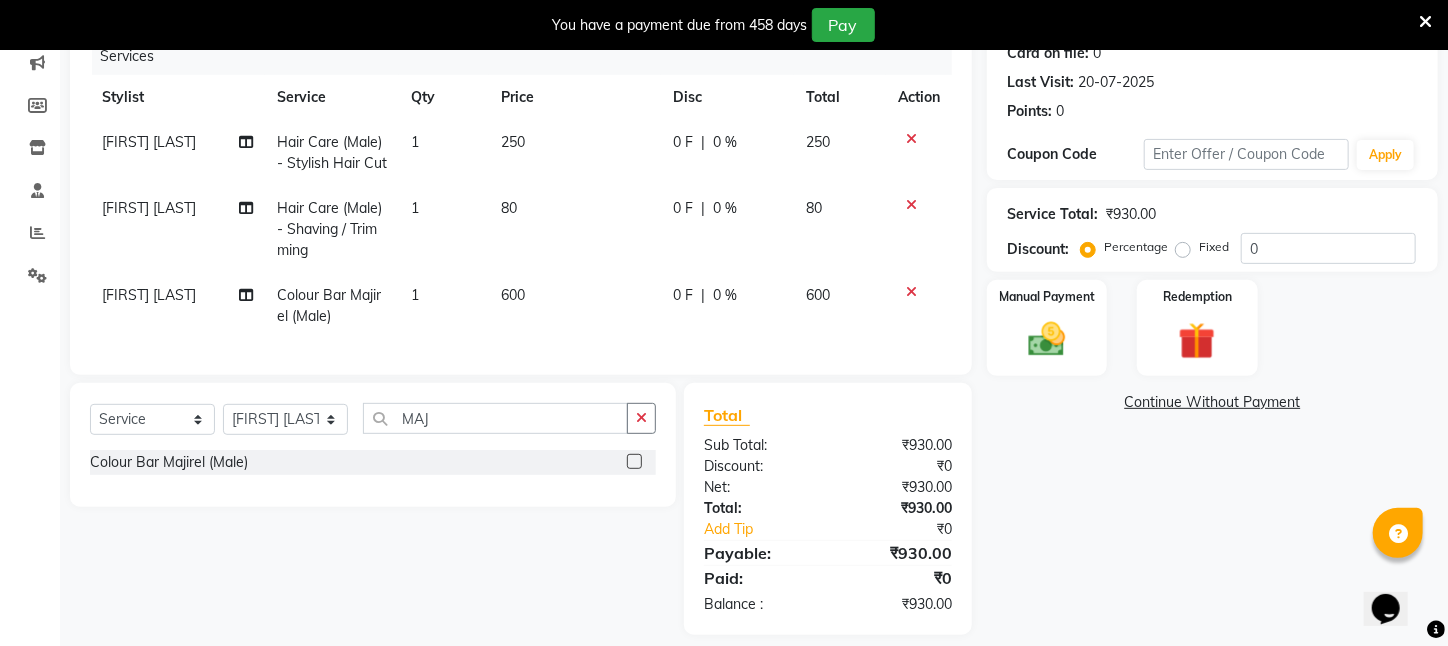 scroll, scrollTop: 261, scrollLeft: 0, axis: vertical 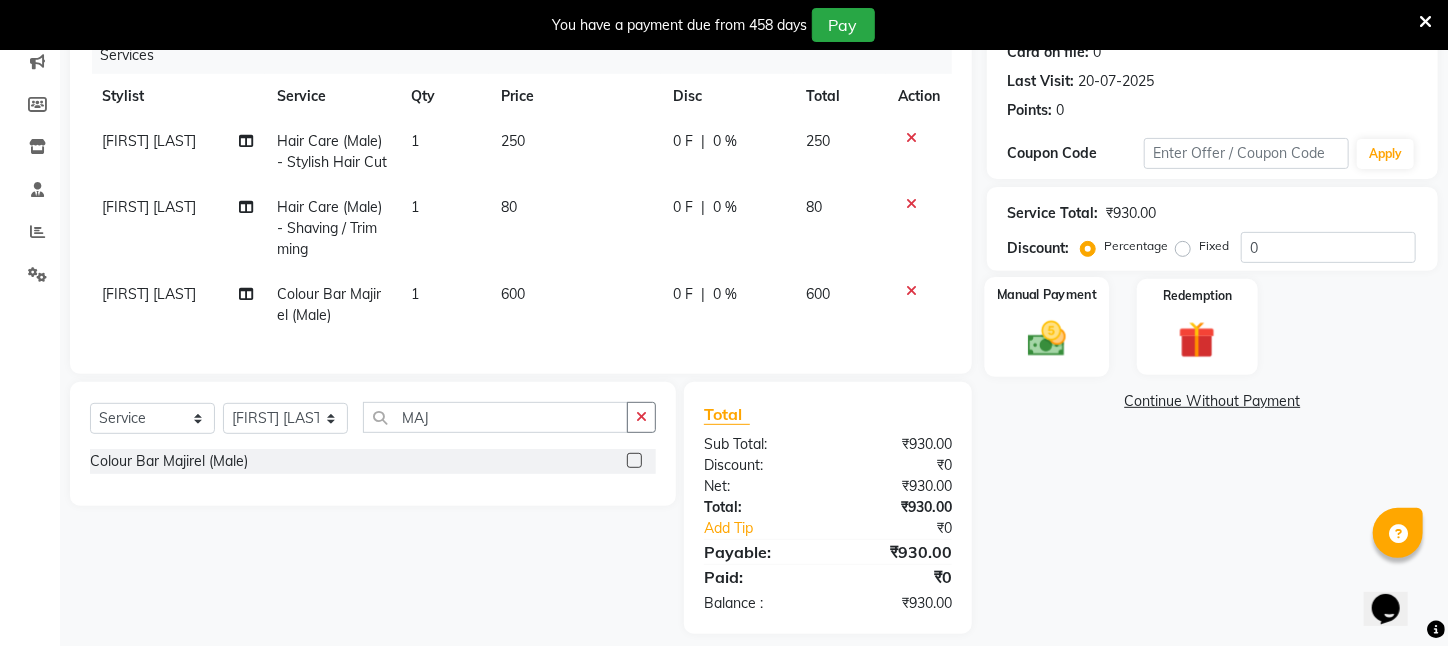 click on "Manual Payment" 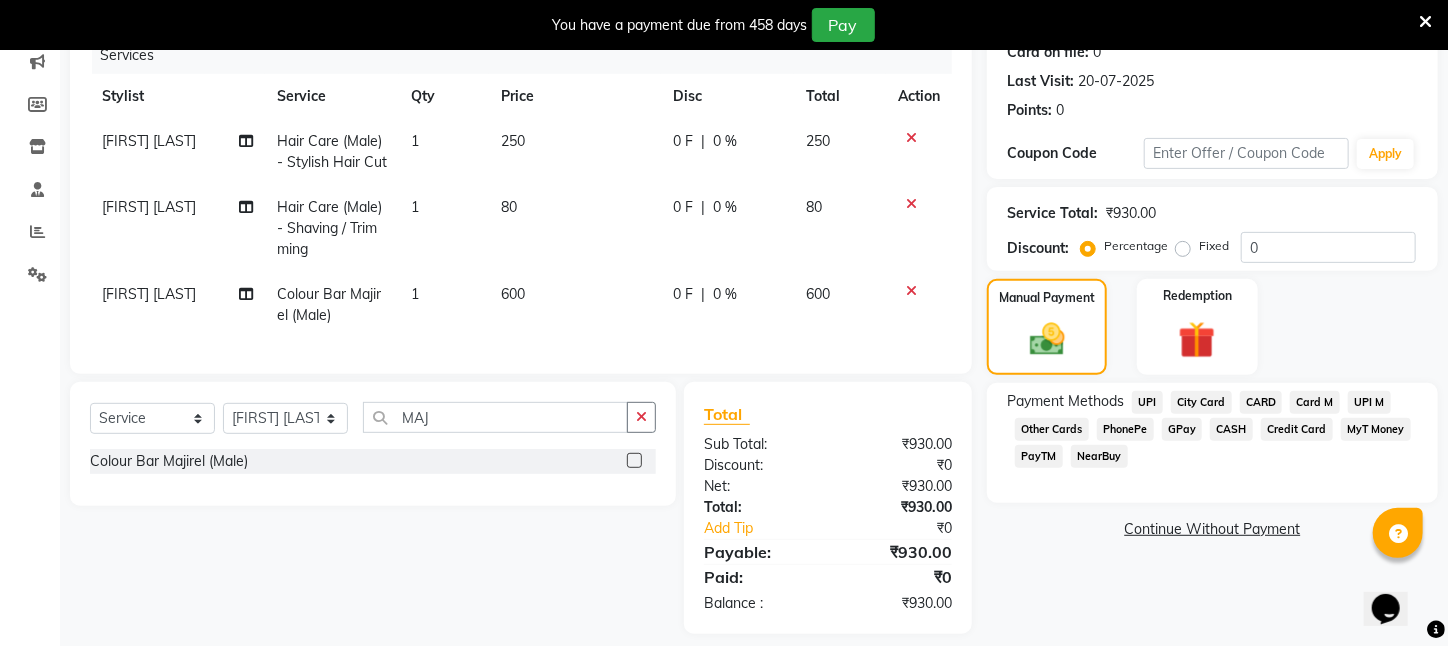 click on "UPI" 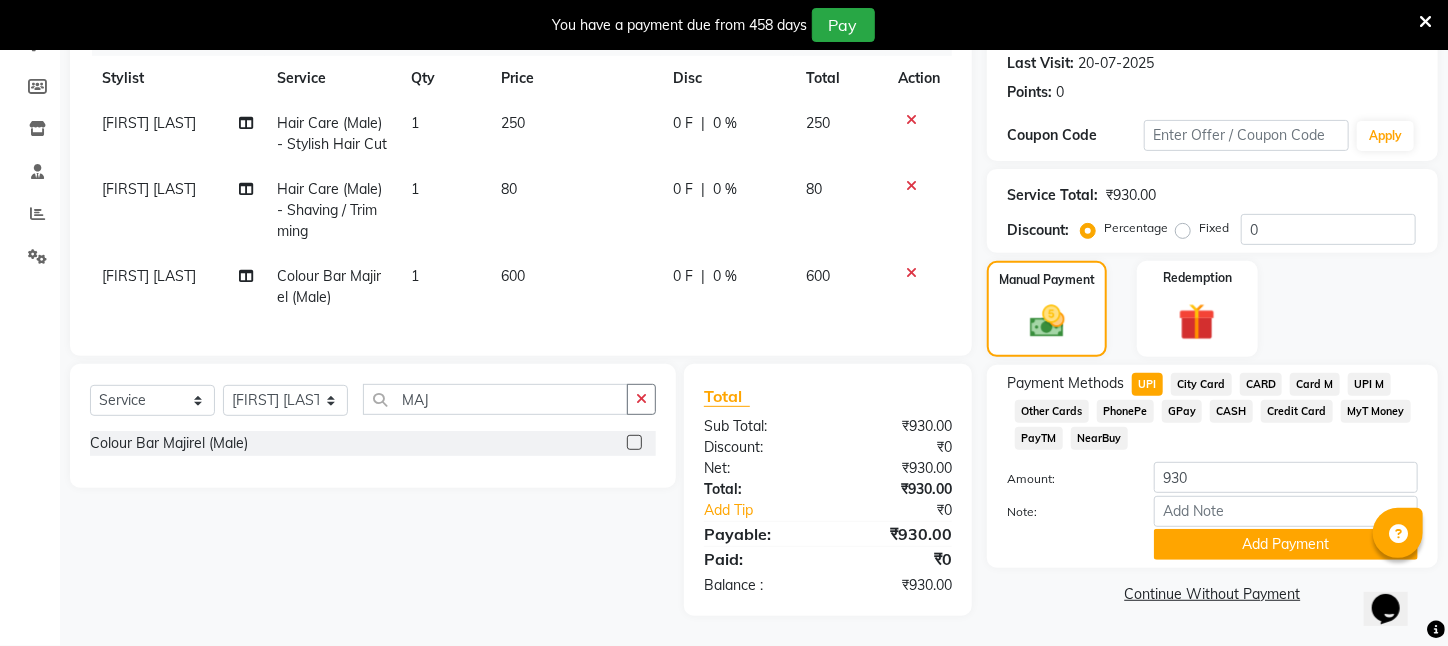scroll, scrollTop: 293, scrollLeft: 0, axis: vertical 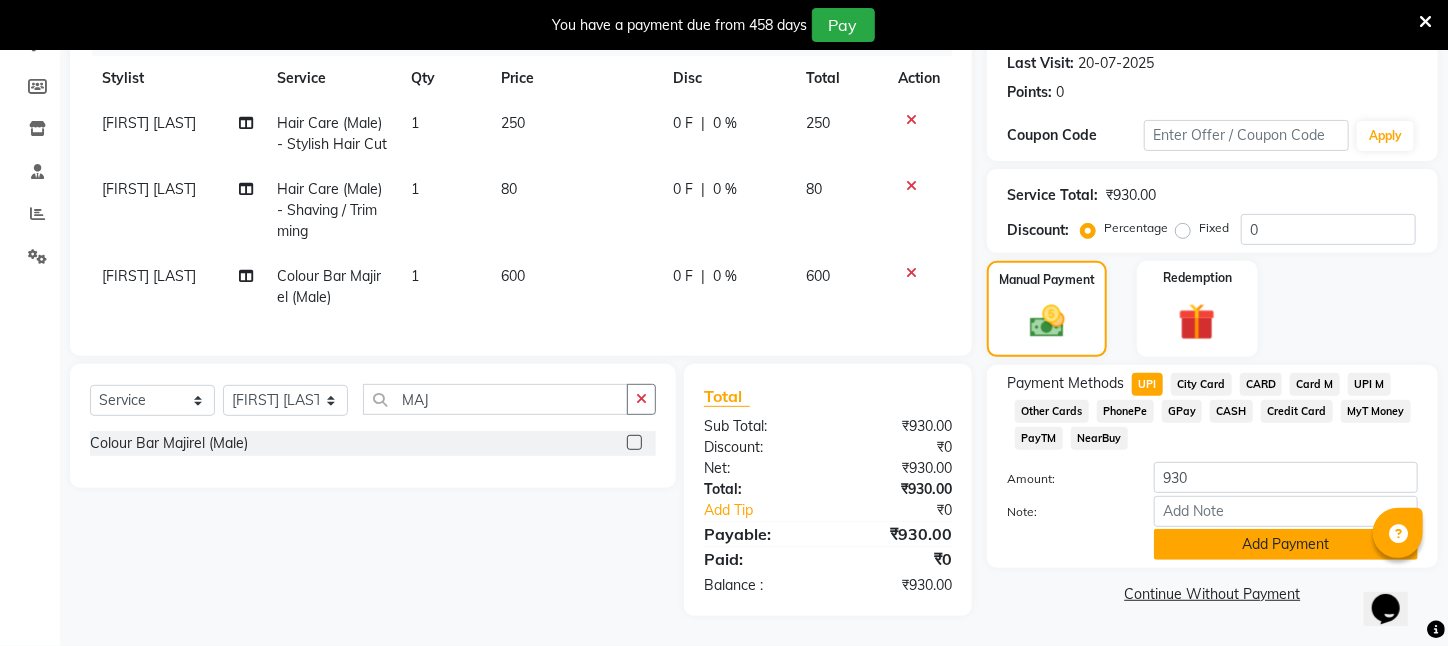 click on "Add Payment" 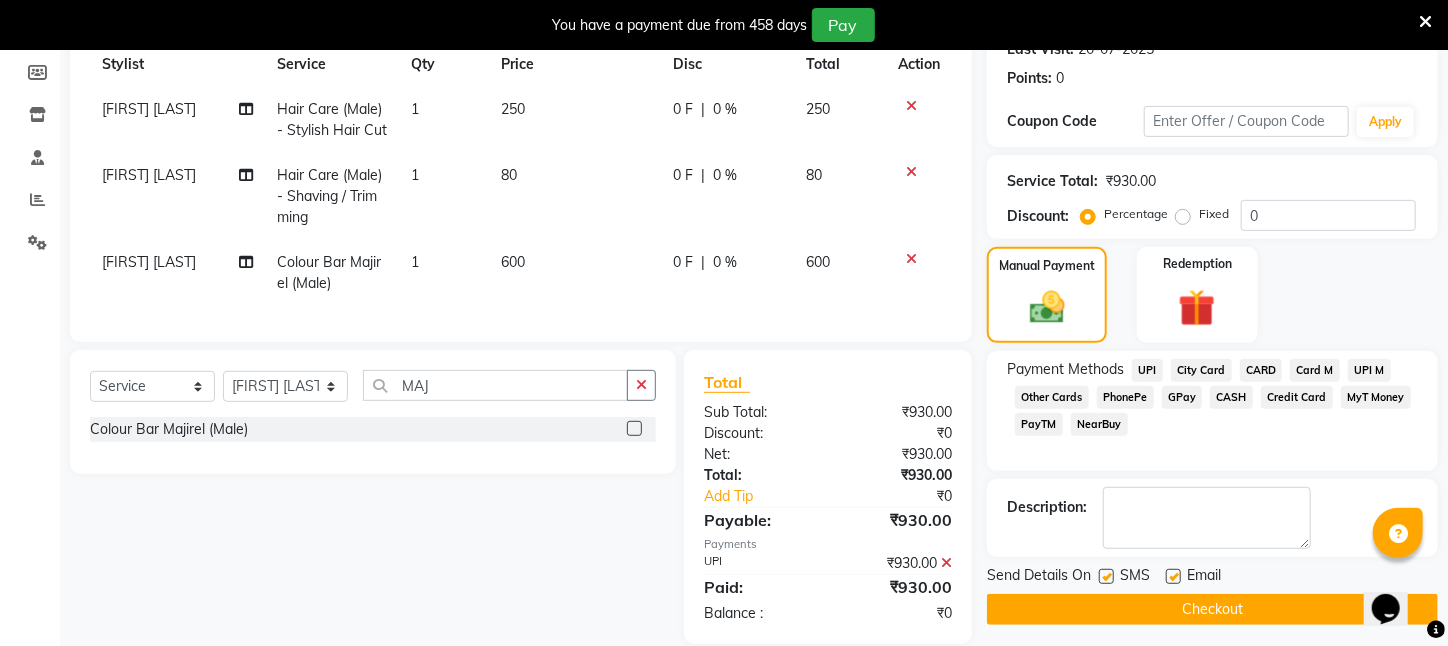 drag, startPoint x: 1304, startPoint y: 622, endPoint x: 1290, endPoint y: 606, distance: 21.260292 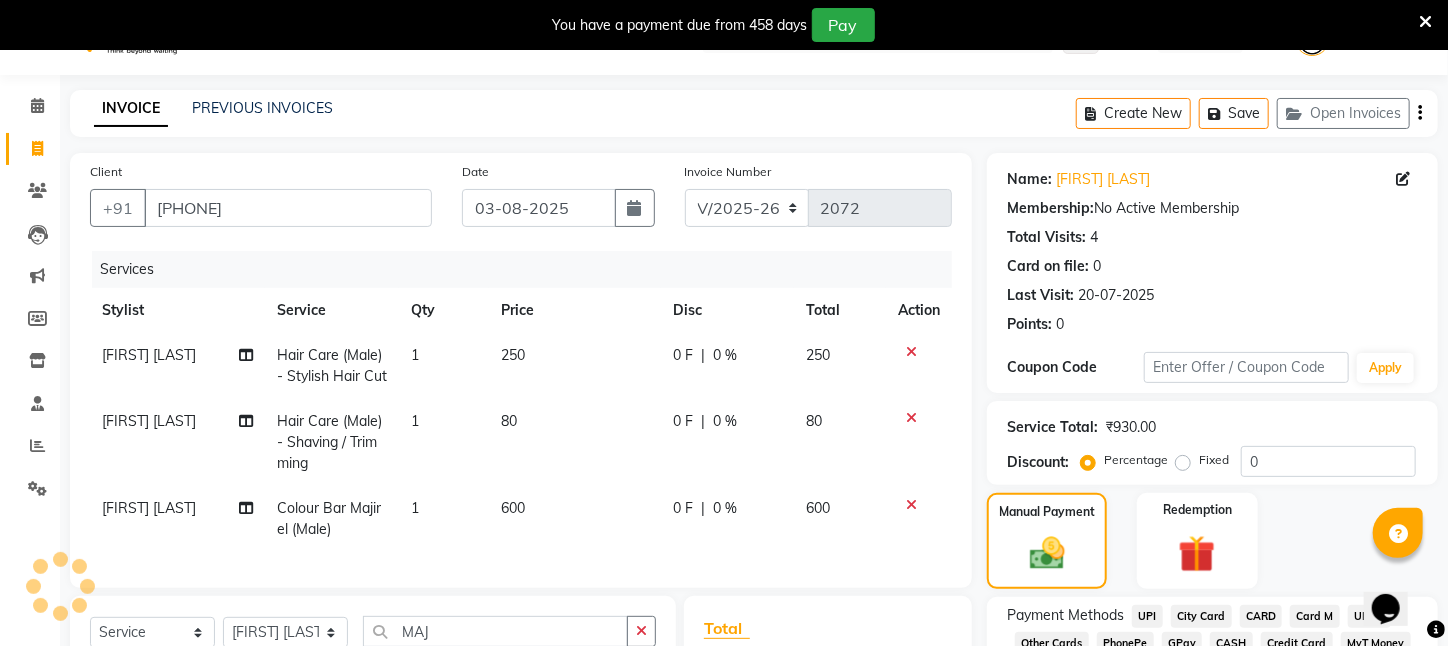scroll, scrollTop: 0, scrollLeft: 0, axis: both 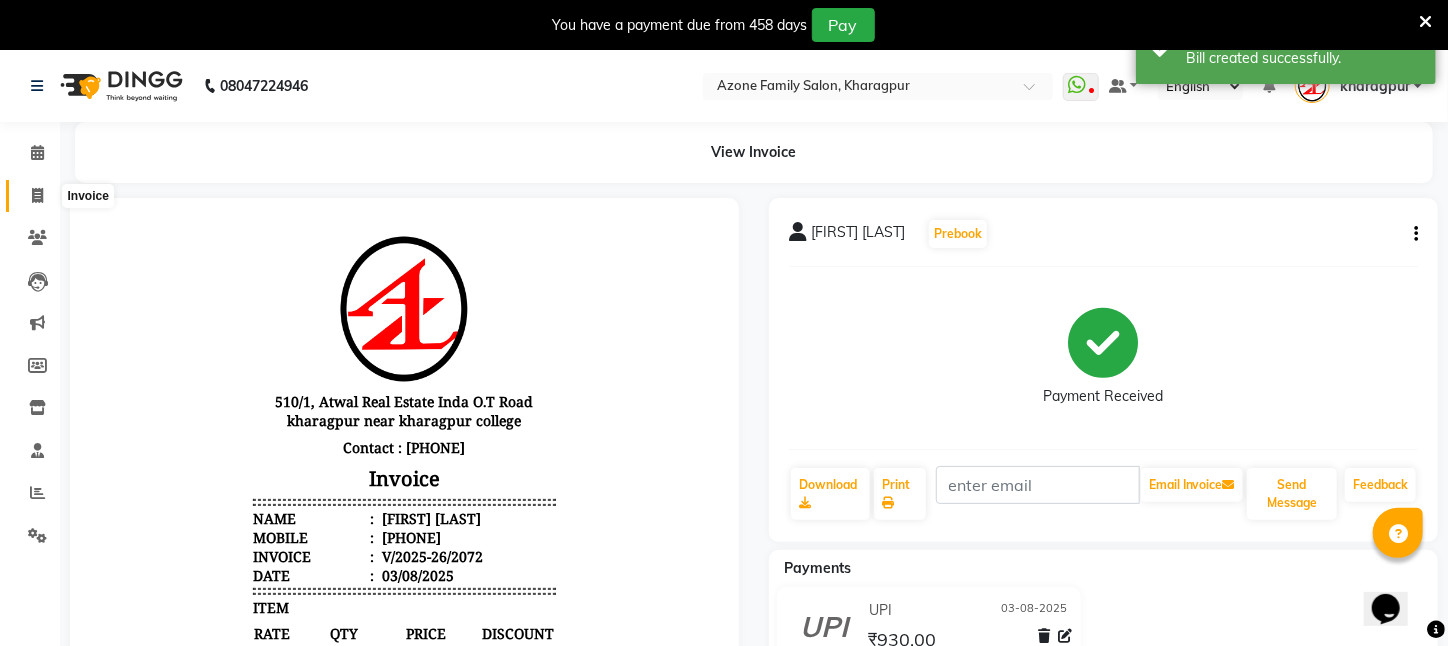click 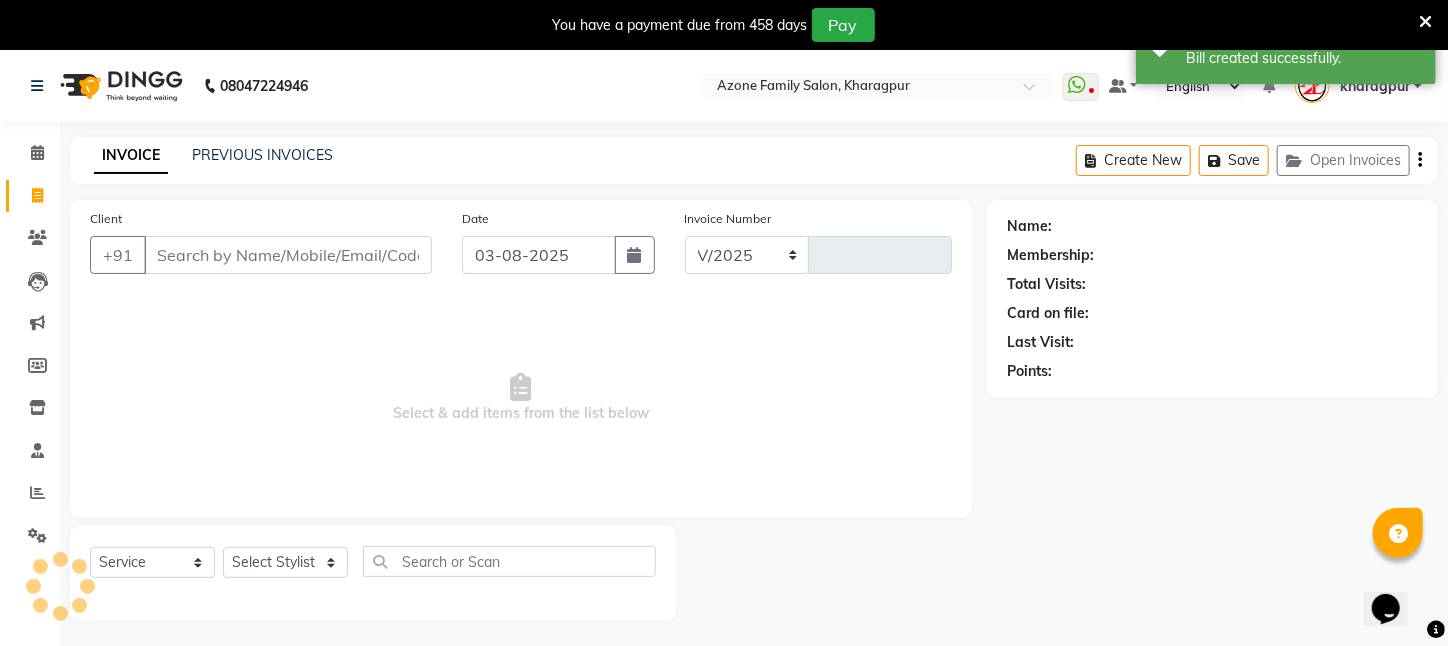 scroll, scrollTop: 50, scrollLeft: 0, axis: vertical 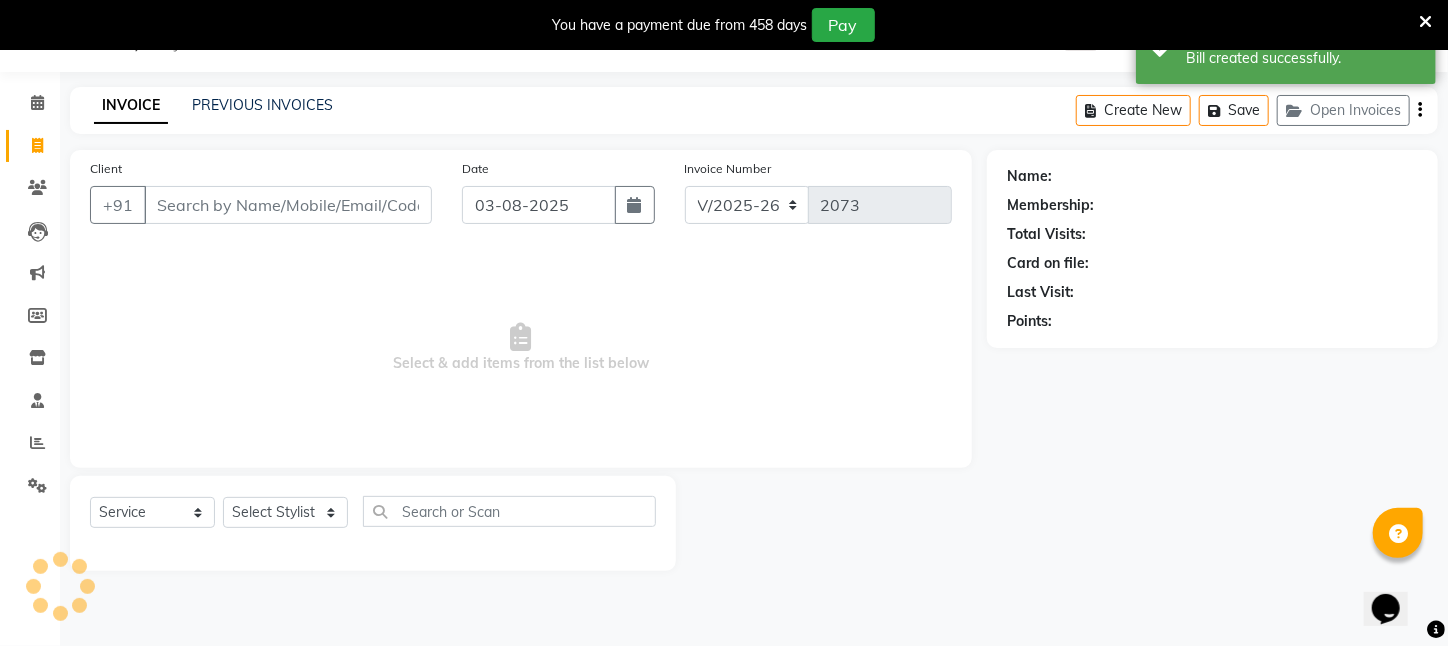 click on "Client +91" 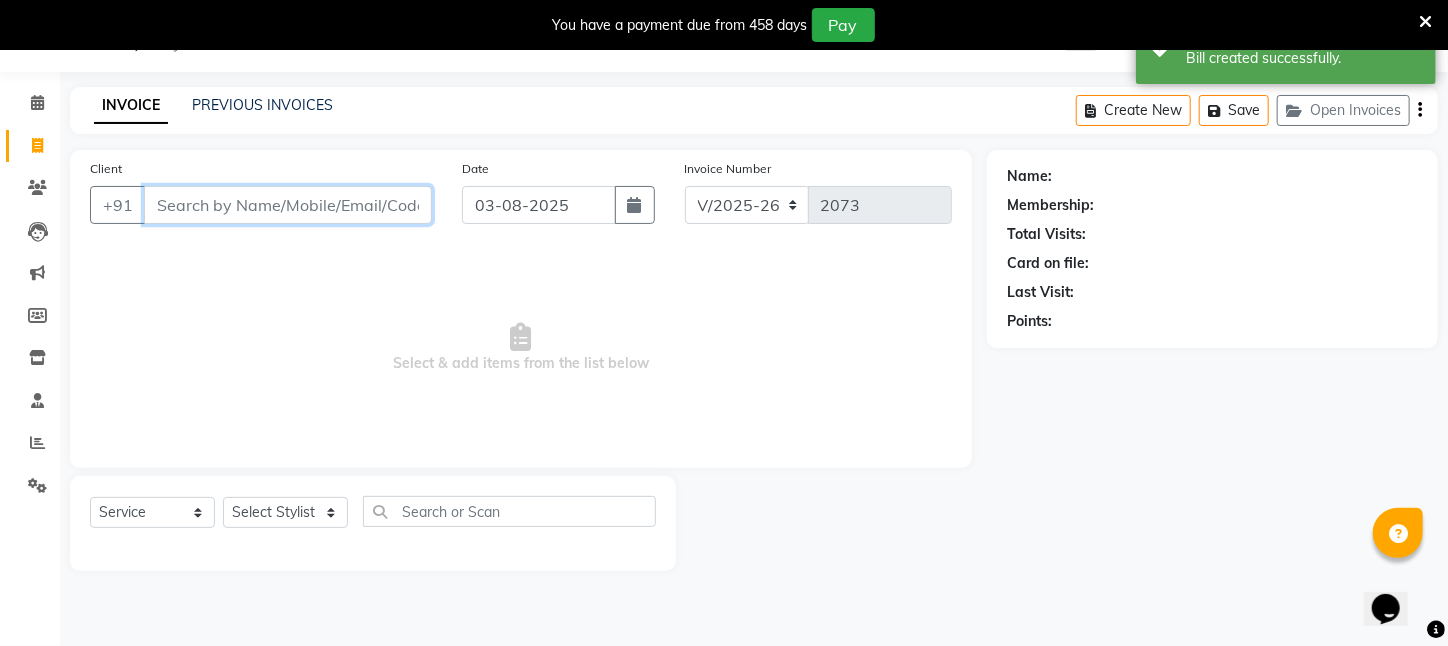 click on "Client" at bounding box center (288, 205) 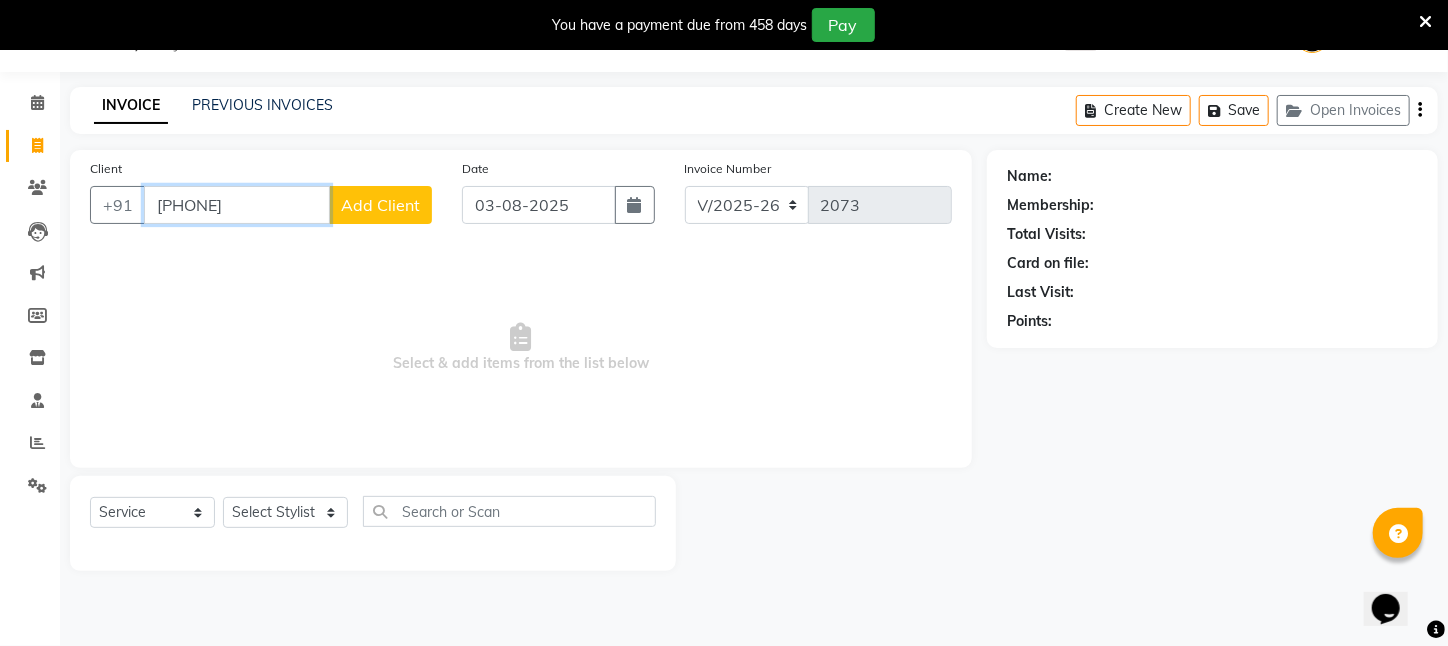 click on "[PHONE]" at bounding box center [237, 205] 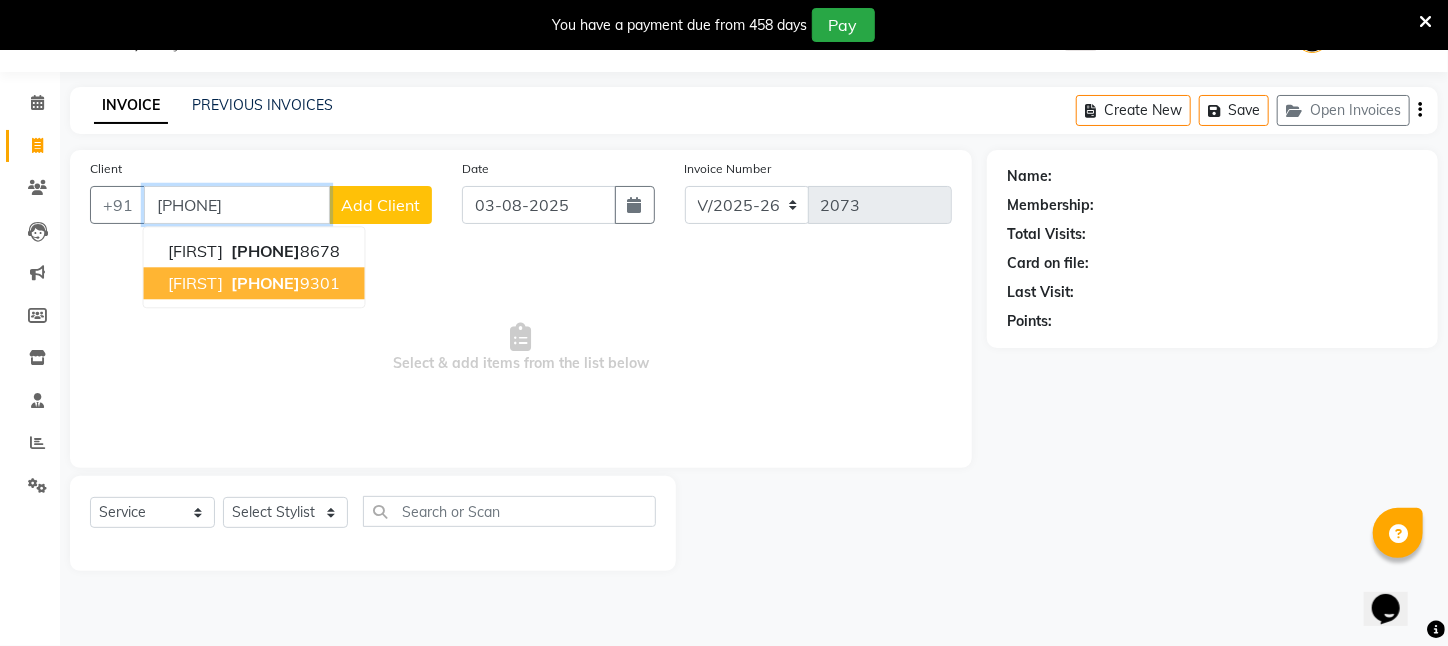 click on "[FIRST]" at bounding box center (195, 283) 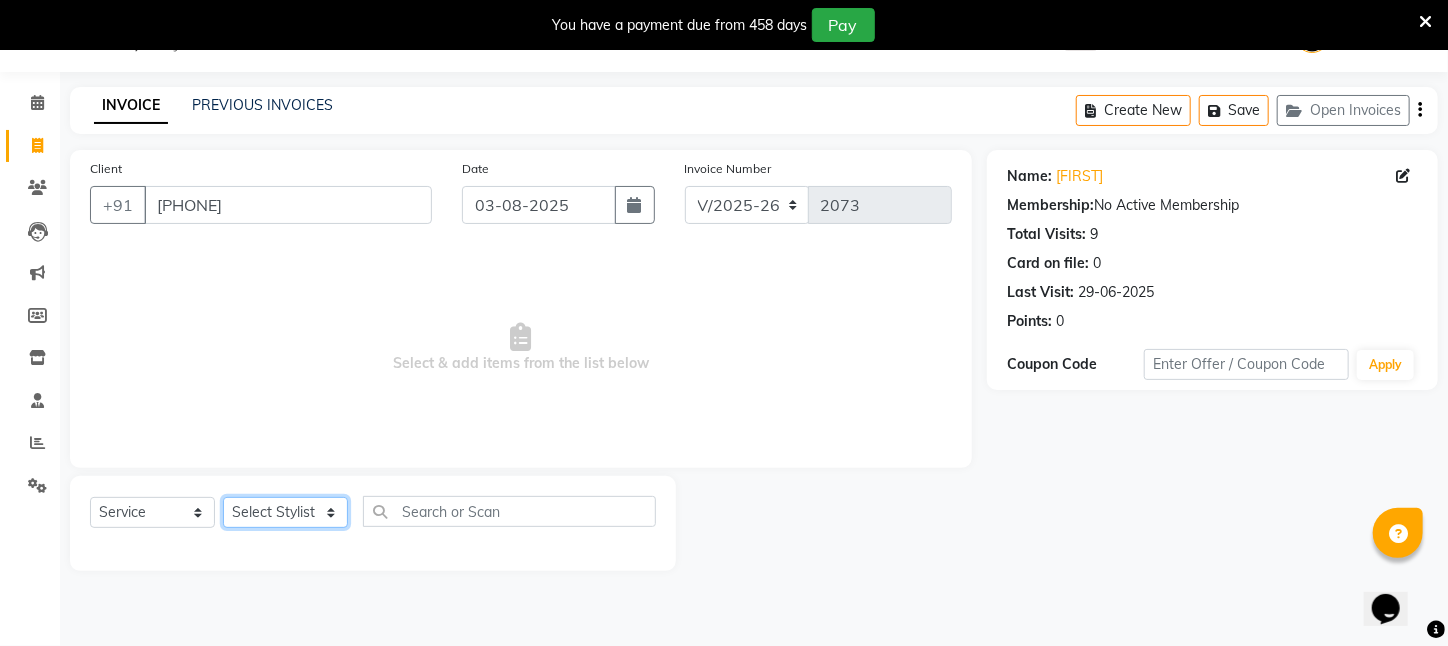 click on "Select Stylist [FIRST] [LAST] [FIRST] [LAST] [FIRST] [LAST] [FIRST] [LAST] [FIRST] [LAST] [LAST] [FIRST] [LAST] [FIRST] [LAST] [FIRST] [LAST] [FIRST] [LAST] [FIRST] [LAST] [FIRST] [LAST] [FIRST] [LAST] [FIRST] [LAST] [FIRST] [LAST] [FIRST] [LAST] [FIRST] [LAST]" 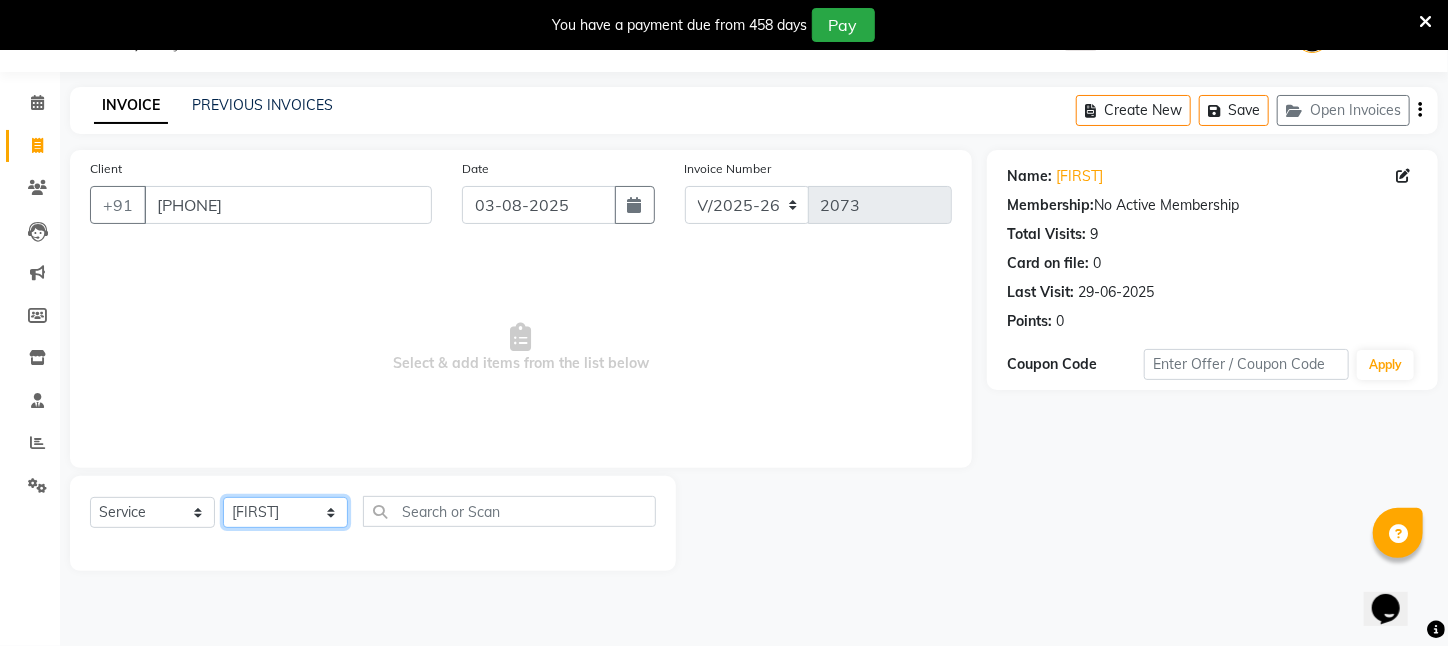 click on "Select Stylist [FIRST] [LAST] [FIRST] [LAST] [FIRST] [LAST] [FIRST] [LAST] [FIRST] [LAST] [LAST] [FIRST] [LAST] [FIRST] [LAST] [FIRST] [LAST] [FIRST] [LAST] [FIRST] [LAST] [FIRST] [LAST] [FIRST] [LAST] [FIRST] [LAST] [FIRST] [LAST] [FIRST] [LAST] [FIRST] [LAST]" 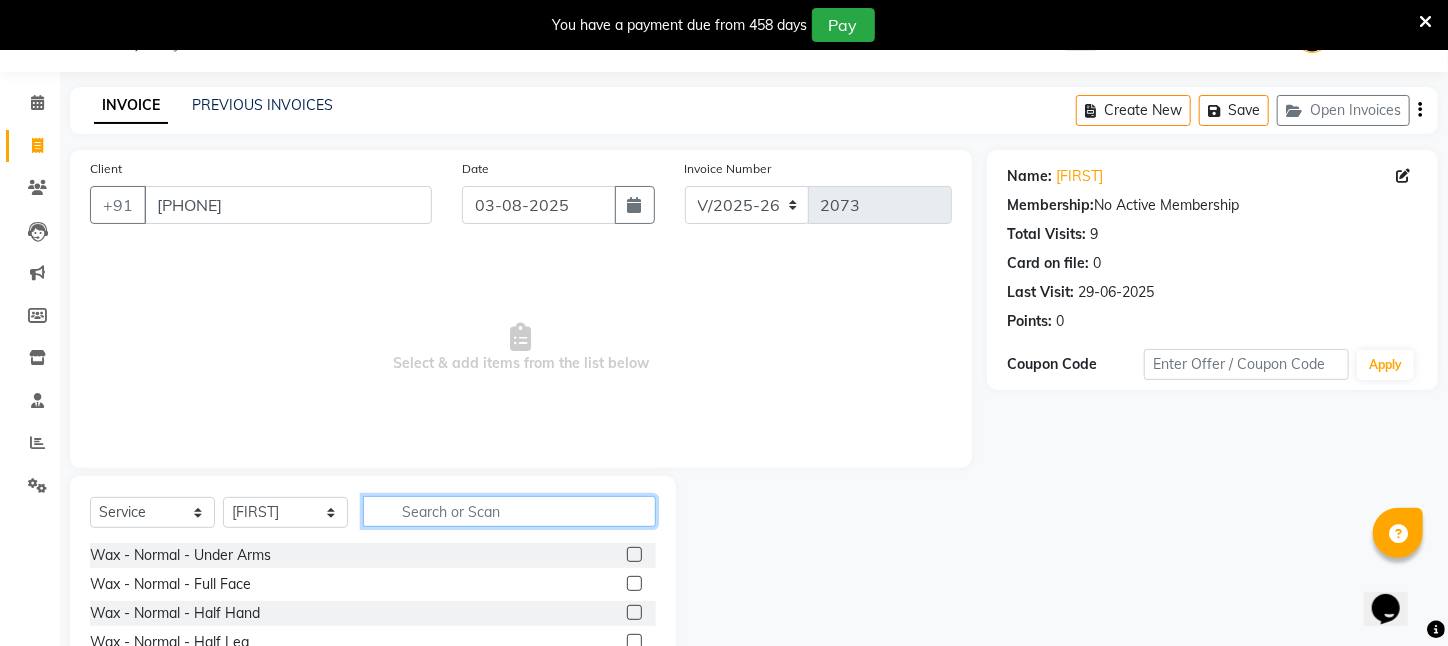 click 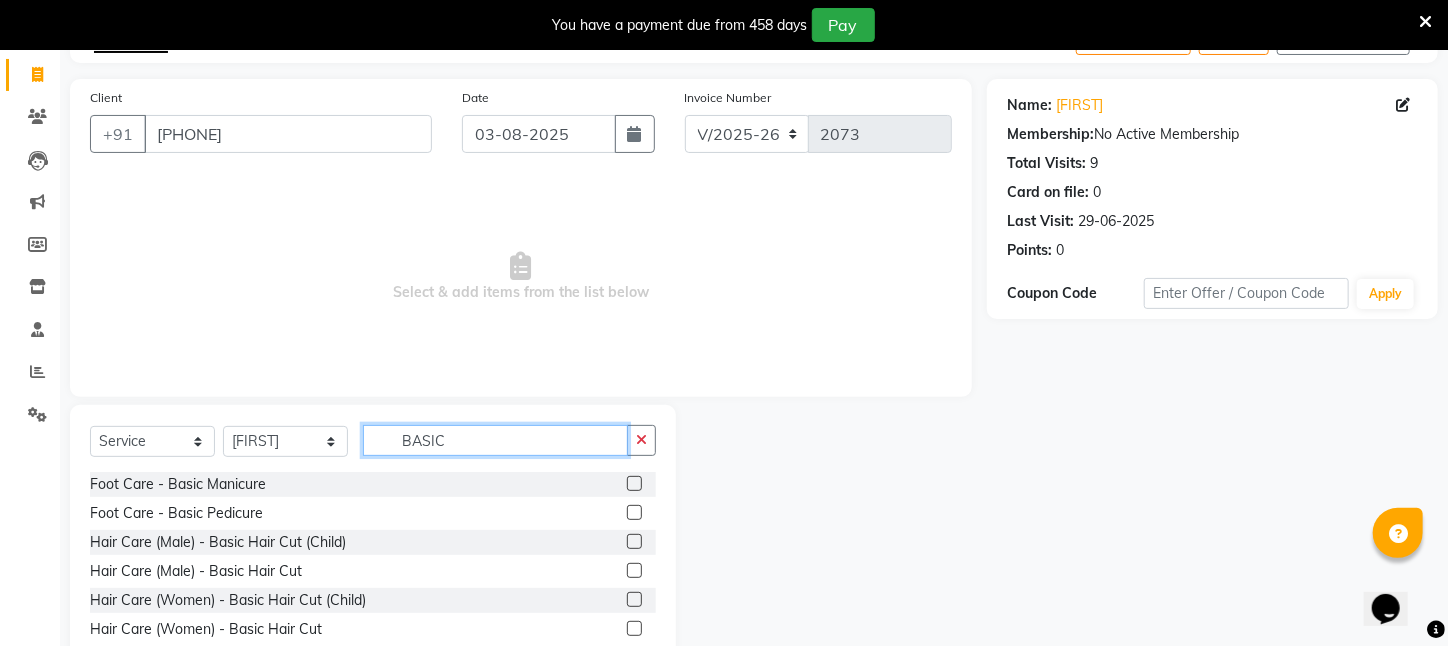 scroll, scrollTop: 179, scrollLeft: 0, axis: vertical 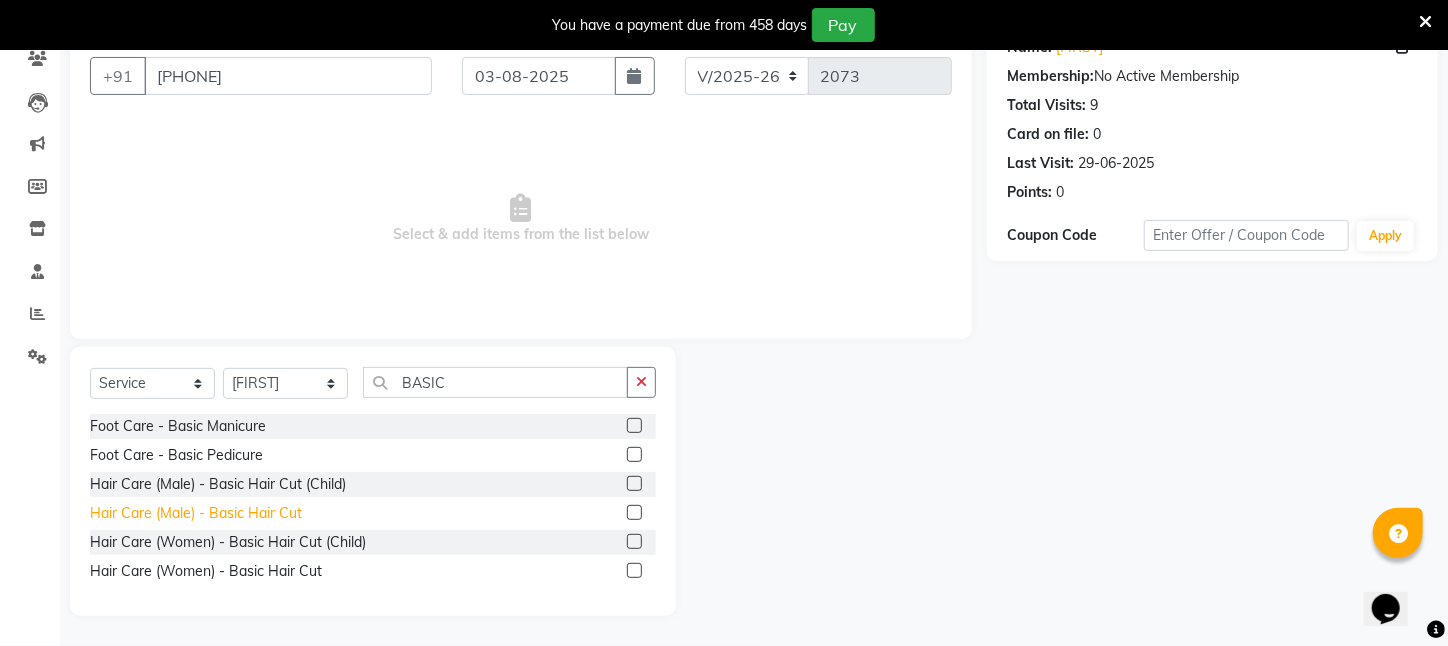 click on "Hair Care (Male)   -   Basic Hair Cut" 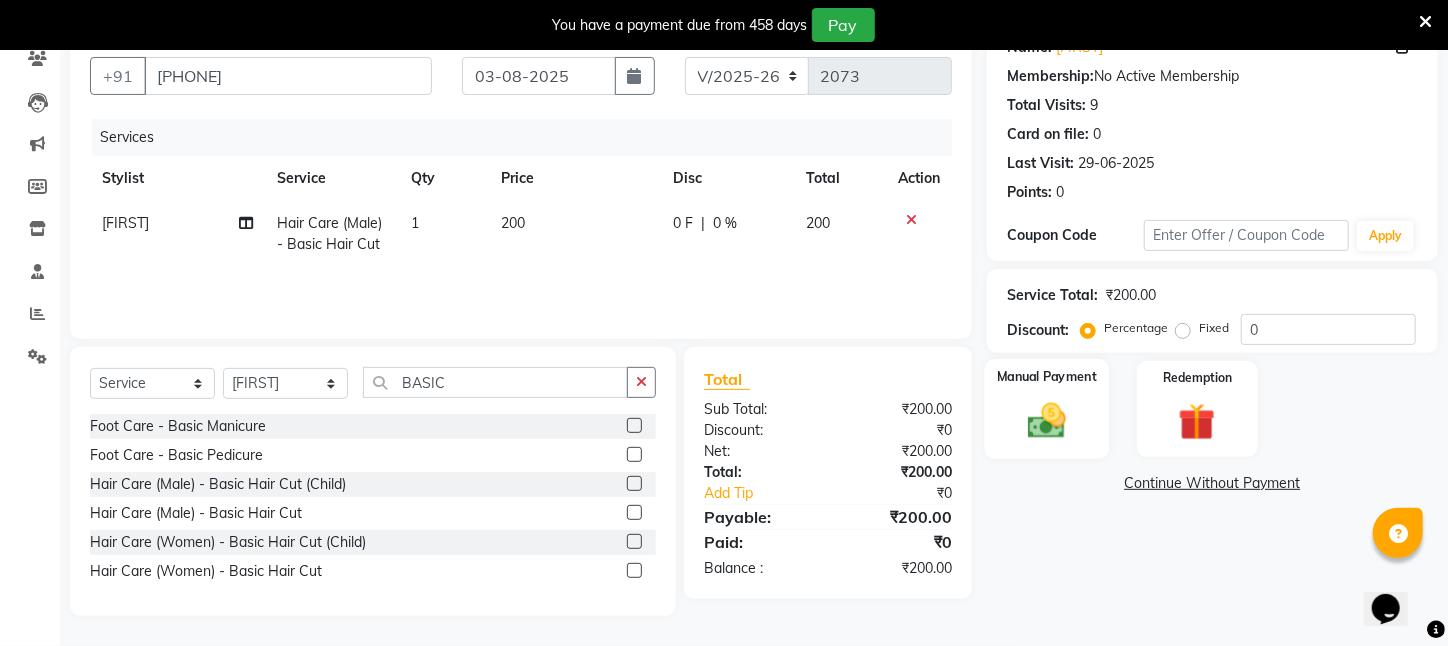 click on "Manual Payment" 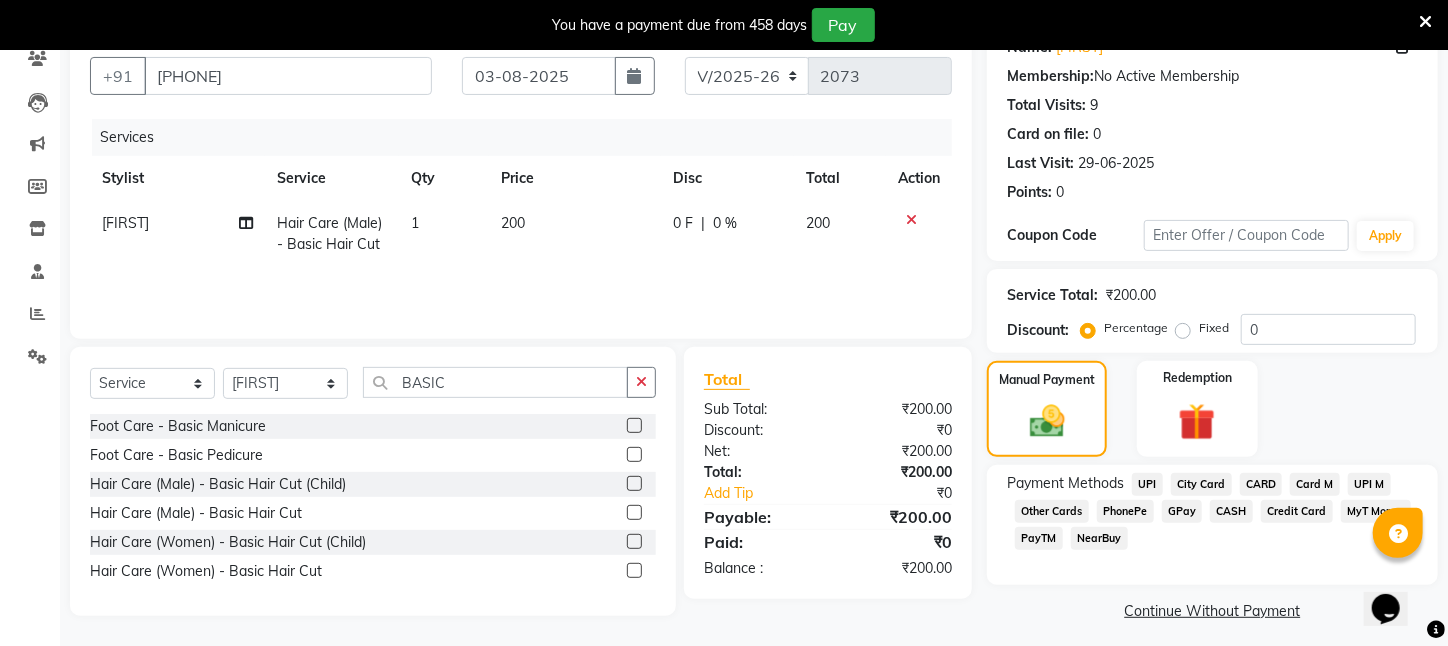 click on "UPI" 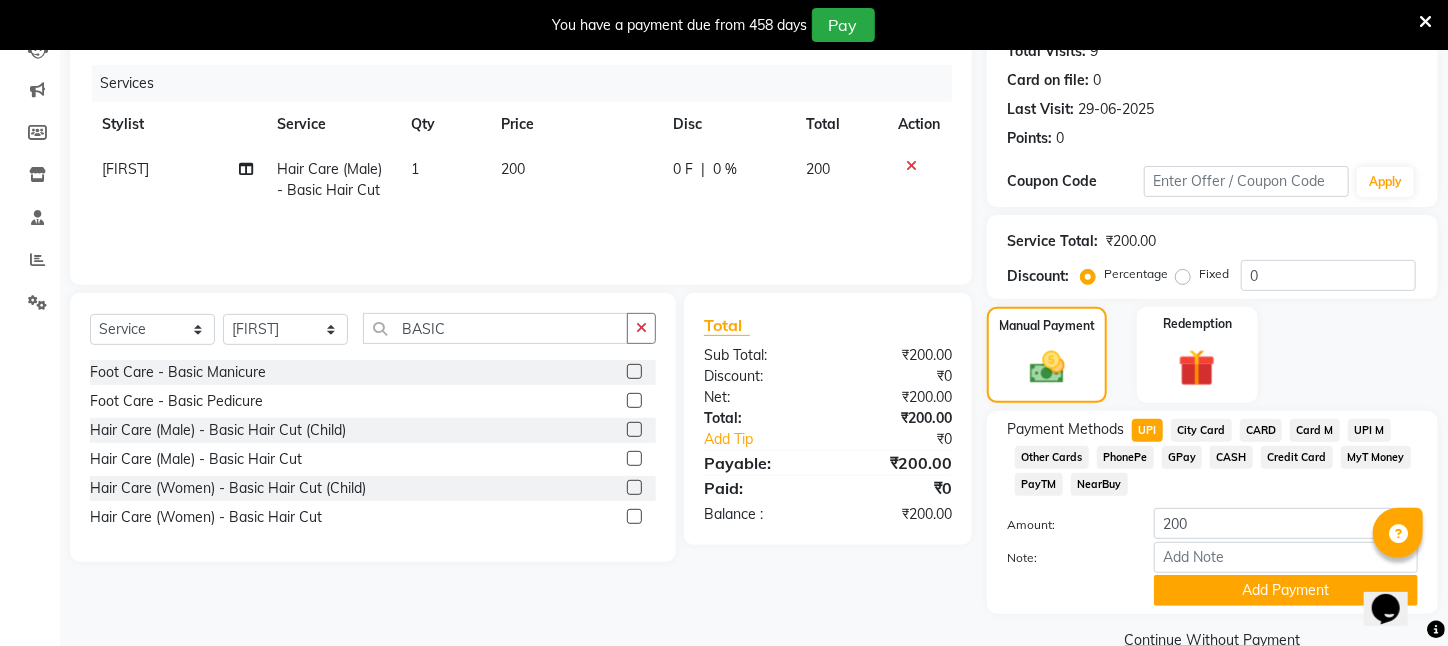 scroll, scrollTop: 278, scrollLeft: 0, axis: vertical 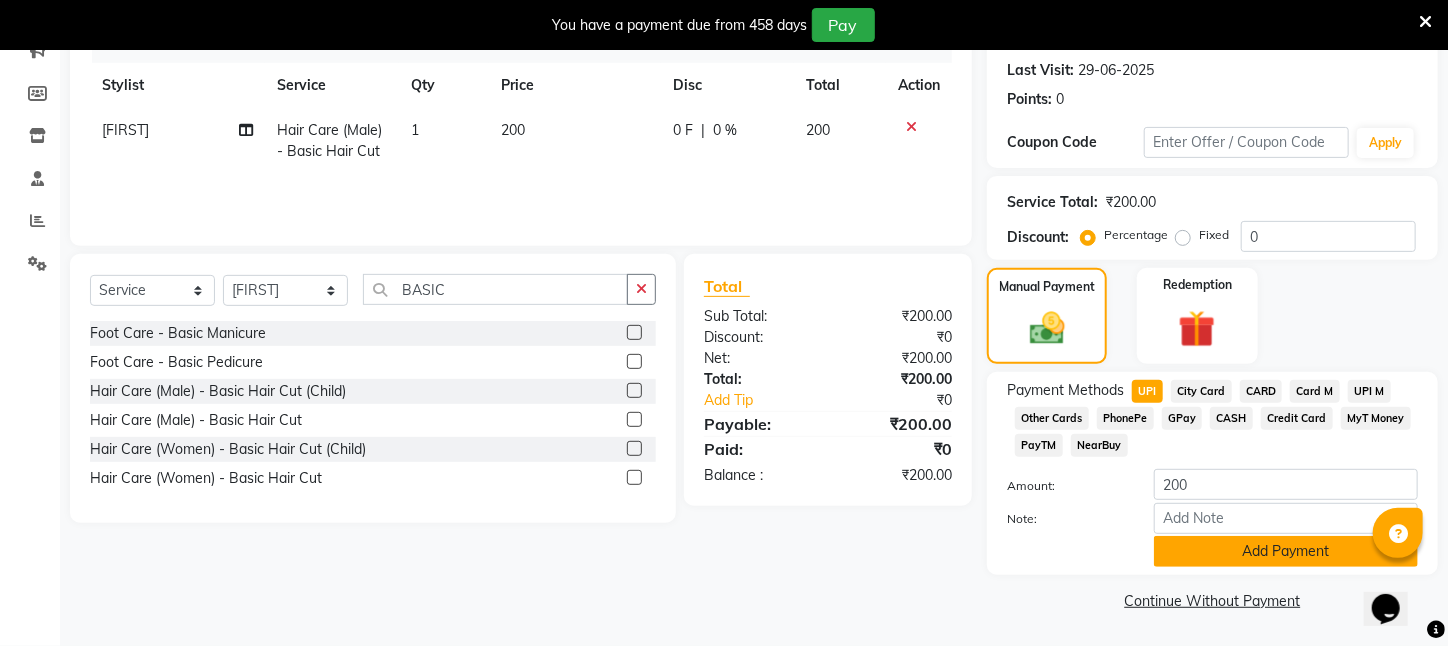 click on "Add Payment" 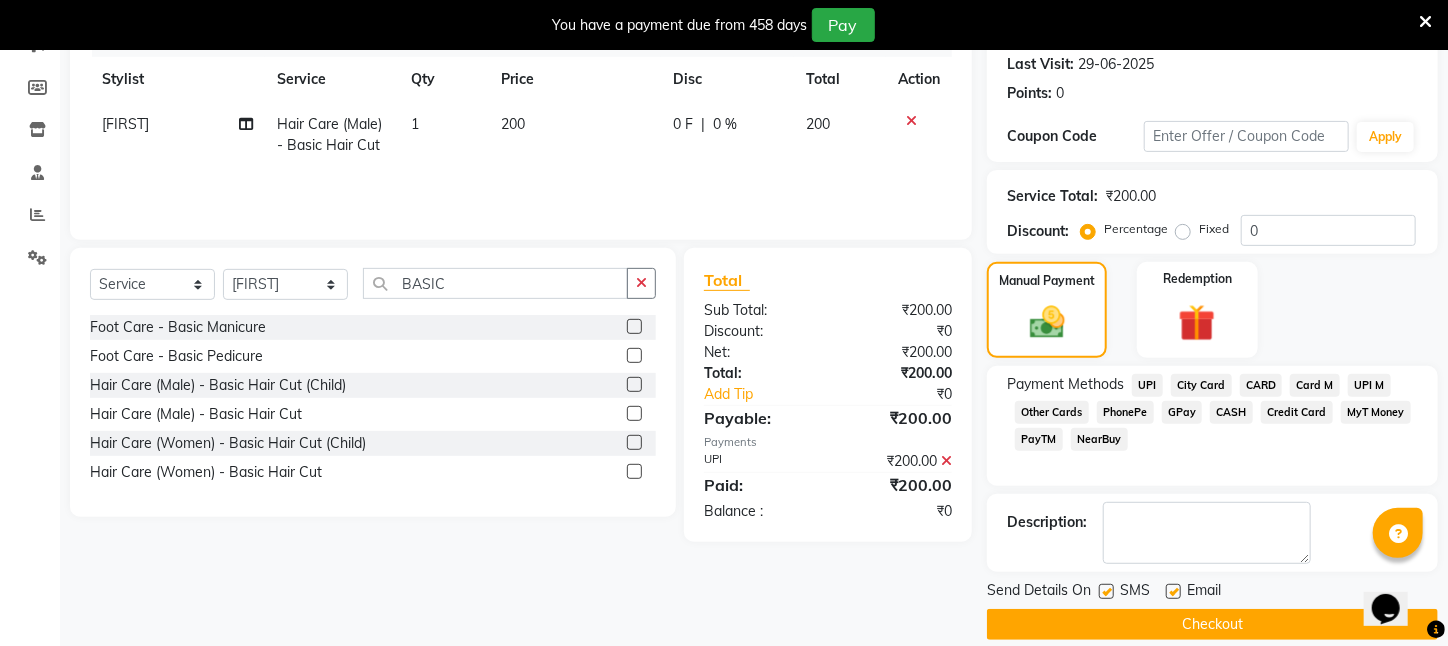 scroll, scrollTop: 323, scrollLeft: 0, axis: vertical 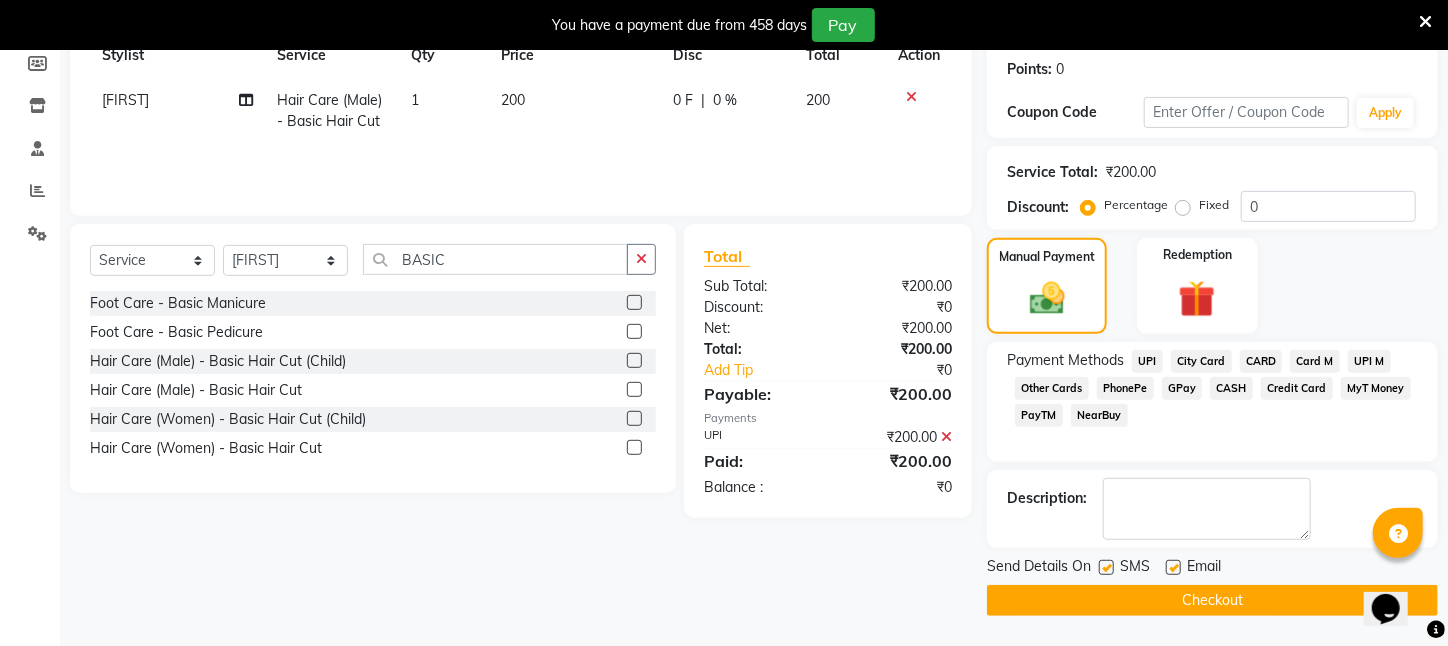 click on "Checkout" 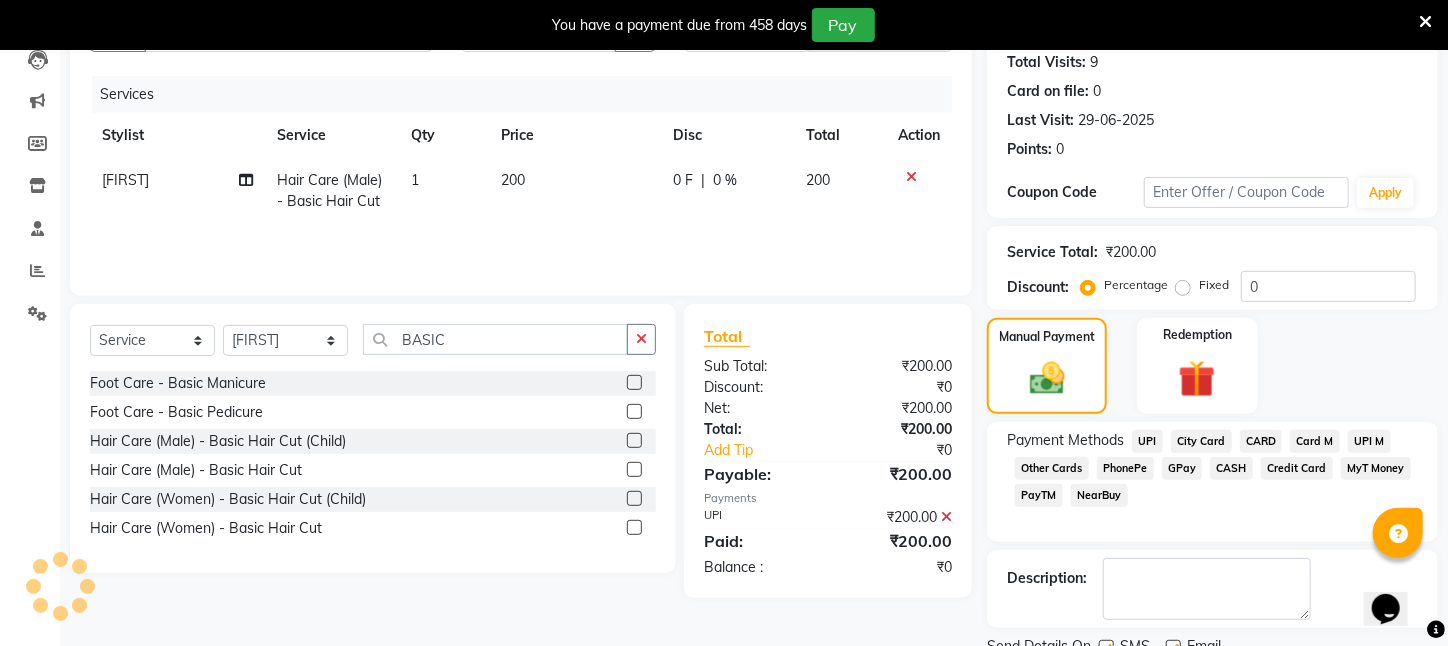 scroll, scrollTop: 0, scrollLeft: 0, axis: both 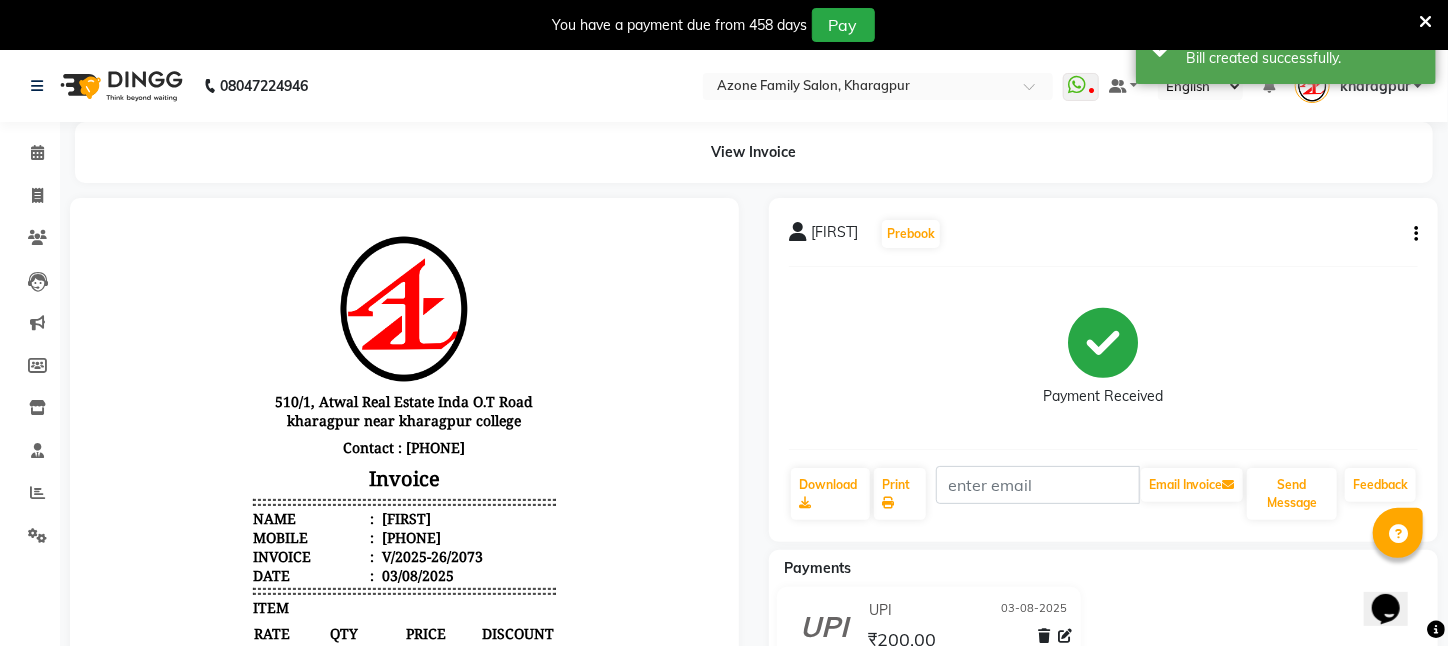 click on "Email Invoice" 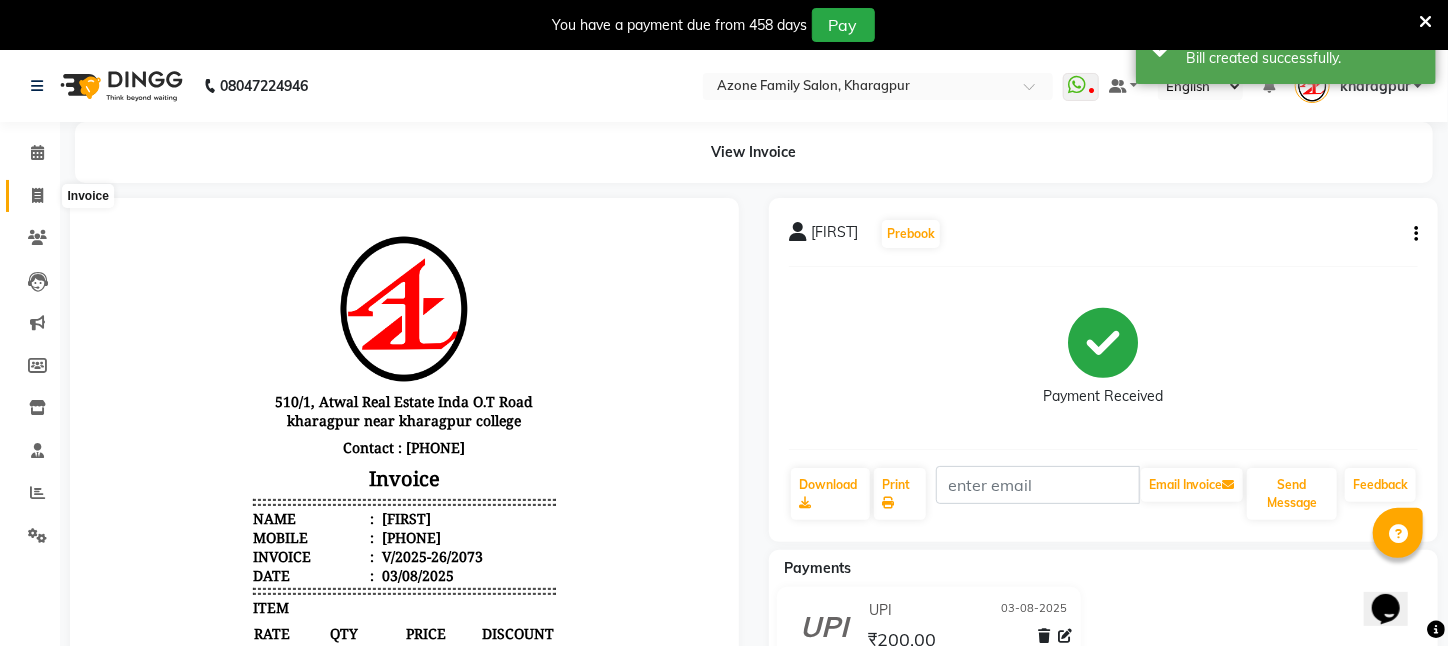 click 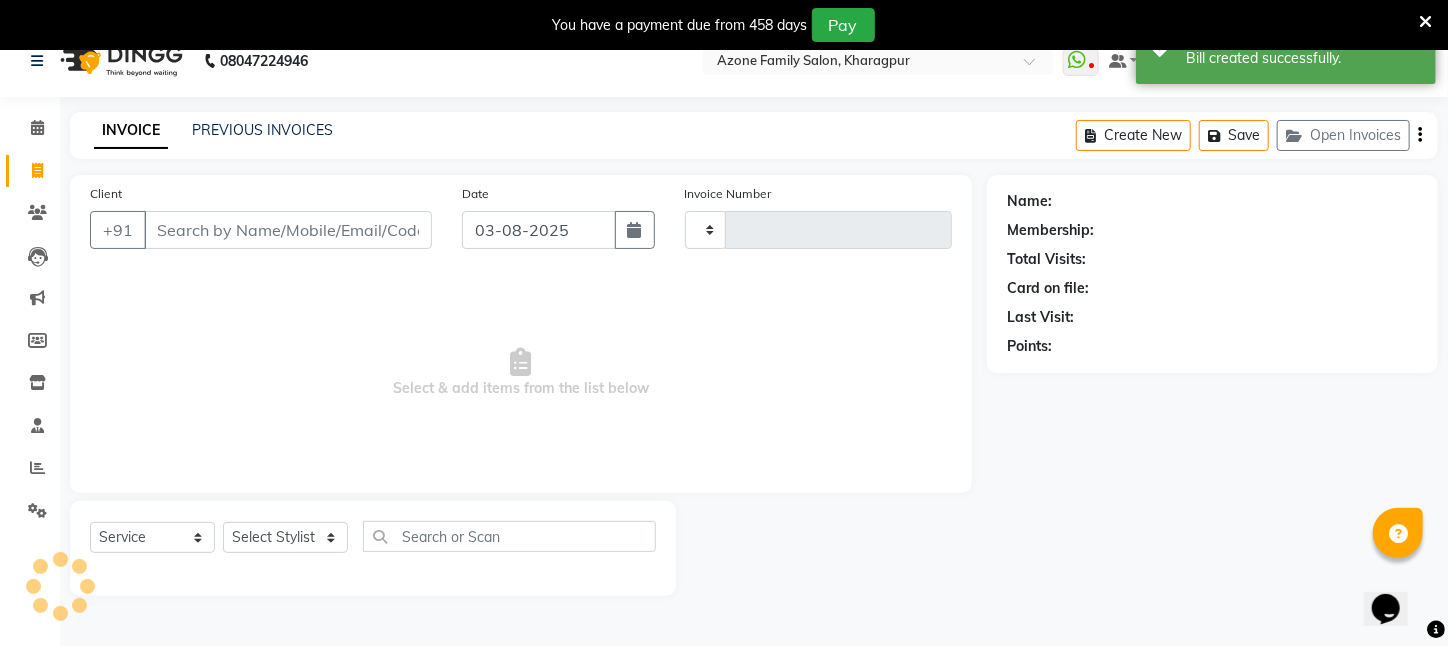 scroll, scrollTop: 50, scrollLeft: 0, axis: vertical 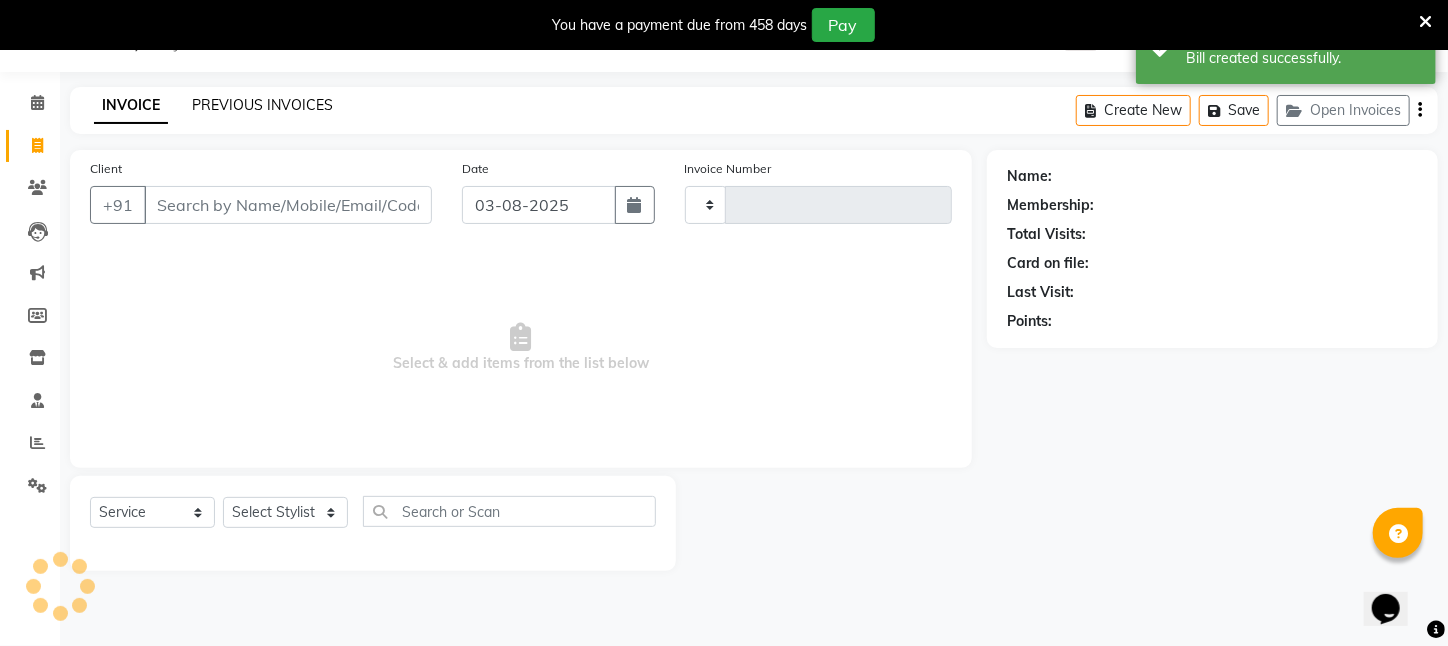 click on "PREVIOUS INVOICES" 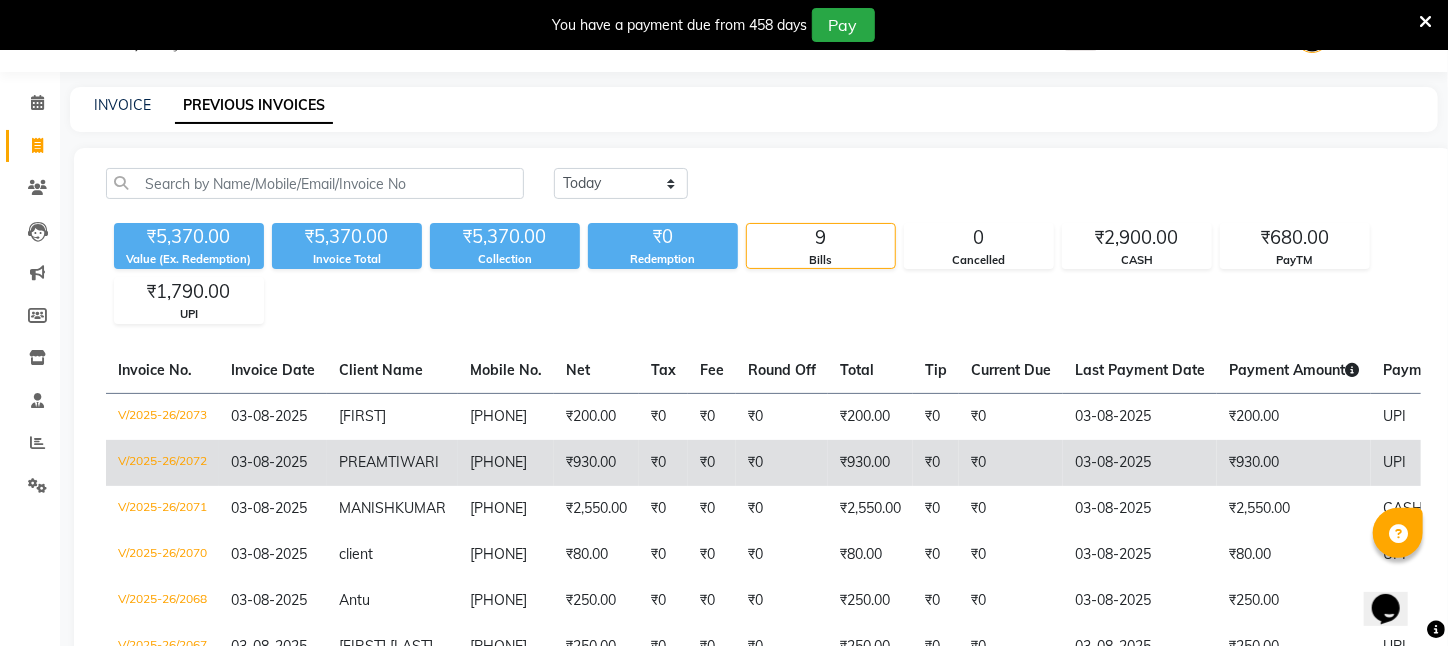 click on "₹930.00" 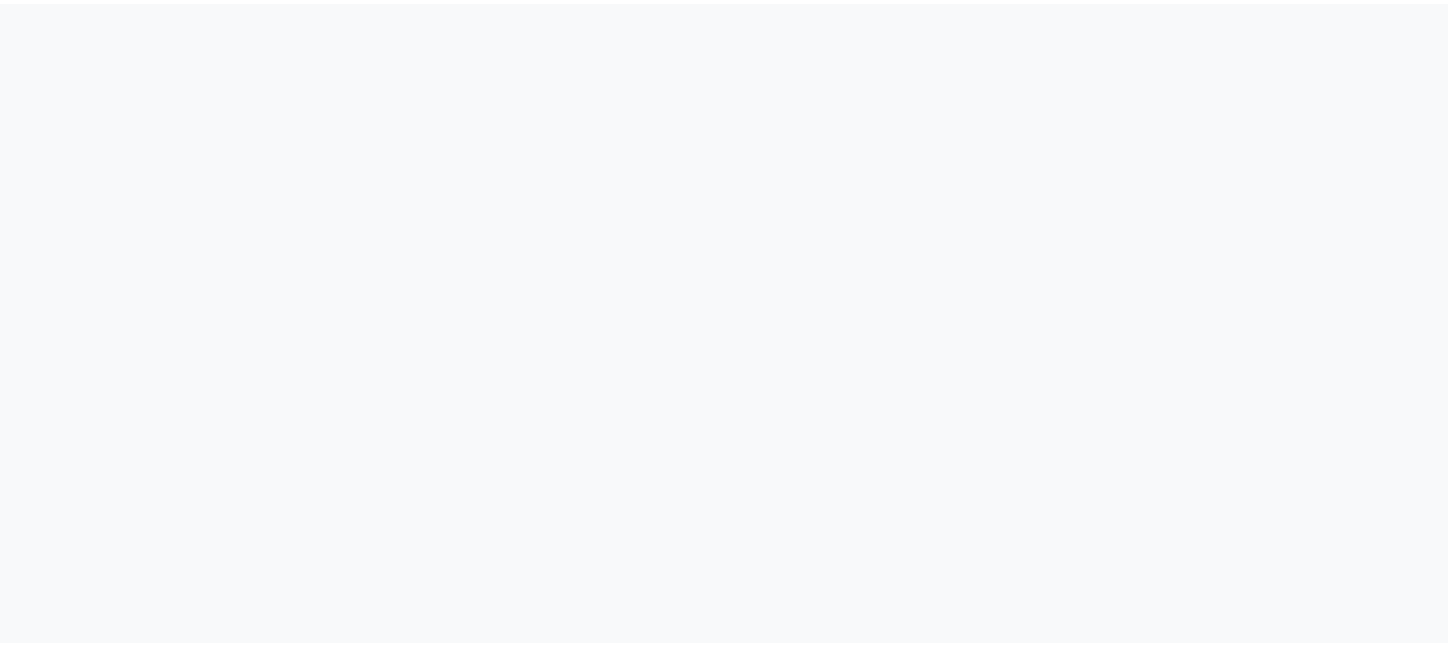 scroll, scrollTop: 0, scrollLeft: 0, axis: both 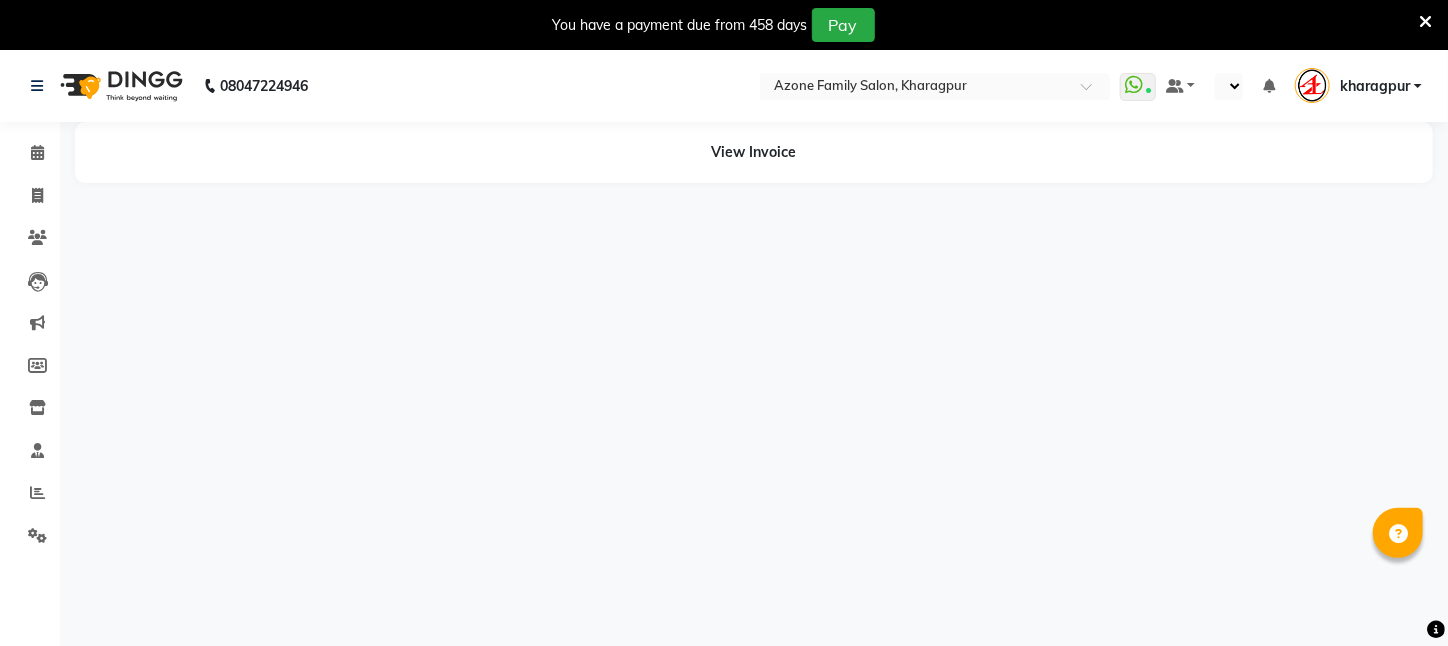 select on "en" 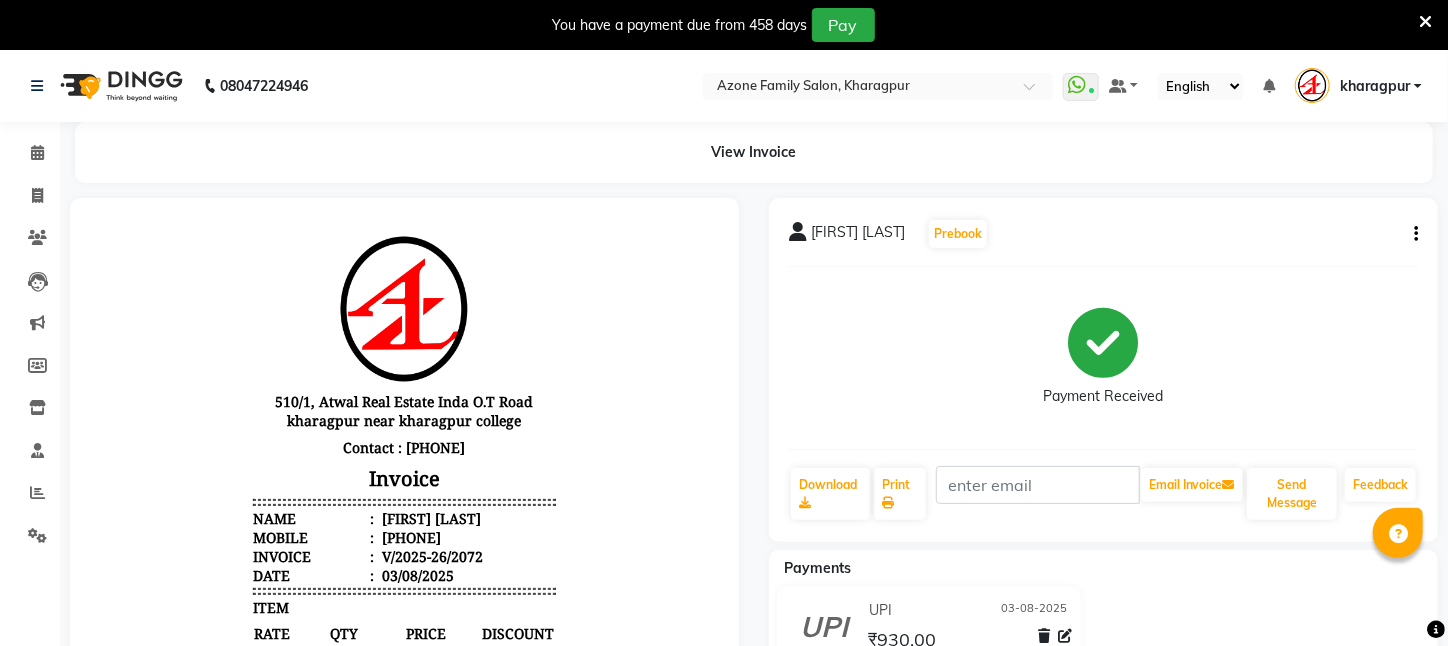 scroll, scrollTop: 0, scrollLeft: 0, axis: both 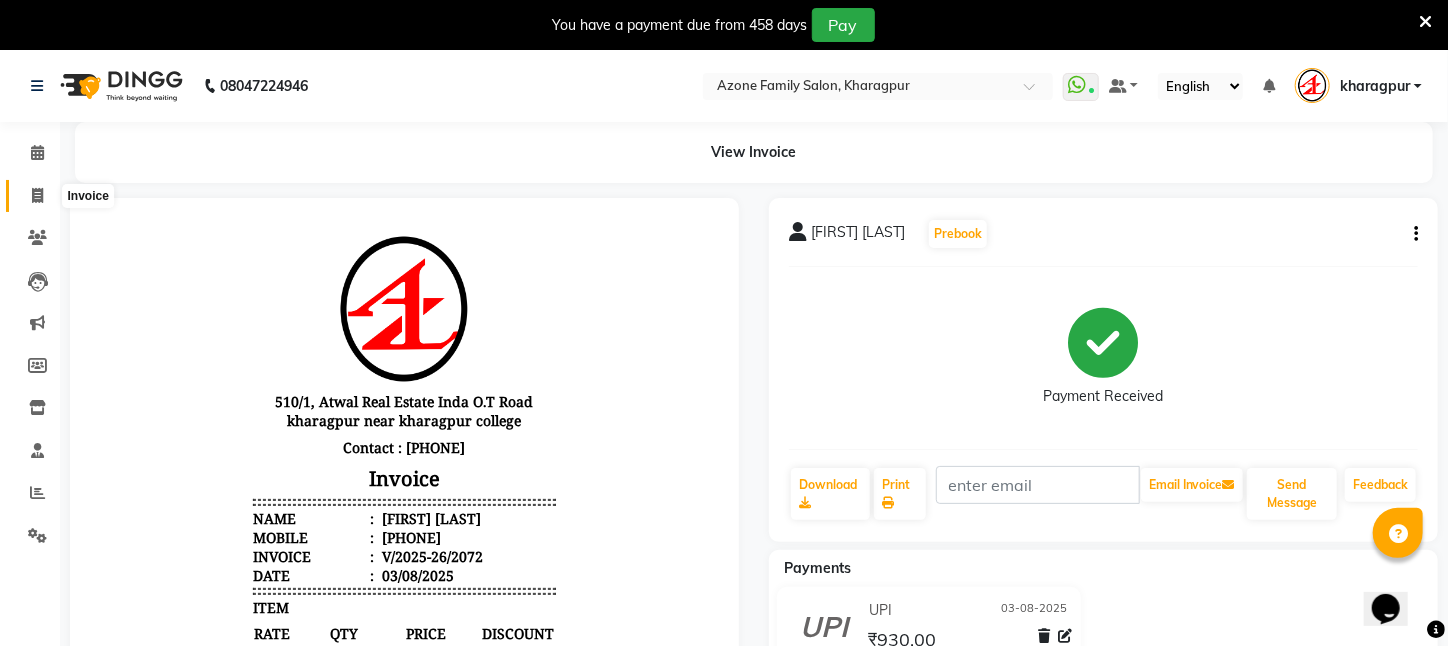 click 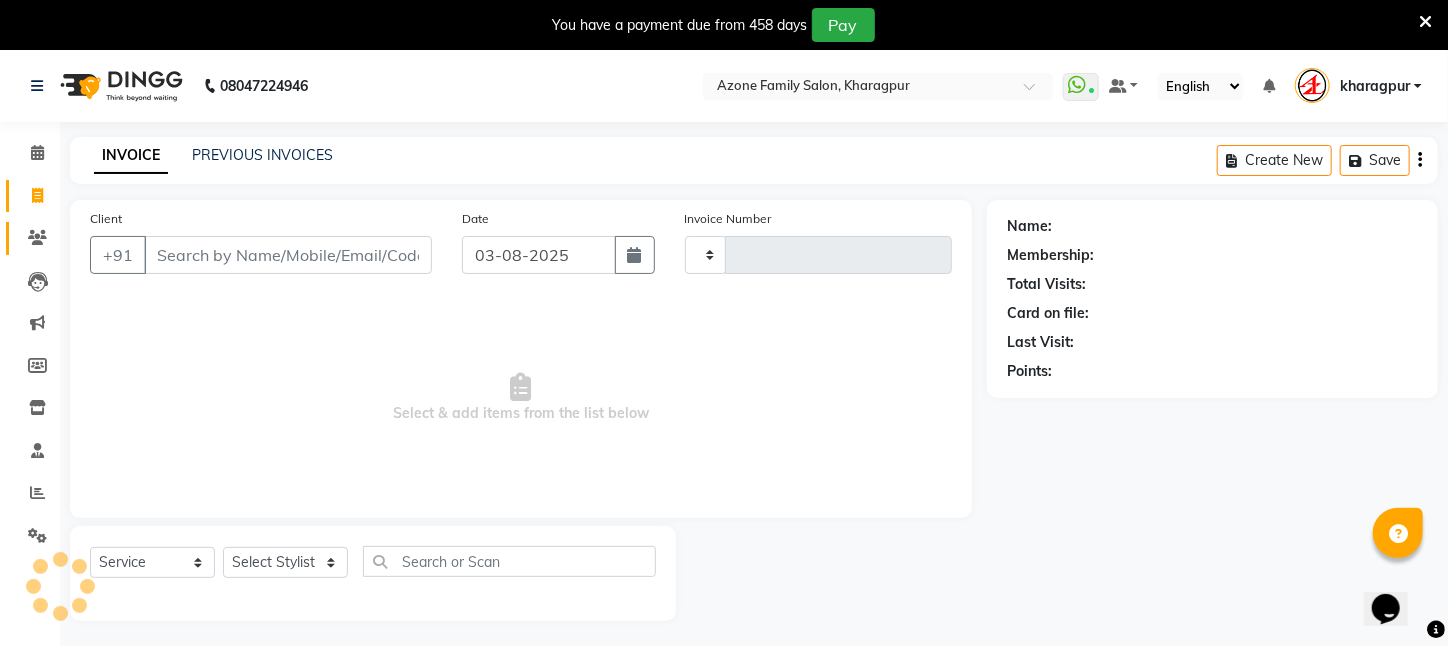 click on "Clients" 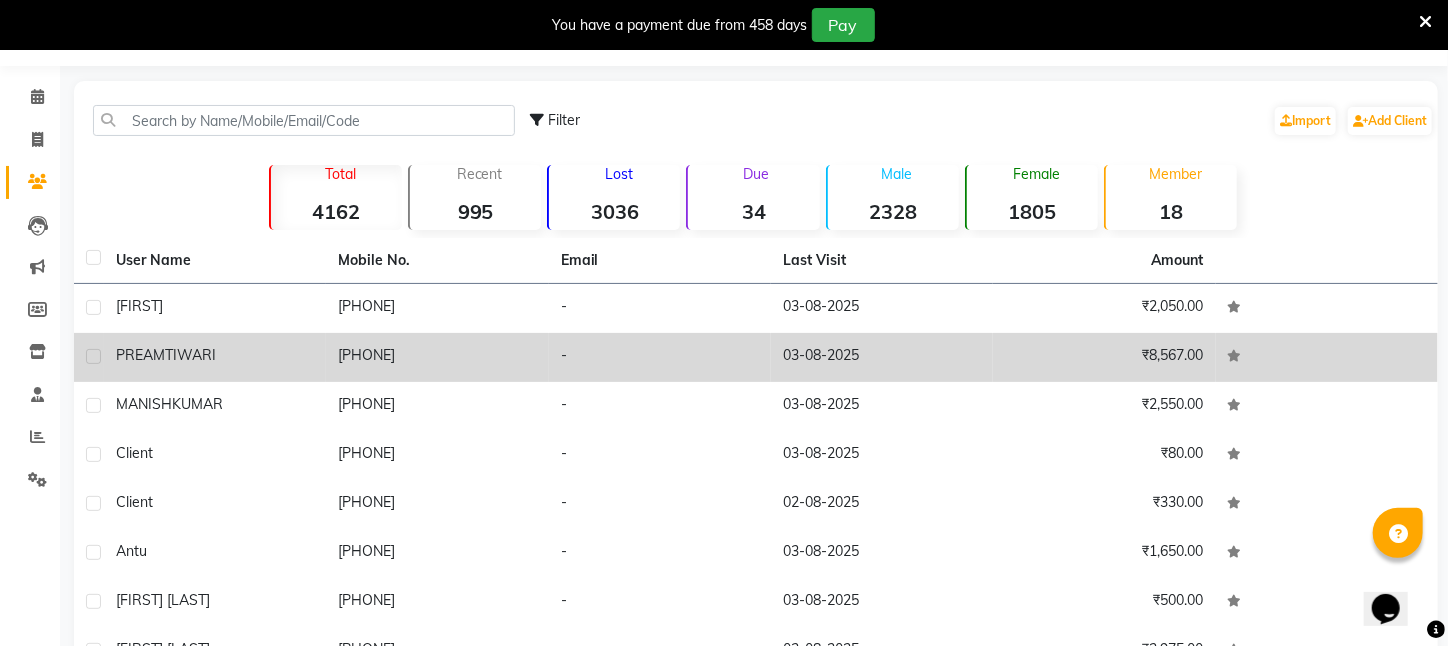 scroll, scrollTop: 0, scrollLeft: 0, axis: both 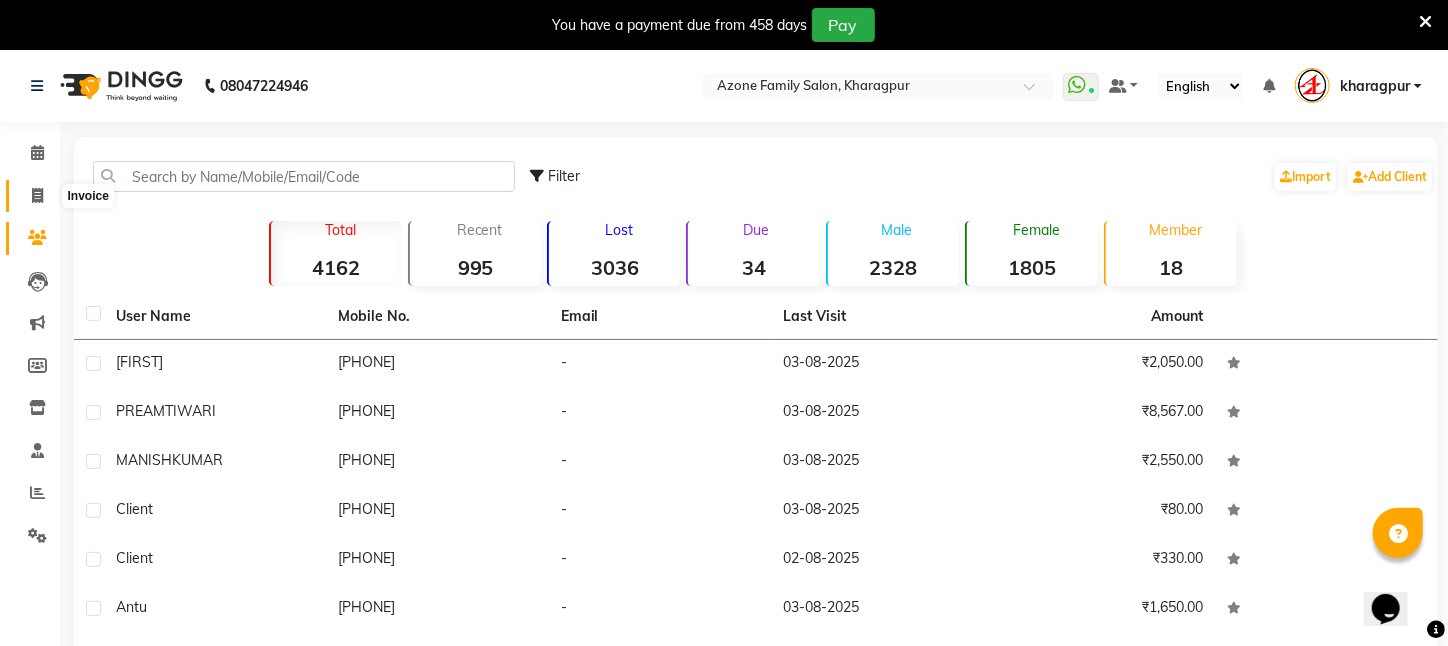 click 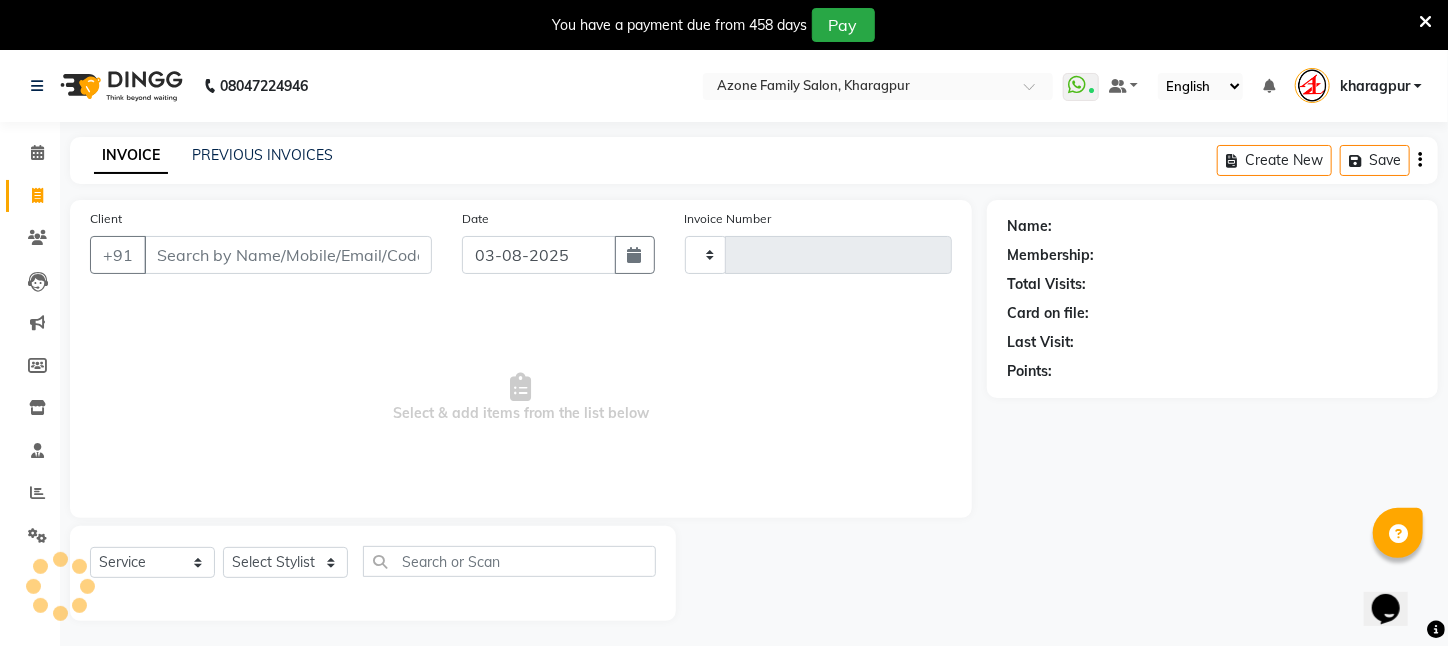 scroll, scrollTop: 50, scrollLeft: 0, axis: vertical 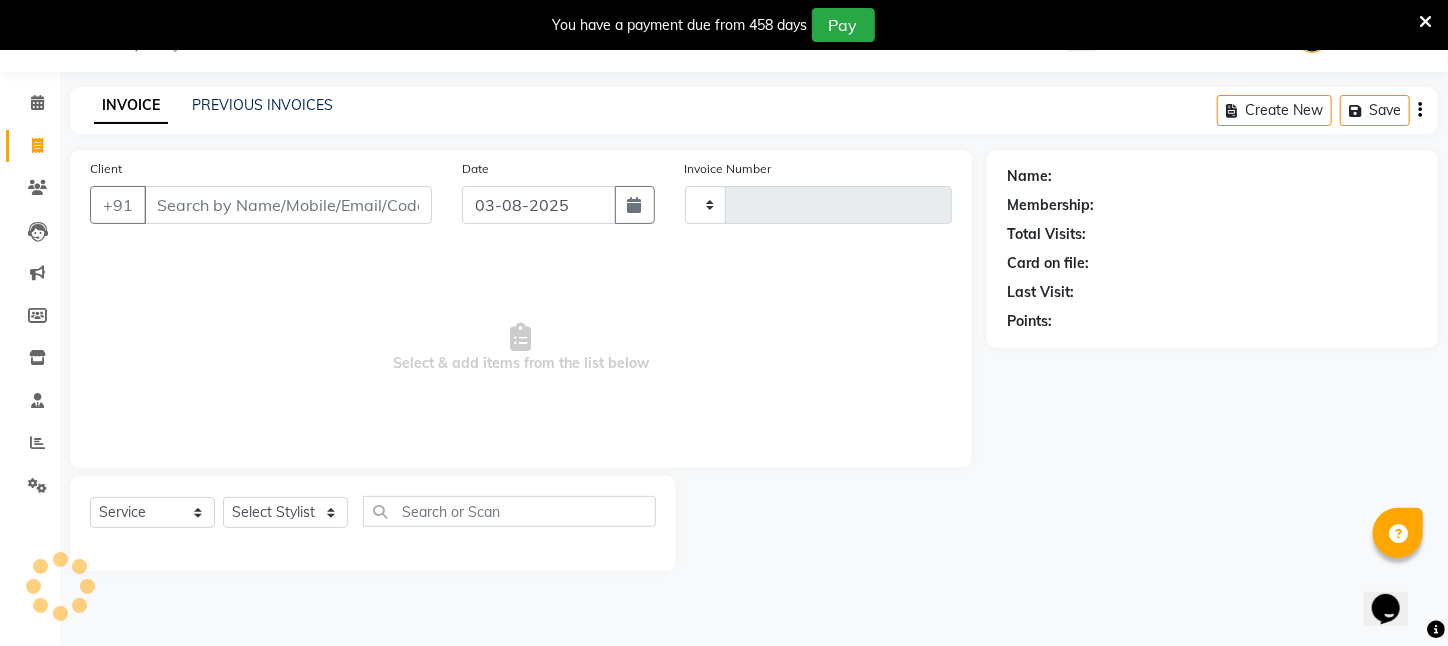 type on "2074" 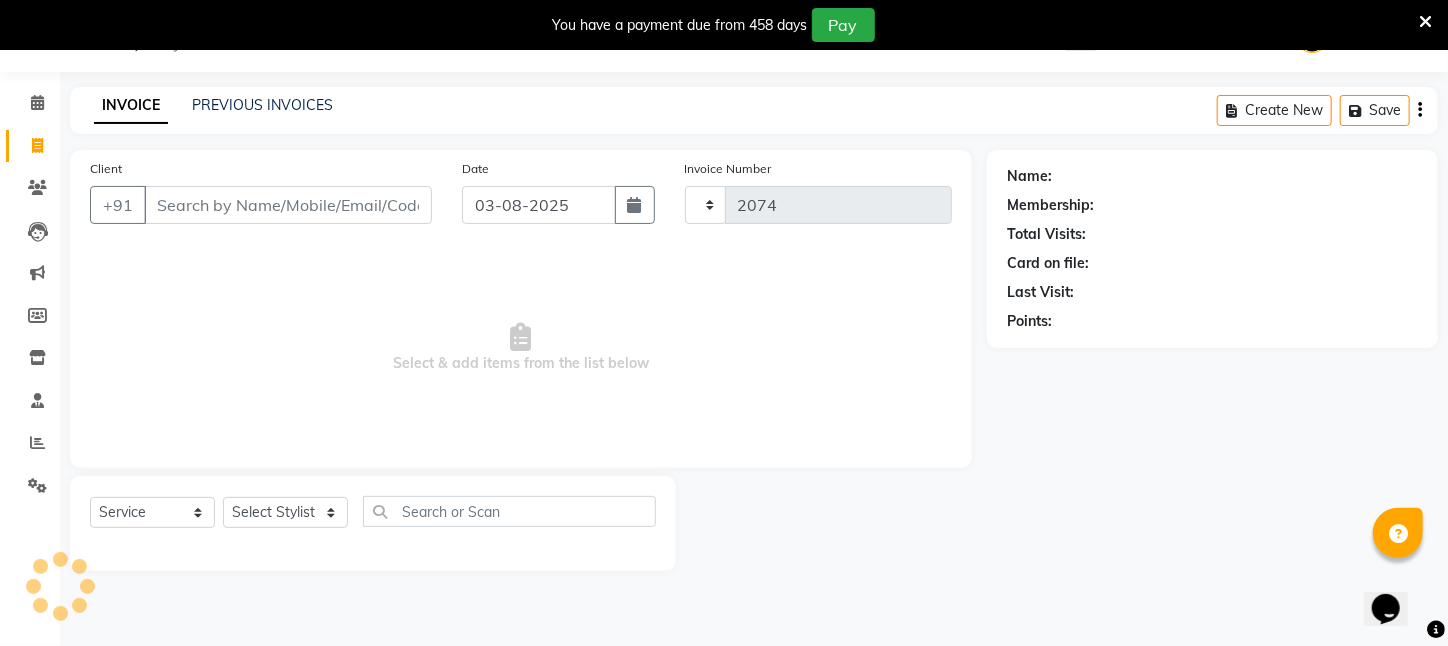 select on "4296" 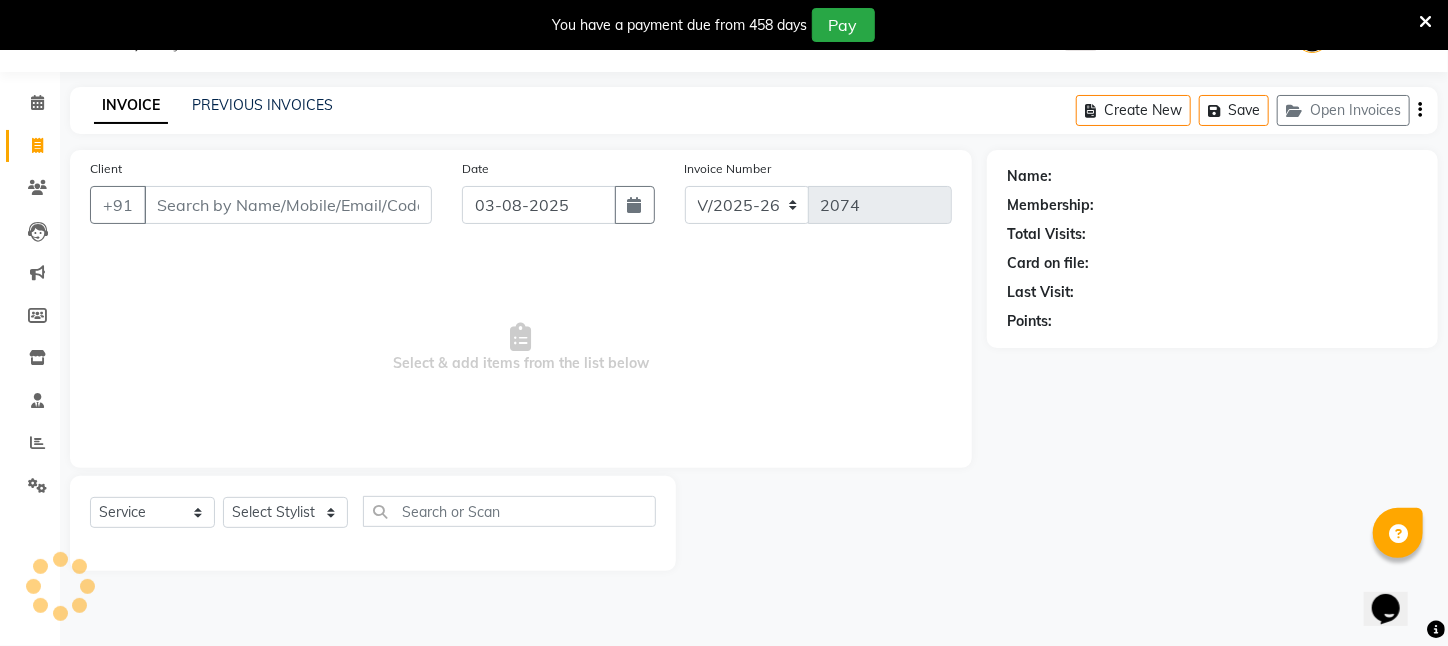 click on "Client" at bounding box center (288, 205) 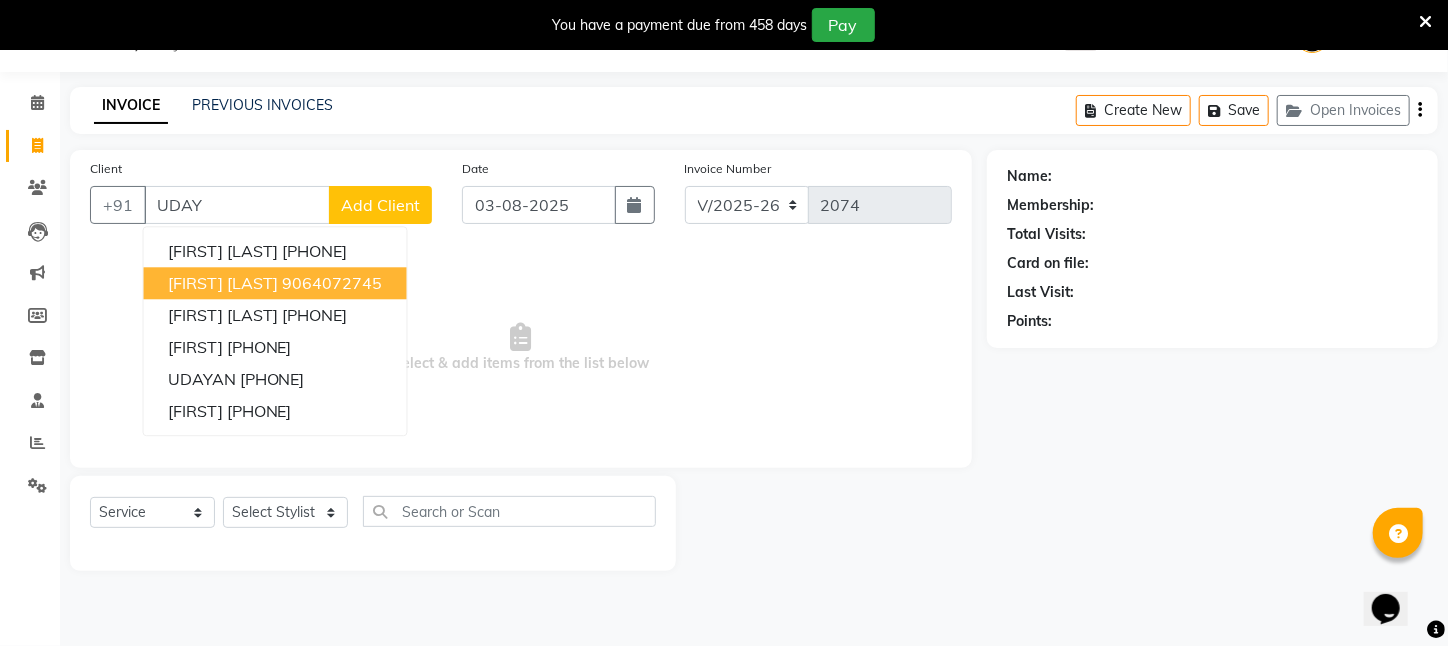 click on "9064072745" at bounding box center (333, 283) 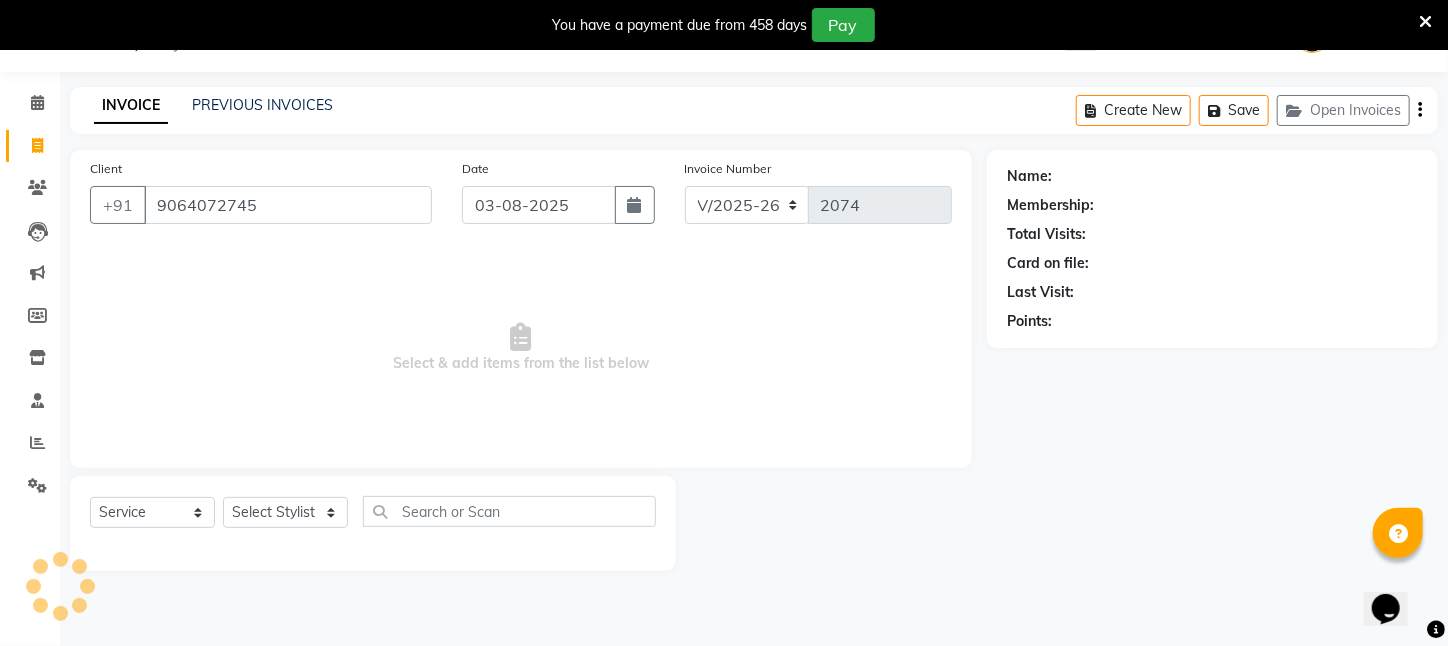 type on "9064072745" 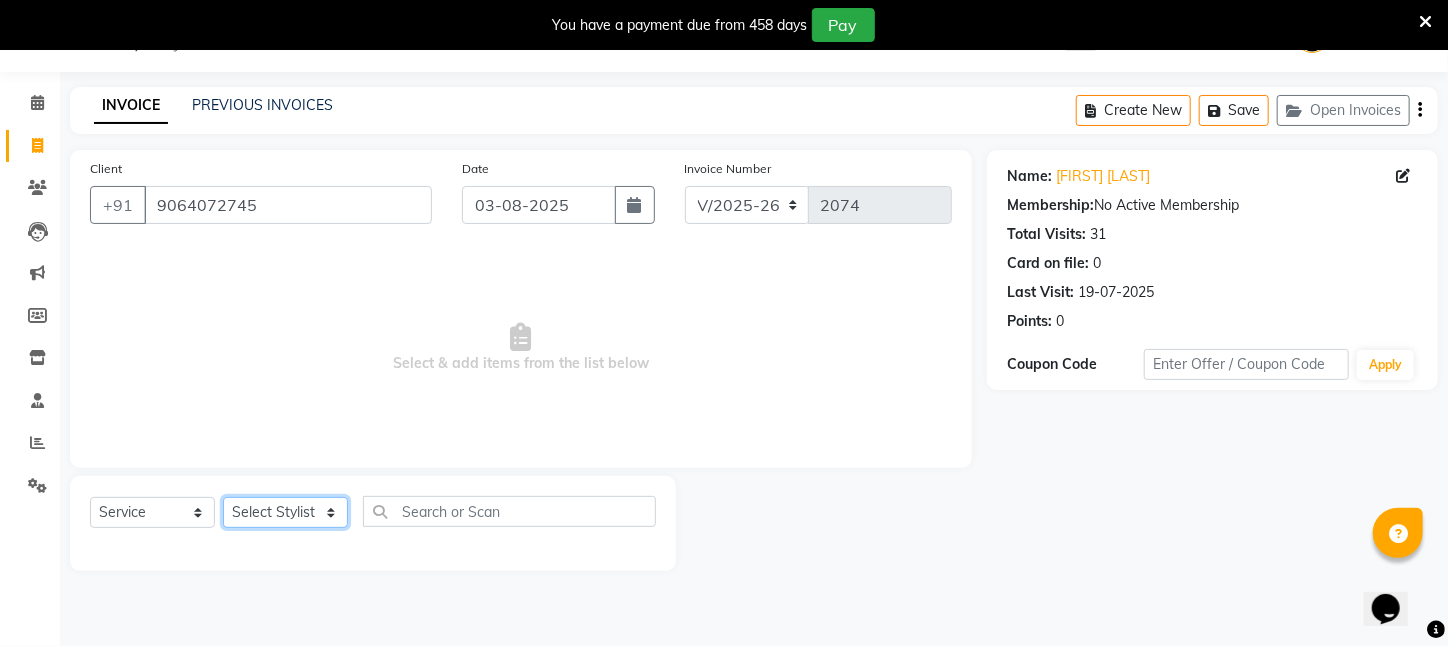 click on "Select Stylist Aftab Ansar ARPITA DEEPIKA IMRAAN Injamam KESHAV kharagpur Mahadev Pal Manisha MOUMITA NEHA Rahim Ruma SAIMA Shibani Sujit Suman TINKU Venu" 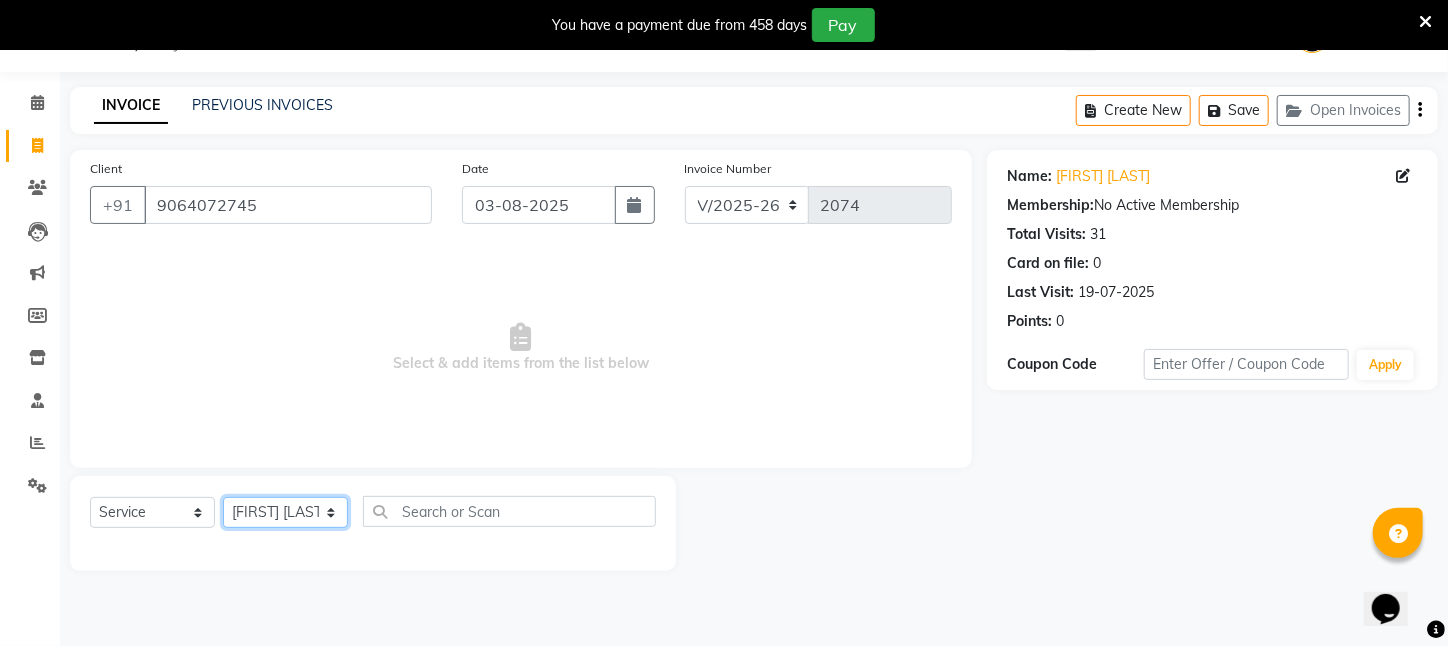click on "Select Stylist Aftab Ansar ARPITA DEEPIKA IMRAAN Injamam KESHAV kharagpur Mahadev Pal Manisha MOUMITA NEHA Rahim Ruma SAIMA Shibani Sujit Suman TINKU Venu" 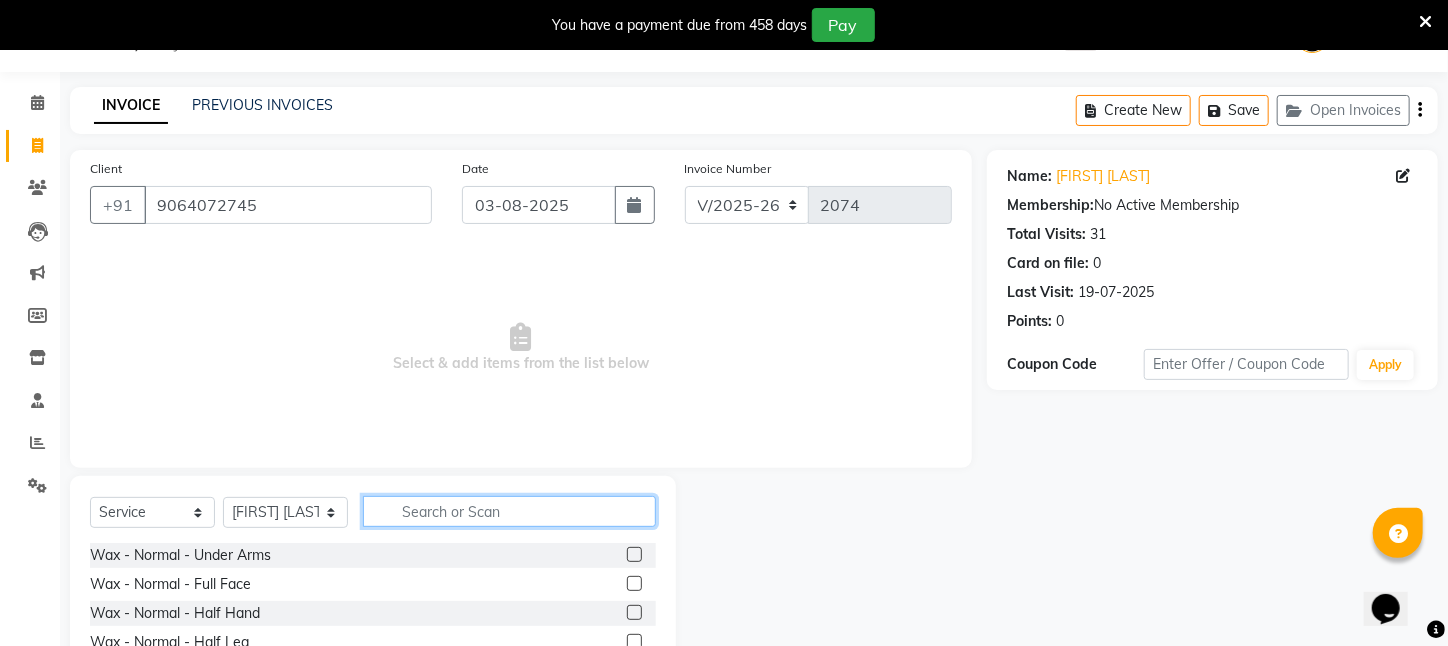 click 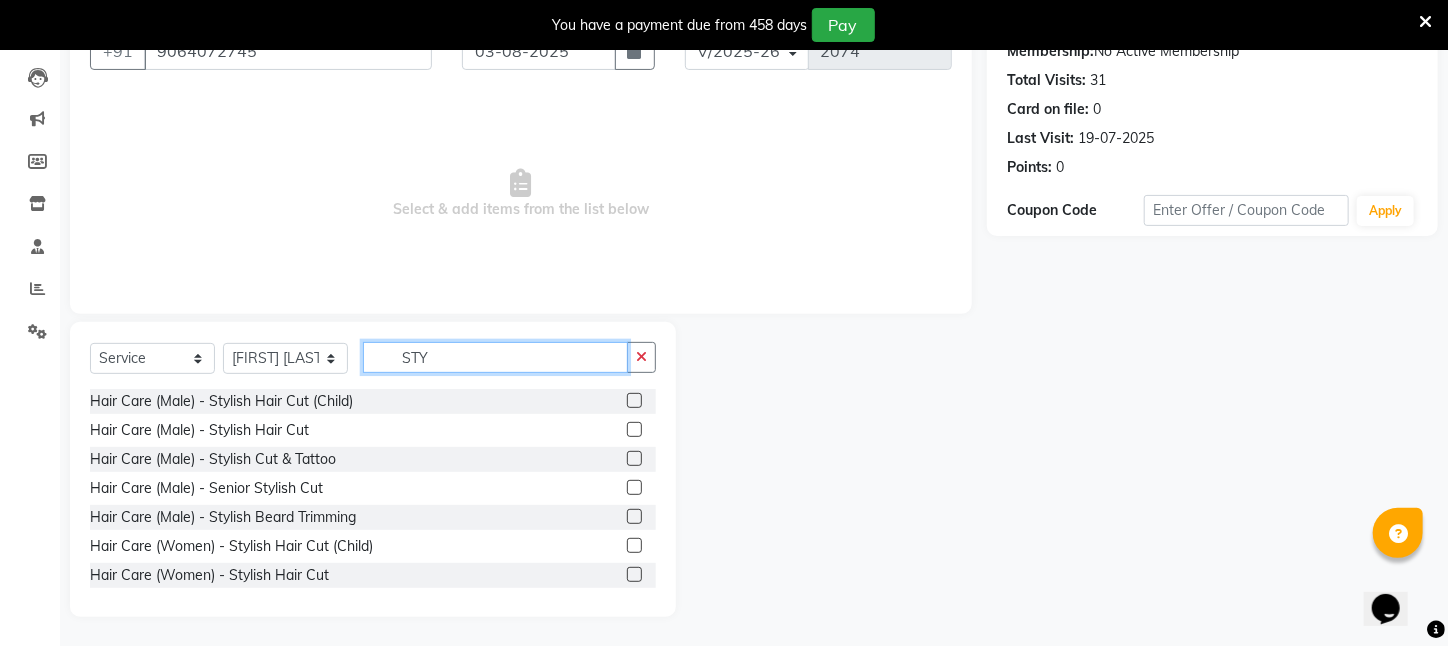 scroll, scrollTop: 204, scrollLeft: 0, axis: vertical 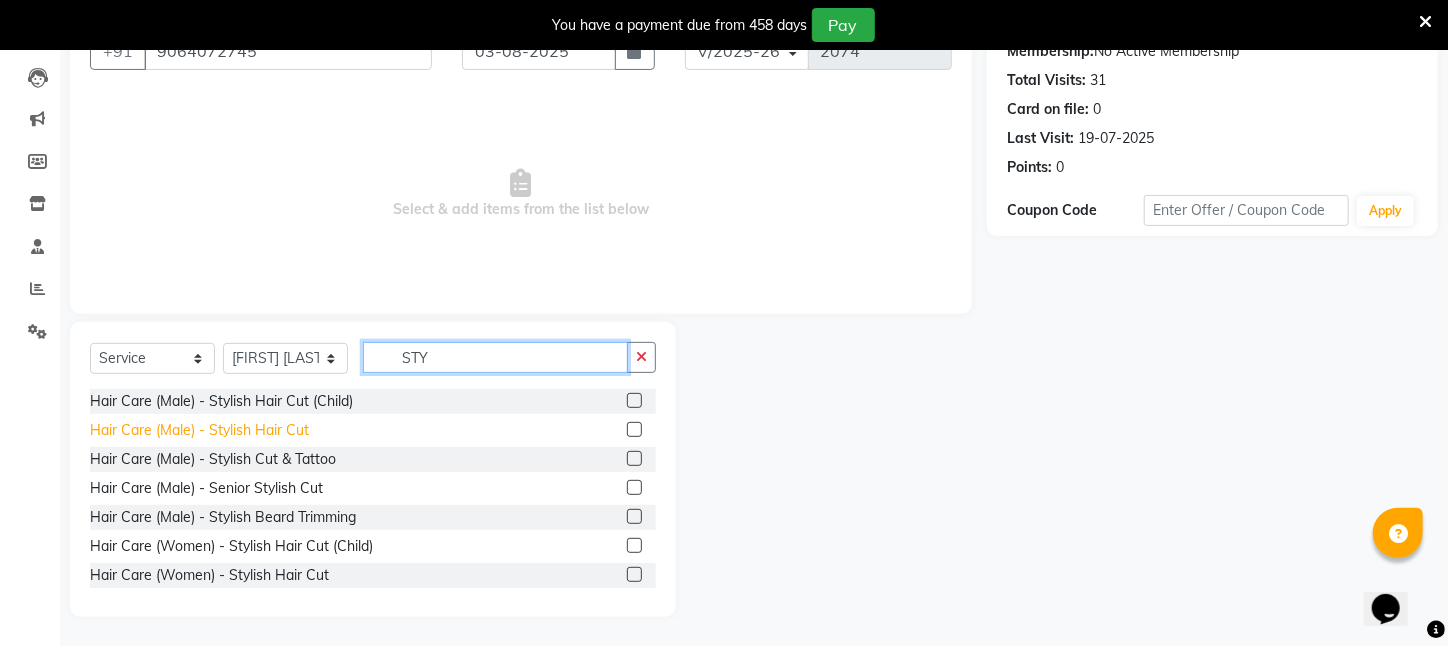 type on "STY" 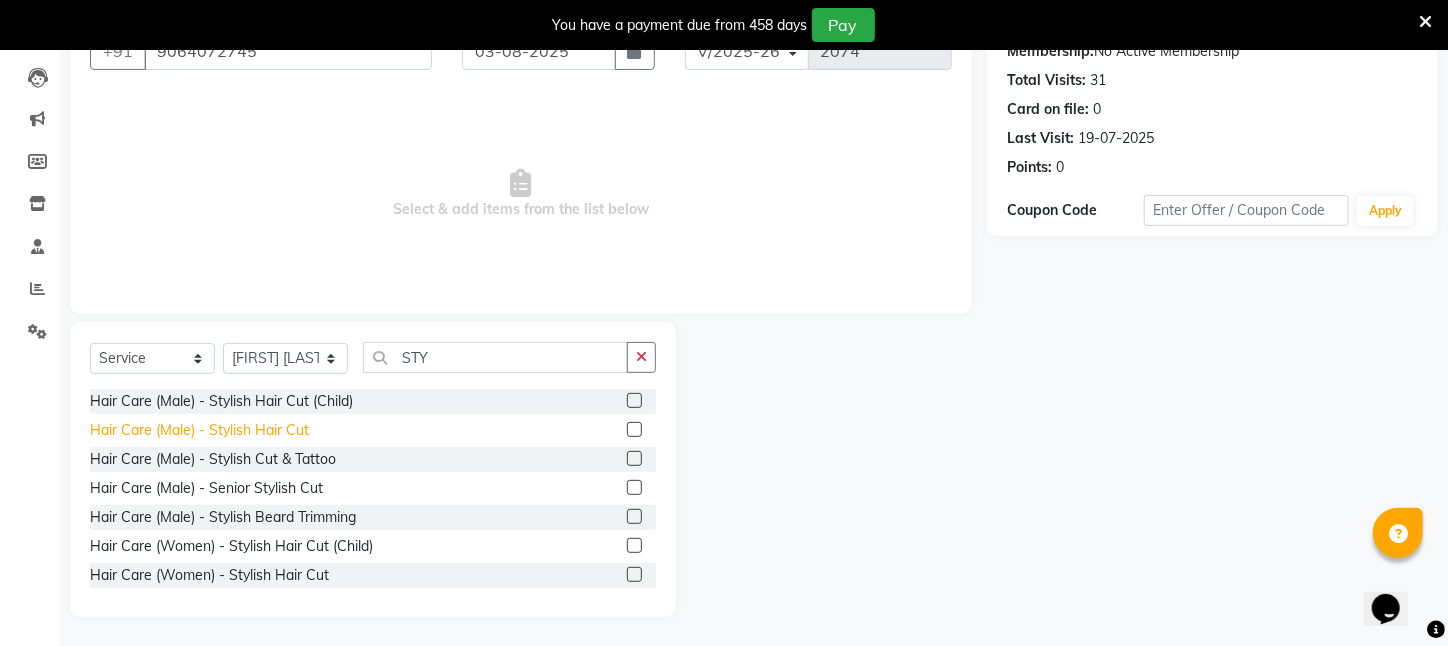 click on "Hair Care (Male)   -   Stylish Hair Cut" 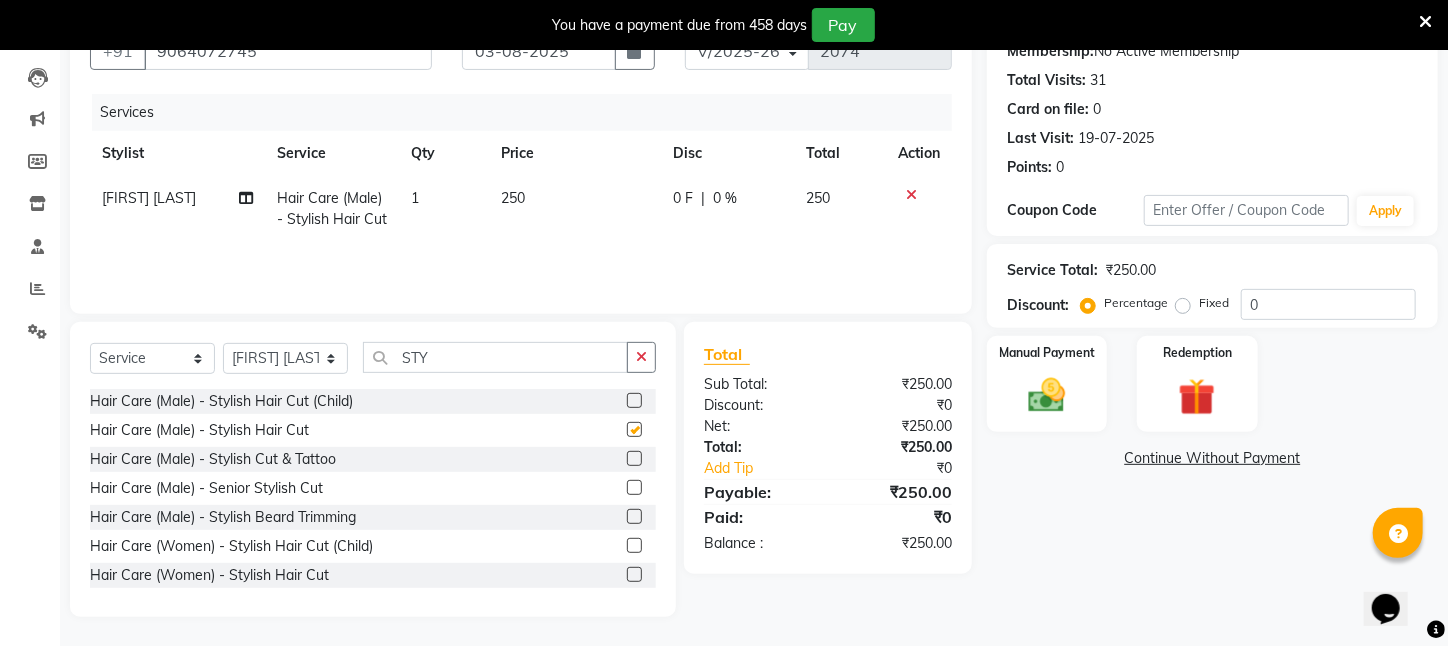 checkbox on "false" 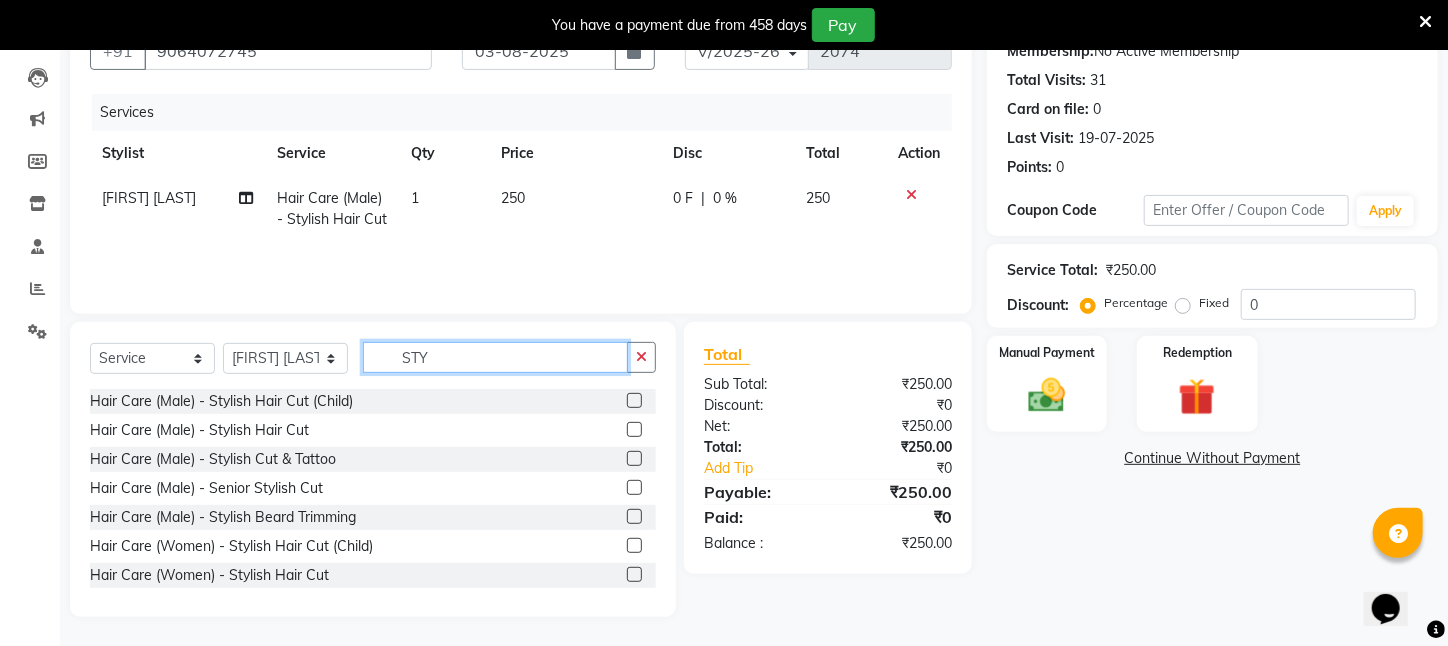 click on "STY" 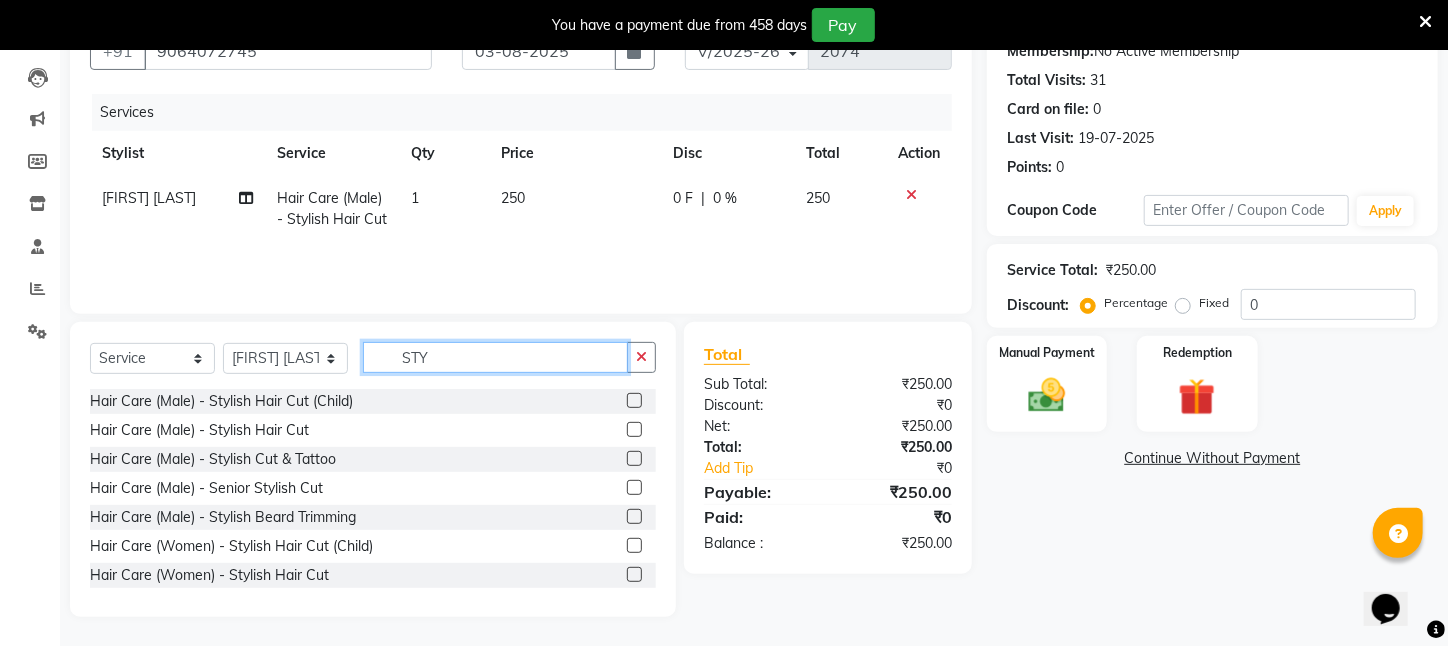 drag, startPoint x: 476, startPoint y: 344, endPoint x: 33, endPoint y: 350, distance: 443.04062 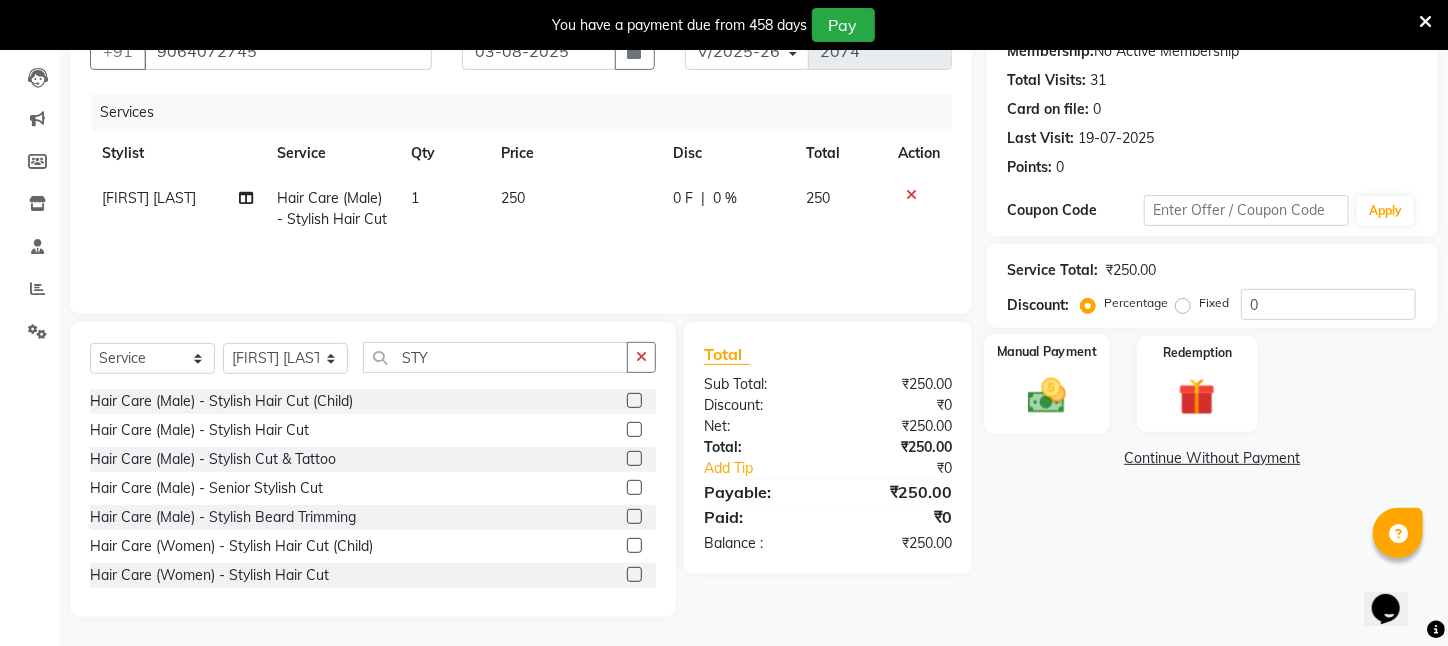click on "Manual Payment" 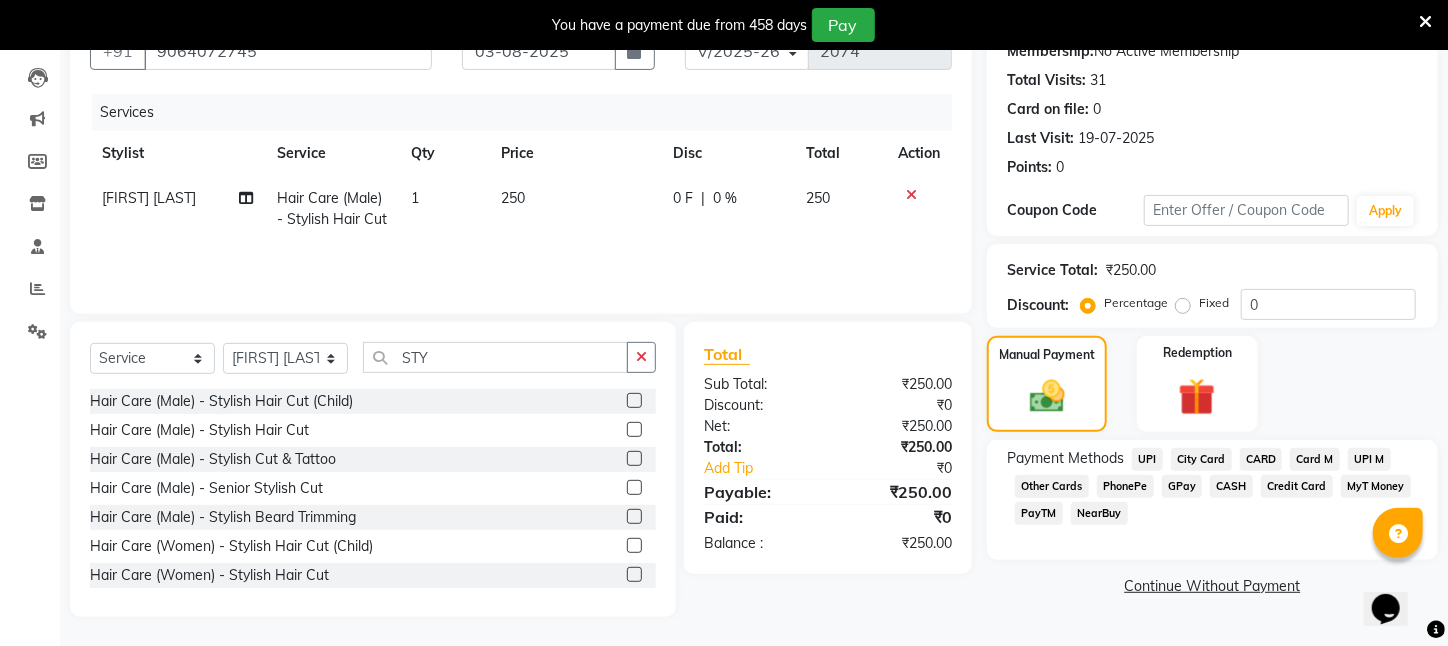 click on "UPI" 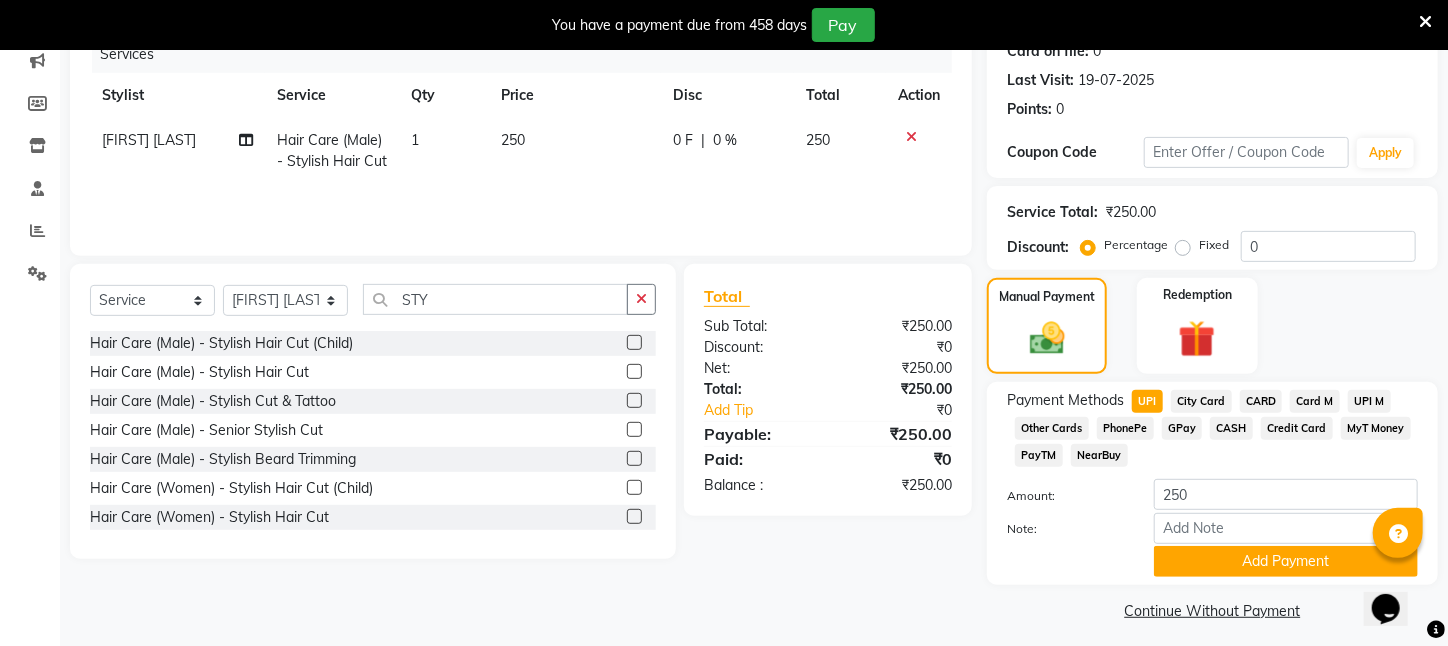 scroll, scrollTop: 293, scrollLeft: 0, axis: vertical 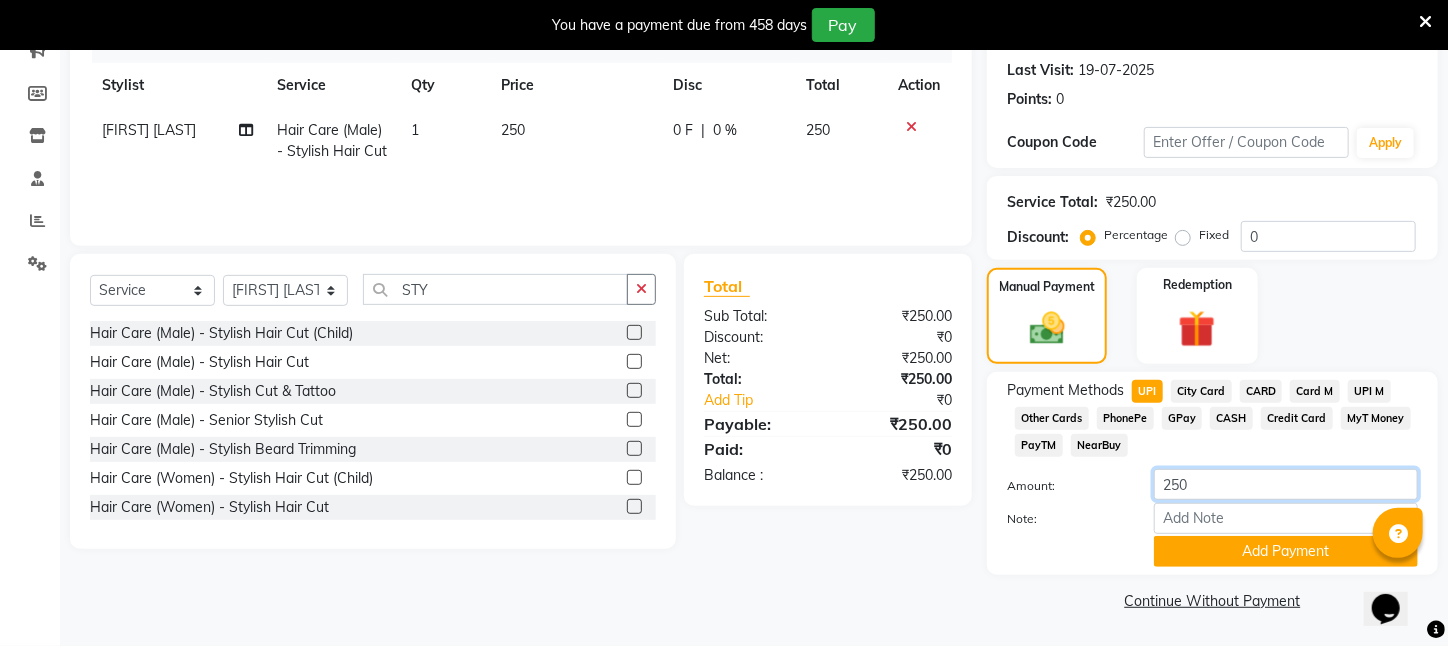 click on "250" 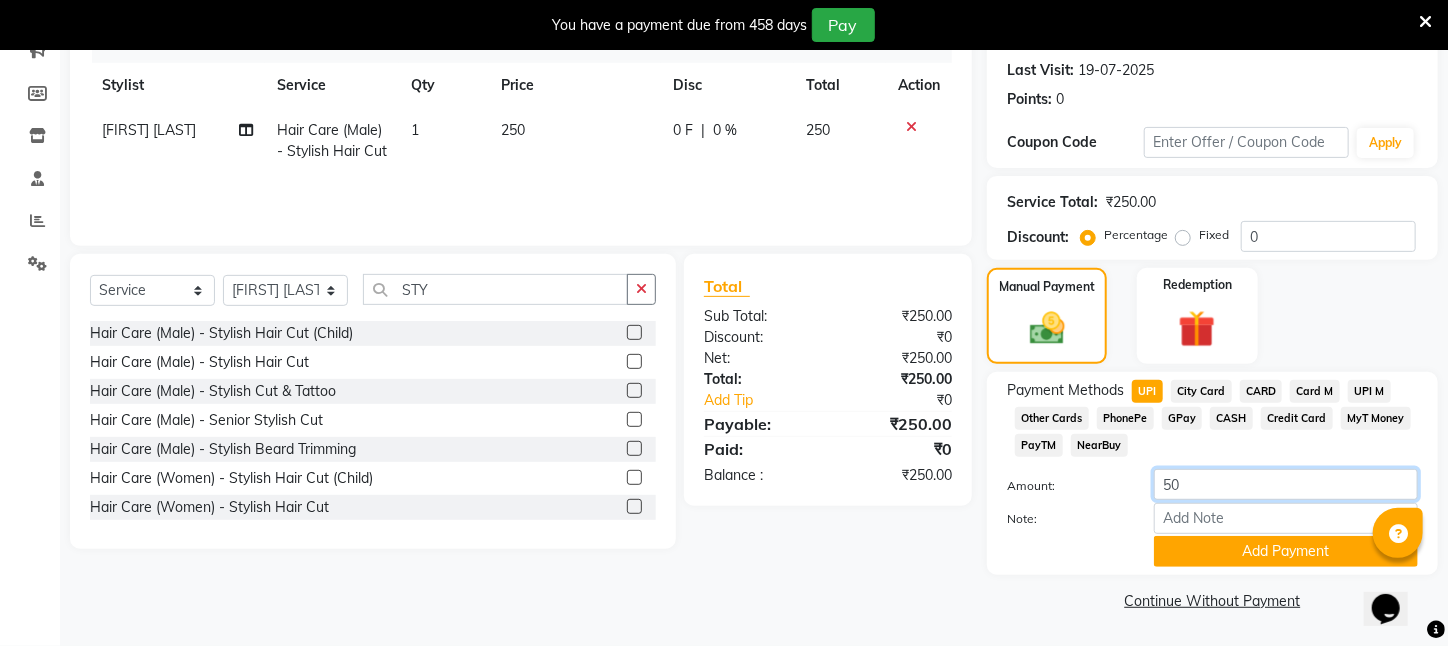 type on "50" 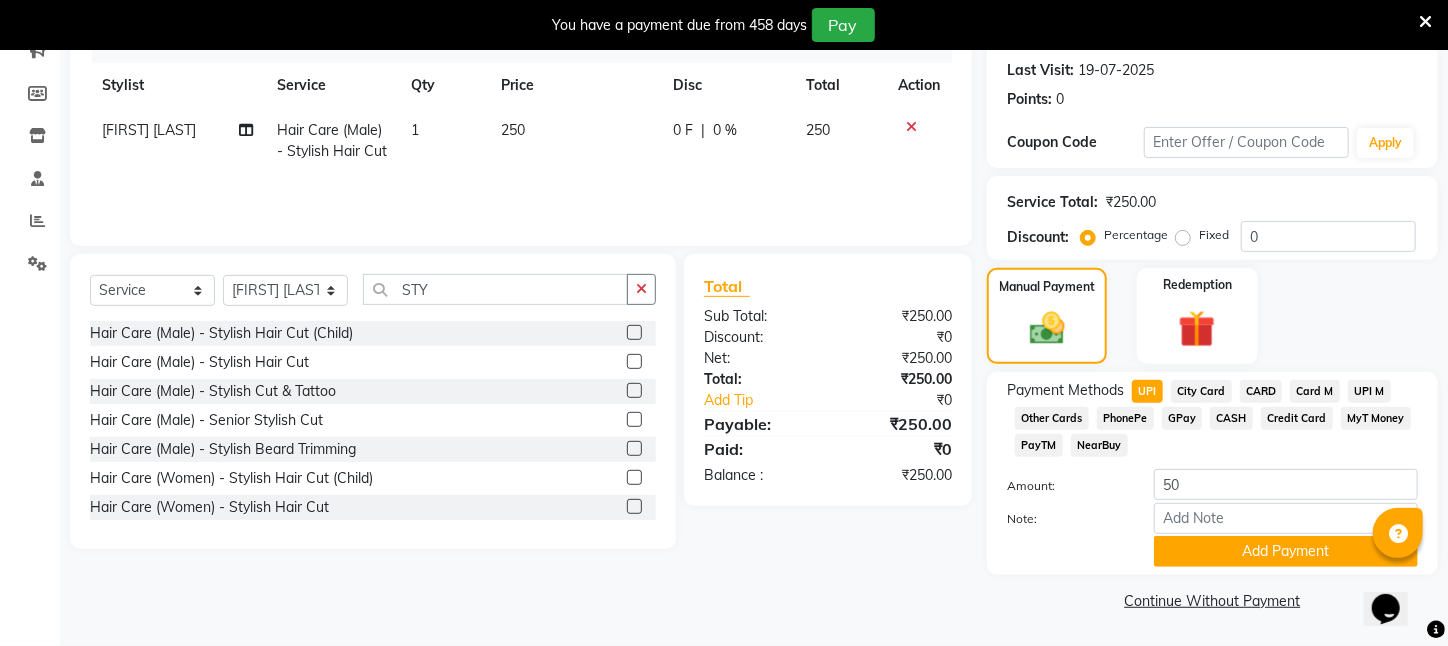 click on "Payment Methods  UPI   City Card   CARD   Card M   UPI M   Other Cards   PhonePe   GPay   CASH   Credit Card   MyT Money   PayTM   NearBuy  Amount: 50 Note: Add Payment" 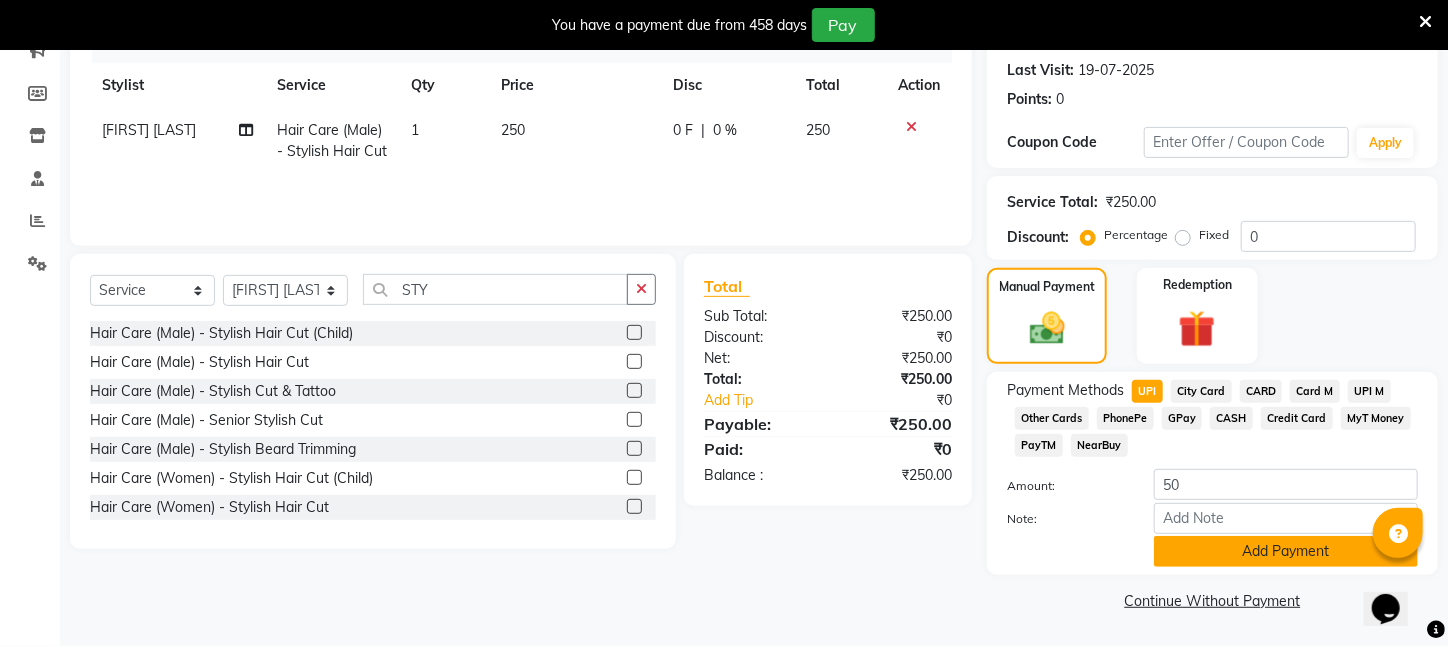 click on "Add Payment" 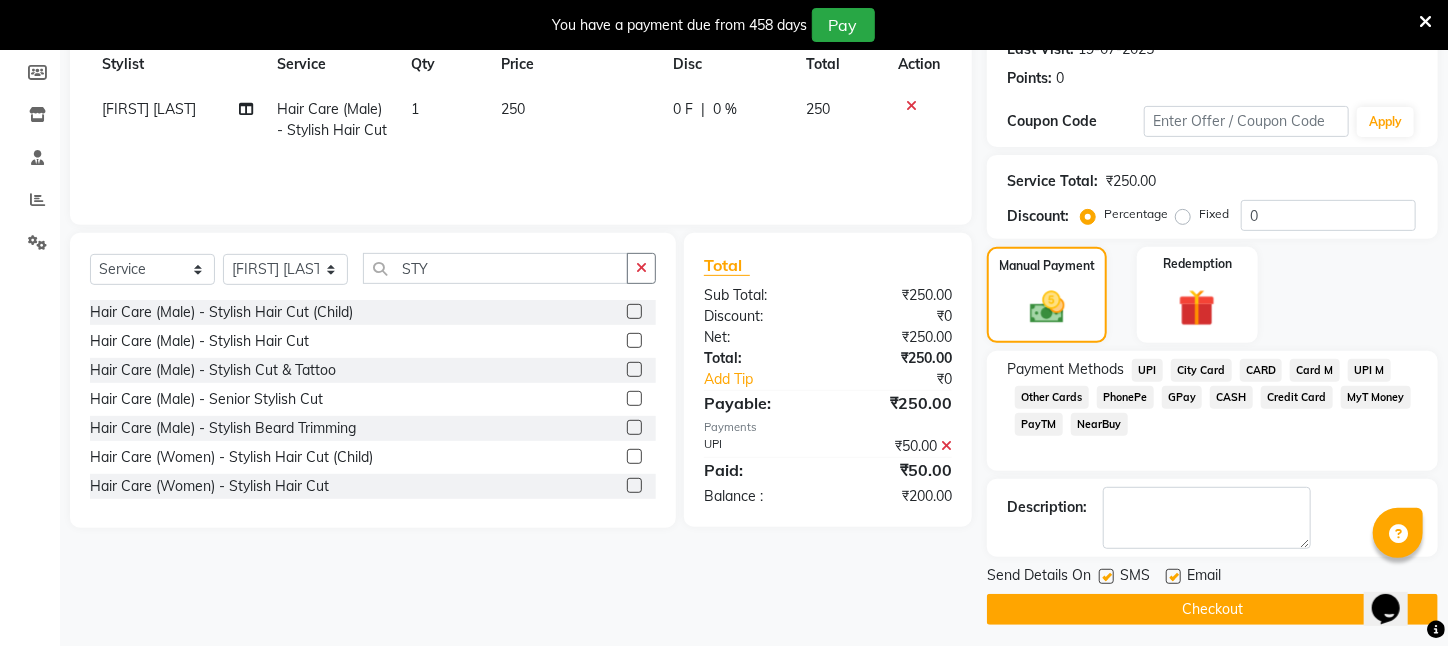 click on "CASH" 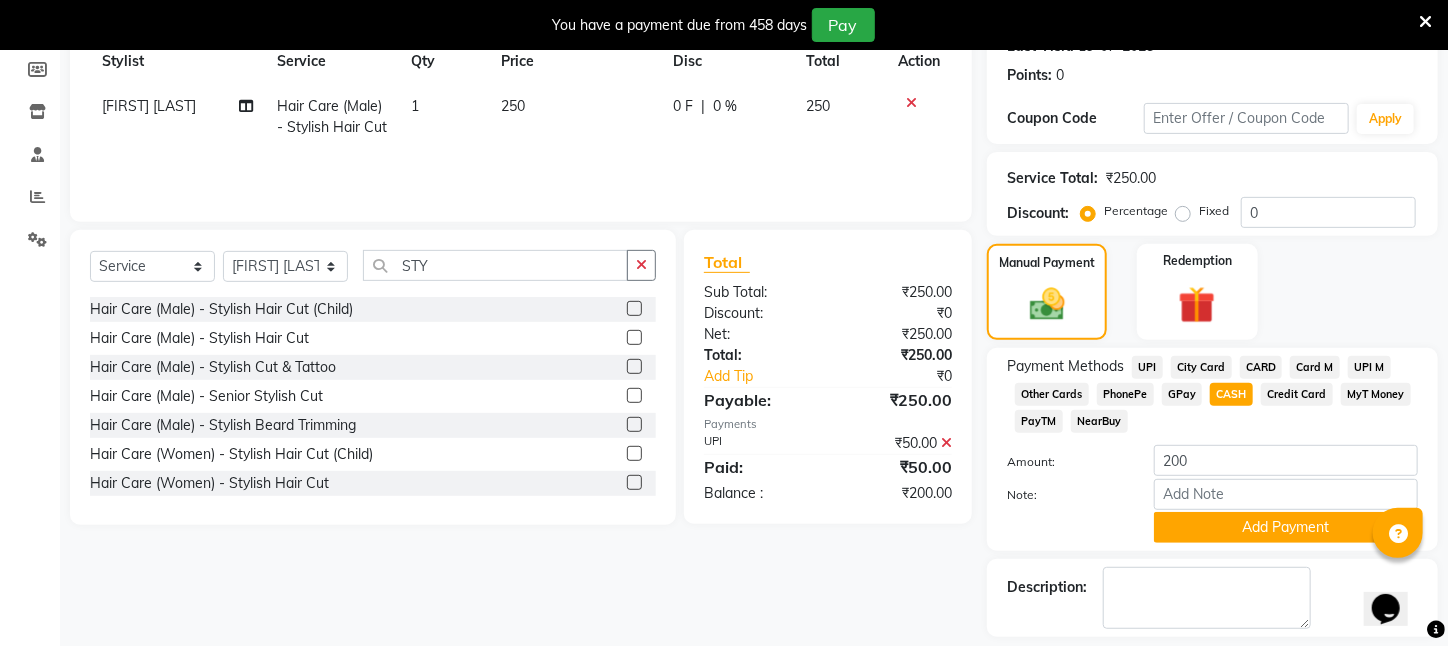 scroll, scrollTop: 293, scrollLeft: 0, axis: vertical 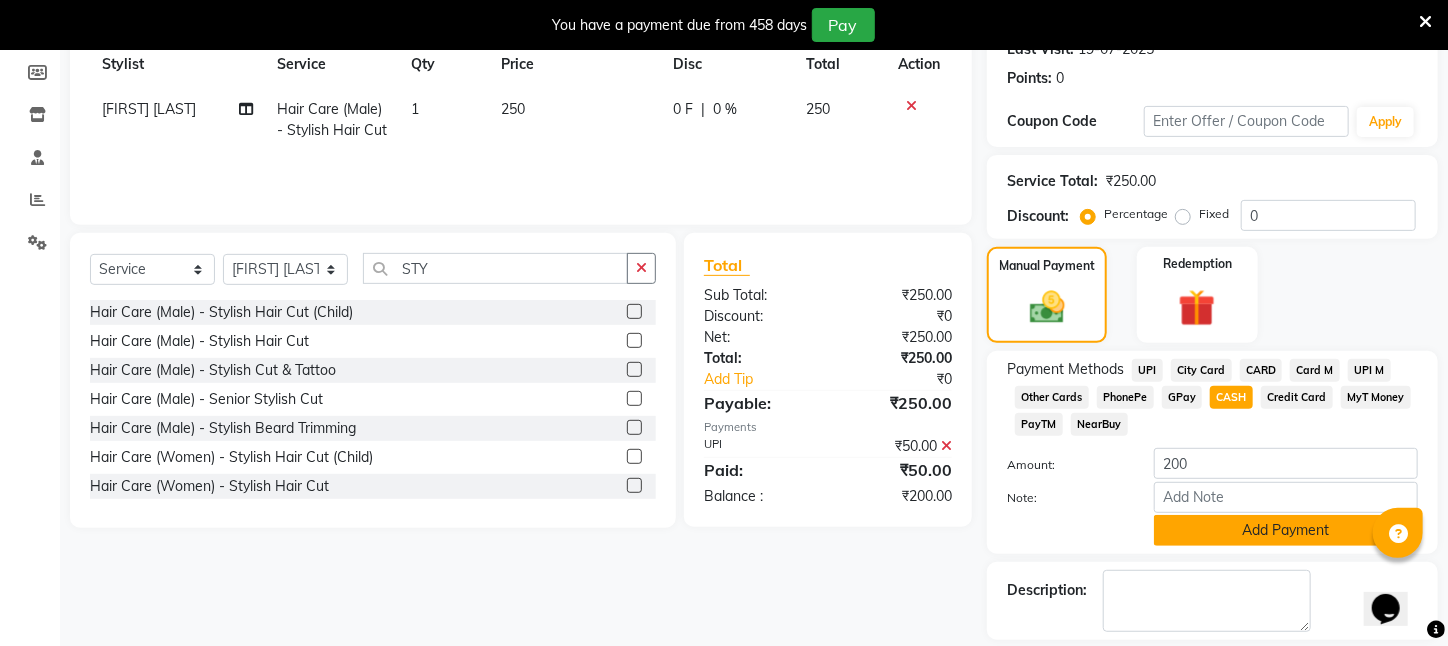 click on "Add Payment" 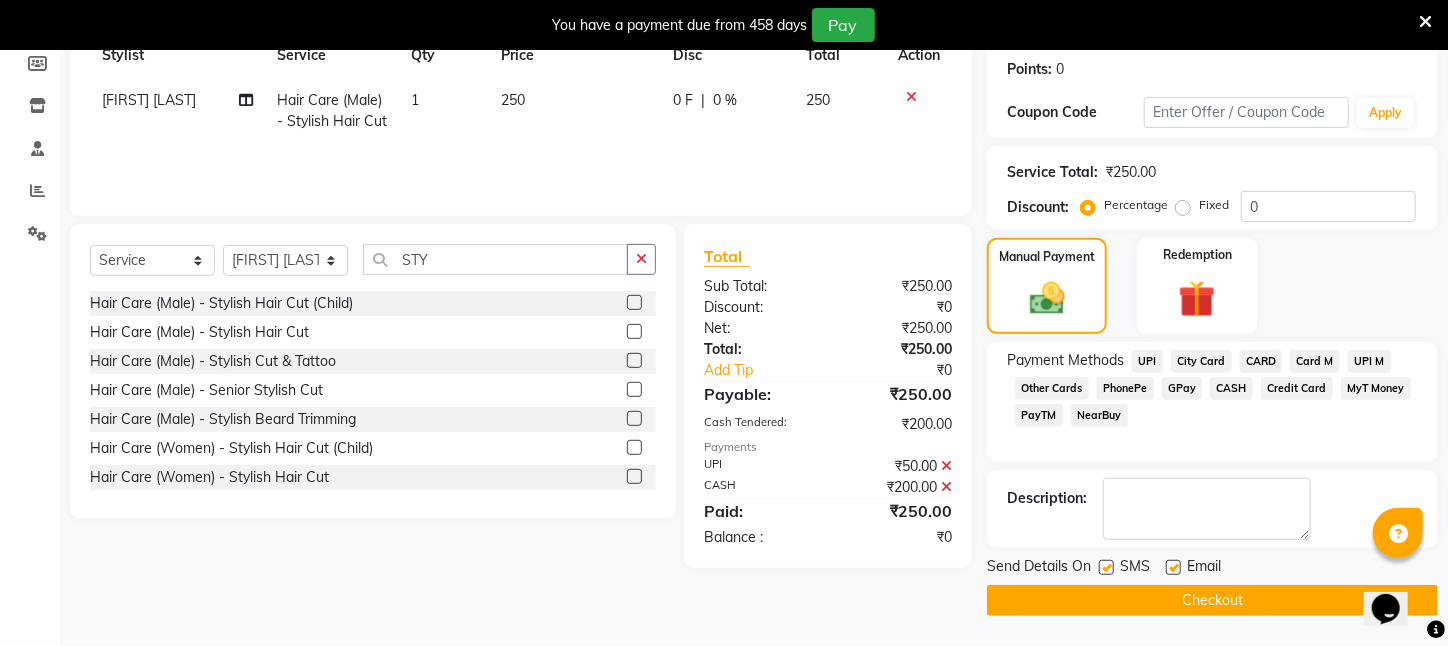 scroll, scrollTop: 323, scrollLeft: 0, axis: vertical 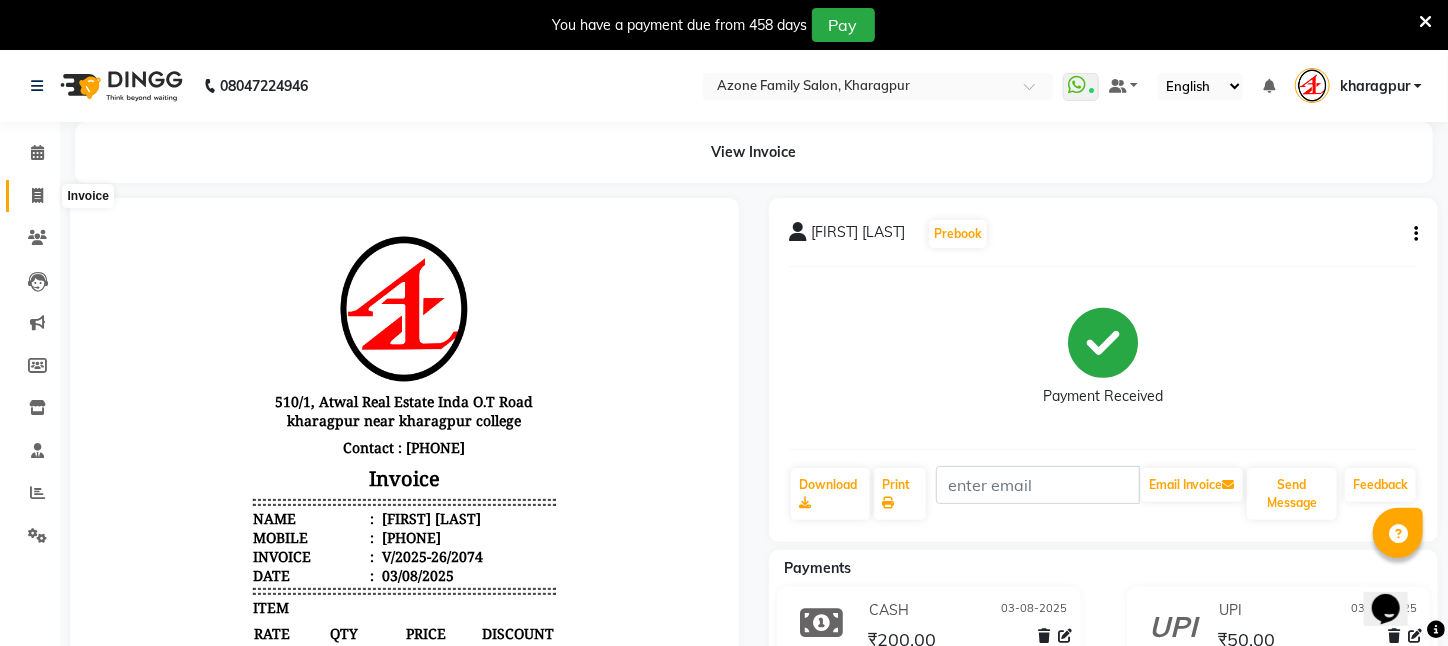 click 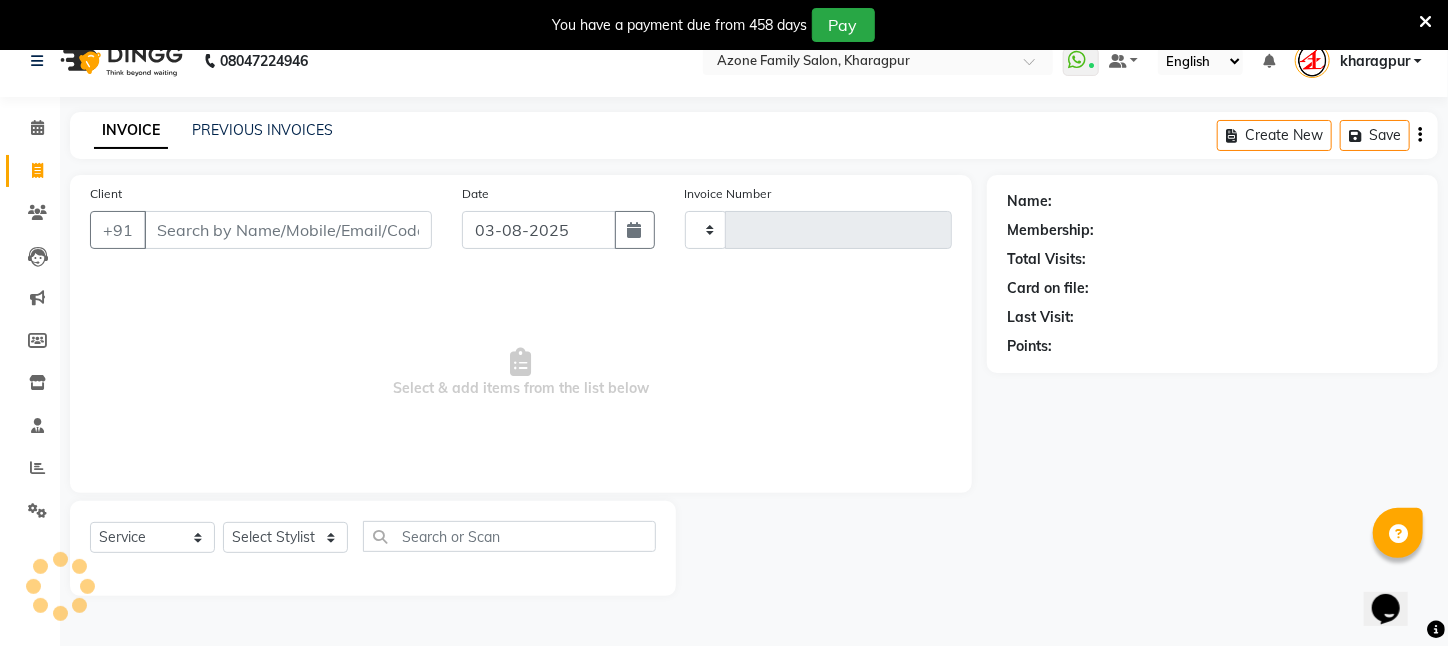 type on "2075" 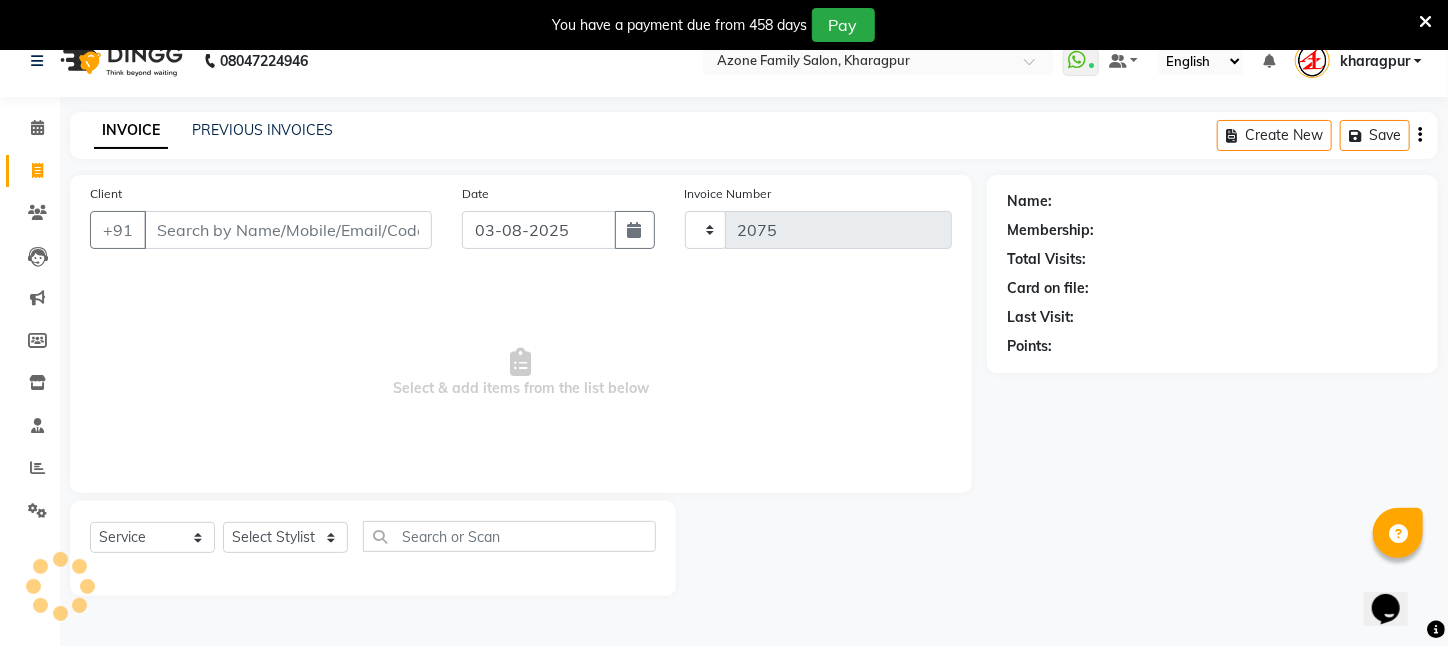 select on "4296" 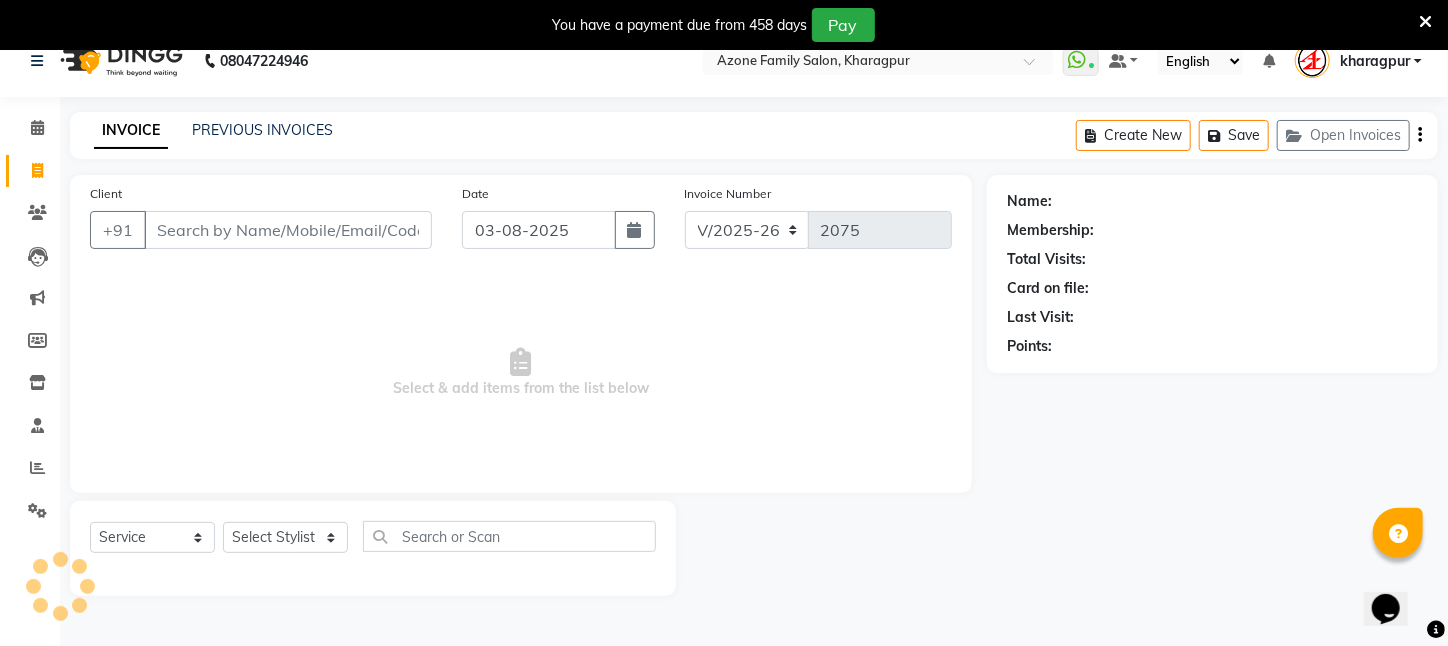 scroll, scrollTop: 50, scrollLeft: 0, axis: vertical 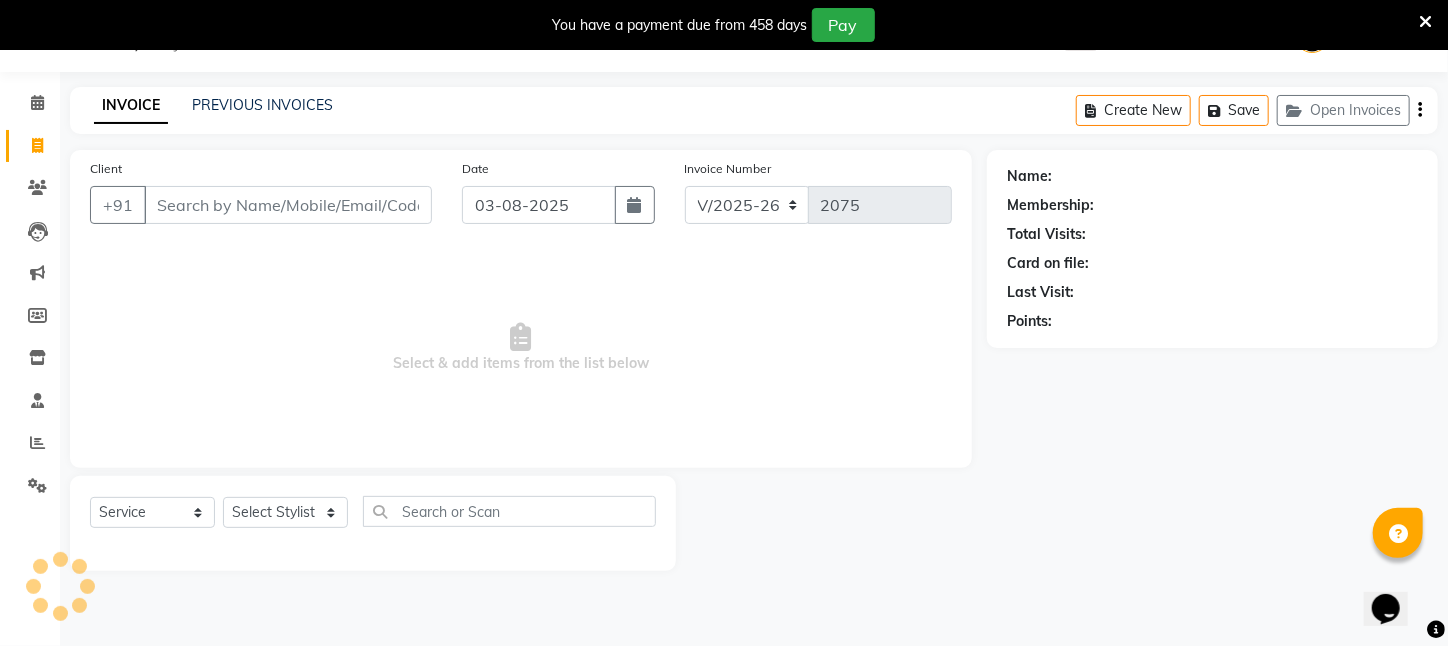click on "Client" at bounding box center [288, 205] 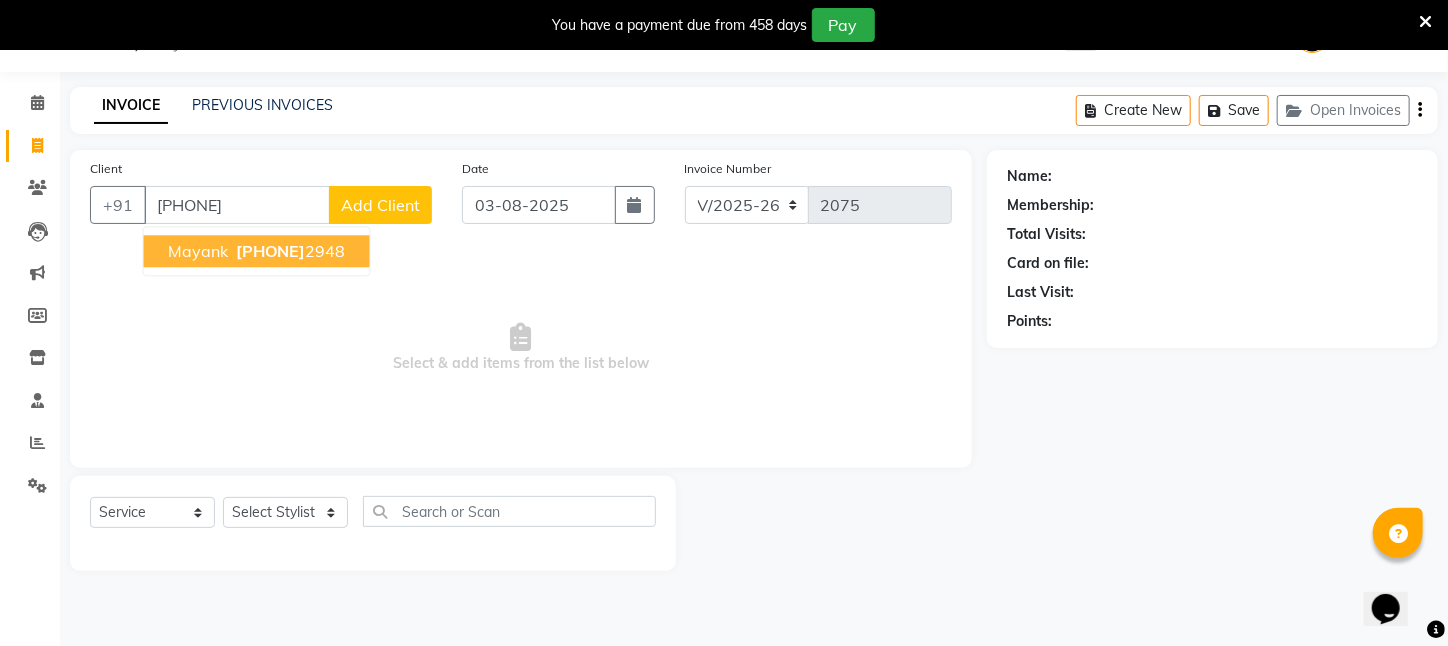 click on "Mayank   798239 2948" at bounding box center (257, 251) 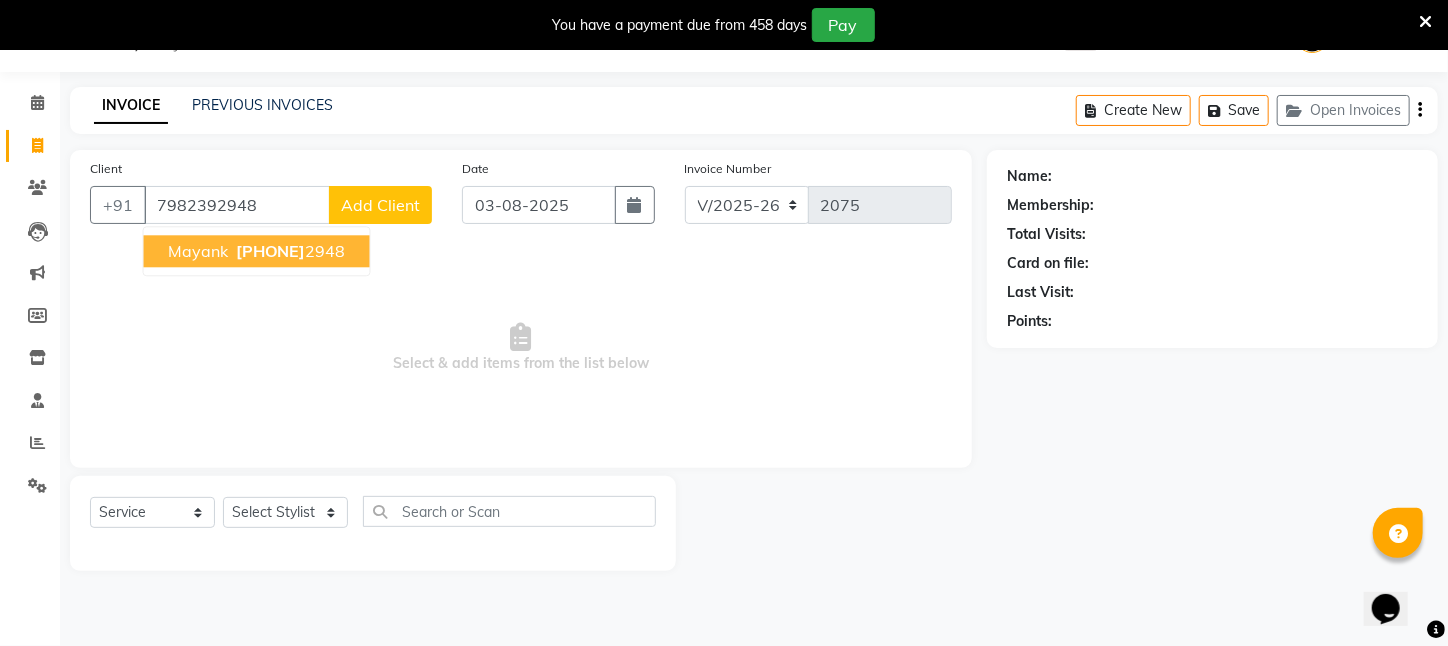 type on "7982392948" 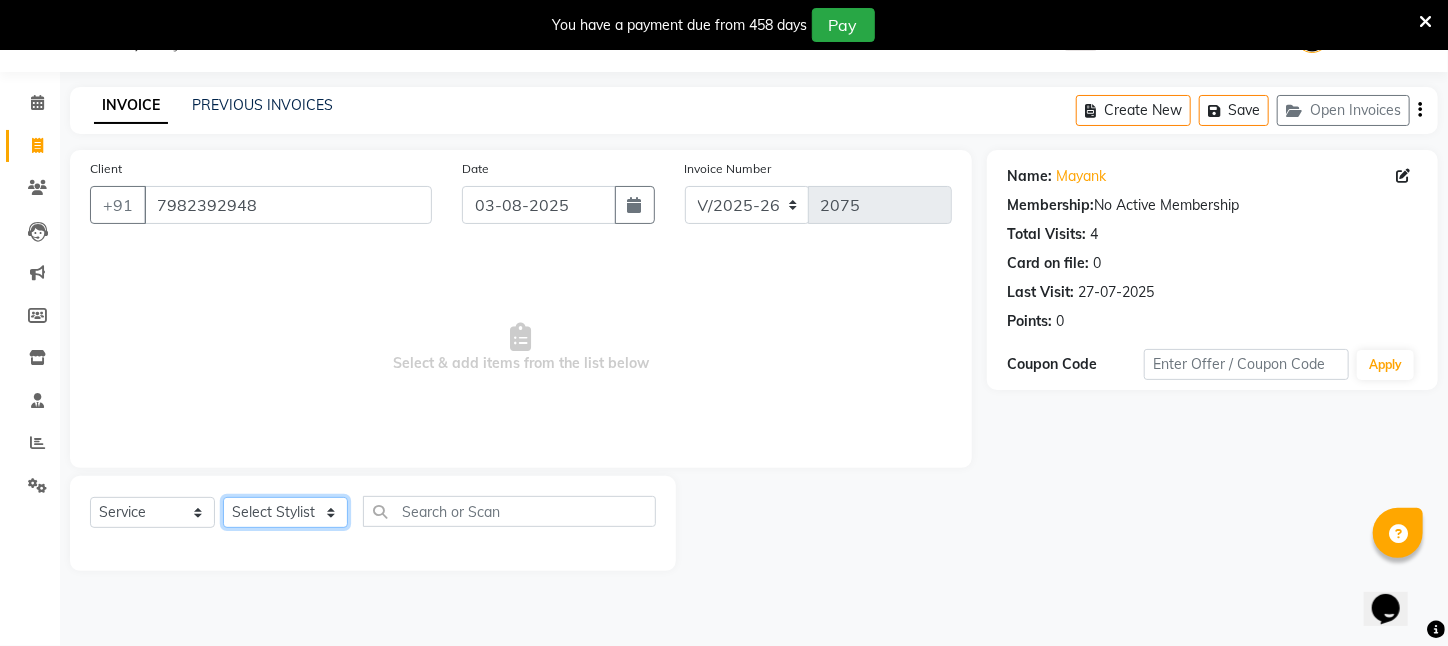 click on "Select Stylist [FIRST] [LAST] [FIRST] [LAST] [FIRST] [LAST] [FIRST] [LAST] [FIRST] [LAST] [LAST] [FIRST] [LAST] [FIRST] [LAST] [FIRST] [LAST] [FIRST] [LAST] [FIRST] [LAST] [FIRST] [LAST] [FIRST] [LAST] [FIRST] [LAST] [FIRST] [LAST] [FIRST] [LAST] [FIRST] [LAST]" 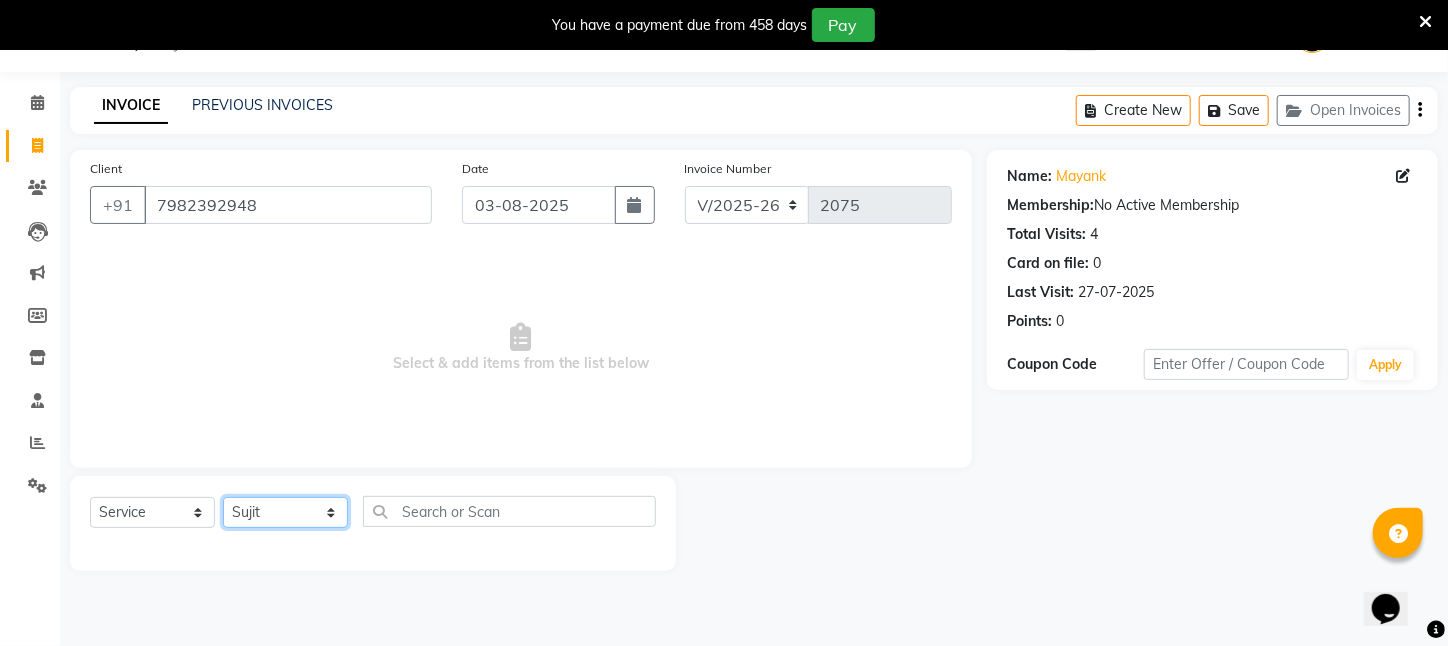 click on "Select Stylist [FIRST] [LAST] [FIRST] [LAST] [FIRST] [LAST] [FIRST] [LAST] [FIRST] [LAST] [LAST] [FIRST] [LAST] [FIRST] [LAST] [FIRST] [LAST] [FIRST] [LAST] [FIRST] [LAST] [FIRST] [LAST] [FIRST] [LAST] [FIRST] [LAST] [FIRST] [LAST] [FIRST] [LAST] [FIRST] [LAST]" 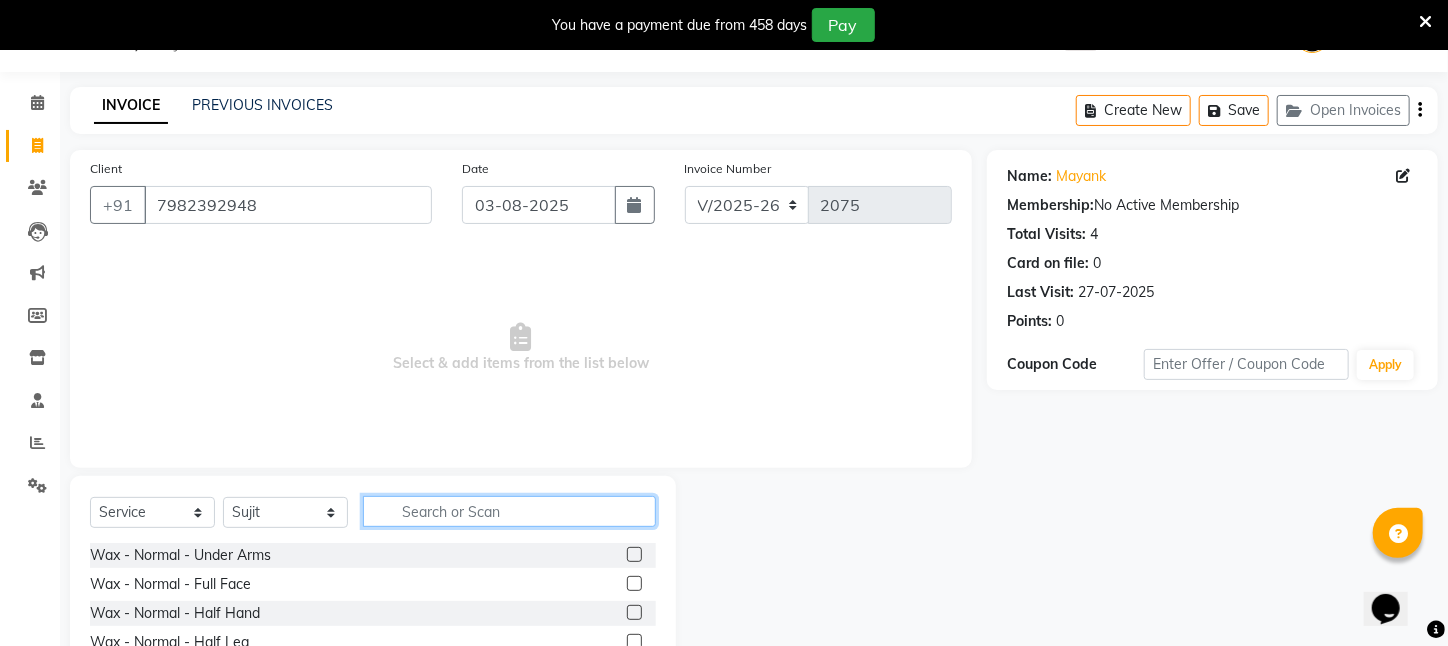 click 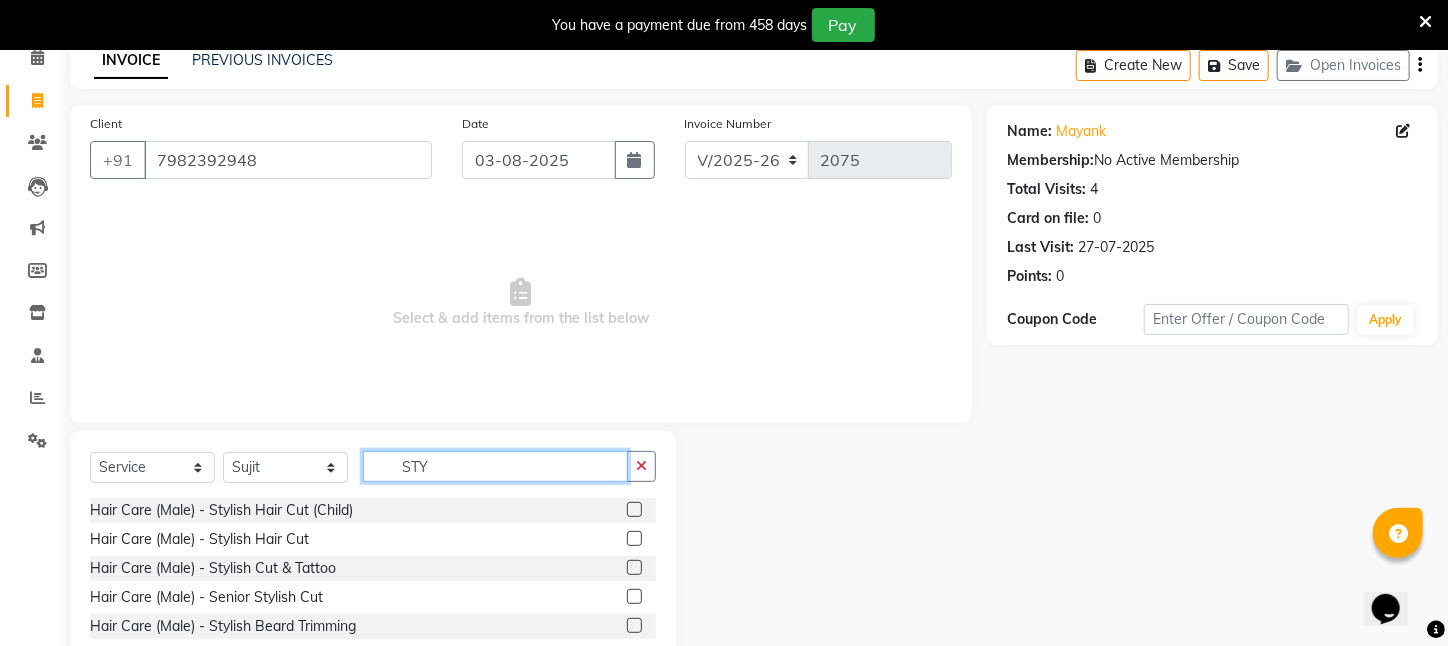 scroll, scrollTop: 105, scrollLeft: 0, axis: vertical 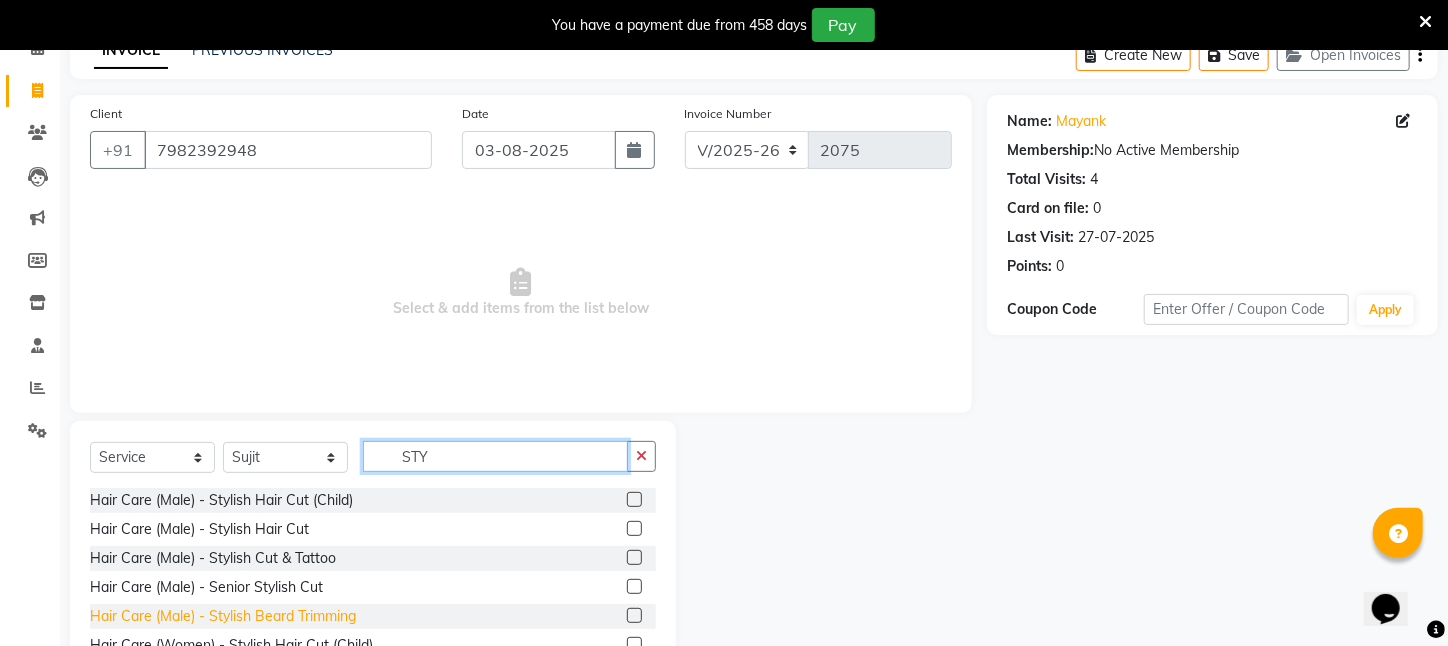 type on "STY" 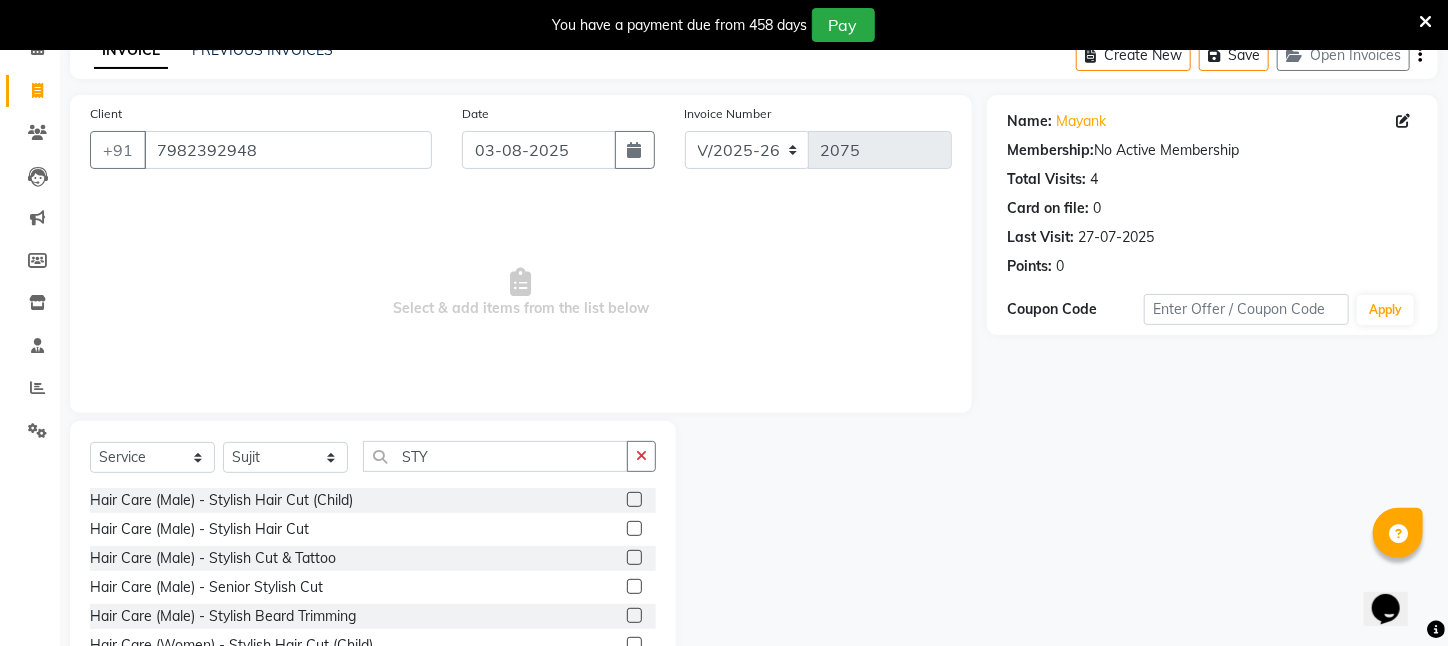 drag, startPoint x: 342, startPoint y: 609, endPoint x: 579, endPoint y: 547, distance: 244.97551 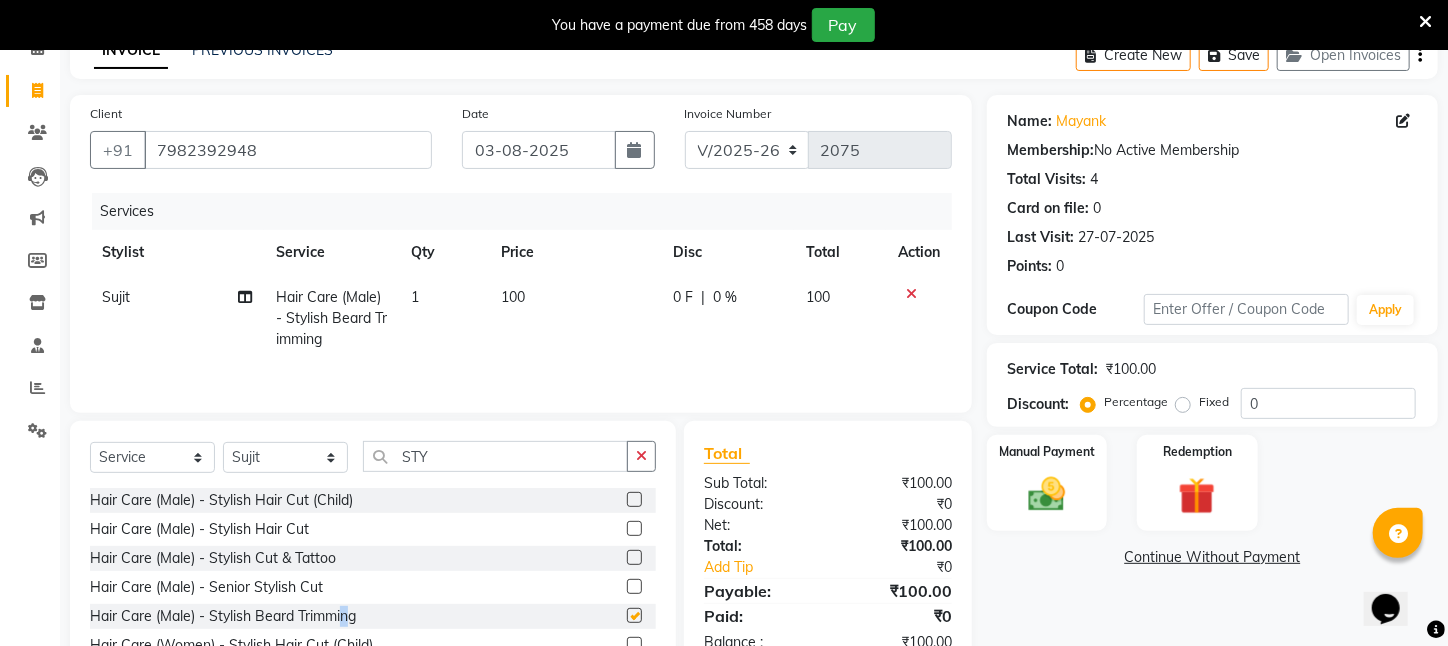 checkbox on "false" 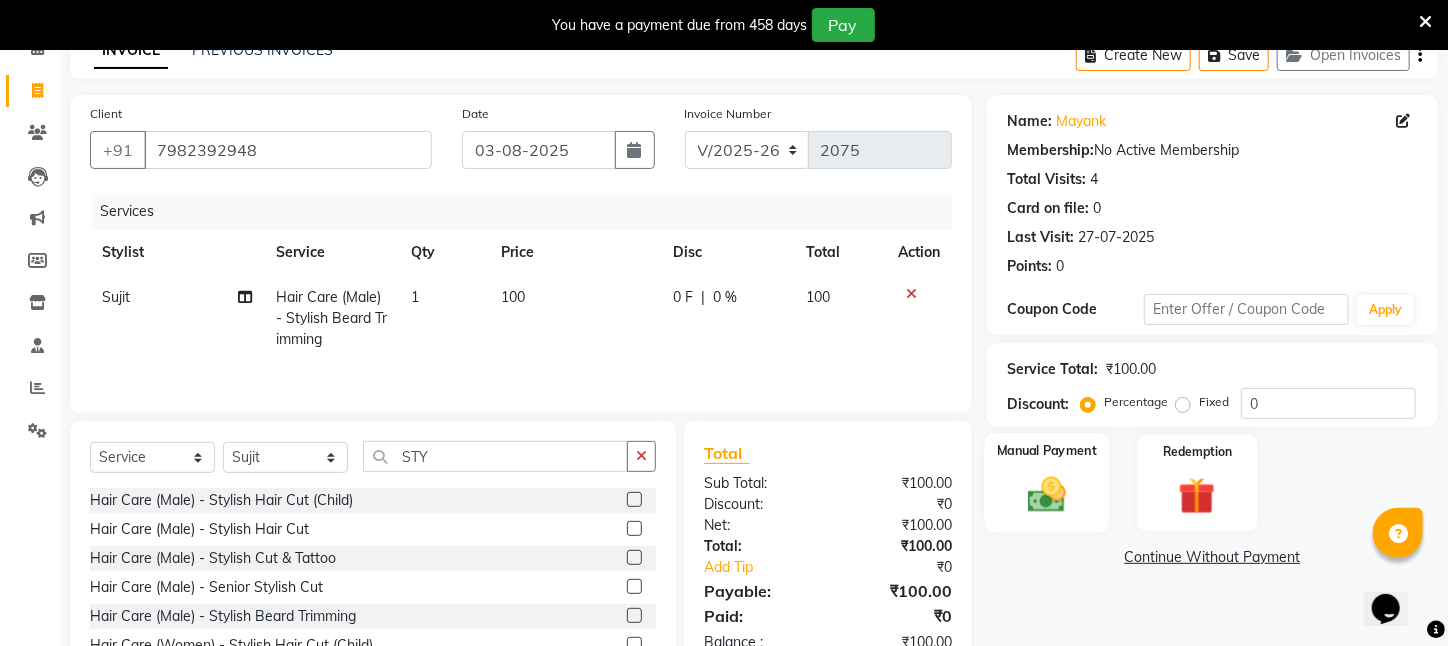 click on "Manual Payment" 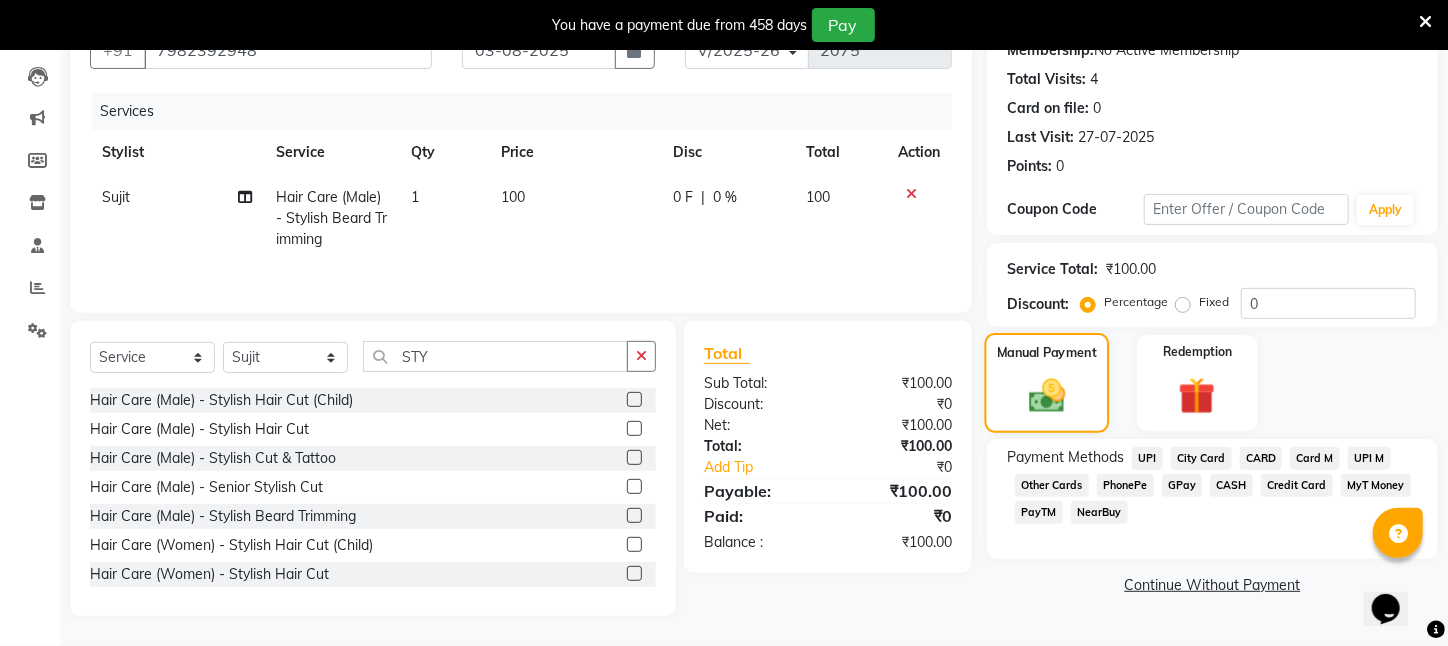 scroll, scrollTop: 211, scrollLeft: 0, axis: vertical 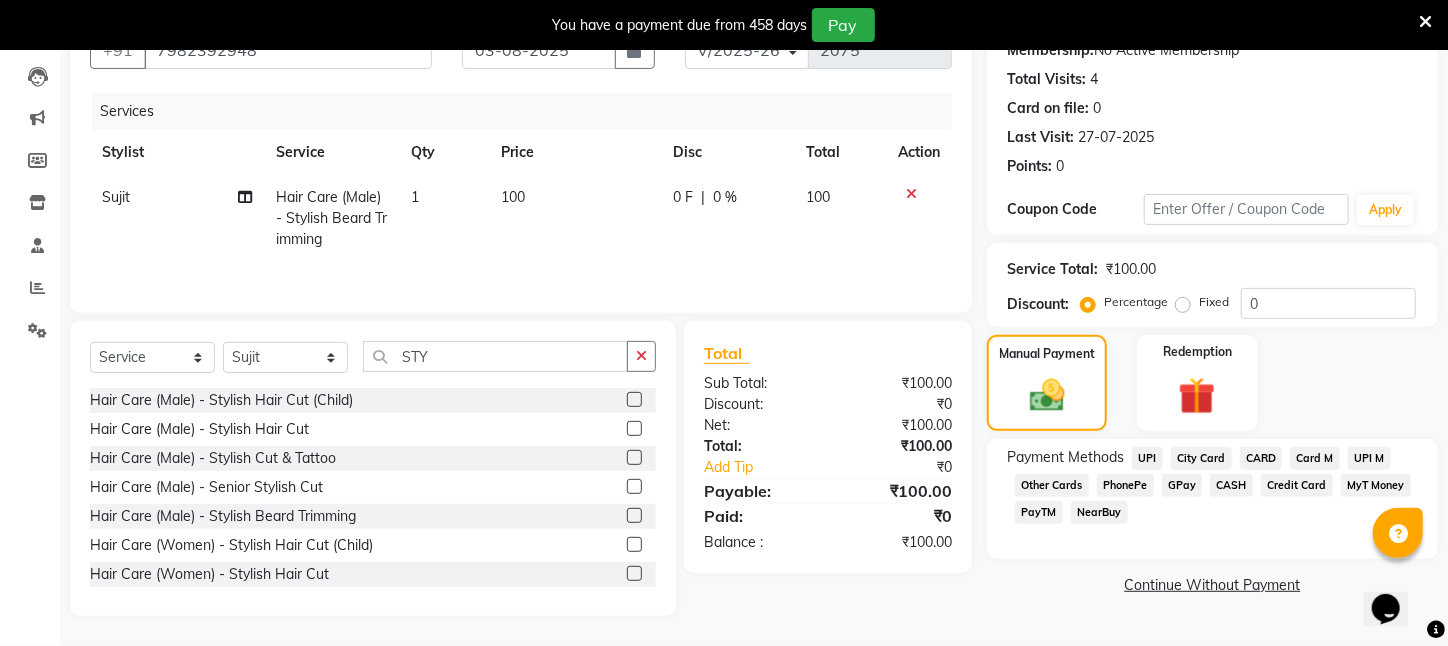 click on "UPI" 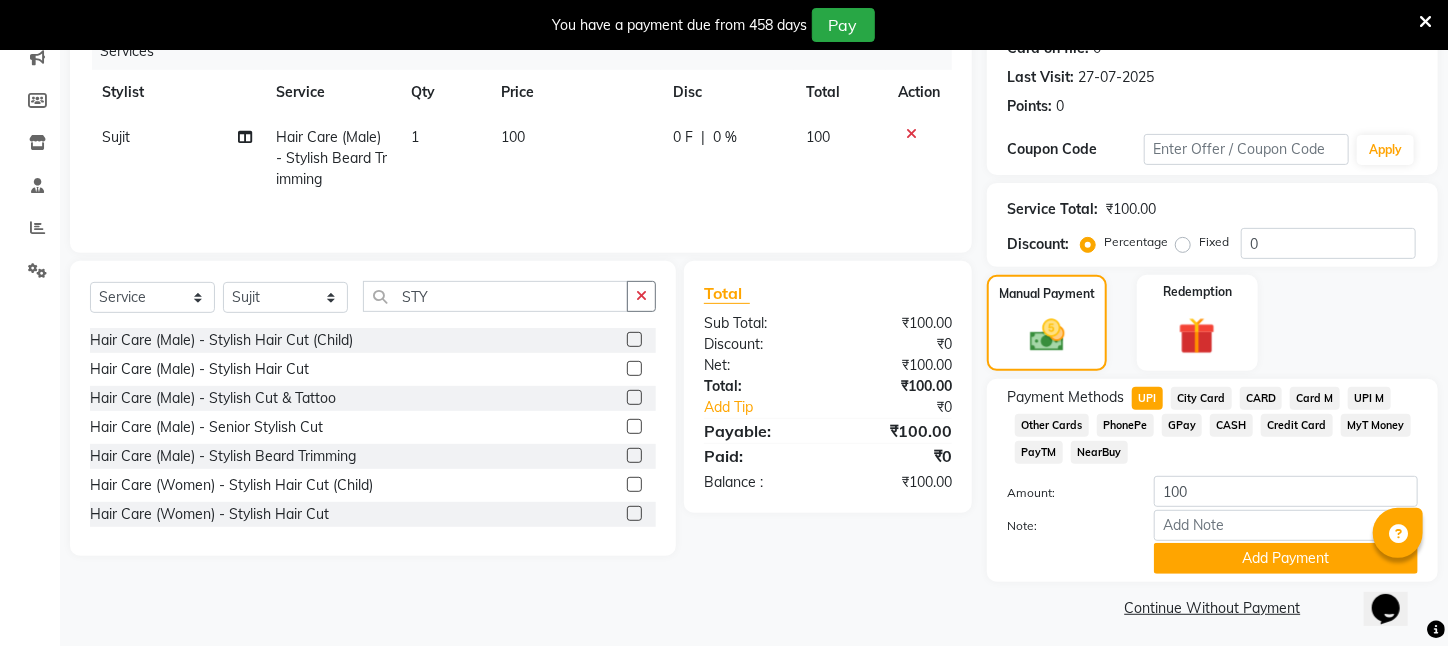 scroll, scrollTop: 293, scrollLeft: 0, axis: vertical 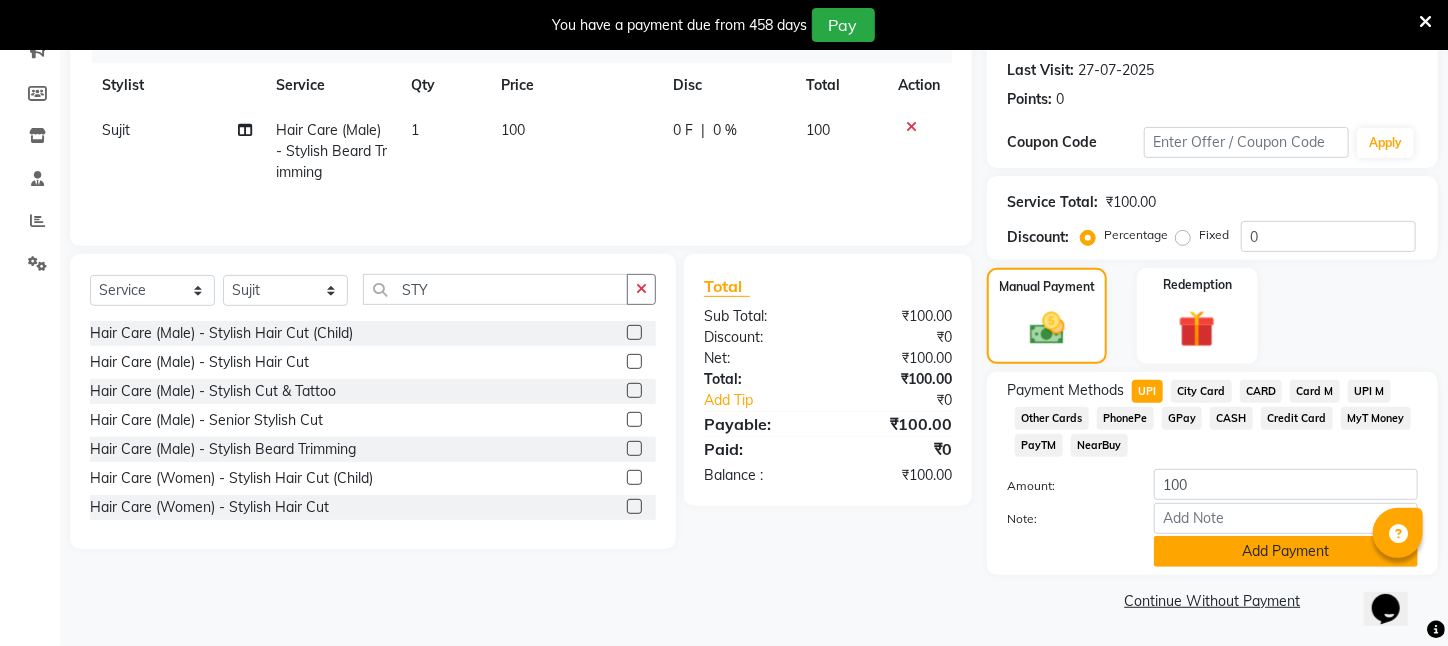 click on "Add Payment" 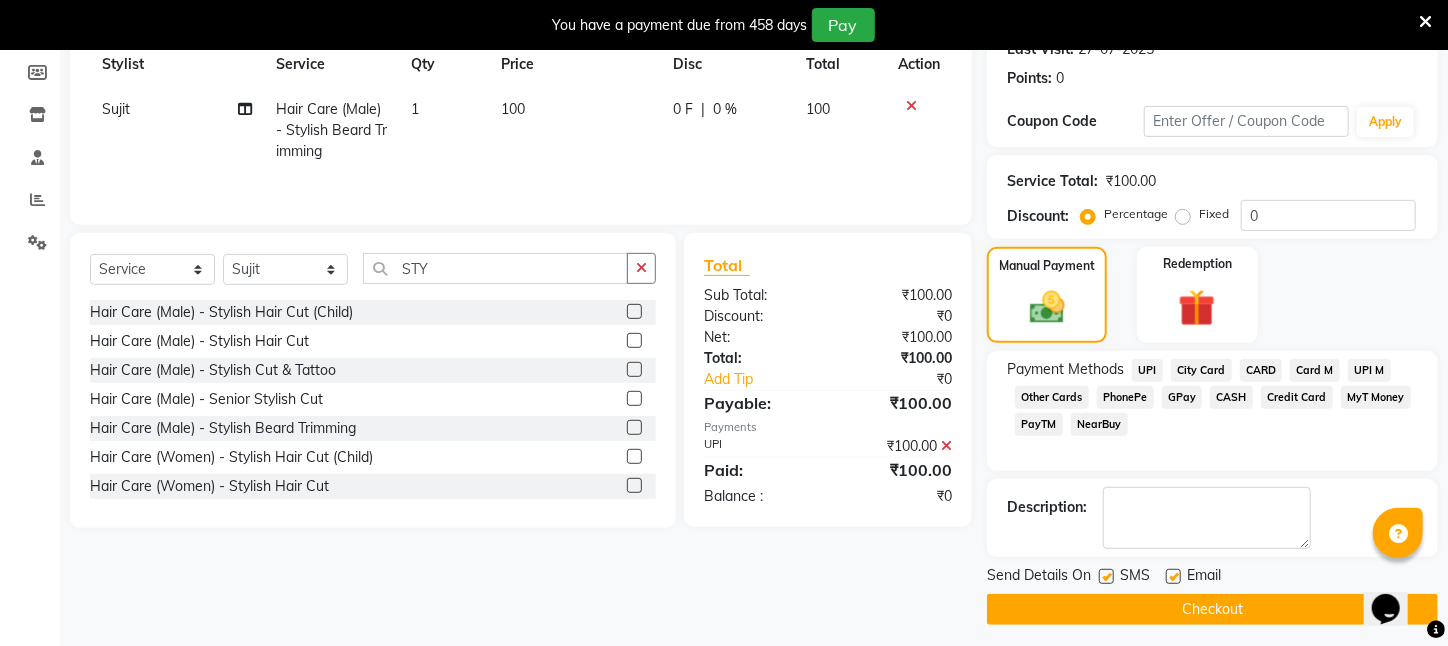 click on "Checkout" 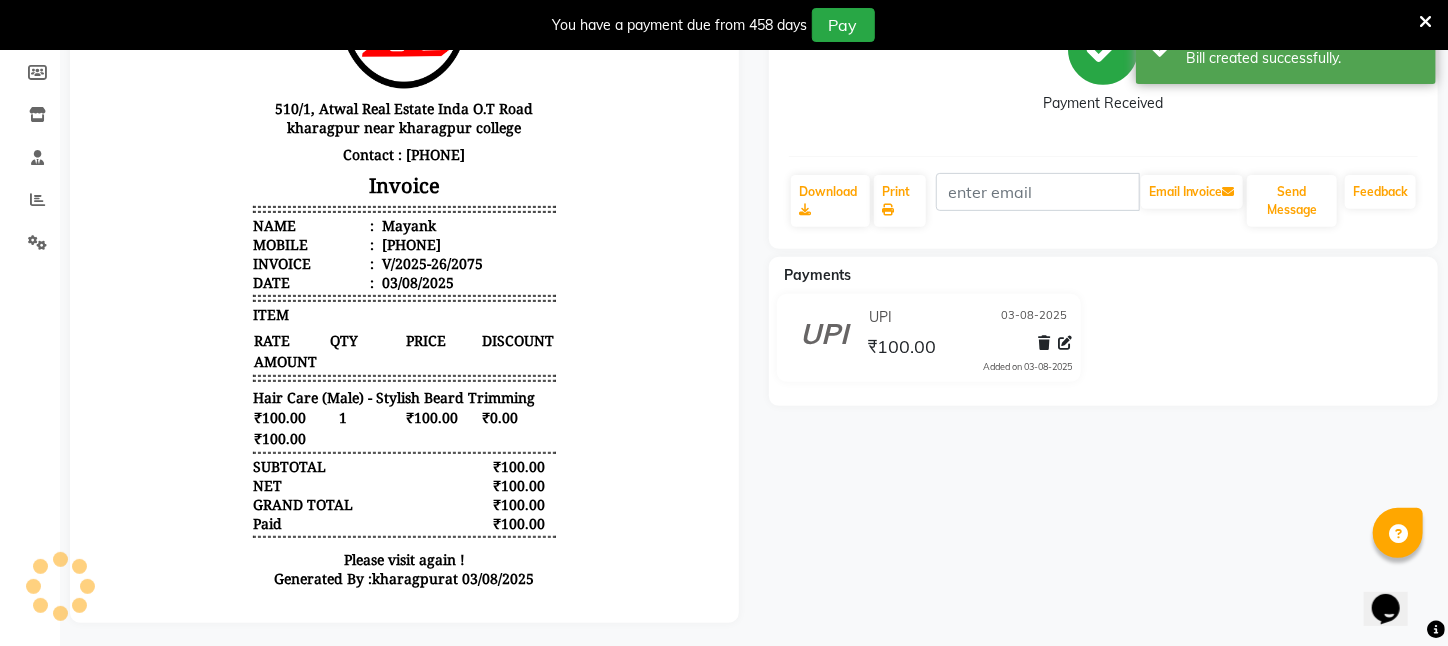 scroll, scrollTop: 0, scrollLeft: 0, axis: both 